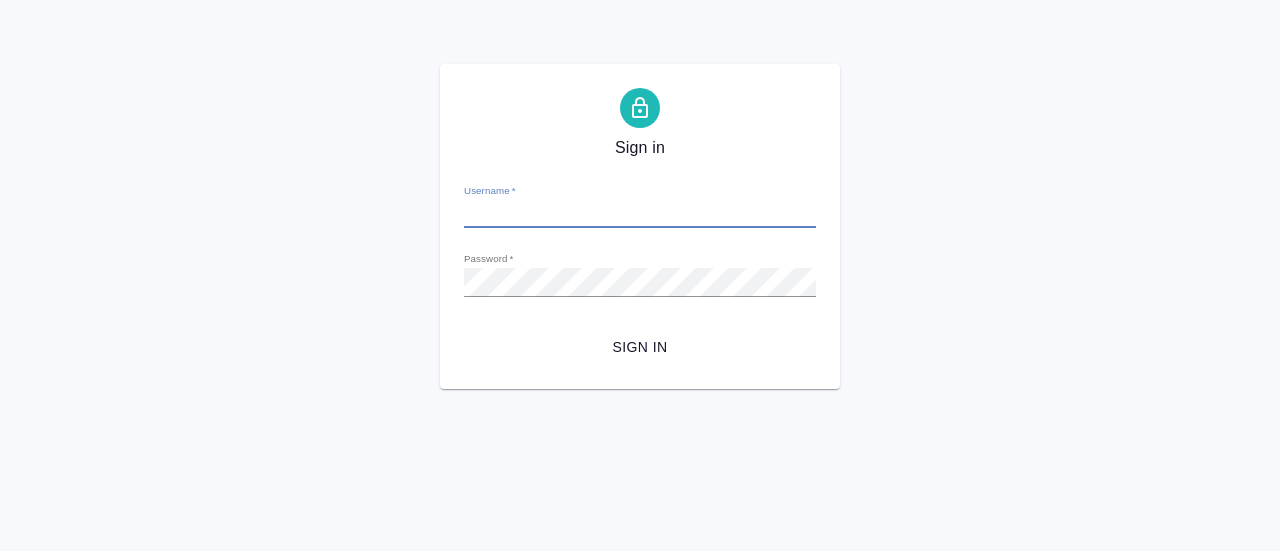 scroll, scrollTop: 0, scrollLeft: 0, axis: both 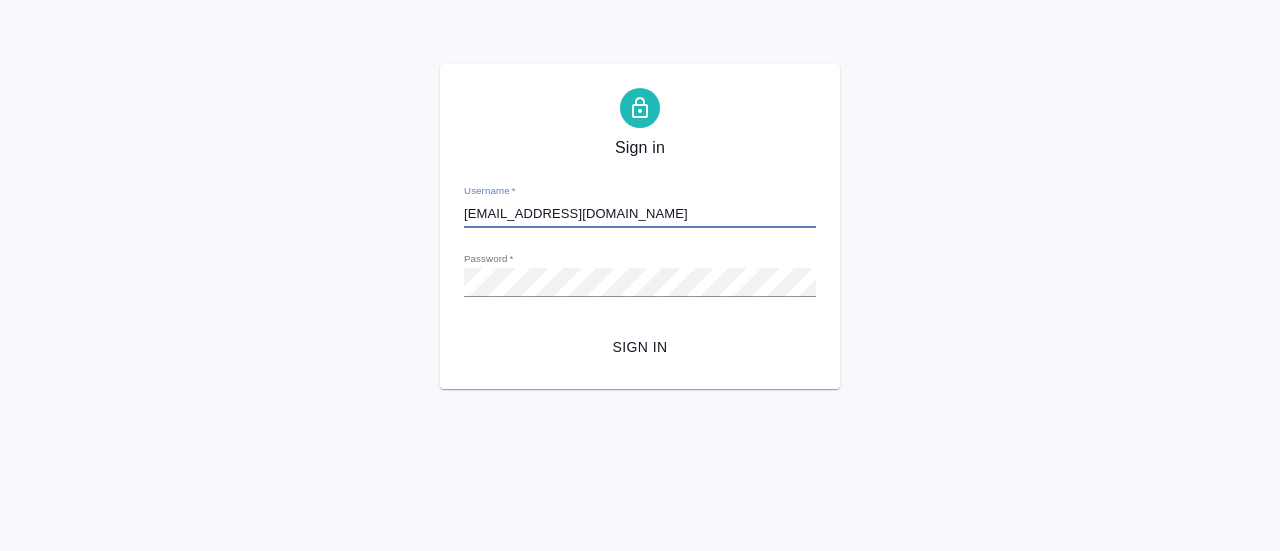click on "Sign in" at bounding box center (640, 347) 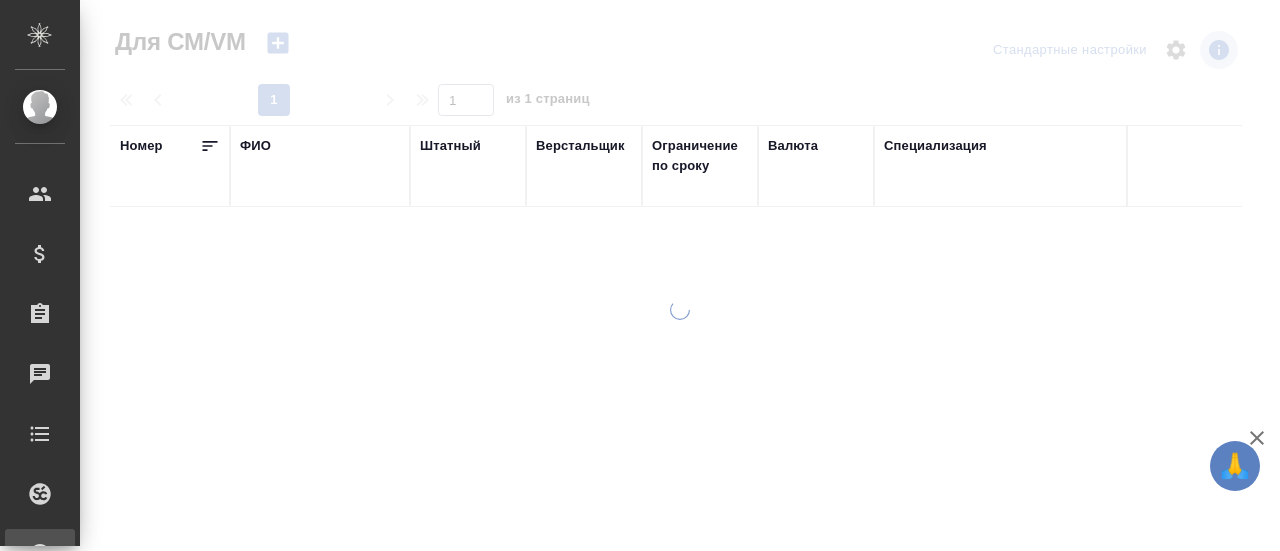 scroll, scrollTop: 0, scrollLeft: 0, axis: both 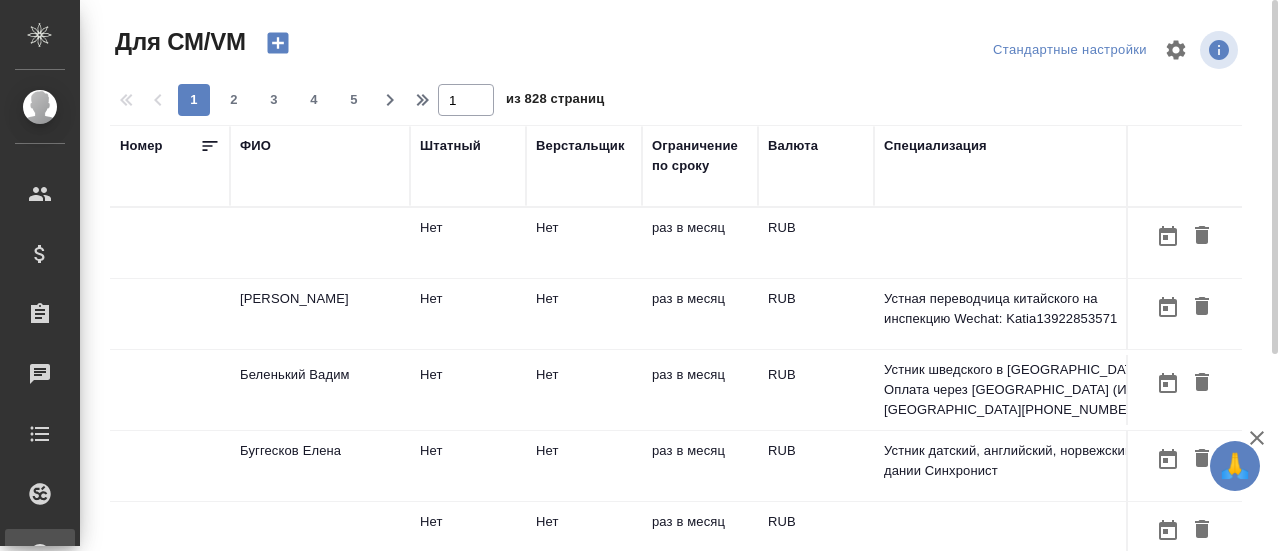 click 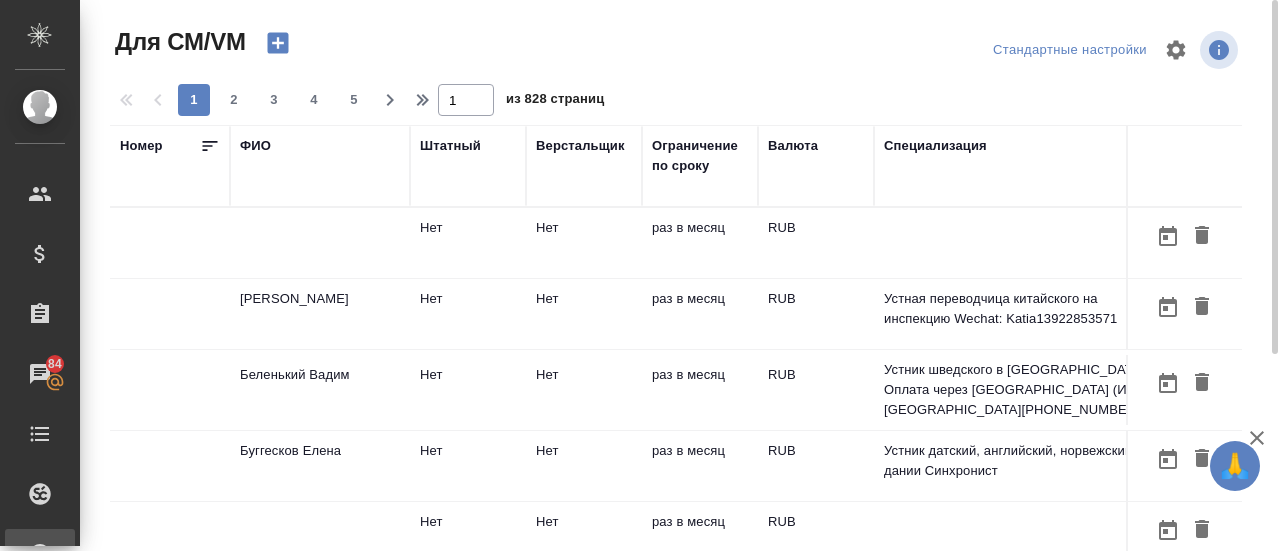 click 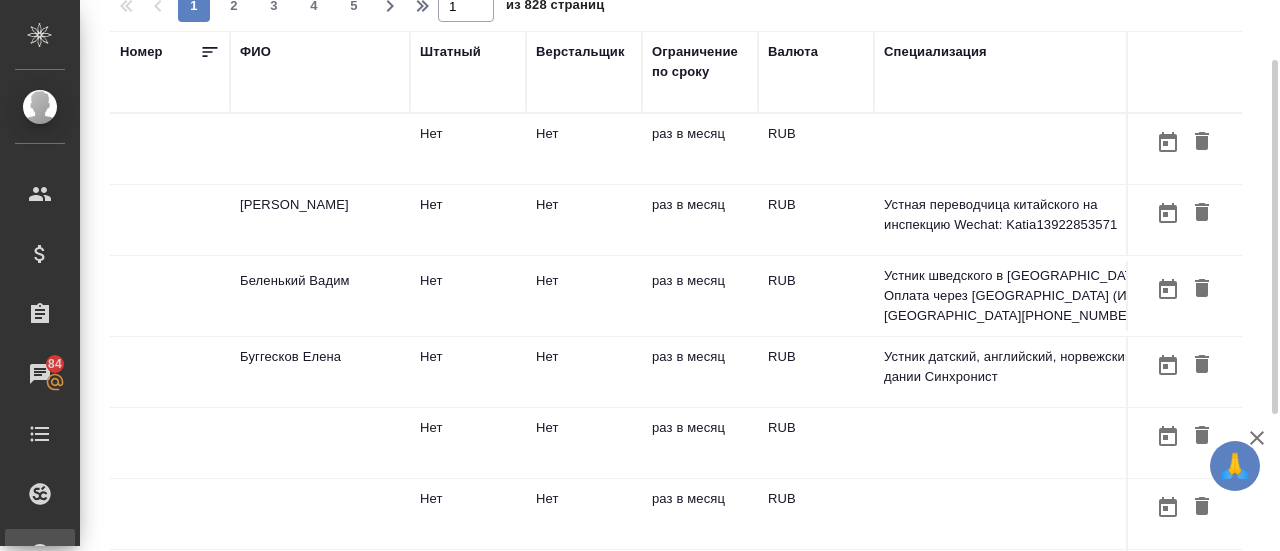scroll, scrollTop: 304, scrollLeft: 0, axis: vertical 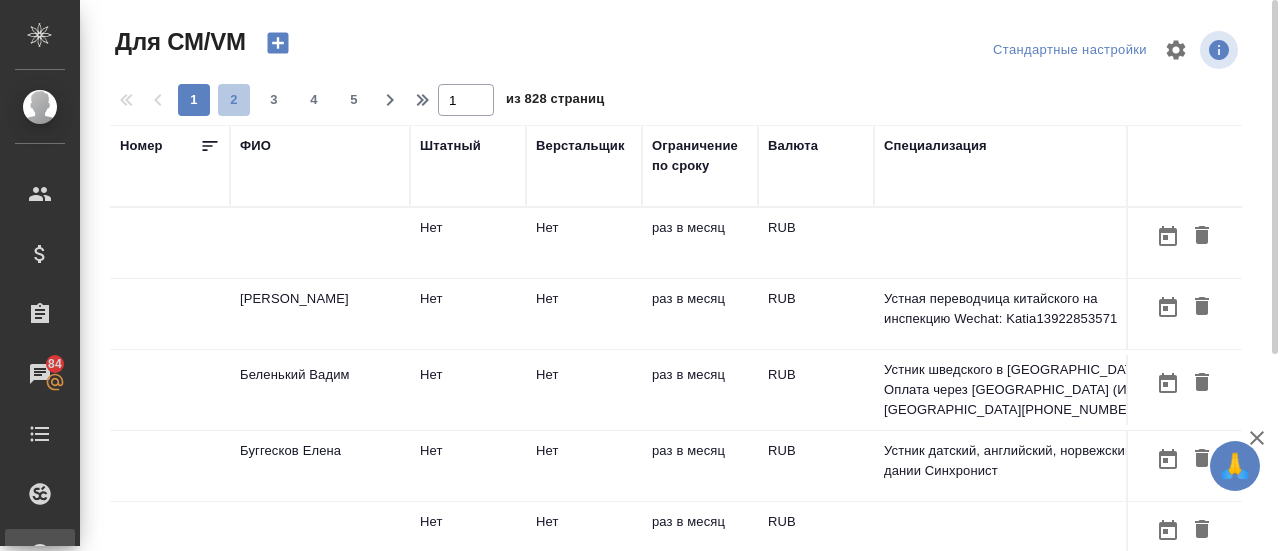 click on "2" at bounding box center (234, 100) 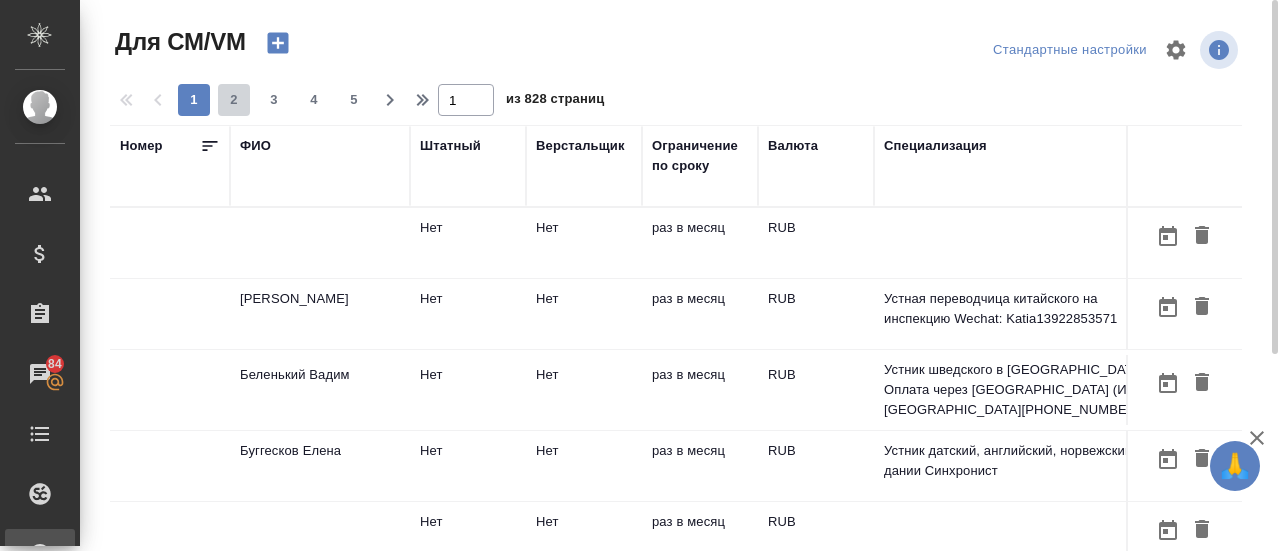 type on "2" 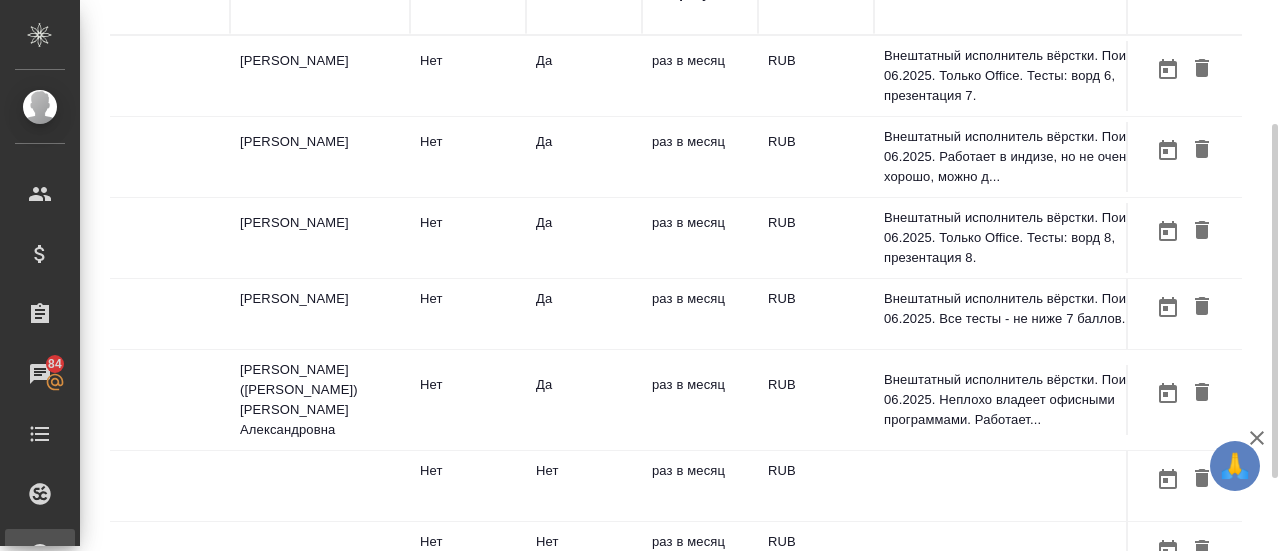 scroll, scrollTop: 184, scrollLeft: 0, axis: vertical 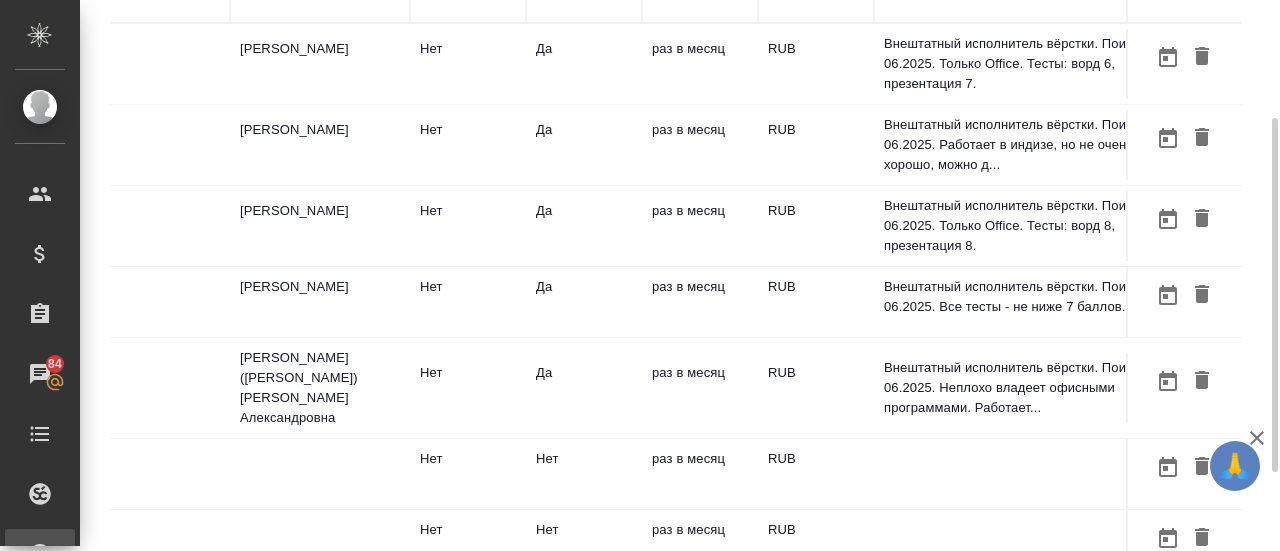 click on "Олифир (Щукина) Ирина Александровна" at bounding box center [320, 64] 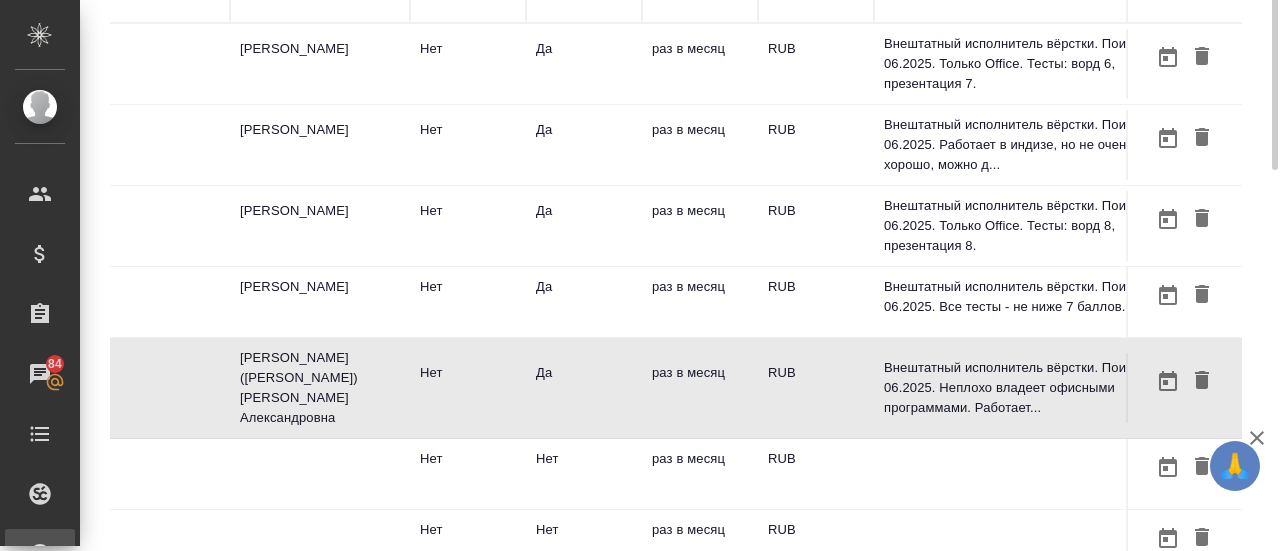 scroll, scrollTop: 0, scrollLeft: 0, axis: both 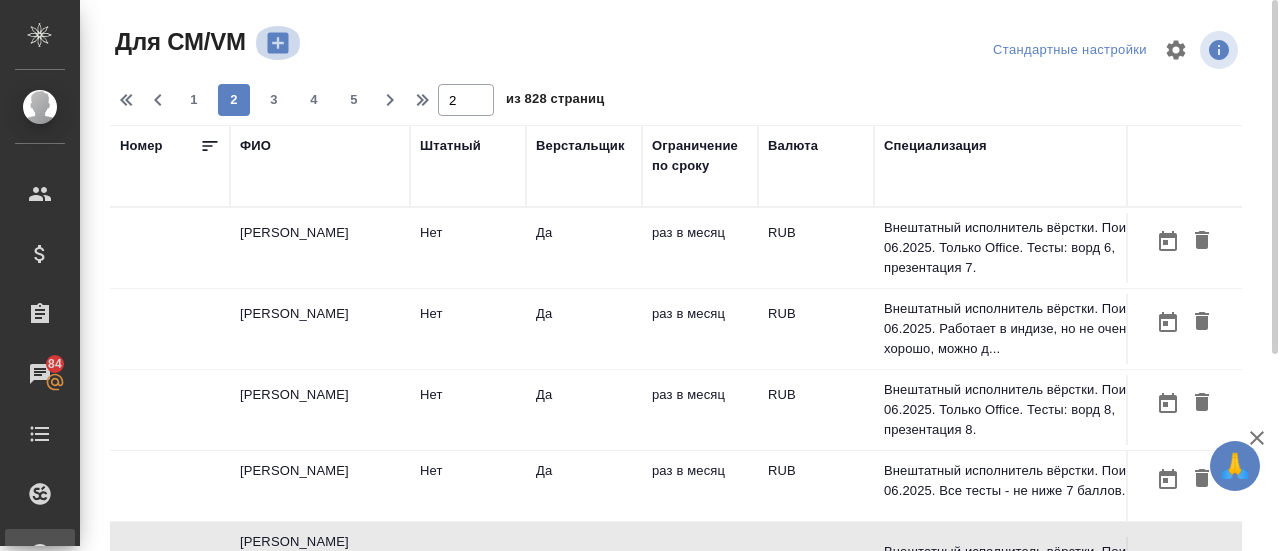 click 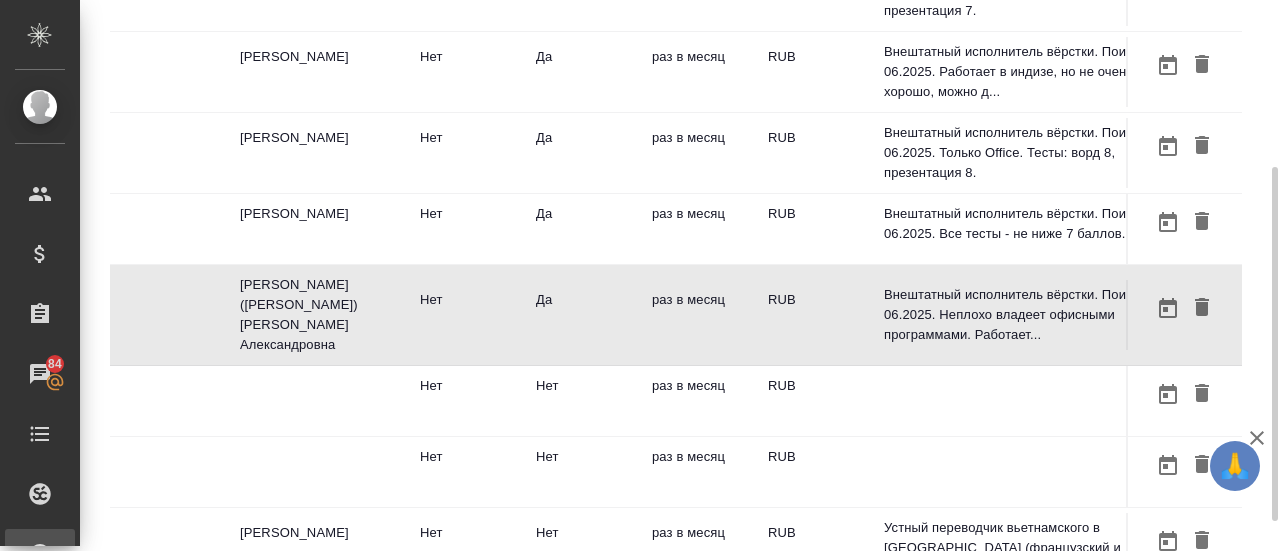 scroll, scrollTop: 258, scrollLeft: 0, axis: vertical 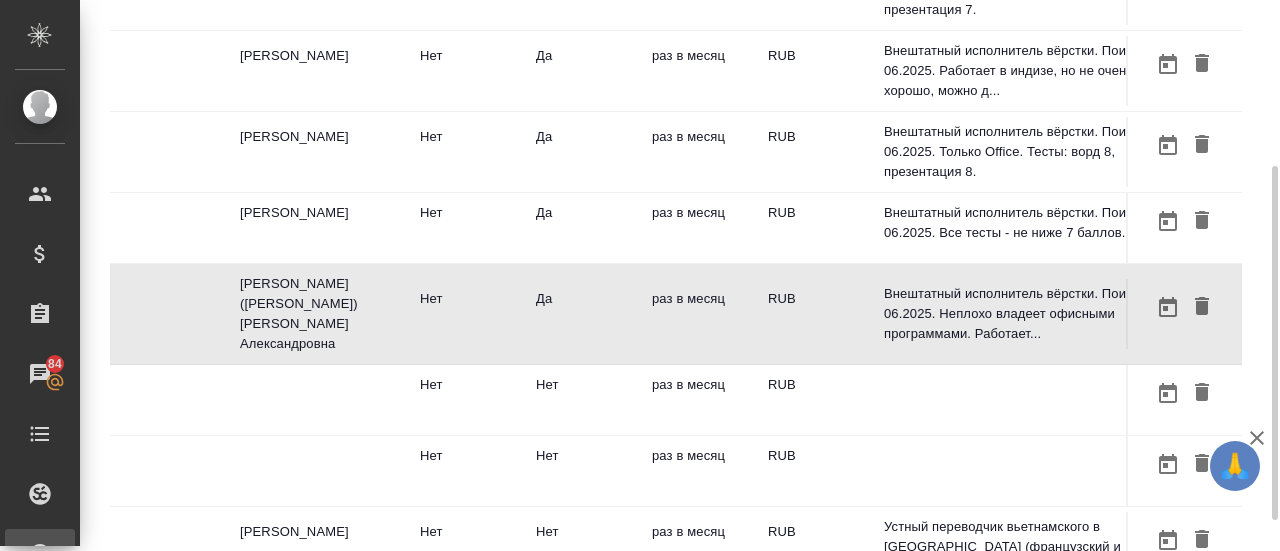 click on "Либерман Татьяна" at bounding box center [320, -10] 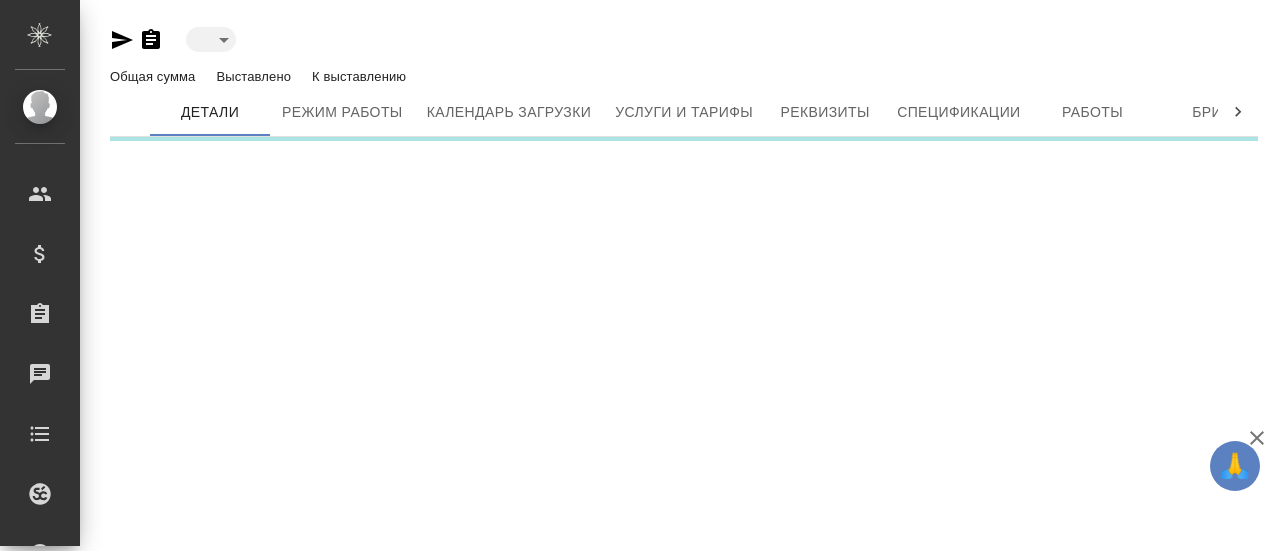scroll, scrollTop: 0, scrollLeft: 0, axis: both 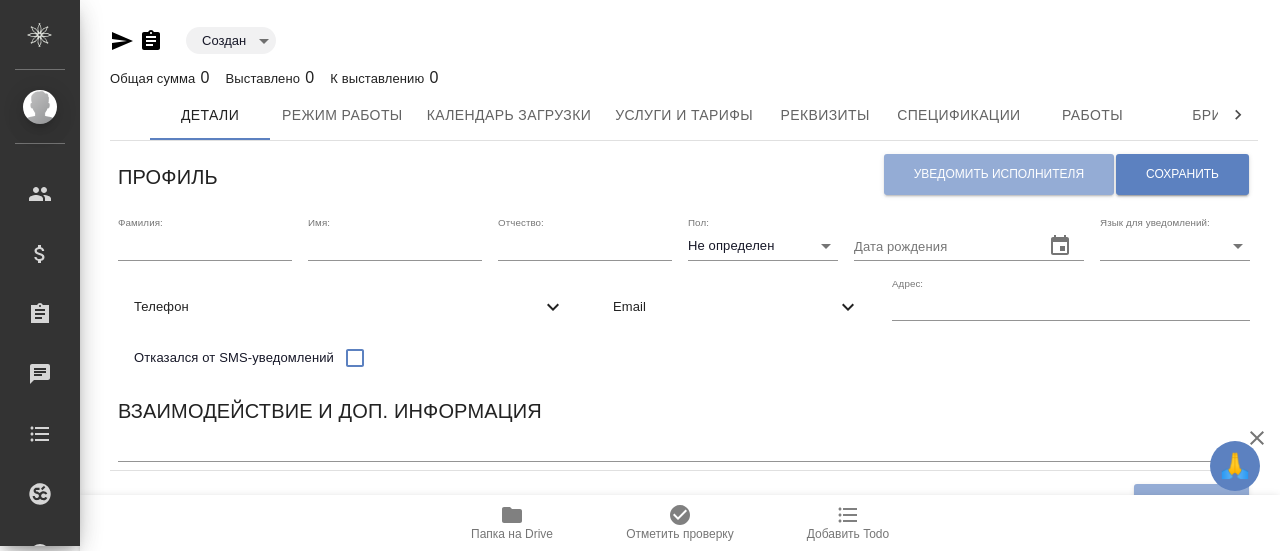 click on "Email" at bounding box center (736, 307) 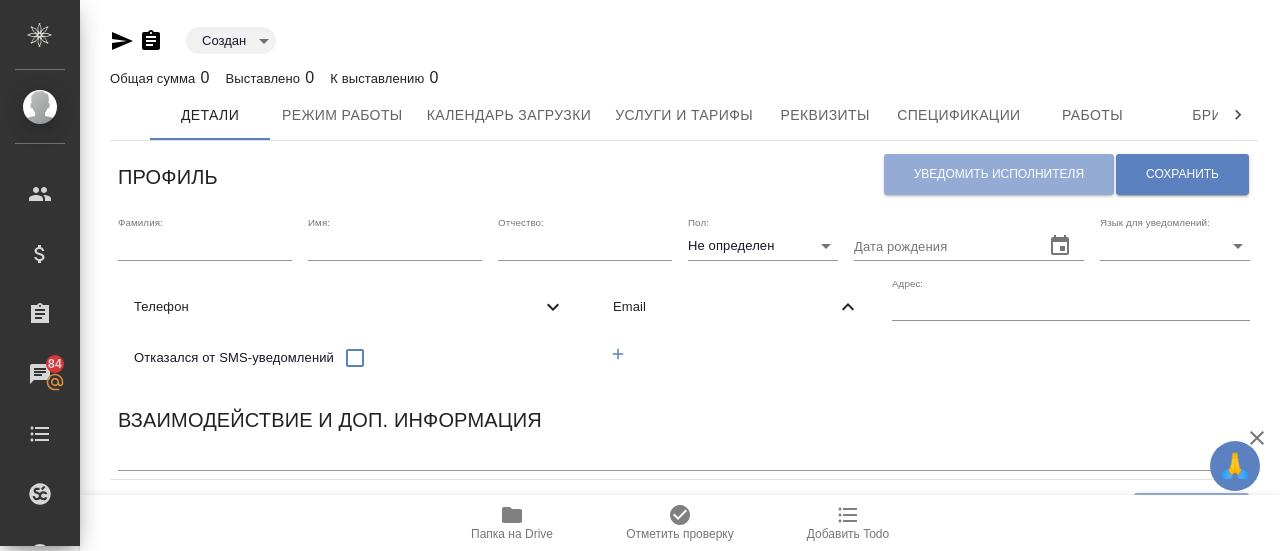 click 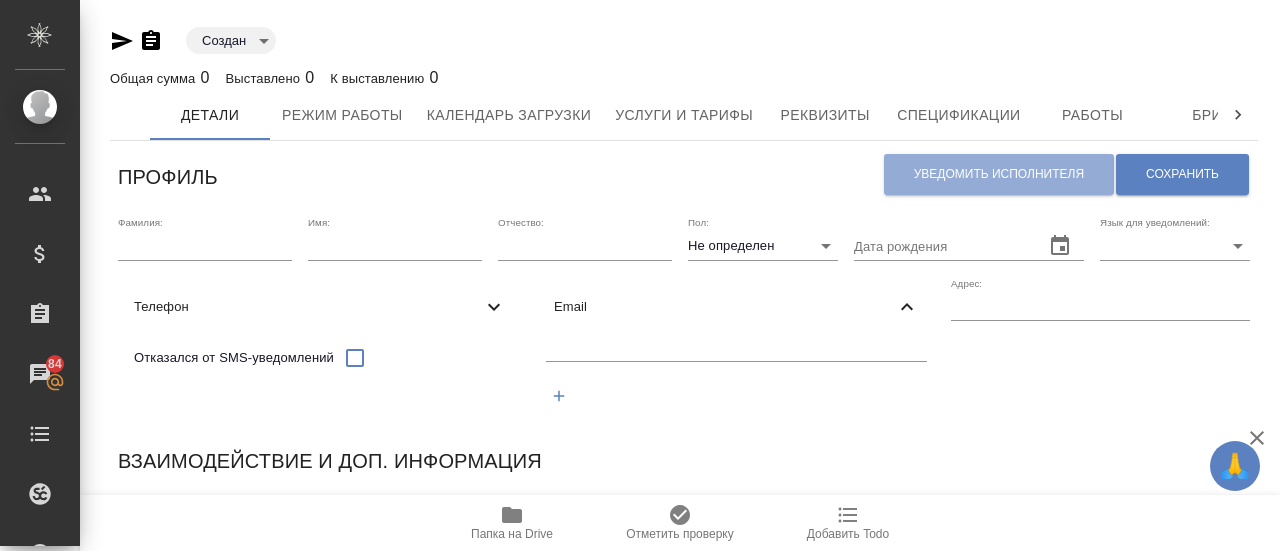 click at bounding box center (736, 349) 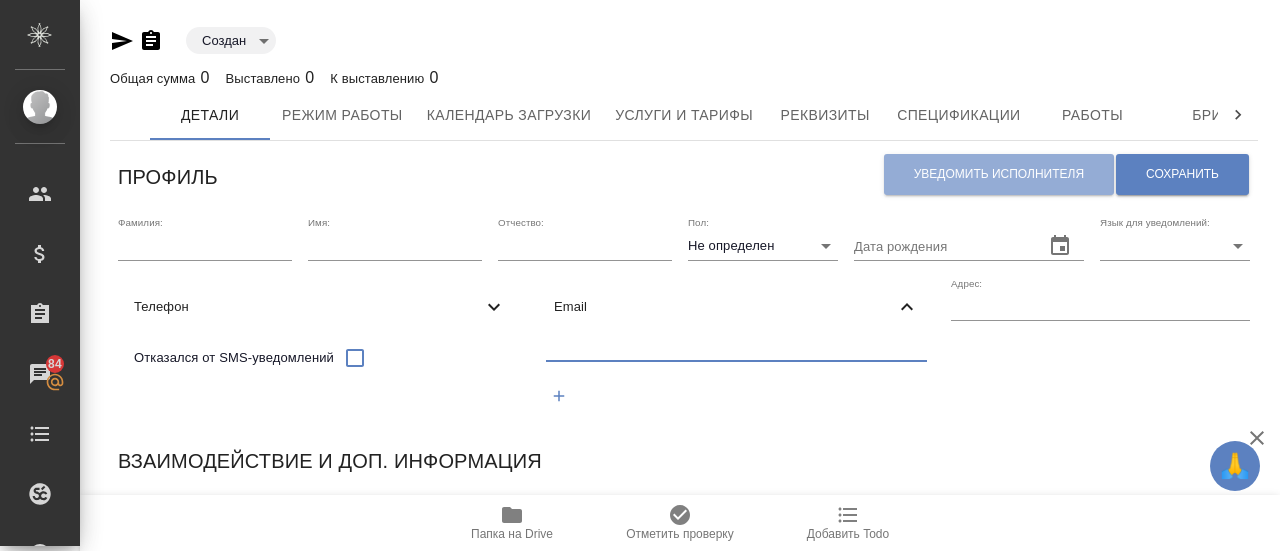 paste on "business.ru.tr@gmail.com" 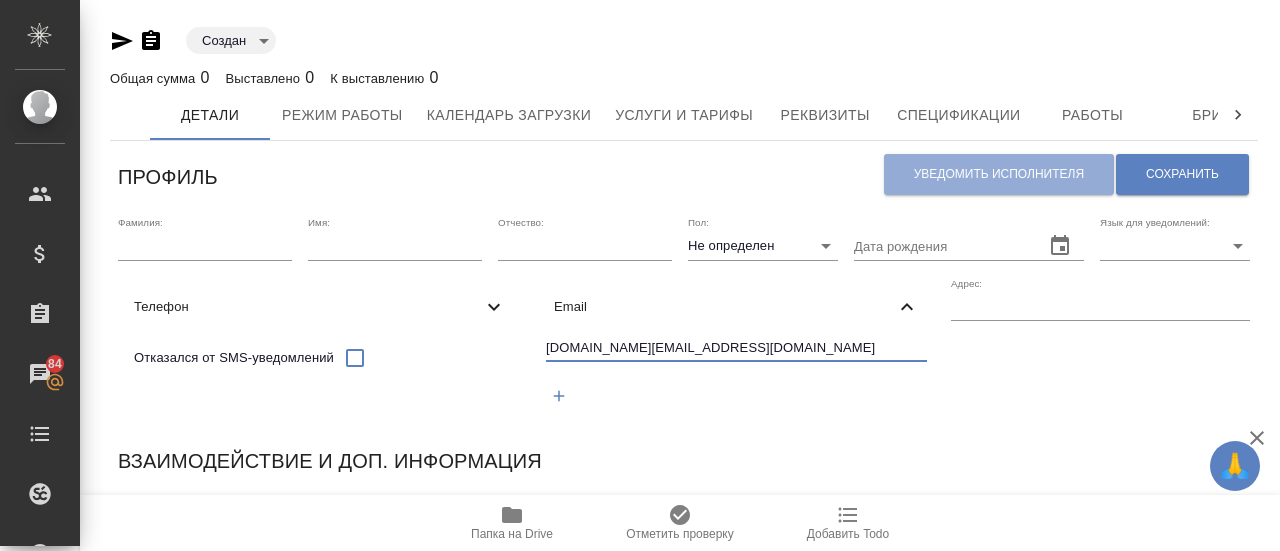 type on "business.ru.tr@gmail.com" 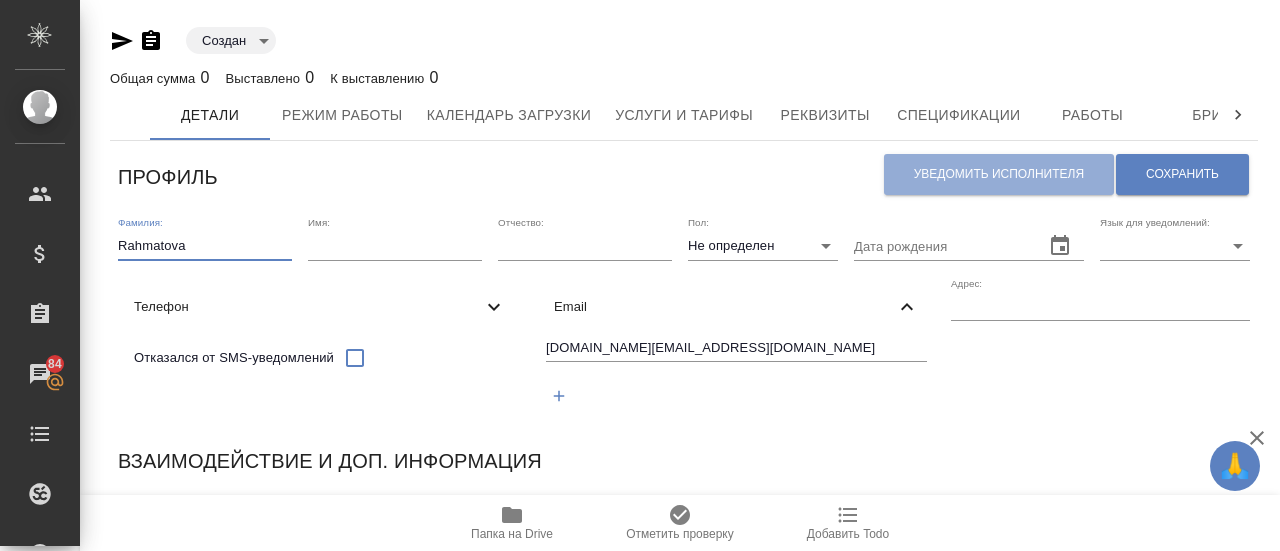type on "Rahmatova" 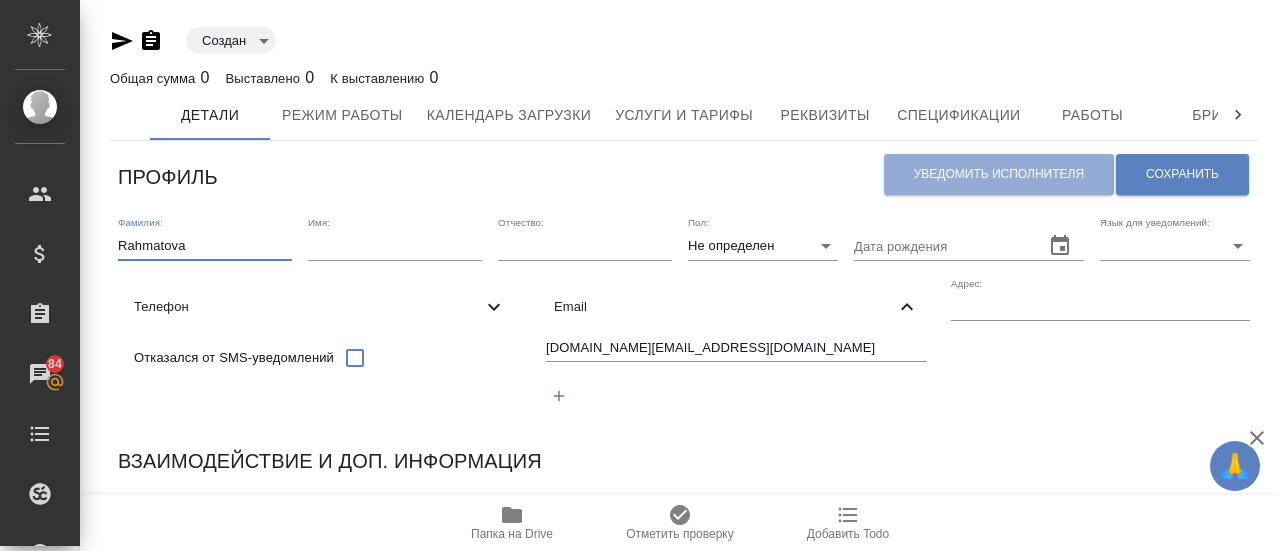 click at bounding box center (395, 246) 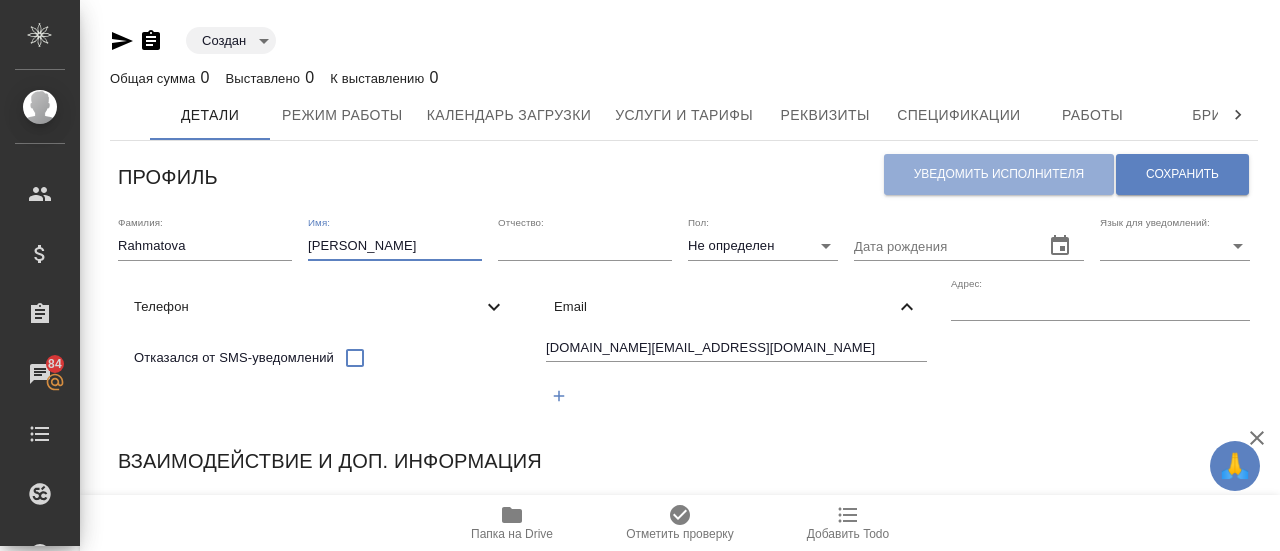 type on "Maria" 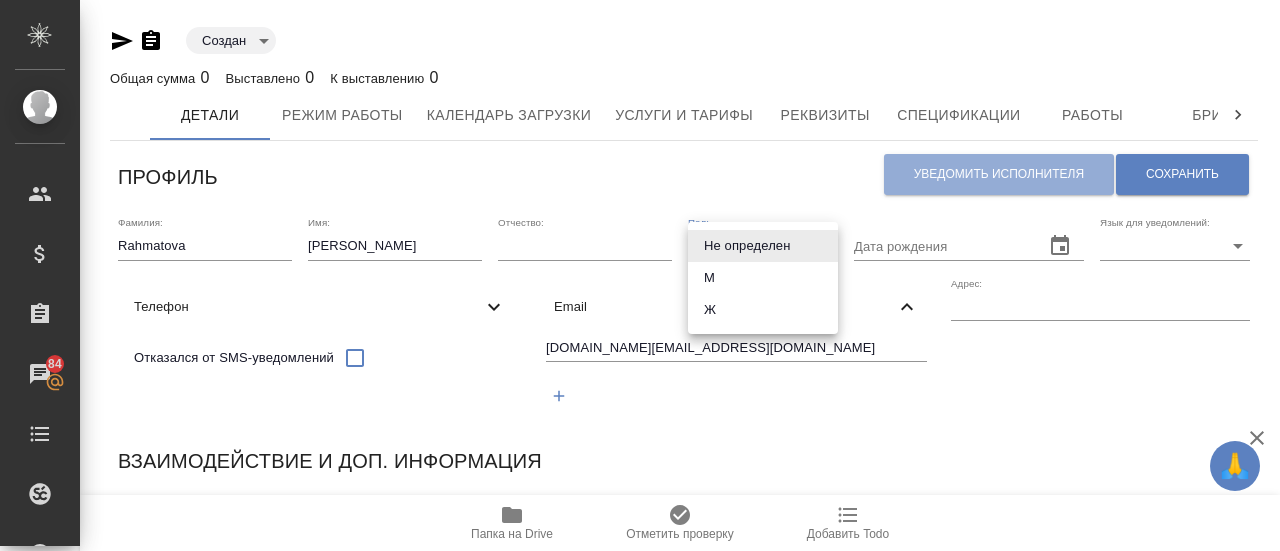 click on "🙏 .cls-1
fill:#fff;
AWATERA Gusmanova Nailya Клиенты Спецификации Заказы 84 Чаты Todo Проекты SC Исполнители Кандидаты Работы Входящие заявки Заявки на доставку Рекламации Проекты процессинга Конференции Выйти Создан created Общая сумма 0 Выставлено 0 К выставлению 0 Детали Режим работы Календарь загрузки Услуги и тарифы Реквизиты Спецификации Работы Бриф Smartcat Доп. инфо Чат Профиль Уведомить исполнителя Сохранить Фамилия: Rahmatova Имя: Maria Отчество: Пол: Не определен none Дата рождения Язык для уведомлений: ​ Телефон Отказался от SMS-уведомлений Email business.ru.tr@gmail.com Адрес: x" at bounding box center [640, 275] 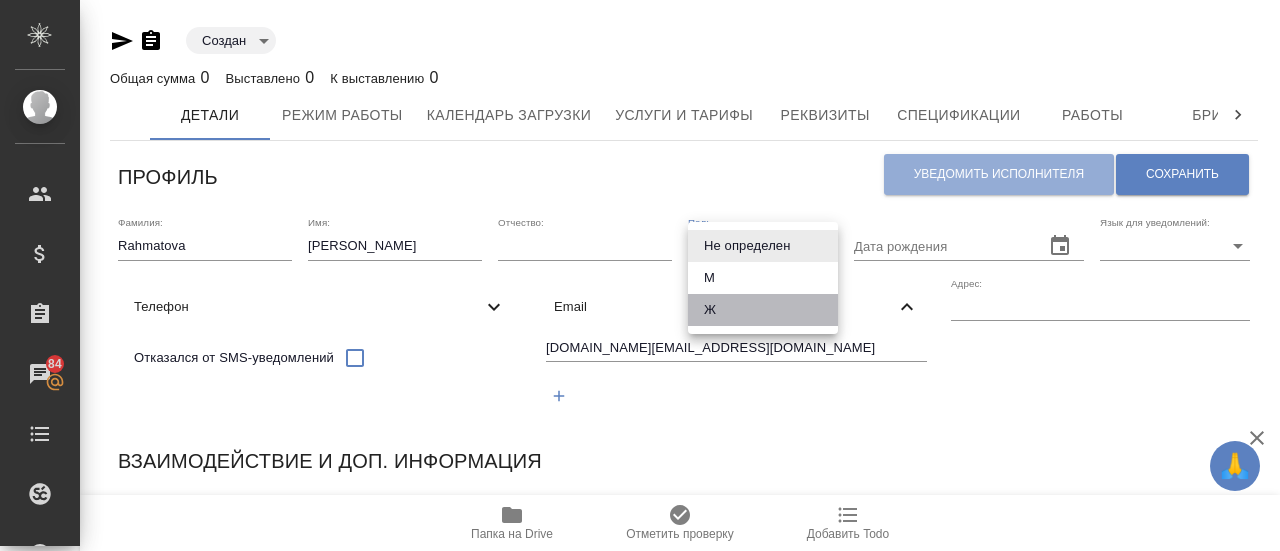 click on "Ж" at bounding box center [763, 310] 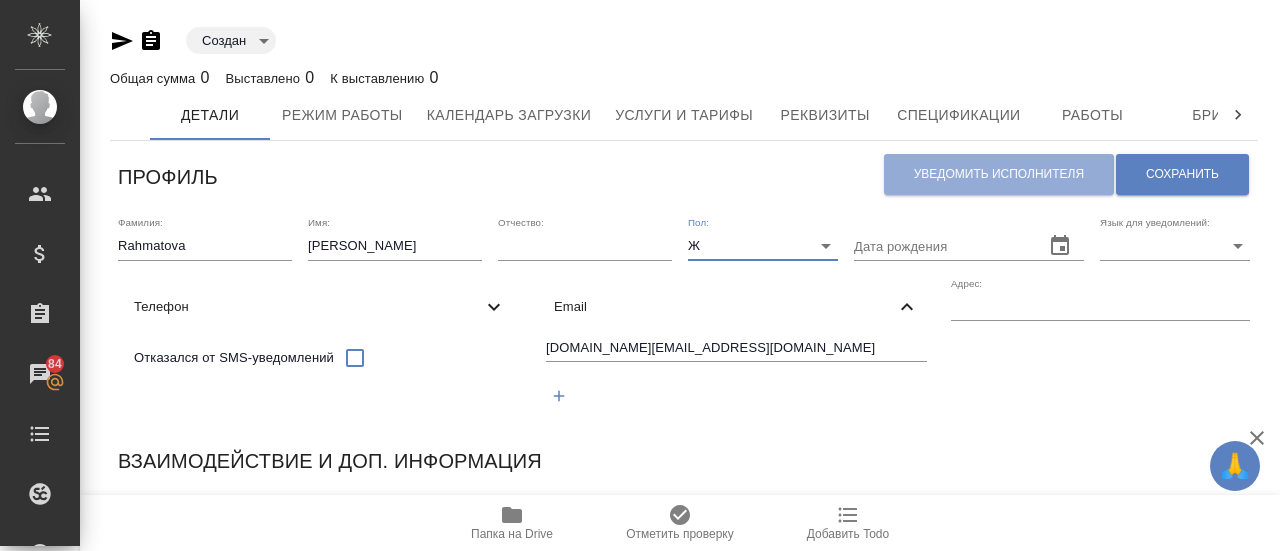 click on "🙏 .cls-1
fill:#fff;
AWATERA Gusmanova Nailya Клиенты Спецификации Заказы 84 Чаты Todo Проекты SC Исполнители Кандидаты Работы Входящие заявки Заявки на доставку Рекламации Проекты процессинга Конференции Выйти Создан created Общая сумма 0 Выставлено 0 К выставлению 0 Детали Режим работы Календарь загрузки Услуги и тарифы Реквизиты Спецификации Работы Бриф Smartcat Доп. инфо Чат Профиль Уведомить исполнителя Сохранить Фамилия: Rahmatova Имя: Maria Отчество: Пол: Ж female Дата рождения Язык для уведомлений: ​ Телефон Отказался от SMS-уведомлений Email business.ru.tr@gmail.com Адрес: x Создать ​" at bounding box center [640, 275] 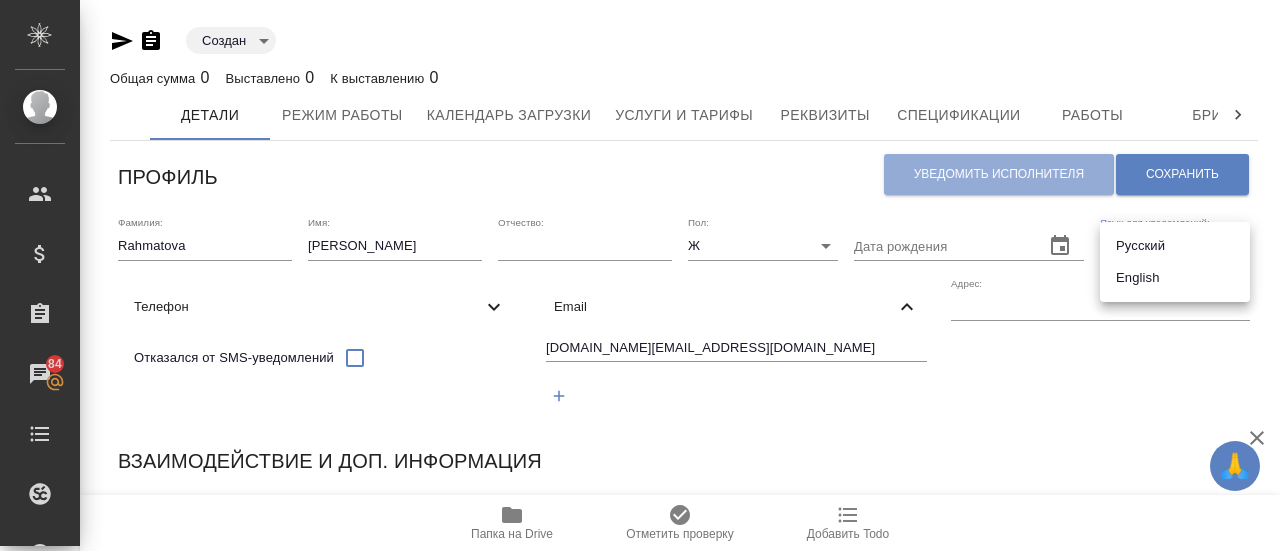 click on "English" at bounding box center [1175, 278] 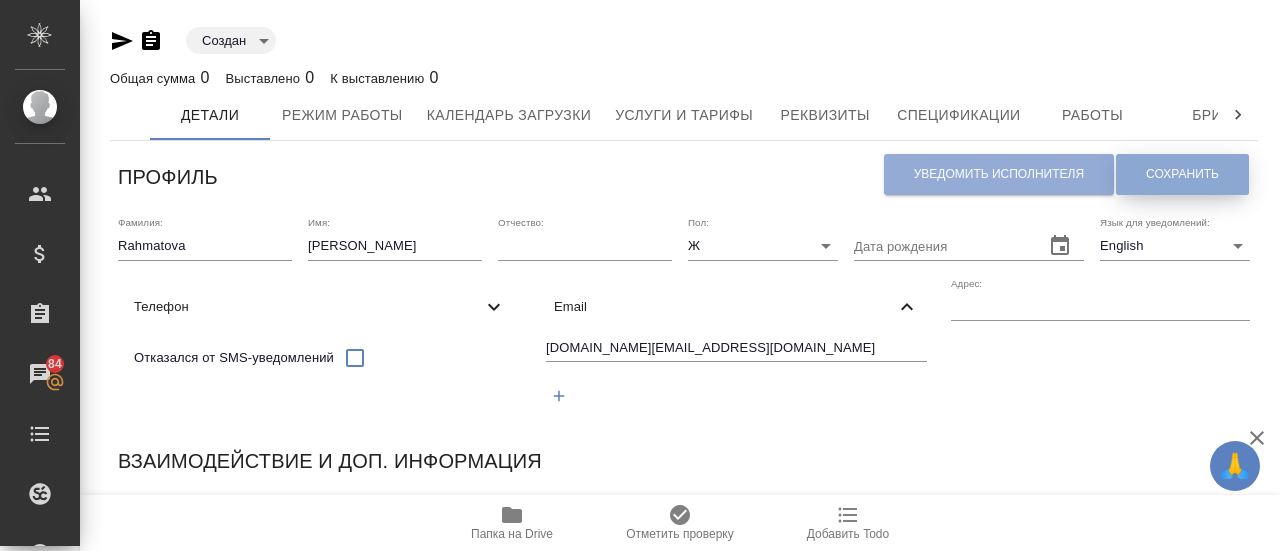 click on "Сохранить" at bounding box center (1182, 174) 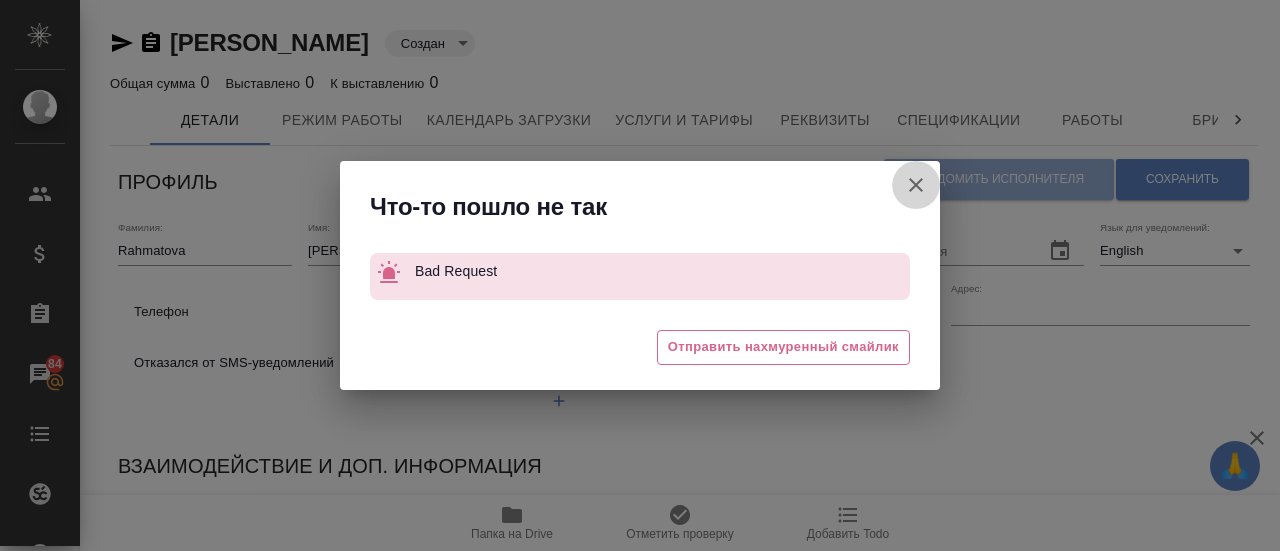 click 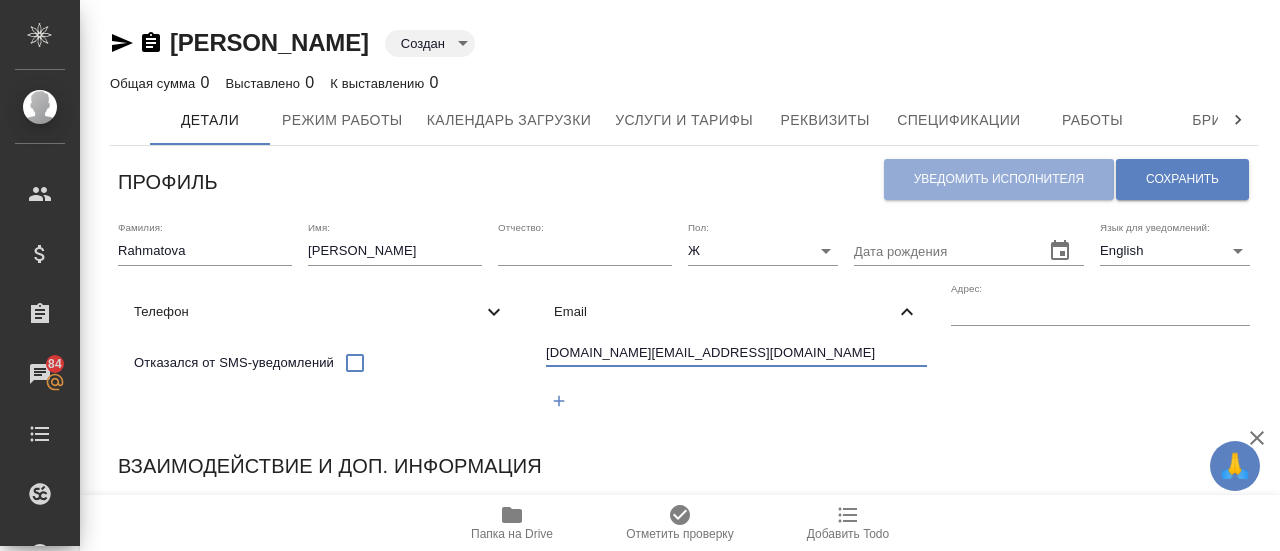 drag, startPoint x: 706, startPoint y: 345, endPoint x: 518, endPoint y: 324, distance: 189.16924 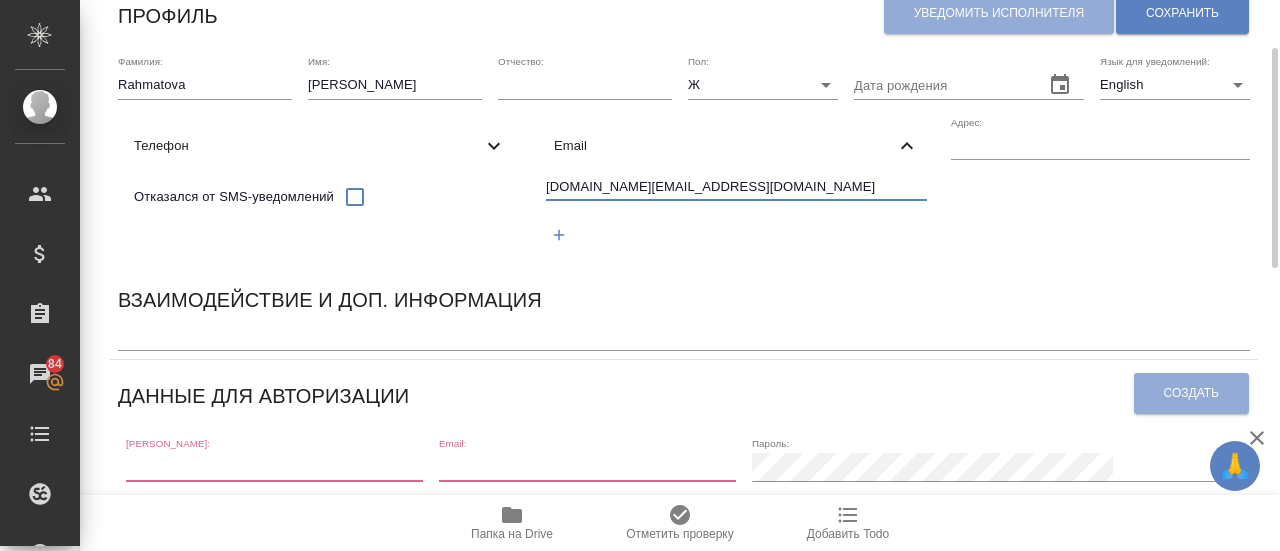scroll, scrollTop: 172, scrollLeft: 0, axis: vertical 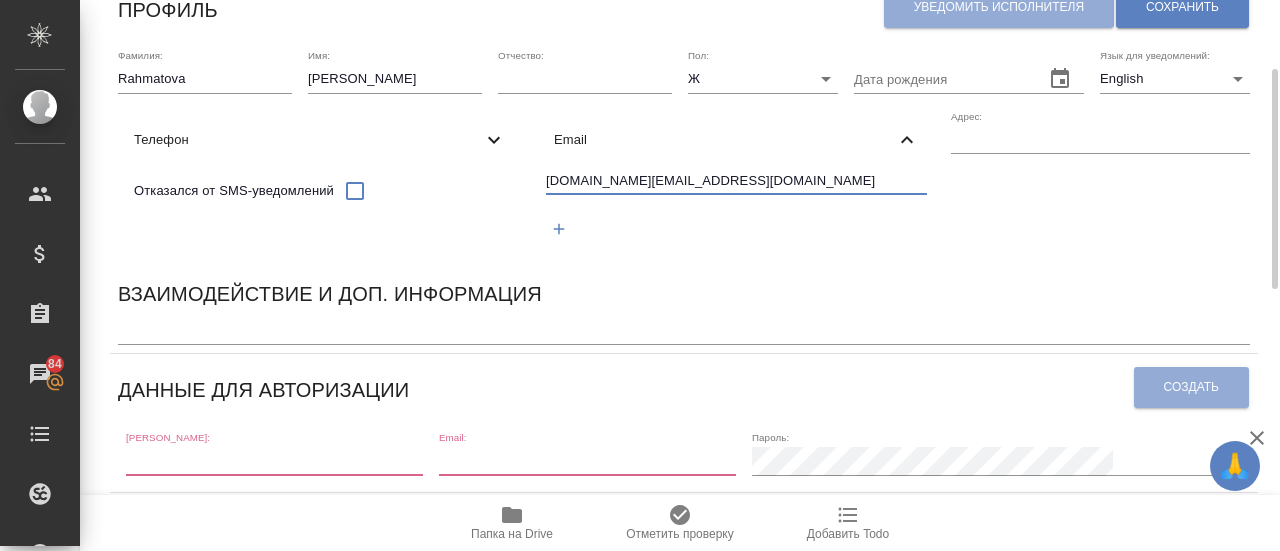 click at bounding box center [274, 461] 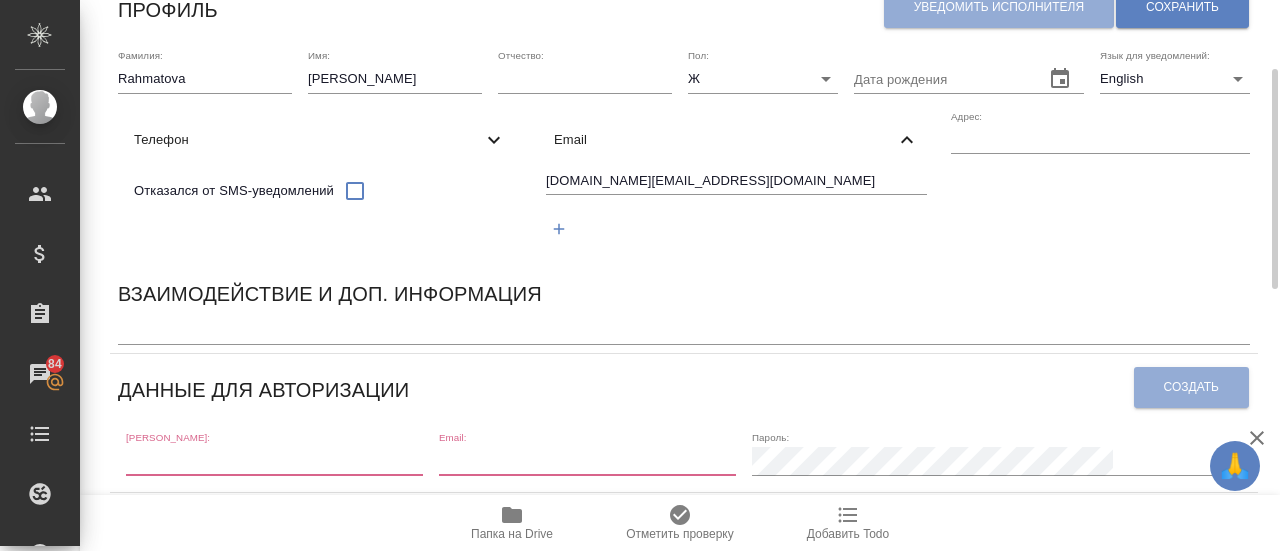 paste on "business.ru.tr@gmail.com" 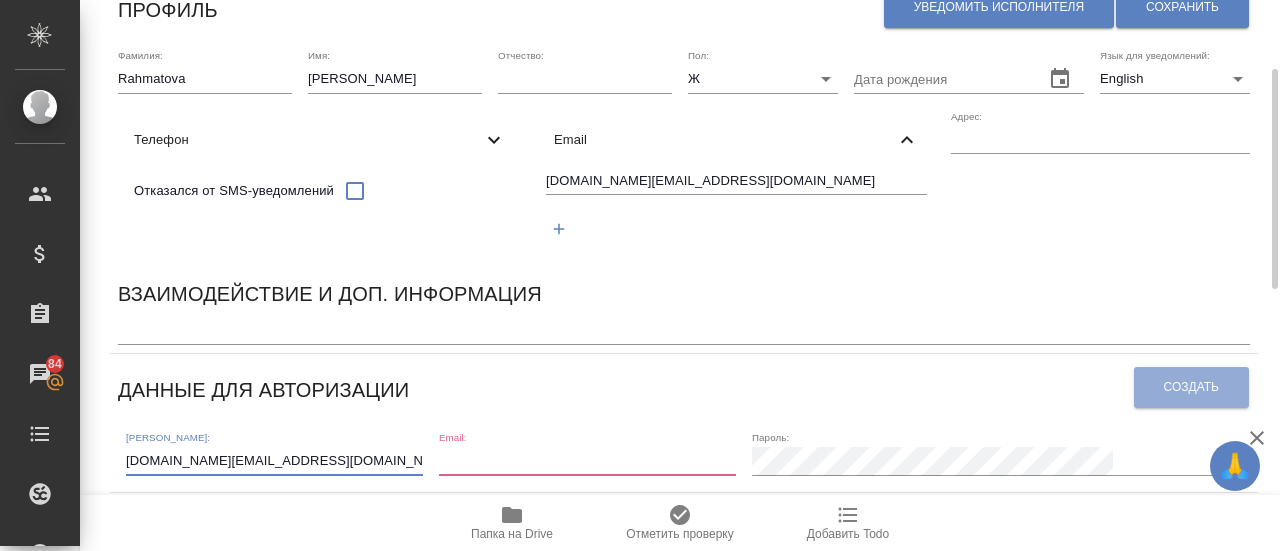 type on "business.ru.tr@gmail.com" 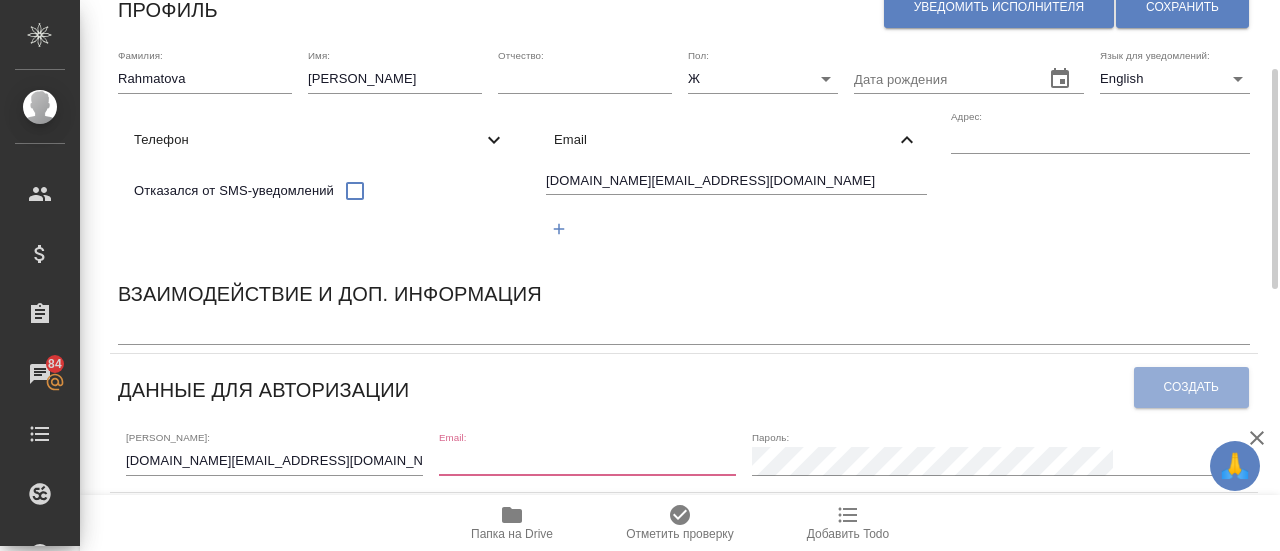paste on "business.ru.tr@gmail.com" 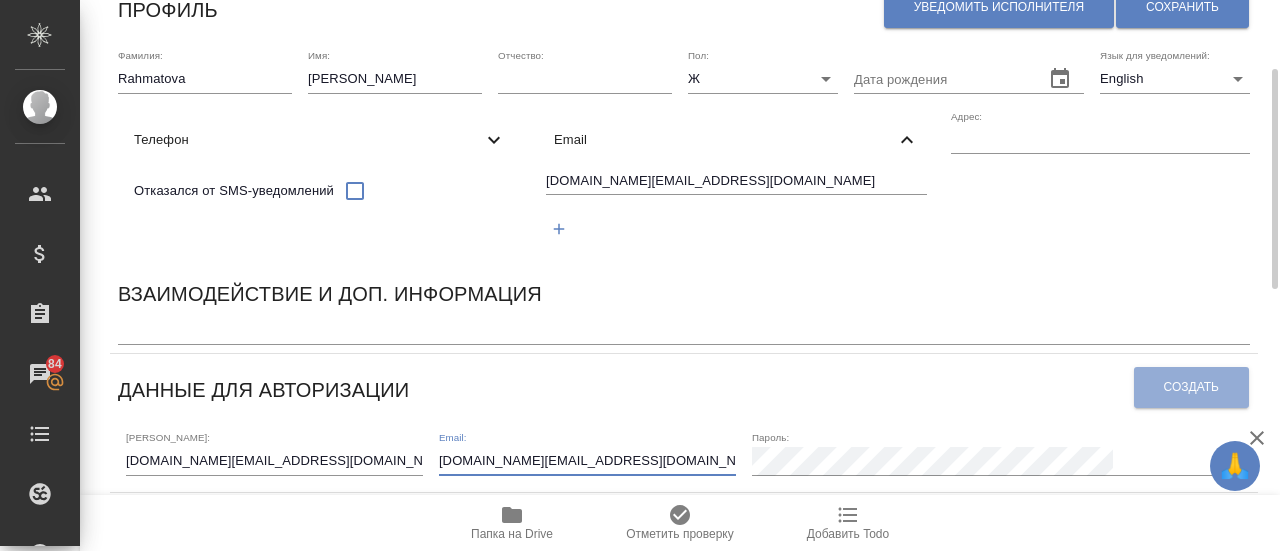 type on "business.ru.tr@gmail.com" 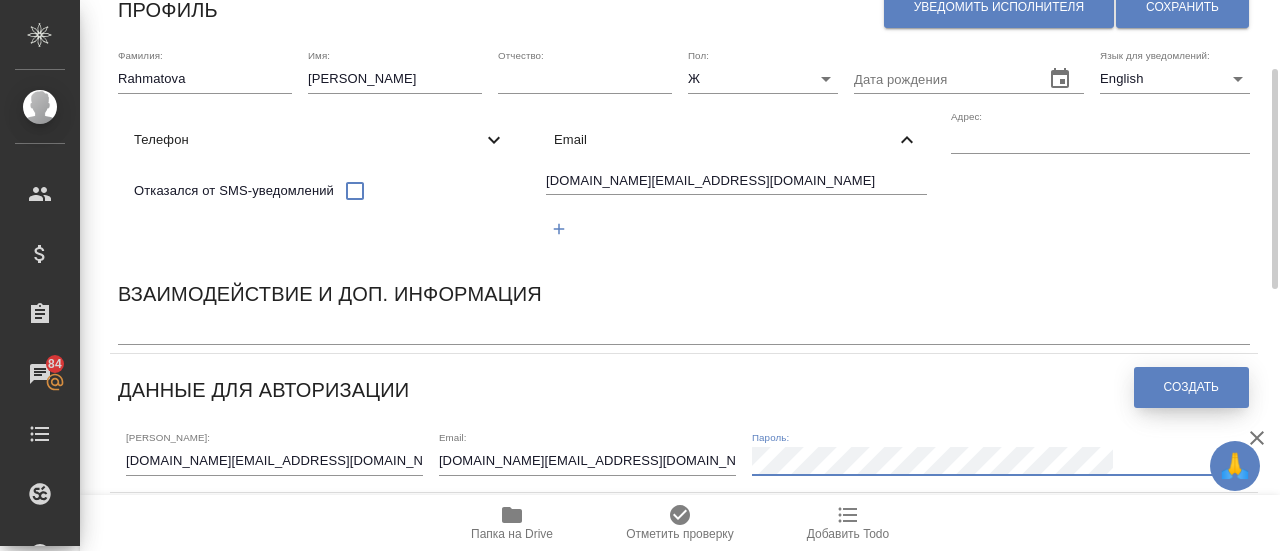 click on "Создать" at bounding box center [1191, 387] 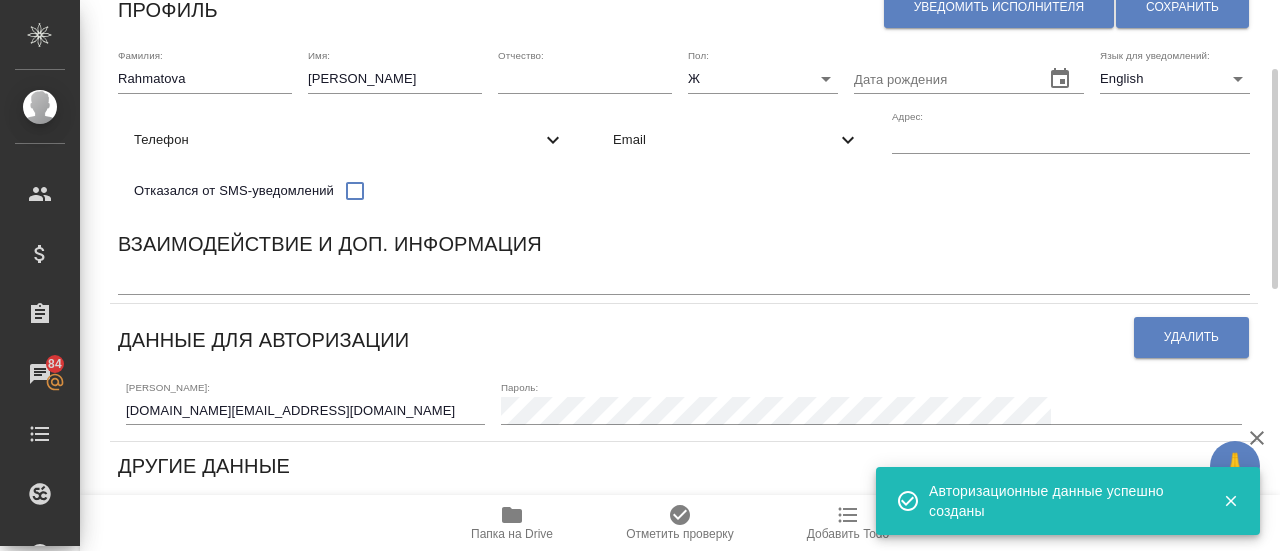 click at bounding box center (1071, 140) 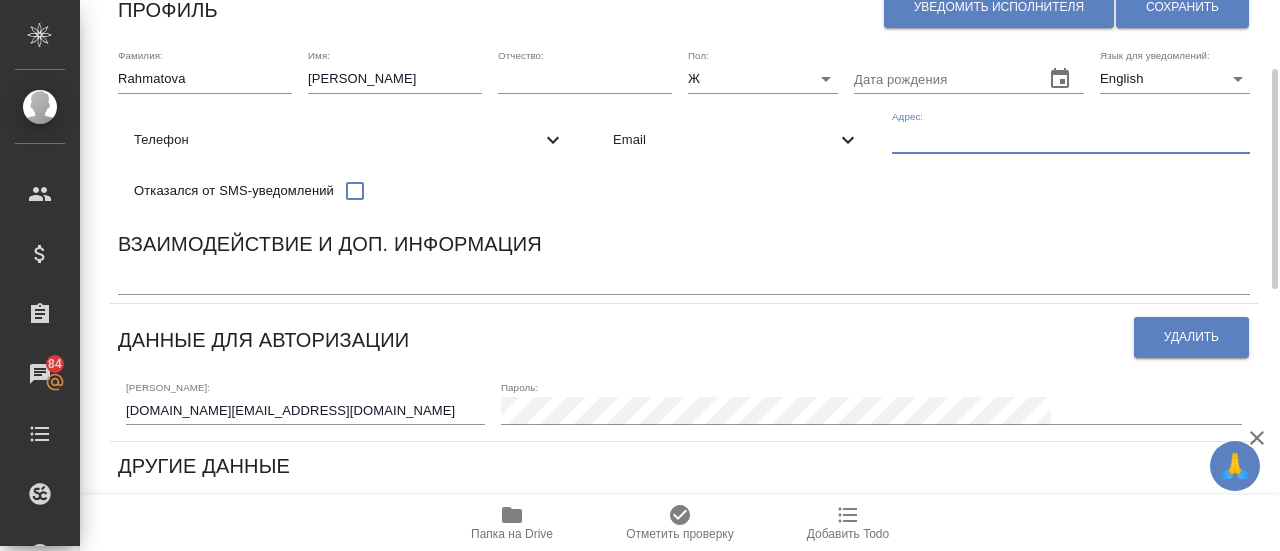 paste on "Istanbul, Turkey" 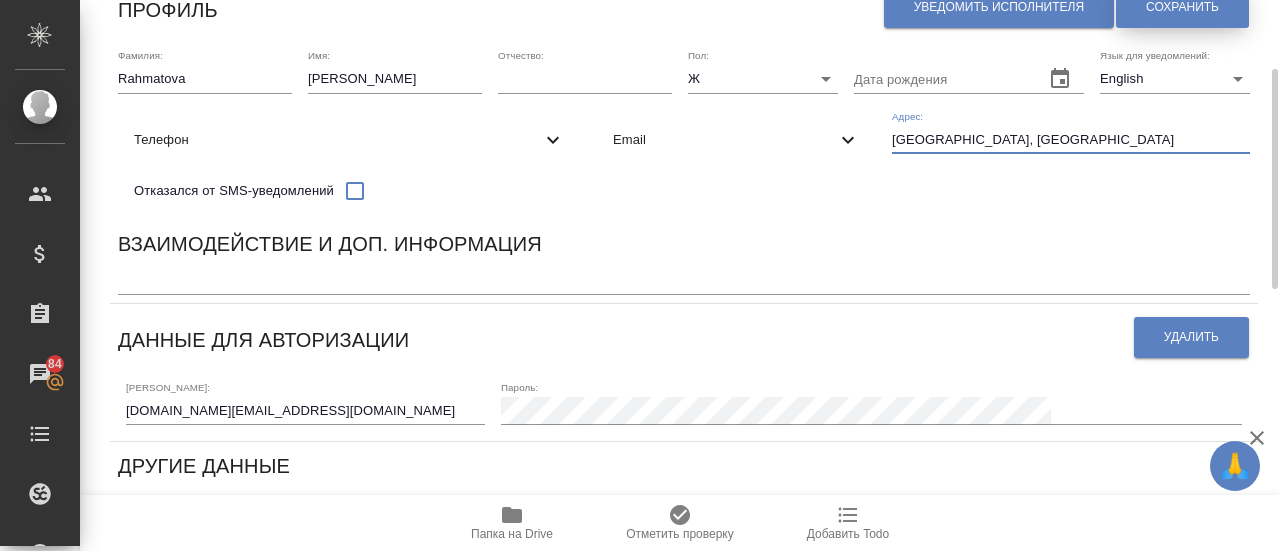 type on "Istanbul, Turkey" 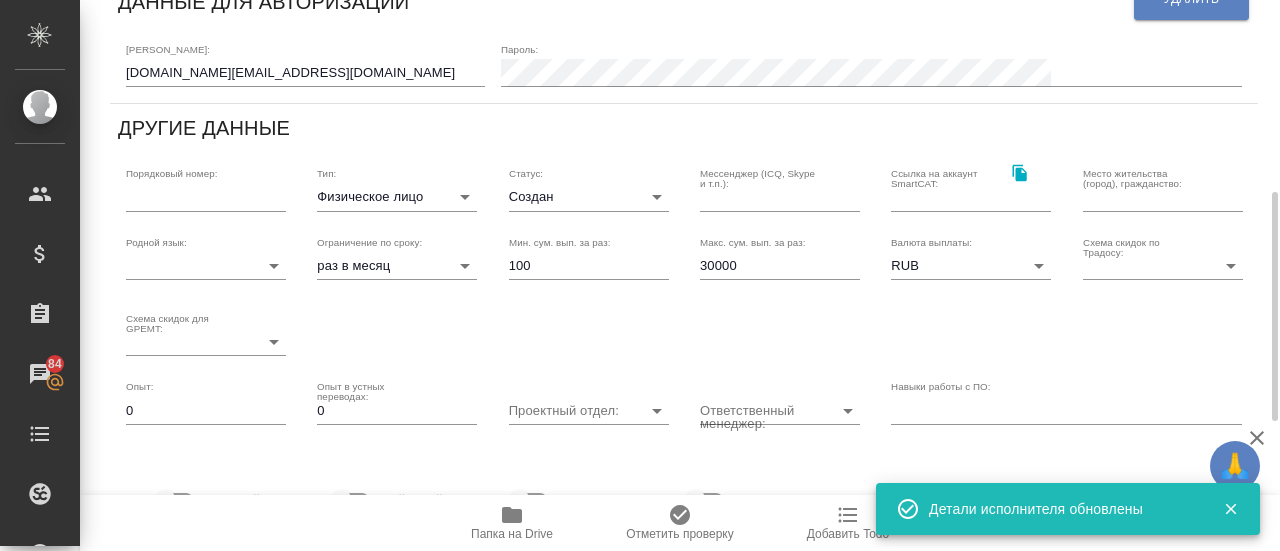 scroll, scrollTop: 514, scrollLeft: 0, axis: vertical 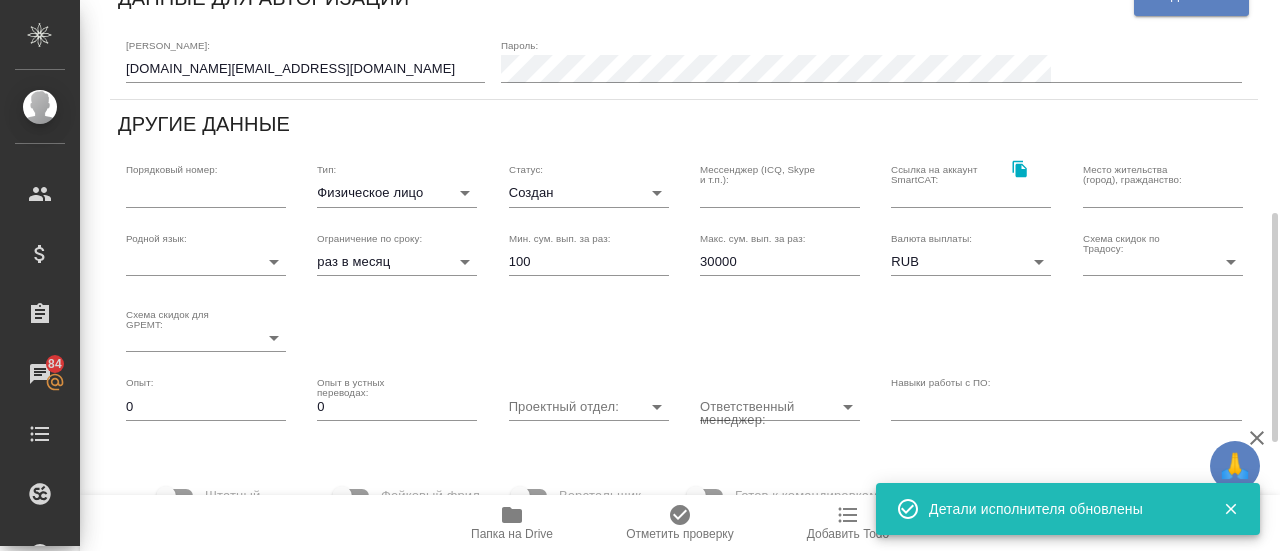 click on "30000" at bounding box center (780, 262) 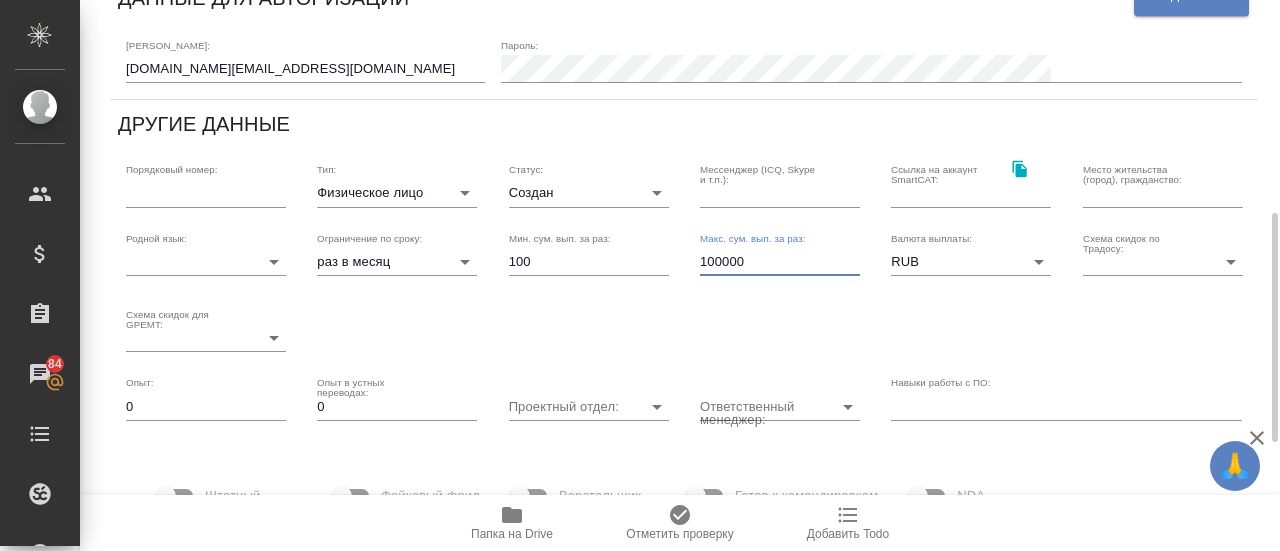 type on "100000" 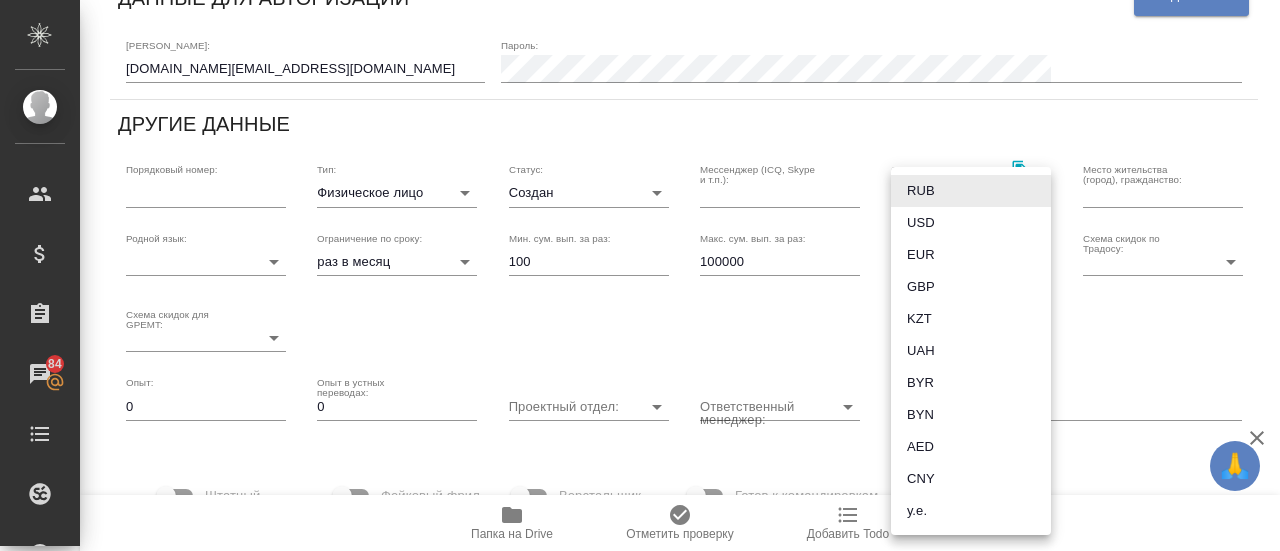 click on "USD" at bounding box center (971, 223) 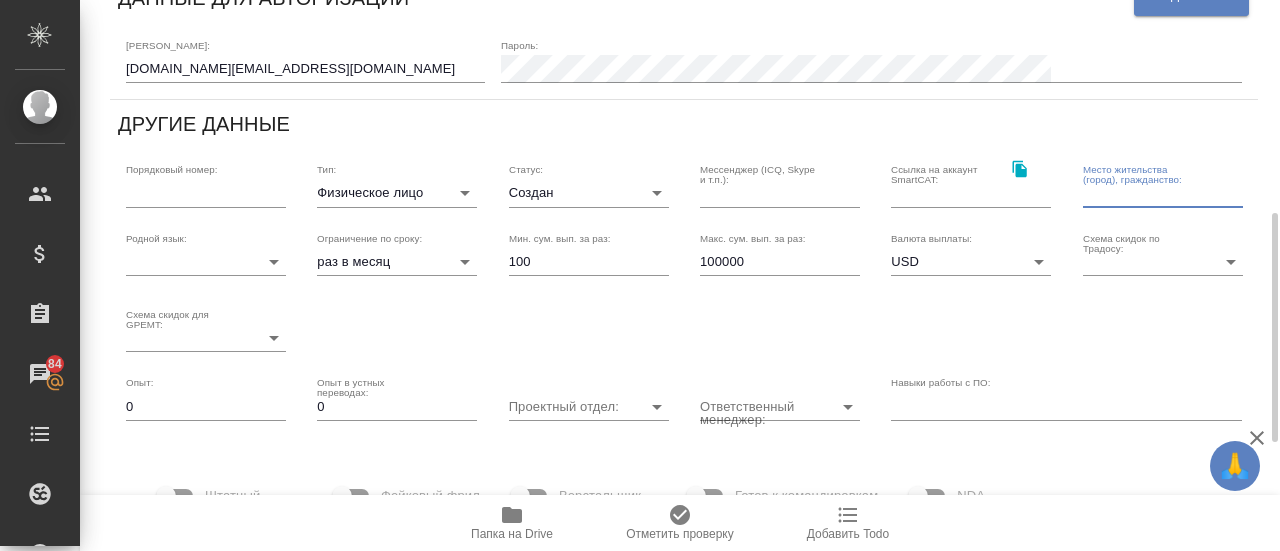 click at bounding box center [1163, 193] 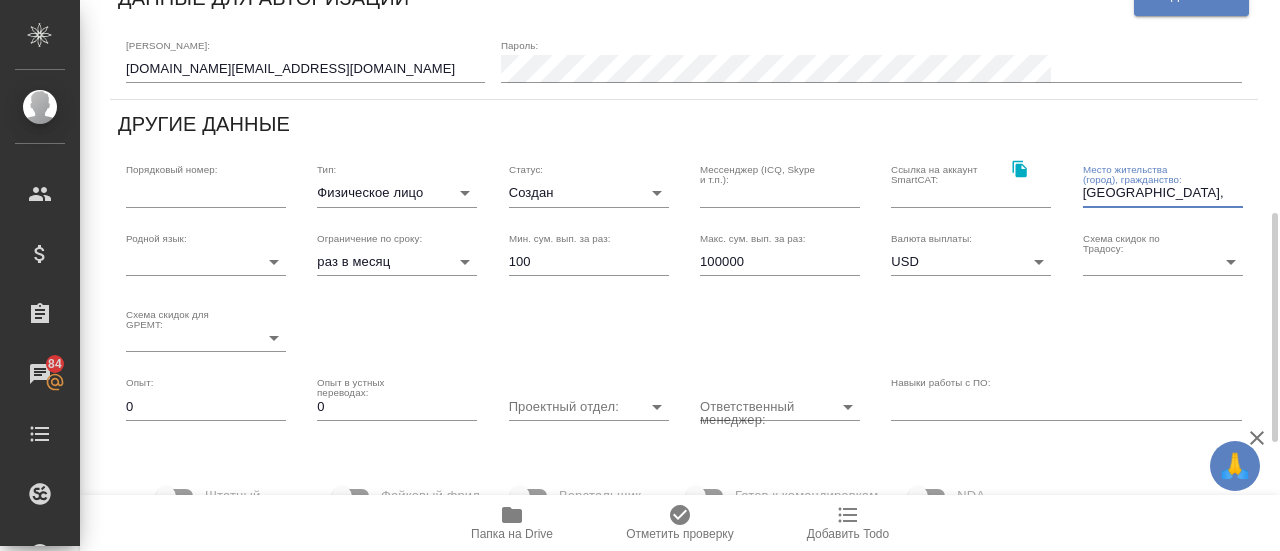 paste on ": Uzbekistan" 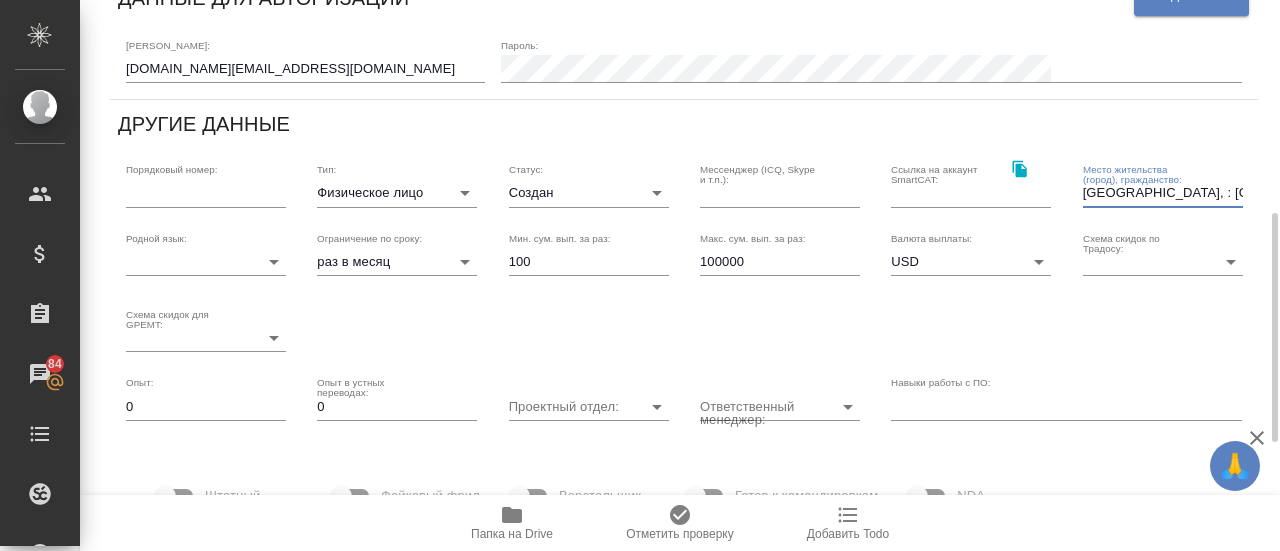 click on "Istanbul, : Uzbekistan" at bounding box center [1163, 193] 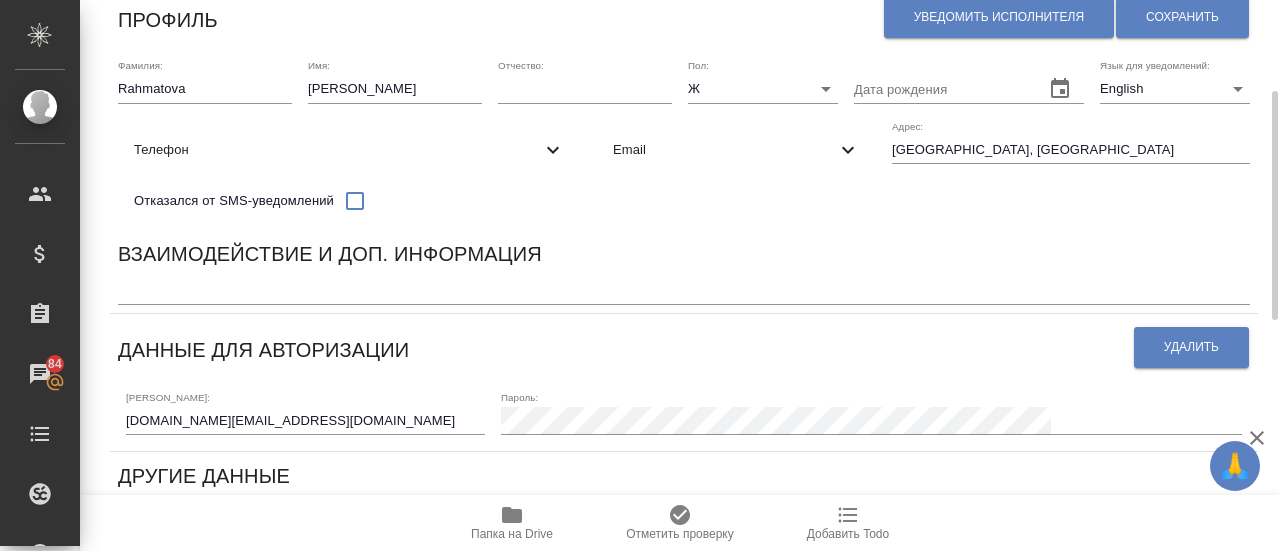 scroll, scrollTop: 140, scrollLeft: 0, axis: vertical 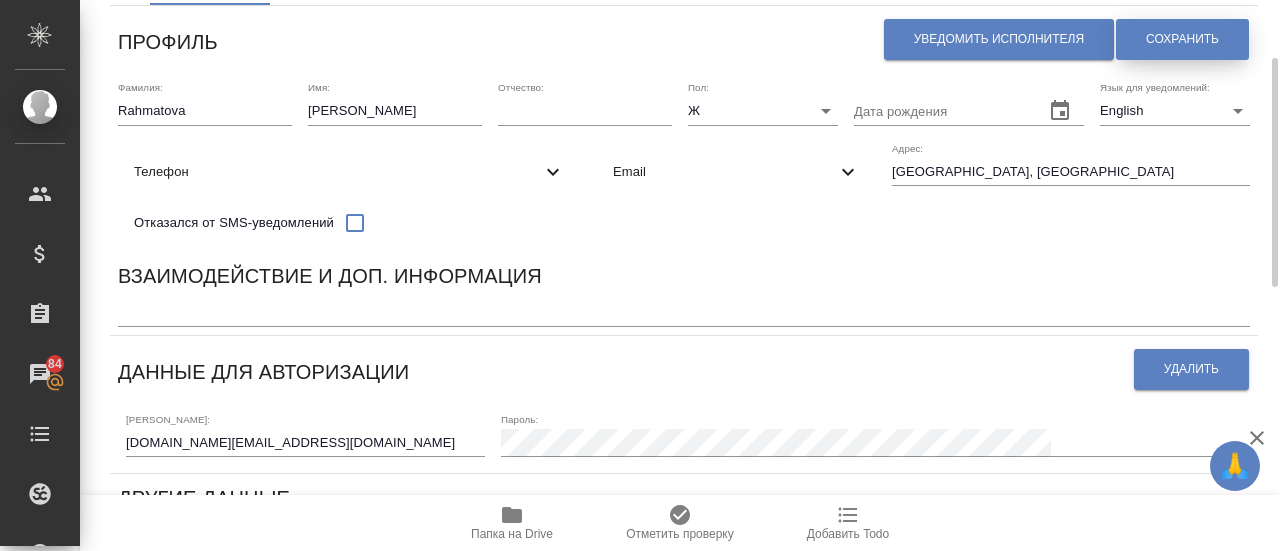 type on "Istanbul,  Uzbekistan" 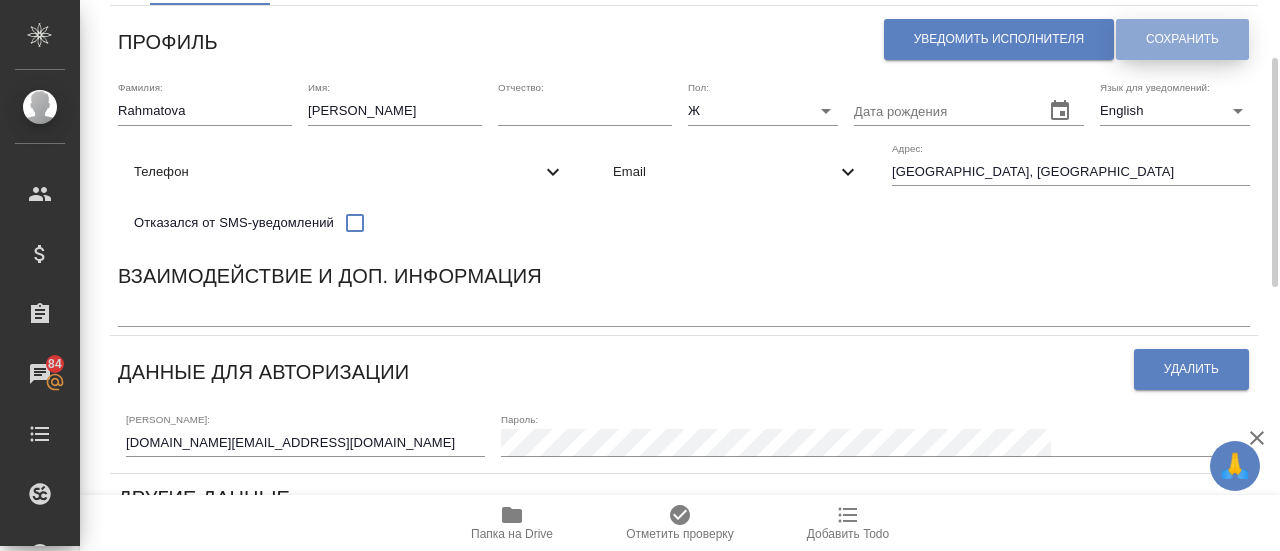 click on "Сохранить" at bounding box center [1182, 39] 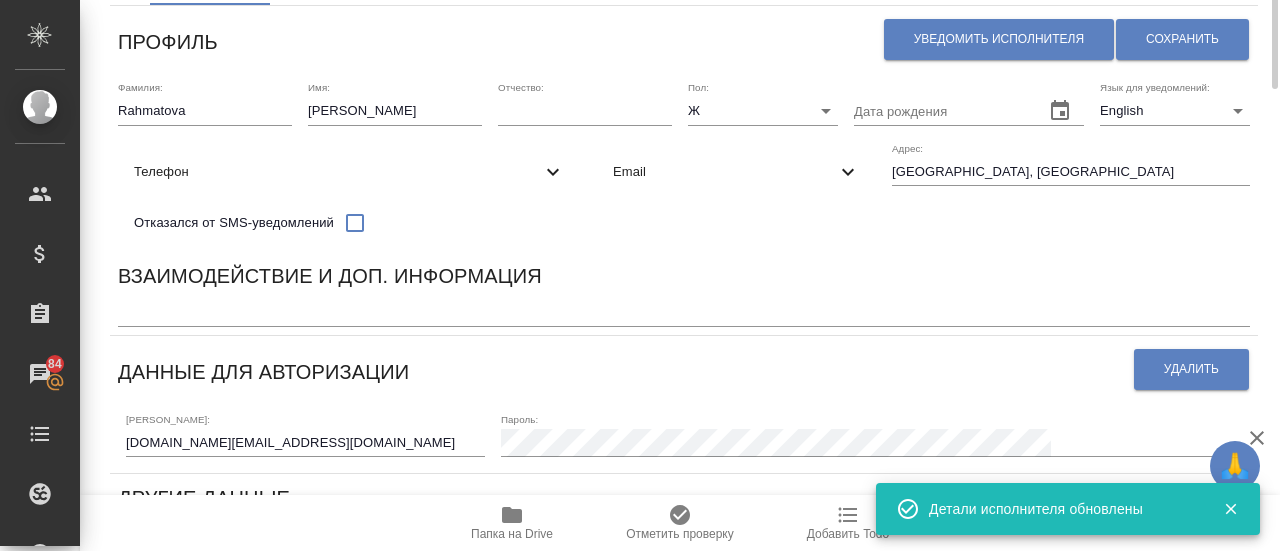 scroll, scrollTop: 0, scrollLeft: 0, axis: both 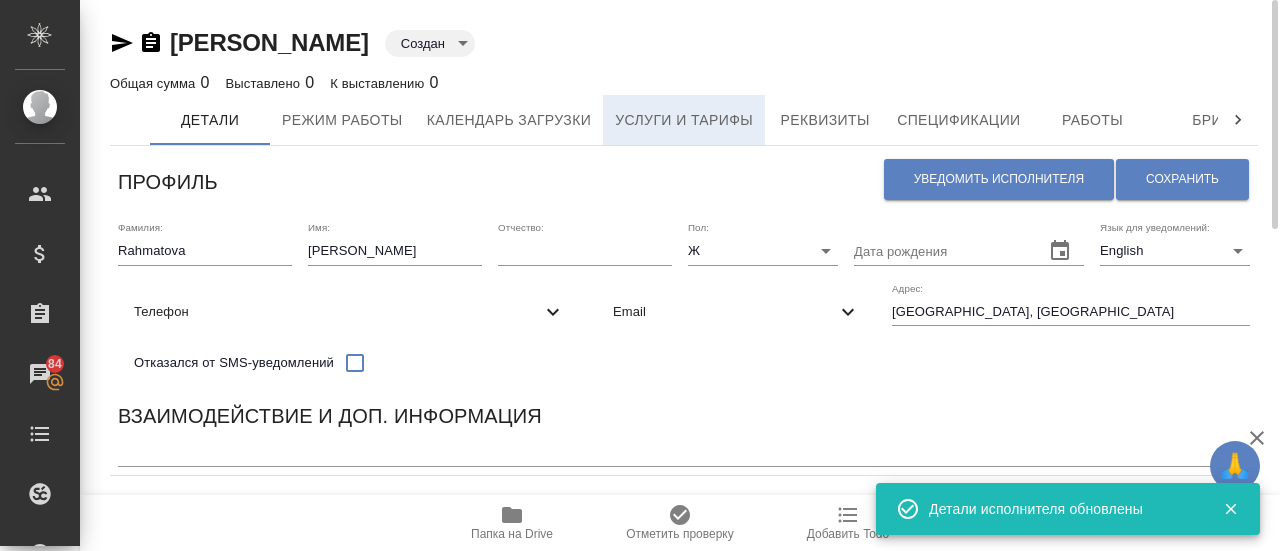 click on "Услуги и тарифы" at bounding box center [684, 120] 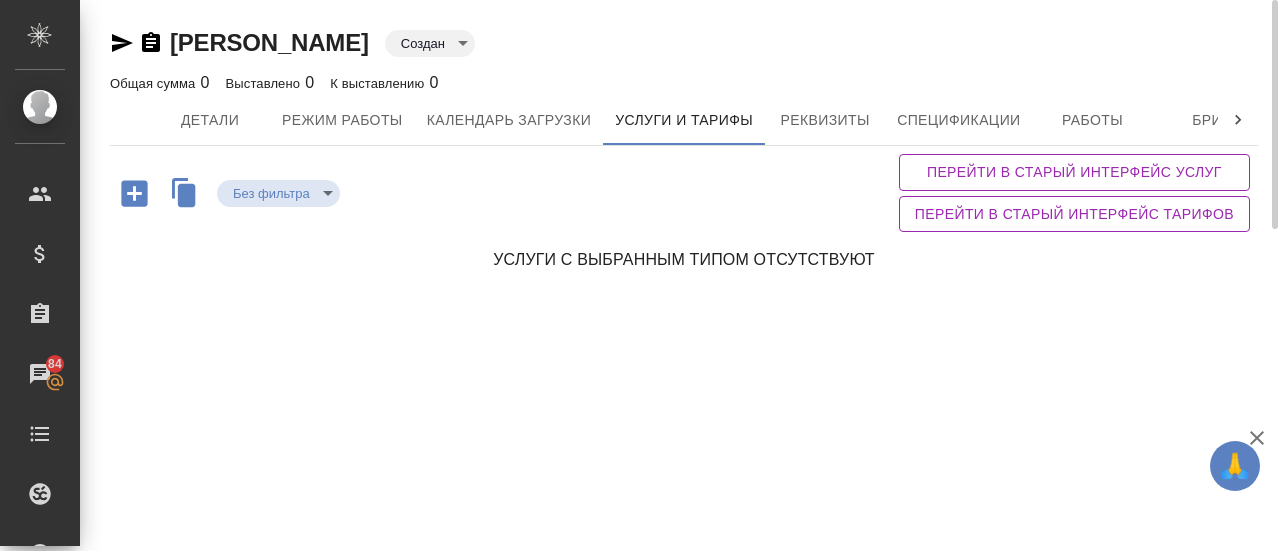 click 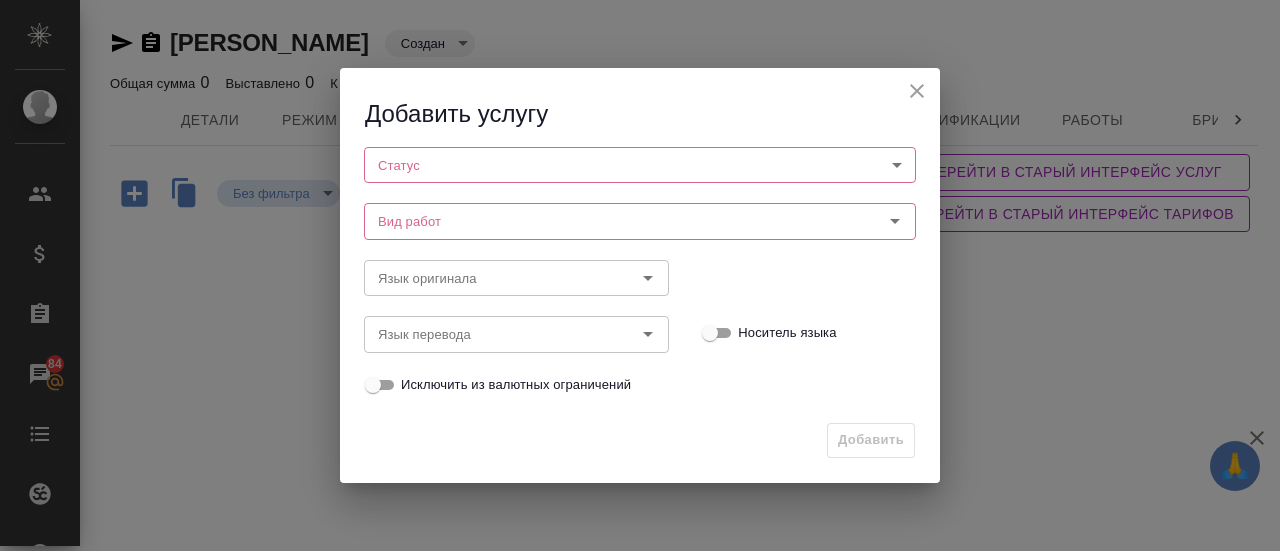 click on "🙏 .cls-1
fill:#fff;
AWATERA Gusmanova Nailya Клиенты Спецификации Заказы 84 Чаты Todo Проекты SC Исполнители Кандидаты Работы Входящие заявки Заявки на доставку Рекламации Проекты процессинга Конференции Выйти Rahmatova Maria  Создан created Общая сумма 0 Выставлено 0 К выставлению 0 Детали Режим работы Календарь загрузки Услуги и тарифы Реквизиты Спецификации Работы Бриф Smartcat Доп. инфо Чат Без фильтра no filters Перейти в старый интерфейс услуг Перейти в старый интерфейс тарифов УСЛУГИ С ВЫБРАННЫМ ТИПОМ ОТСУТСТВУЮТ .cls-1
fill:#fff;
AWATERA Gusmanova Nailya Клиенты Заказы Чаты" at bounding box center (640, 275) 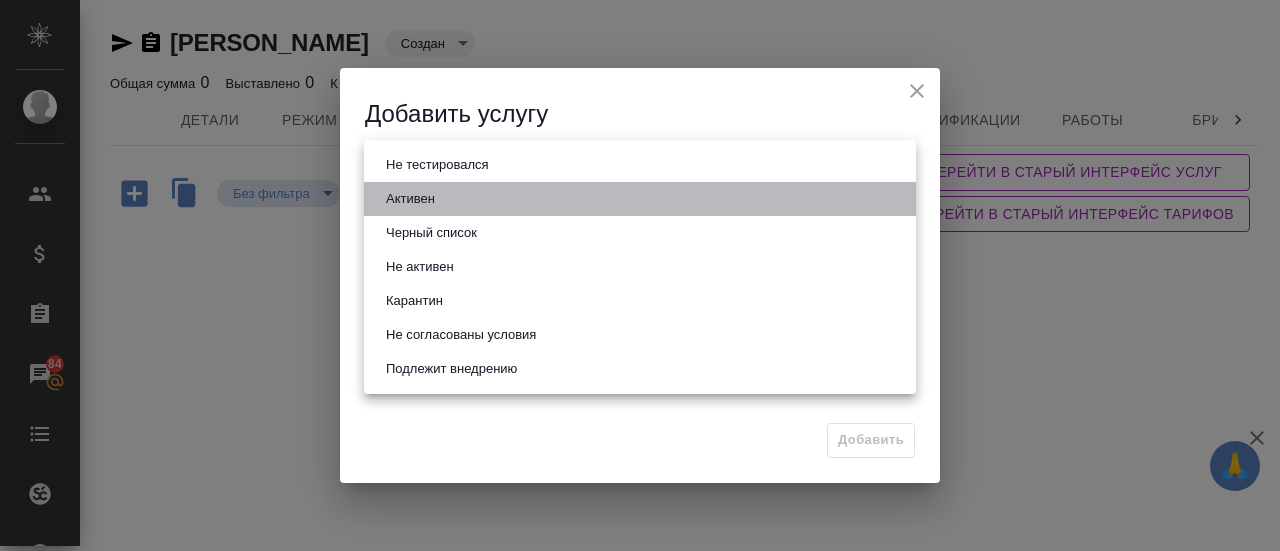 click on "Активен" at bounding box center (410, 199) 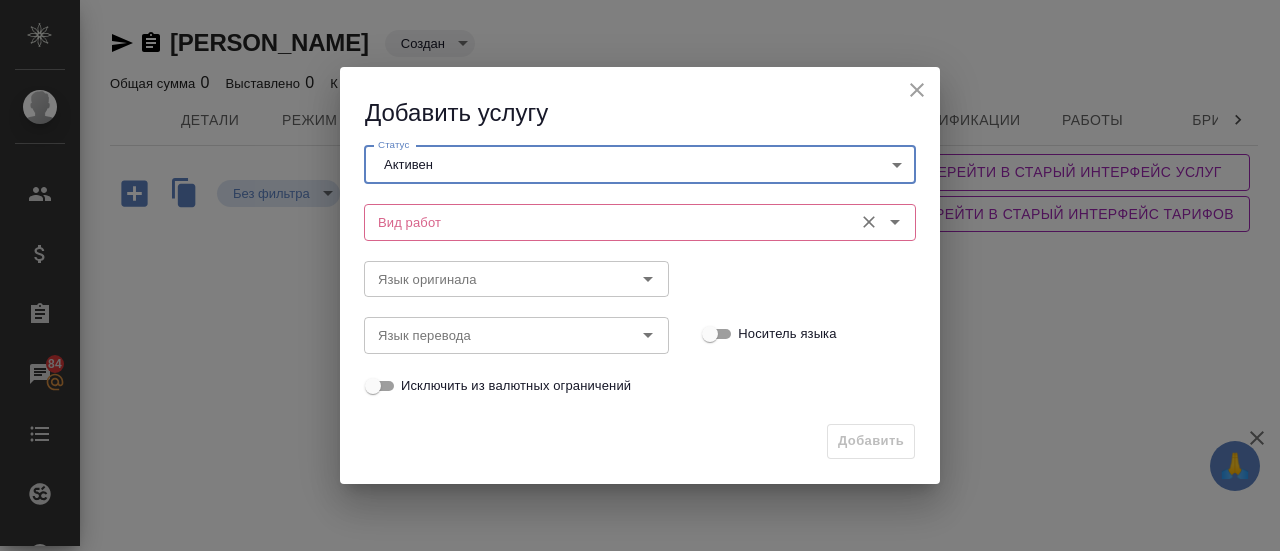 click on "Вид работ" at bounding box center (606, 222) 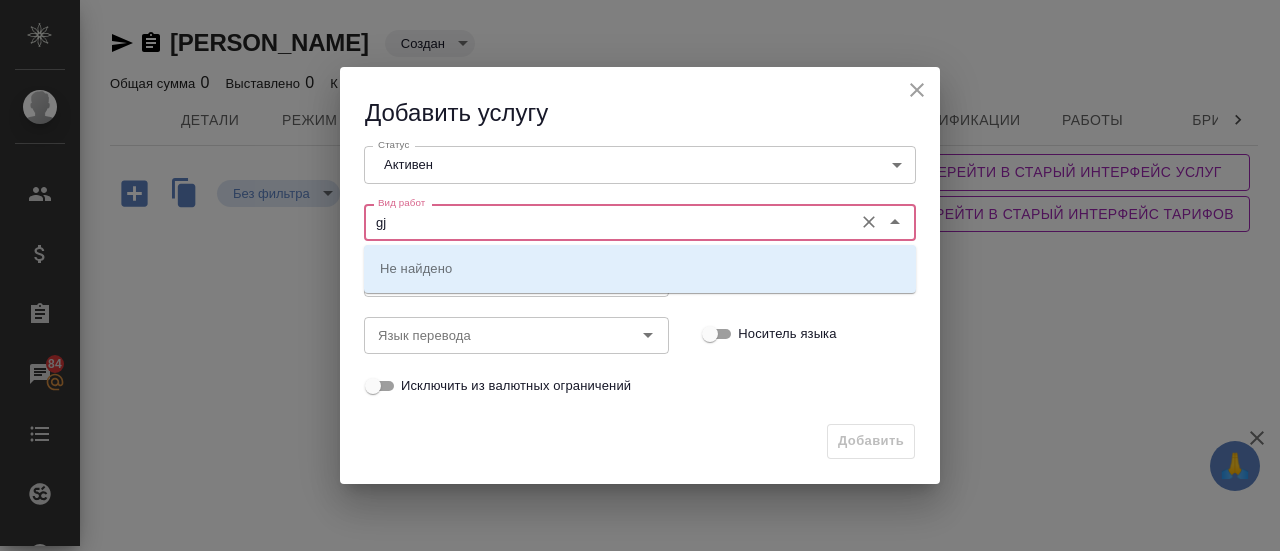 type on "g" 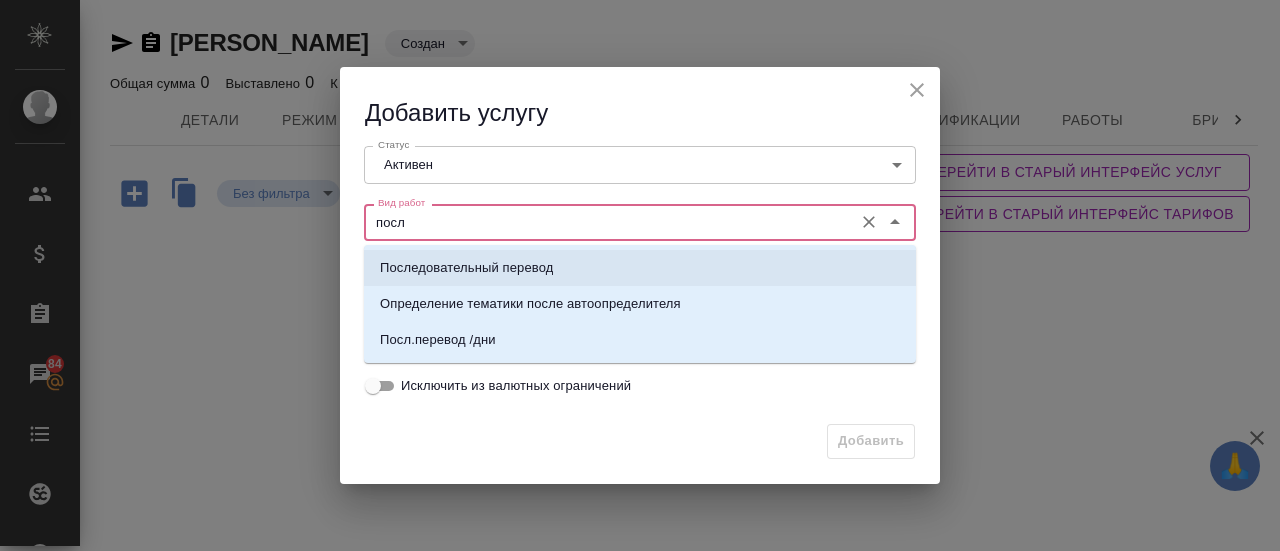 click on "Последовательный перевод" at bounding box center [466, 268] 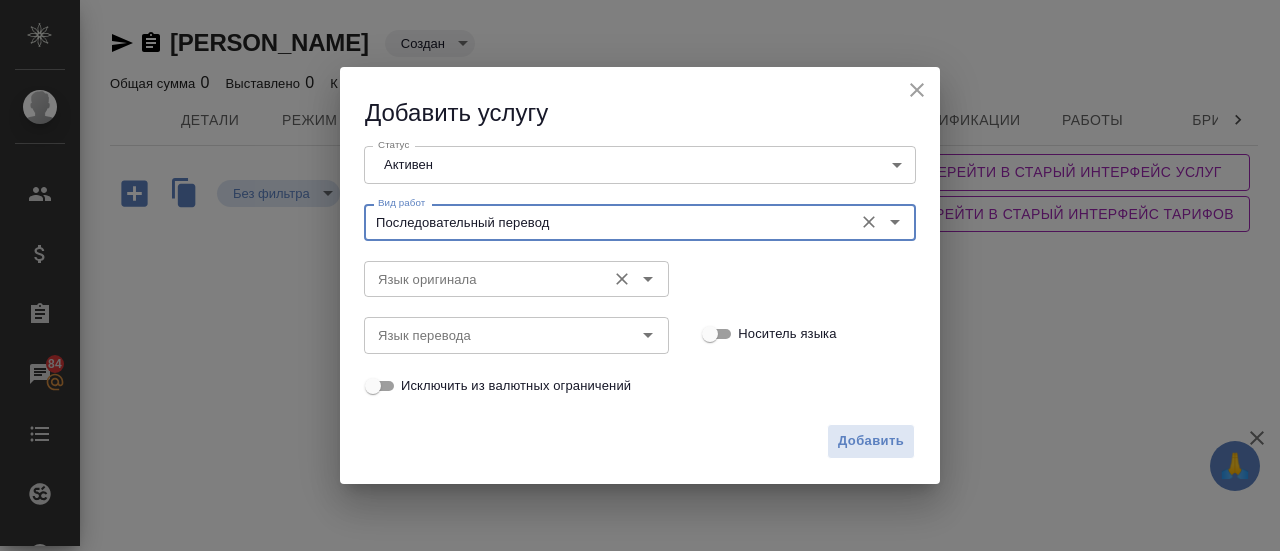 type on "Последовательный перевод" 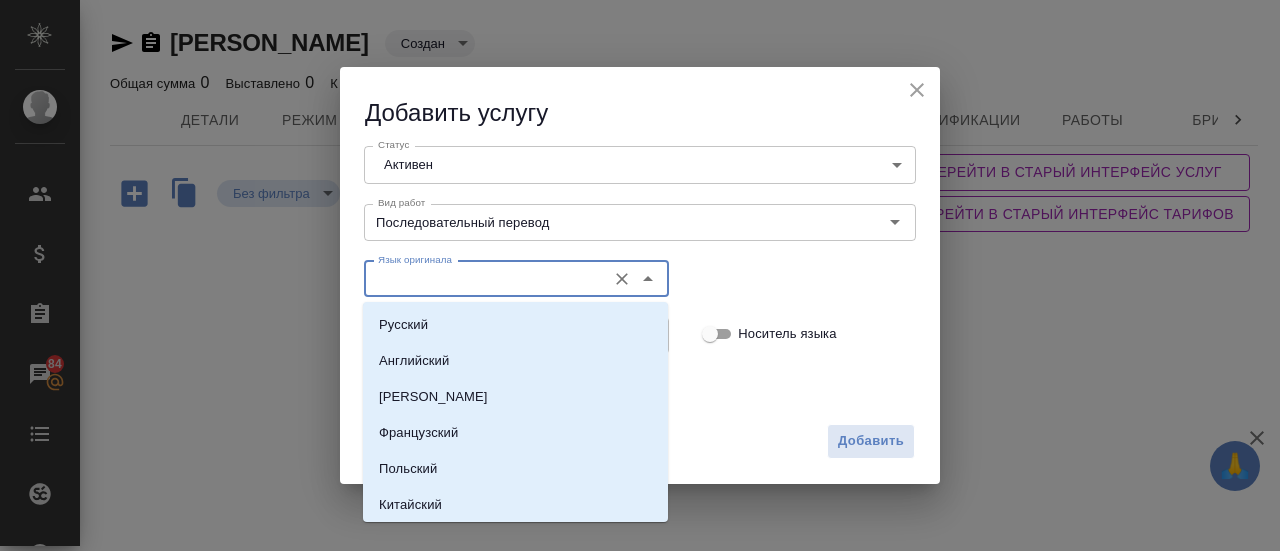click on "Язык оригинала" at bounding box center (483, 279) 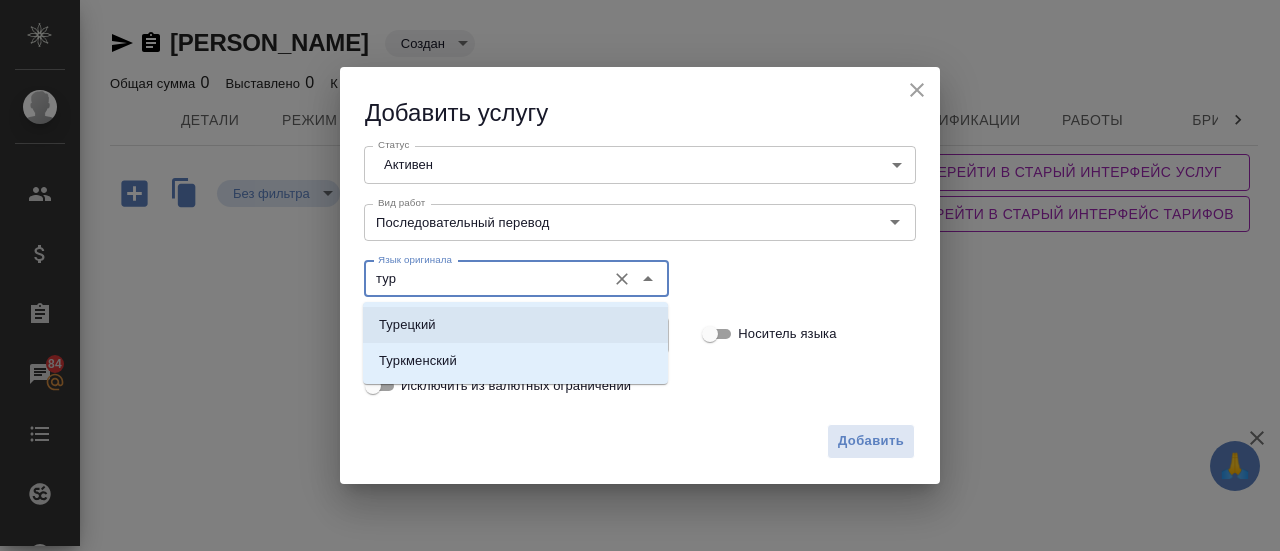 click on "Турецкий" at bounding box center (407, 325) 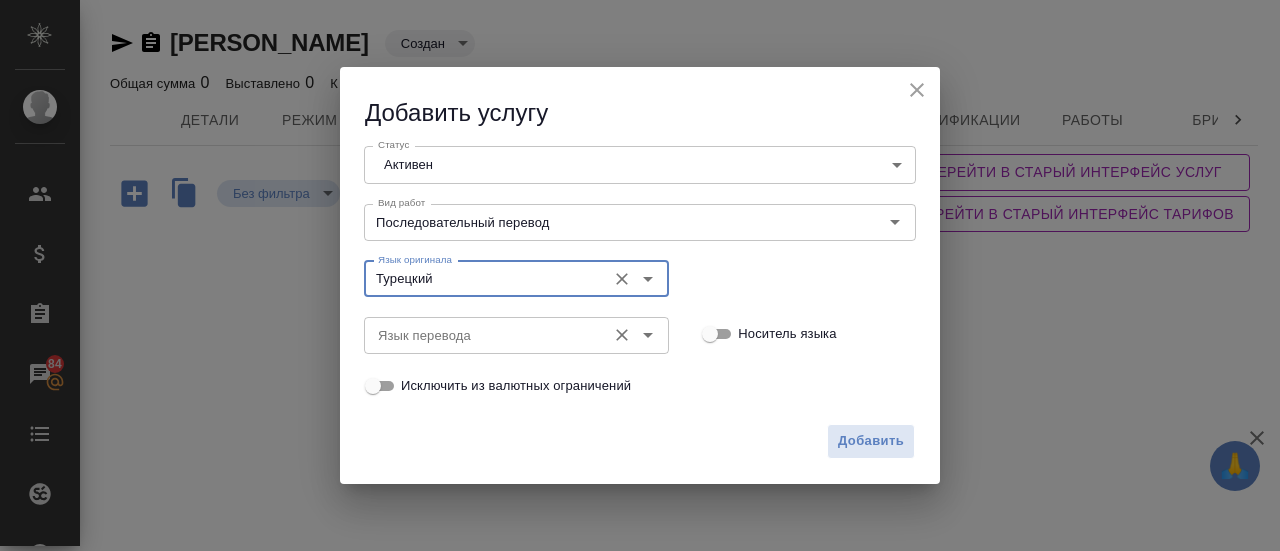 type on "Турецкий" 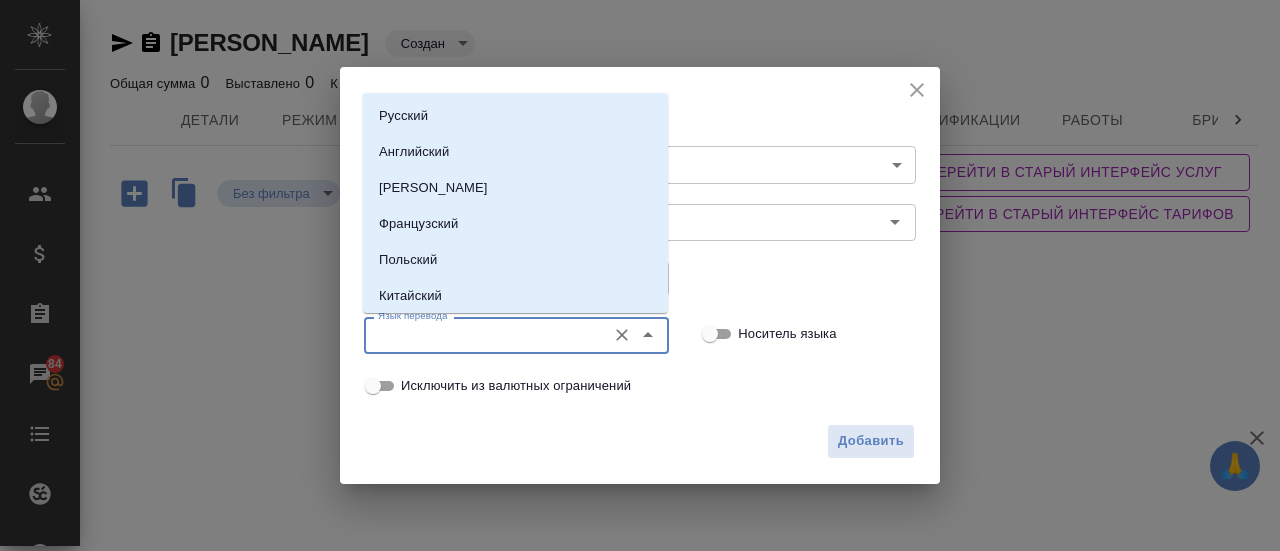 click on "Язык перевода" at bounding box center [483, 335] 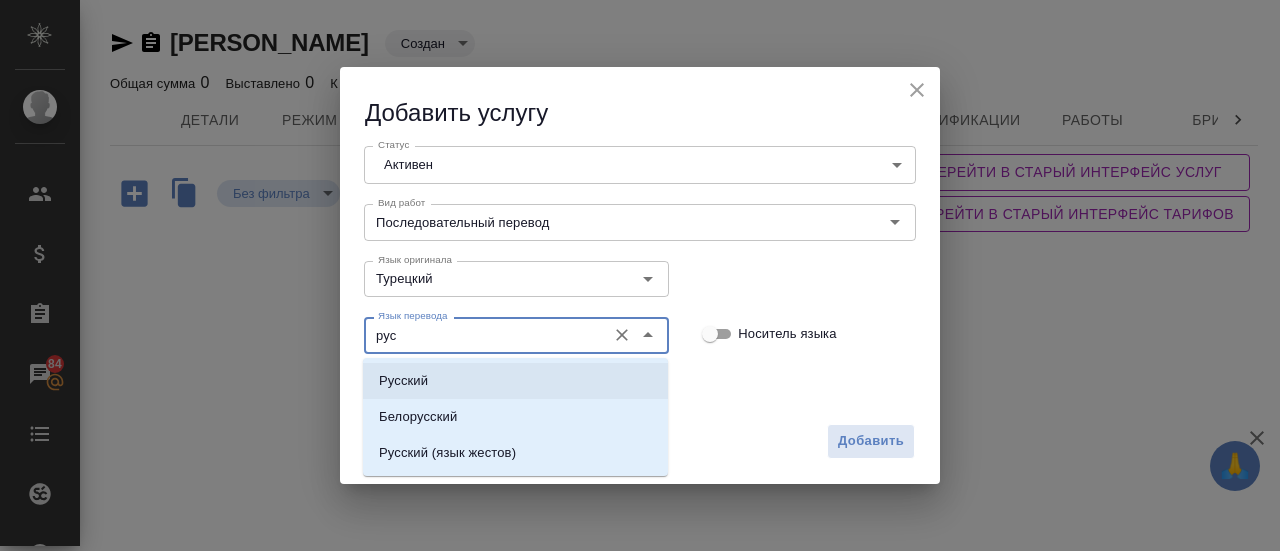 click on "Русский" at bounding box center (403, 381) 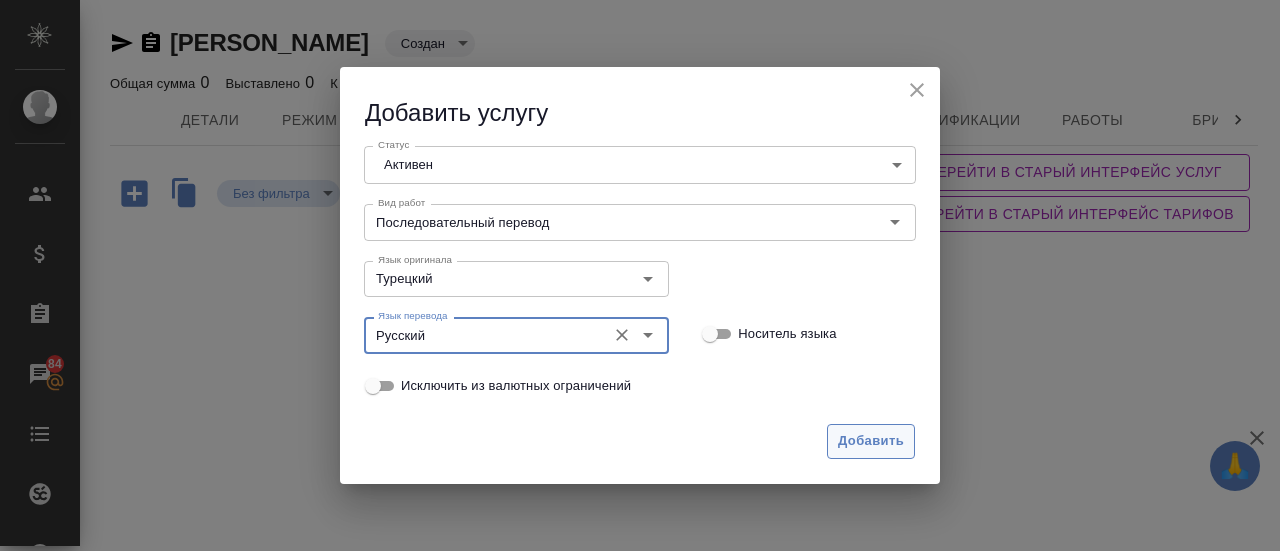 type on "Русский" 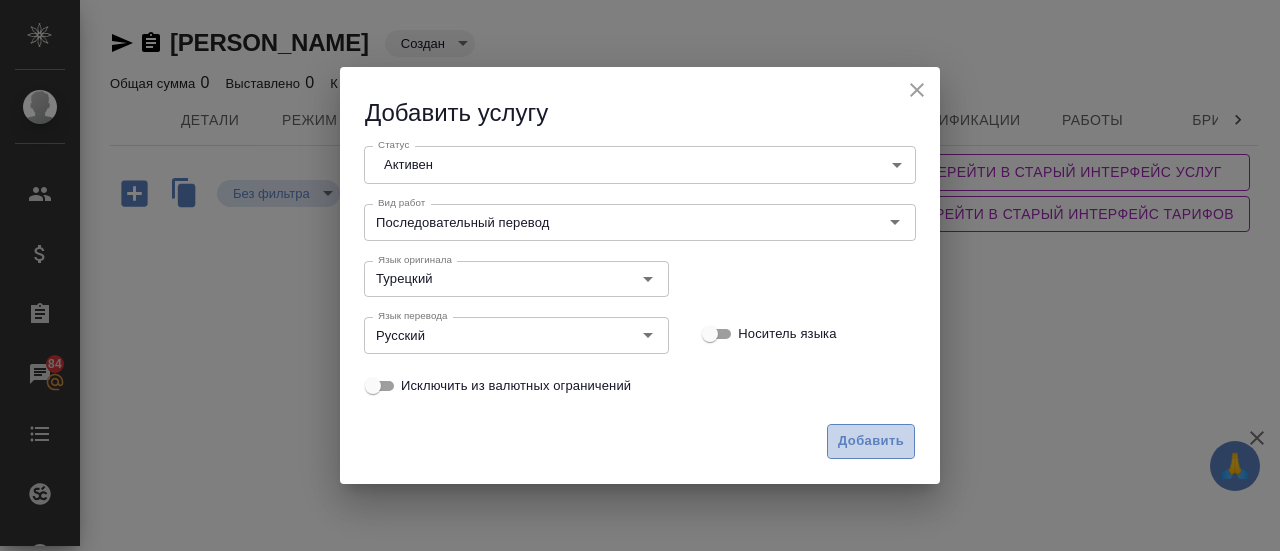 click on "Добавить" at bounding box center [871, 441] 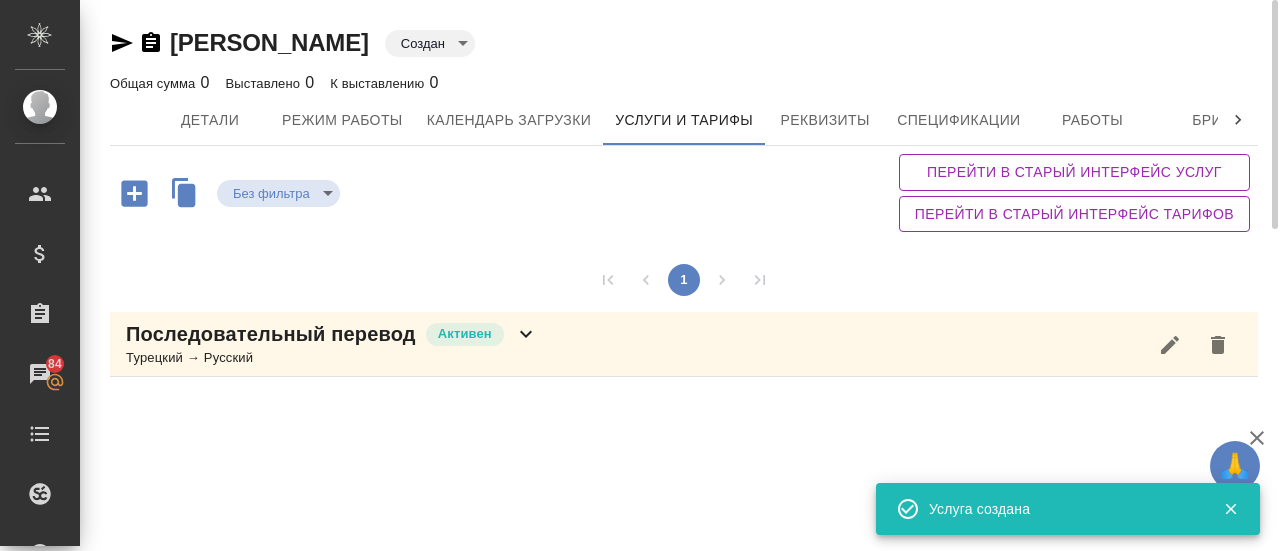 click 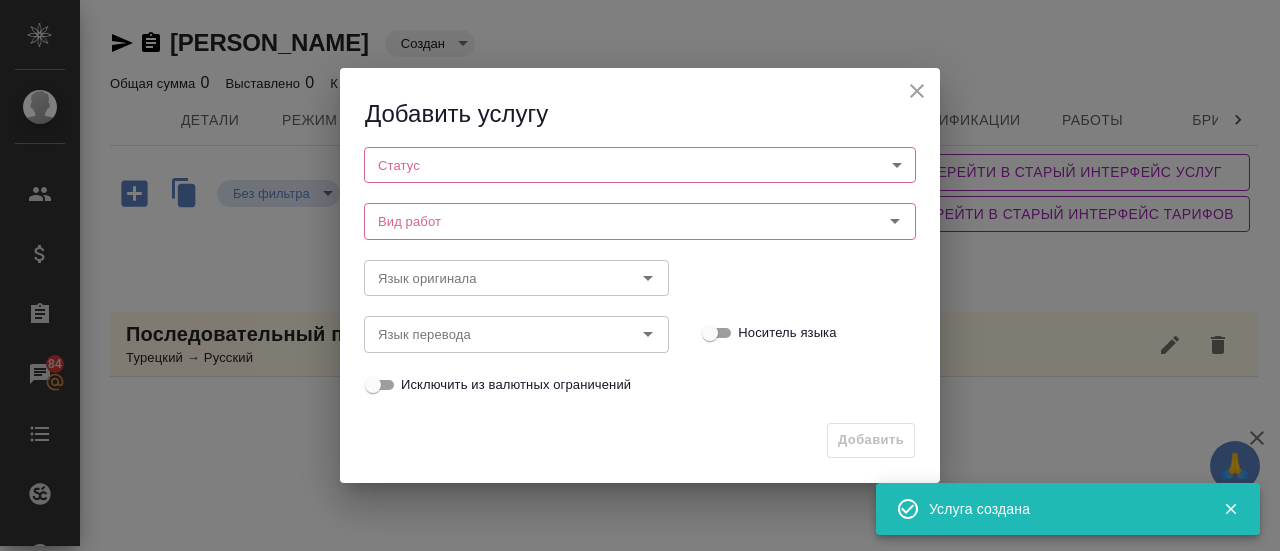 click on "🙏 .cls-1
fill:#fff;
AWATERA Gusmanova Nailya Клиенты Спецификации Заказы 84 Чаты Todo Проекты SC Исполнители Кандидаты Работы Входящие заявки Заявки на доставку Рекламации Проекты процессинга Конференции Выйти Rahmatova Maria  Создан created Общая сумма 0 Выставлено 0 К выставлению 0 Детали Режим работы Календарь загрузки Услуги и тарифы Реквизиты Спецификации Работы Бриф Smartcat Доп. инфо Чат Без фильтра no filters Перейти в старый интерфейс услуг Перейти в старый интерфейс тарифов 1 Последовательный перевод Активен Турецкий → Русский Услуга создана .cls-1
fill:#fff;
​" at bounding box center [640, 275] 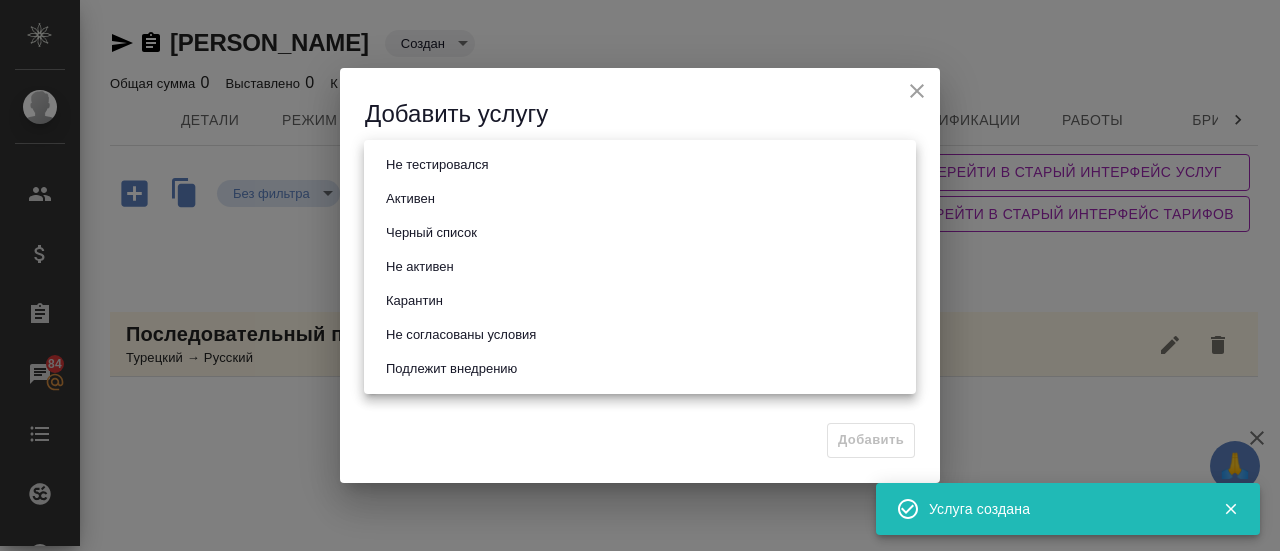 click on "Активен" at bounding box center (410, 199) 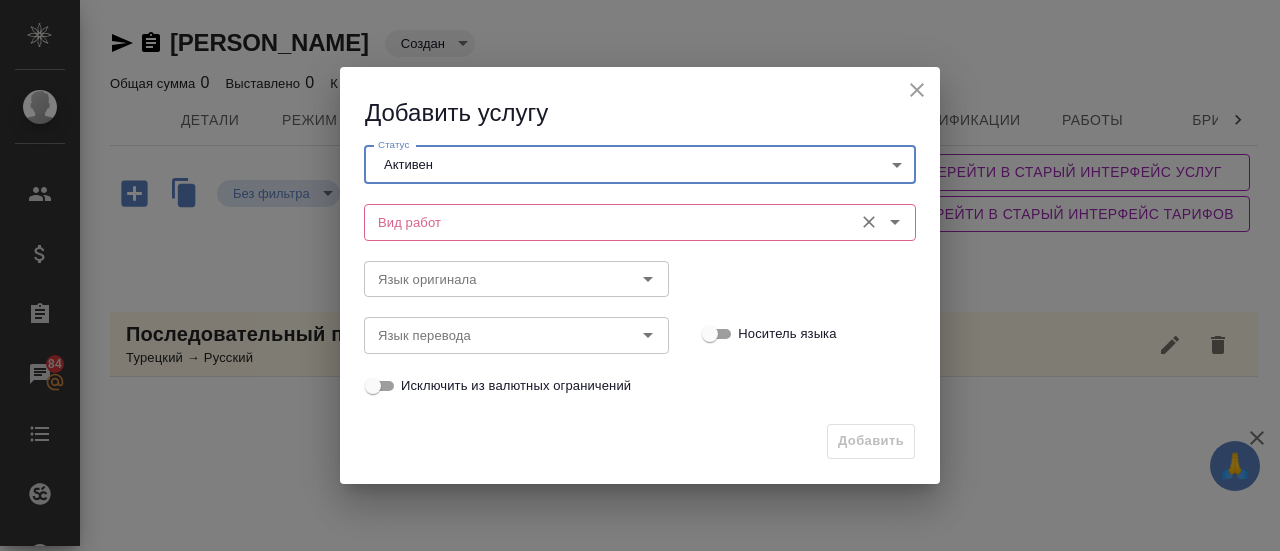 click on "Вид работ" at bounding box center (606, 222) 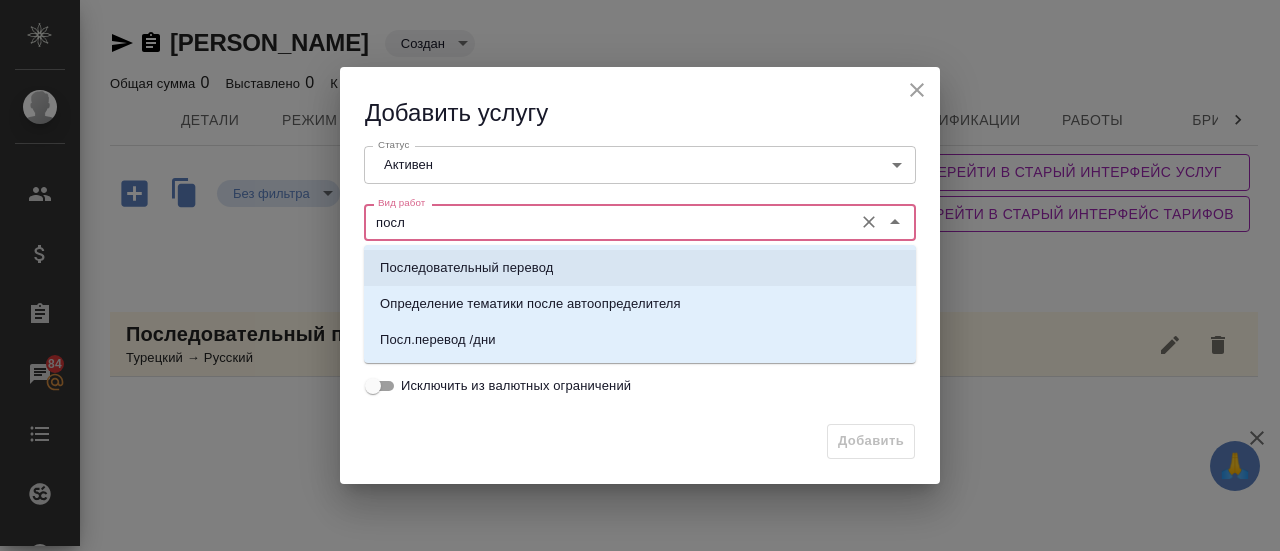 click on "Последовательный перевод" at bounding box center (466, 268) 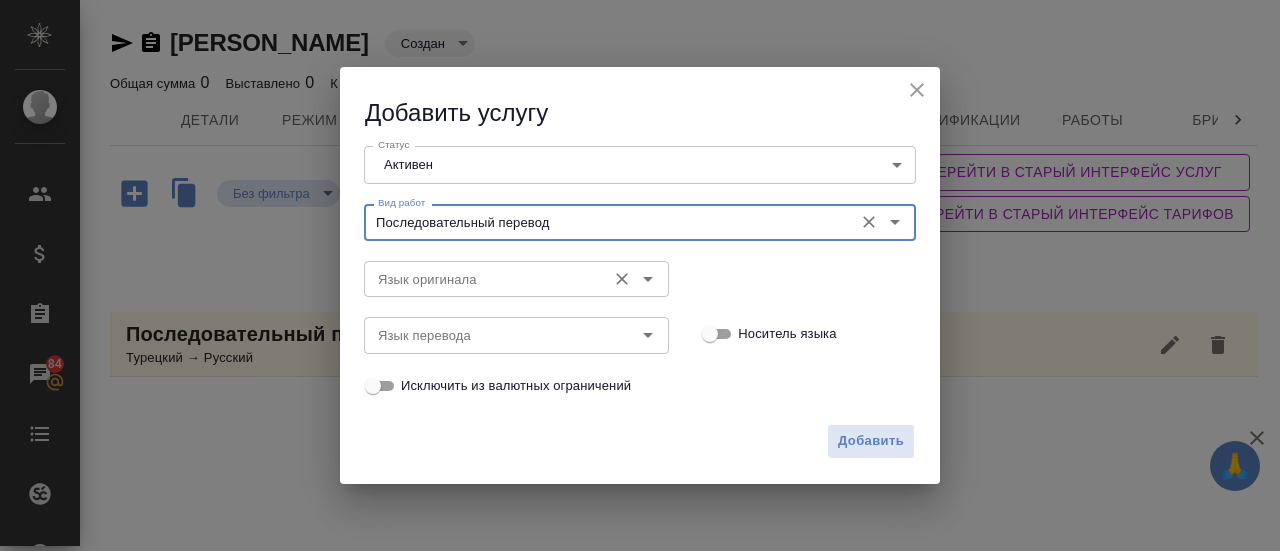 type on "Последовательный перевод" 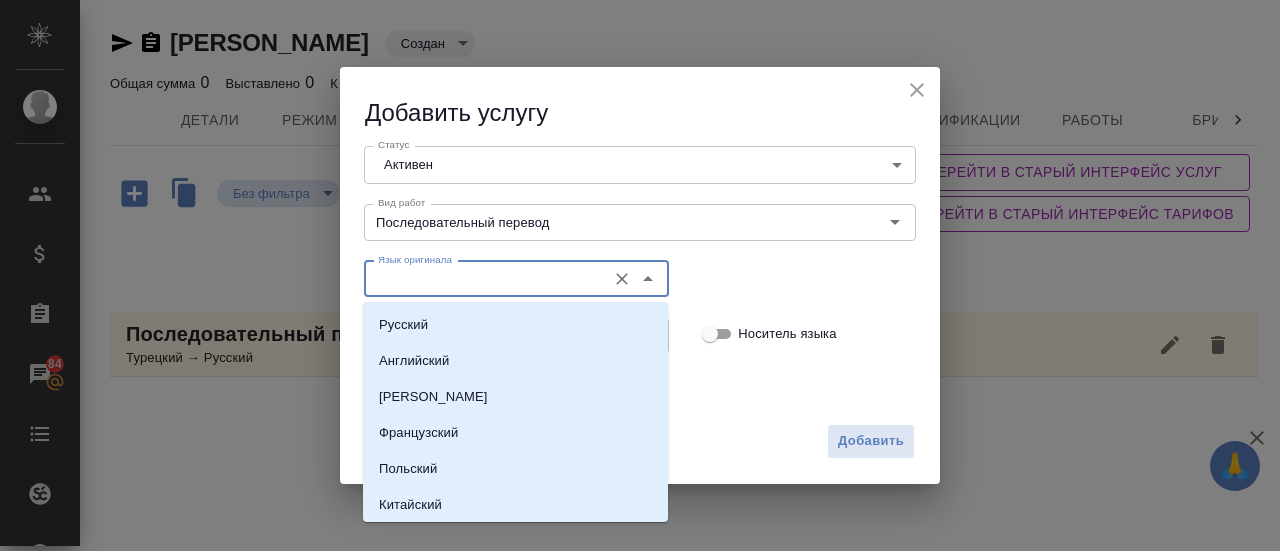click on "Язык оригинала" at bounding box center [483, 279] 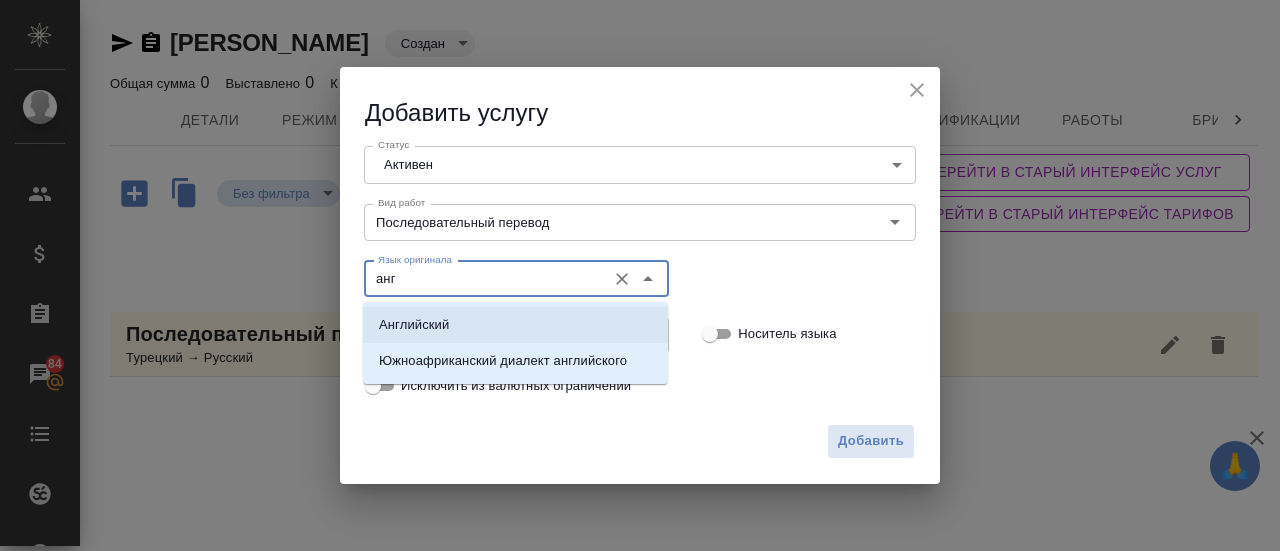 click on "Английский" at bounding box center (414, 325) 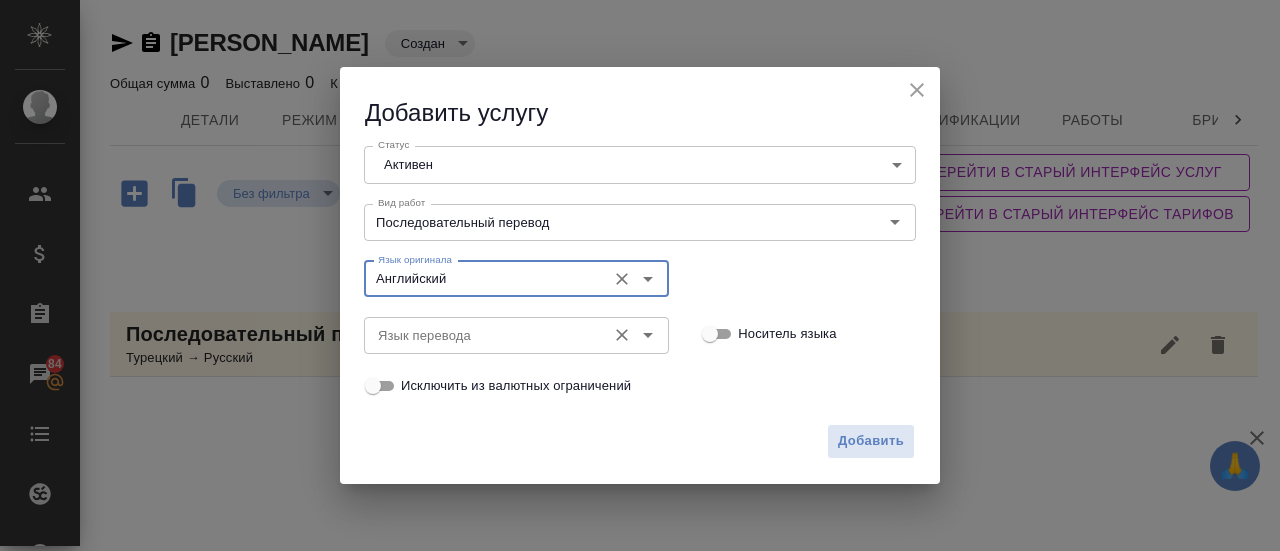 type on "Английский" 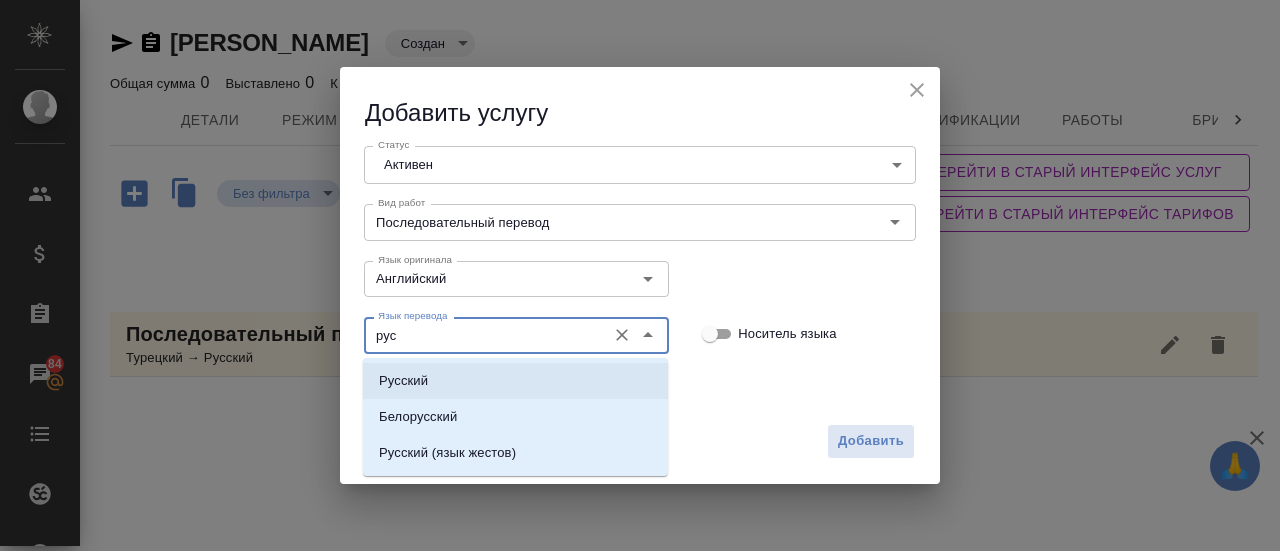 click on "Русский" at bounding box center [403, 381] 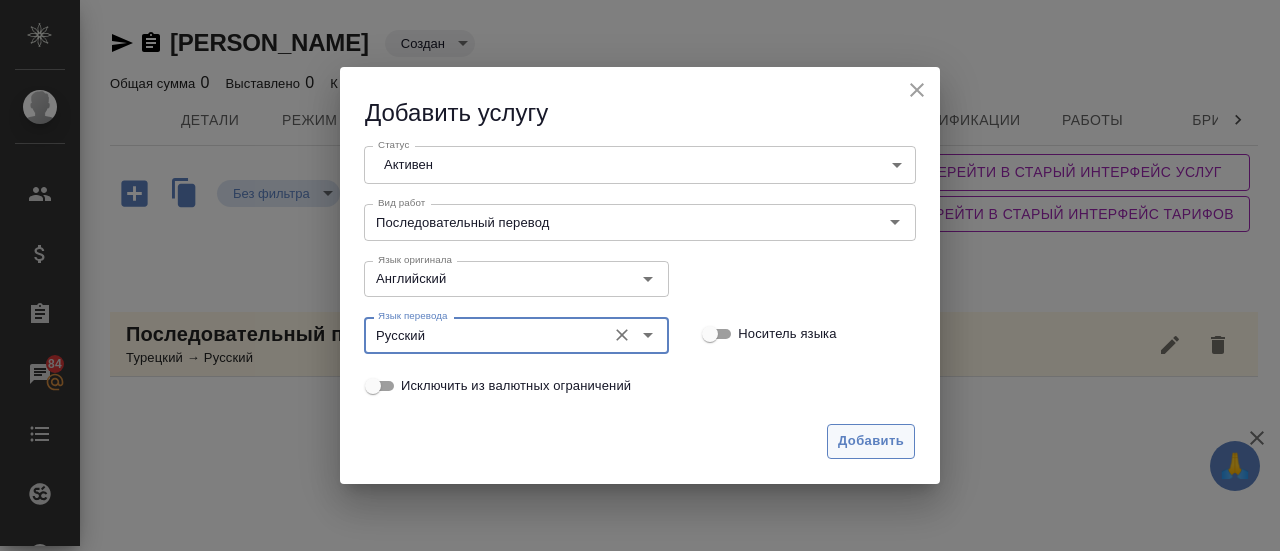 type on "Русский" 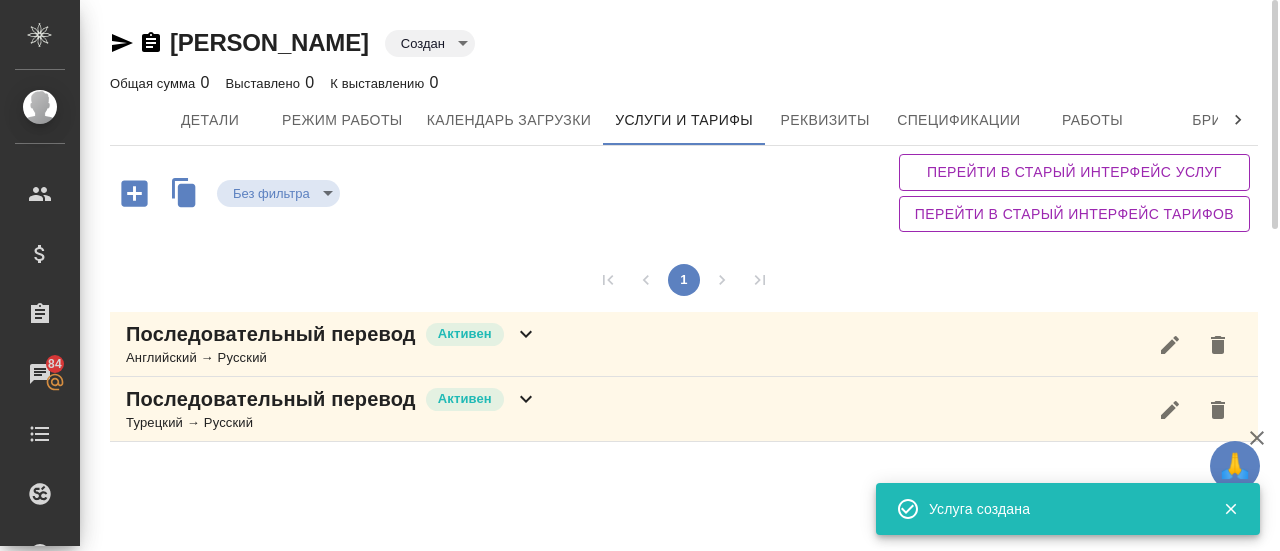 click 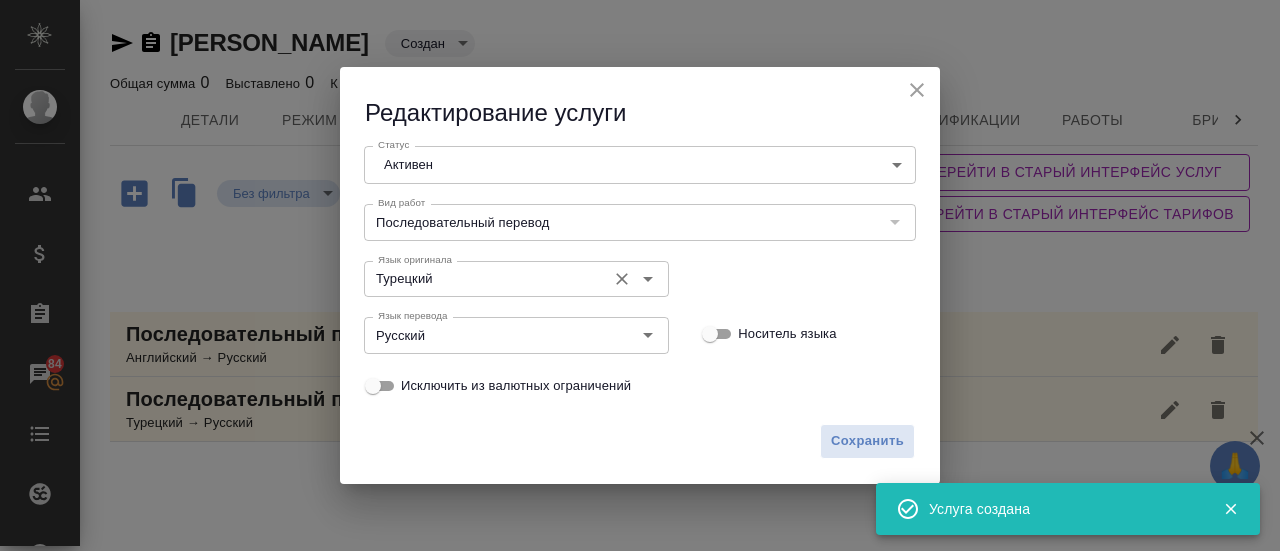 click on "Турецкий Язык оригинала" at bounding box center (516, 279) 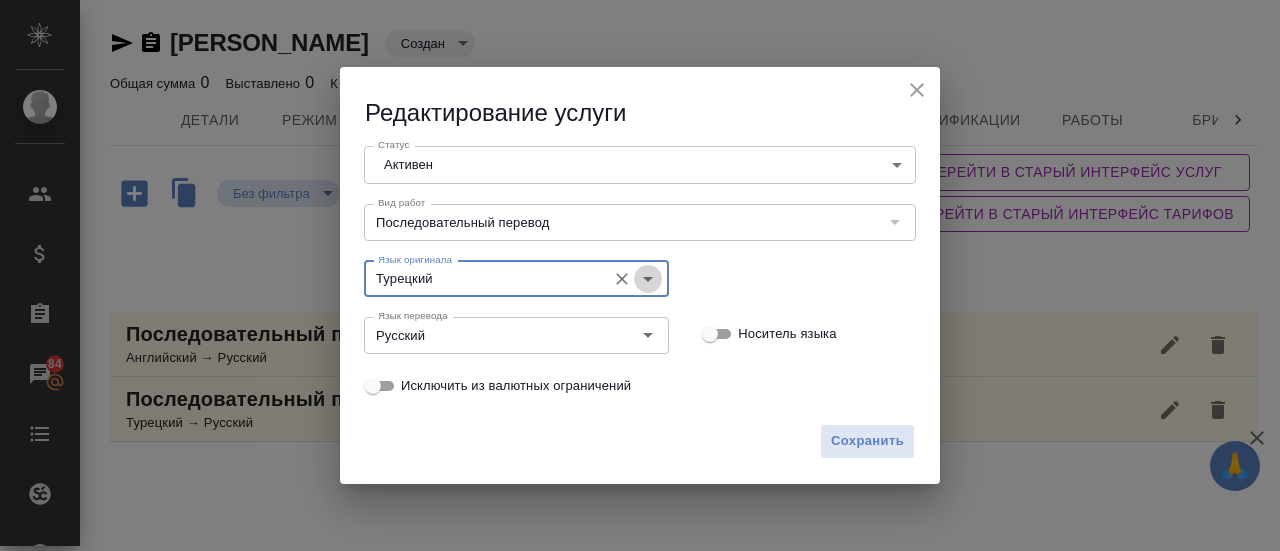 click 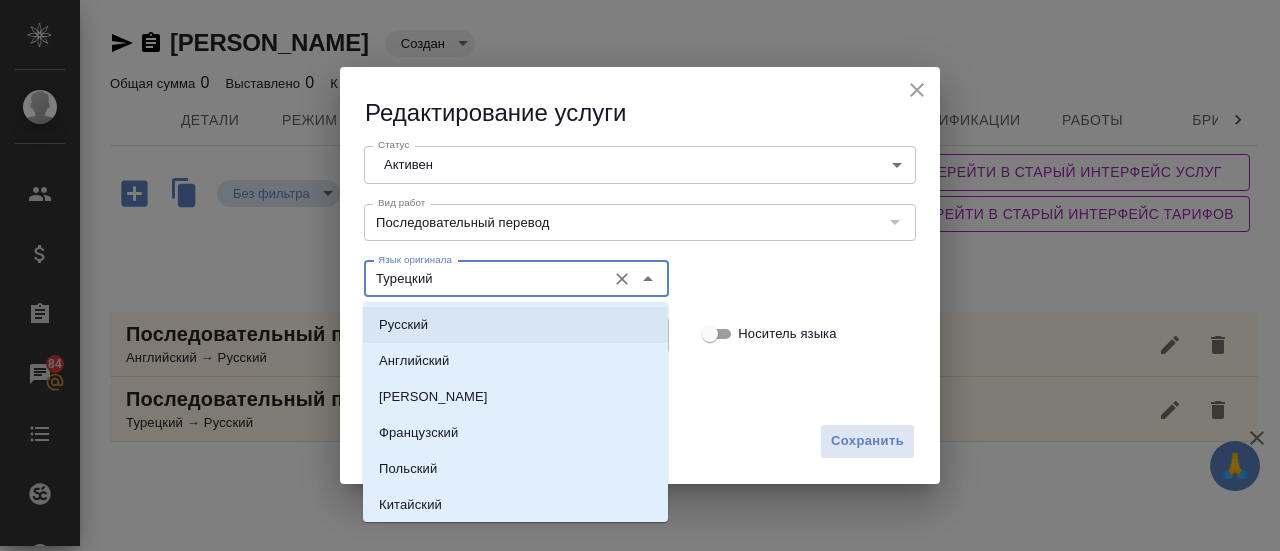 click on "Русский" at bounding box center (515, 325) 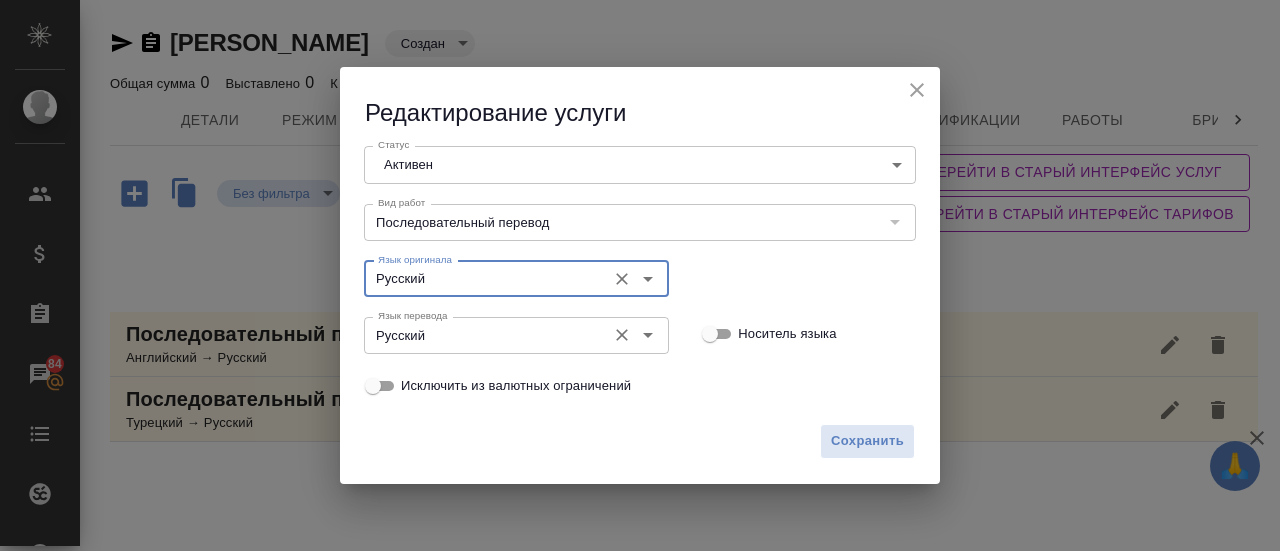 click 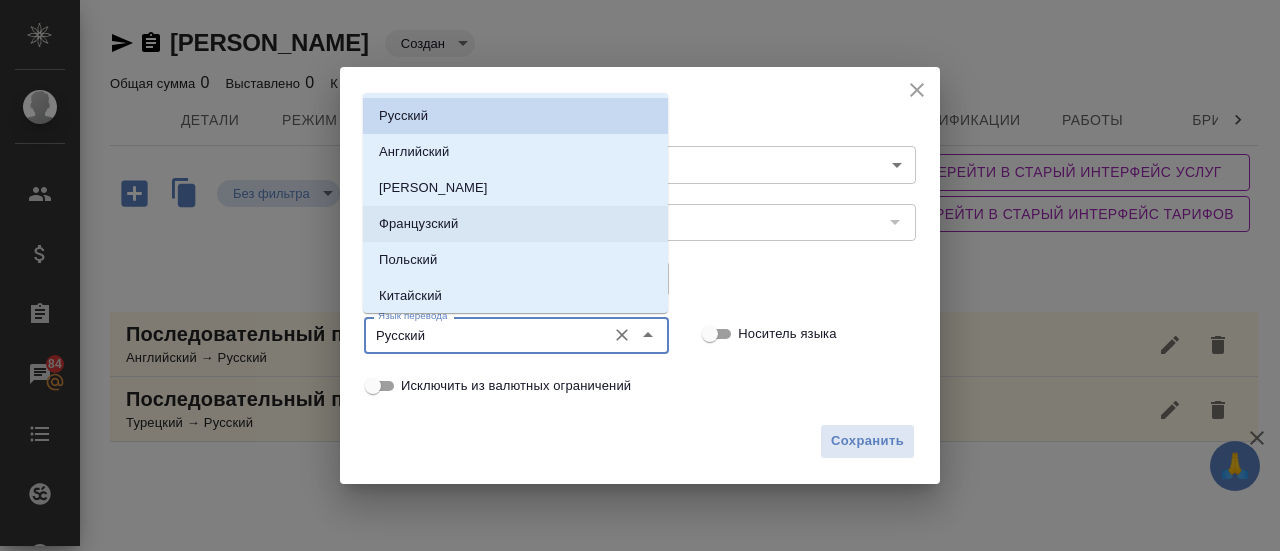type on "ь" 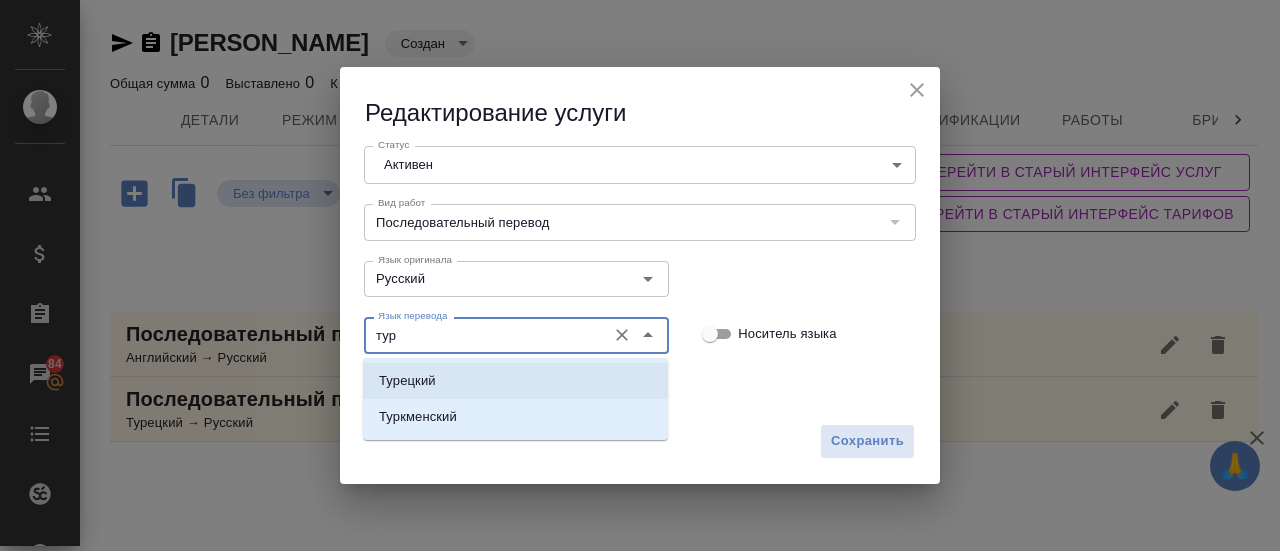 click on "Турецкий" at bounding box center [515, 381] 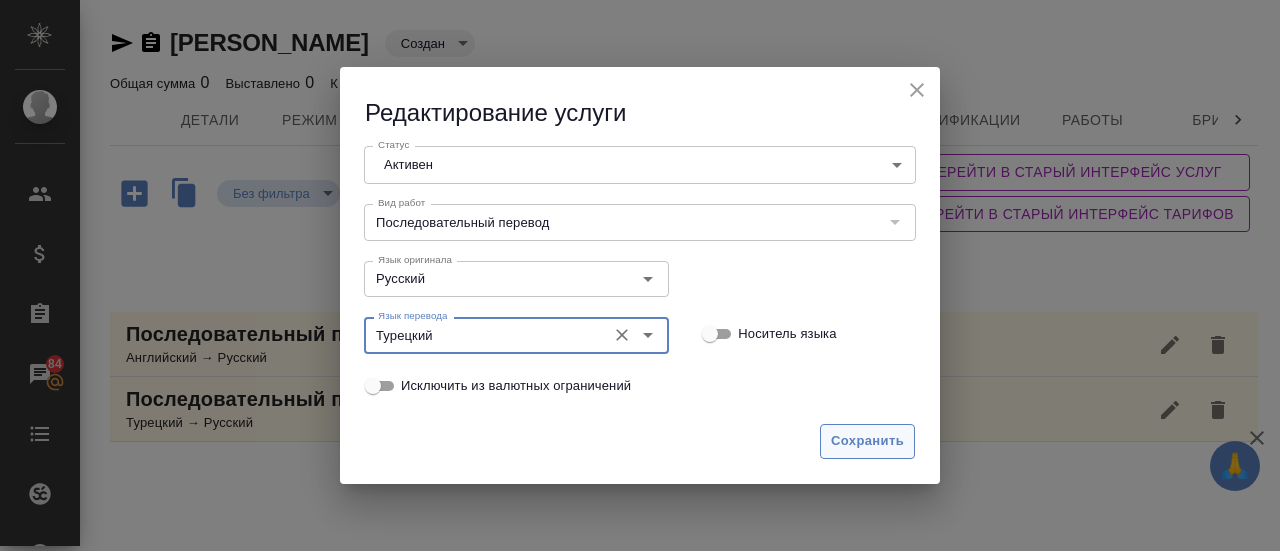 type on "Турецкий" 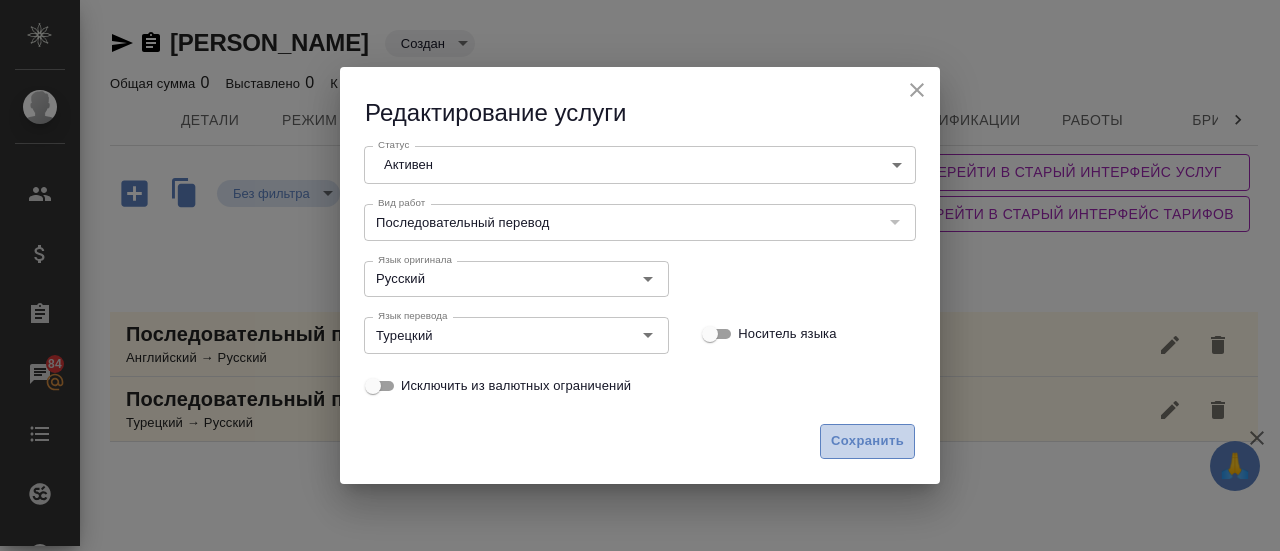 click on "Сохранить" at bounding box center [867, 441] 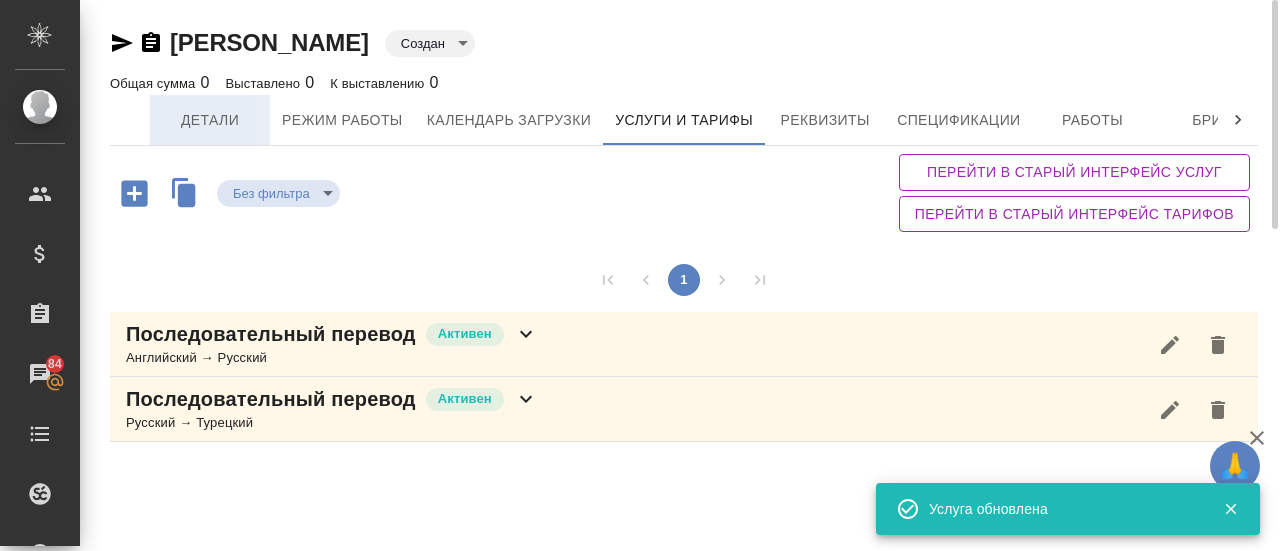 click on "Детали" at bounding box center [210, 120] 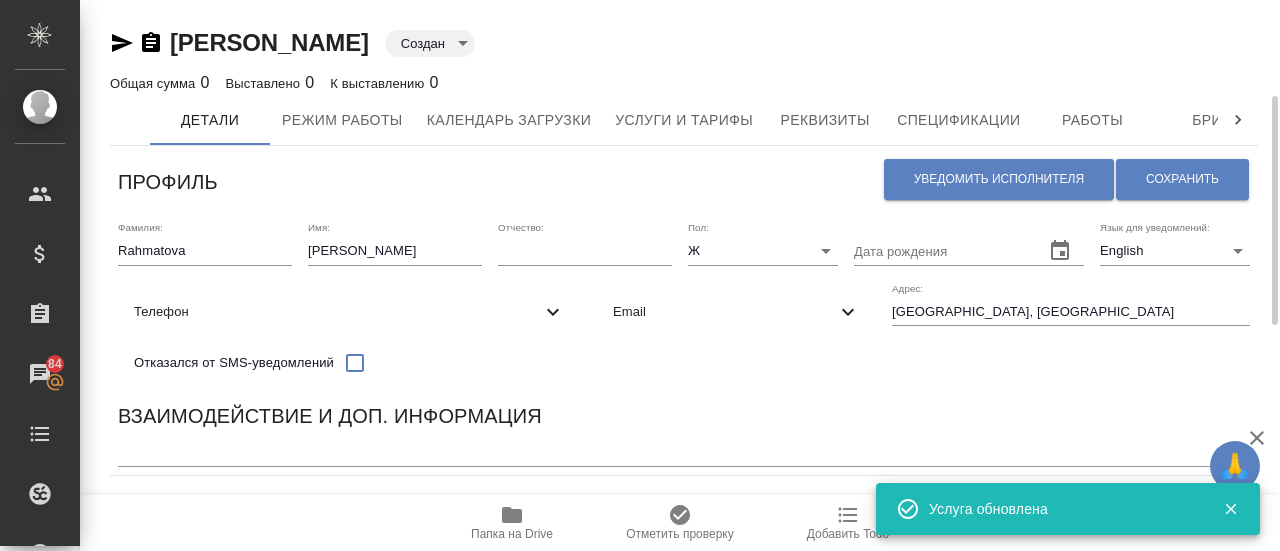 scroll, scrollTop: 120, scrollLeft: 0, axis: vertical 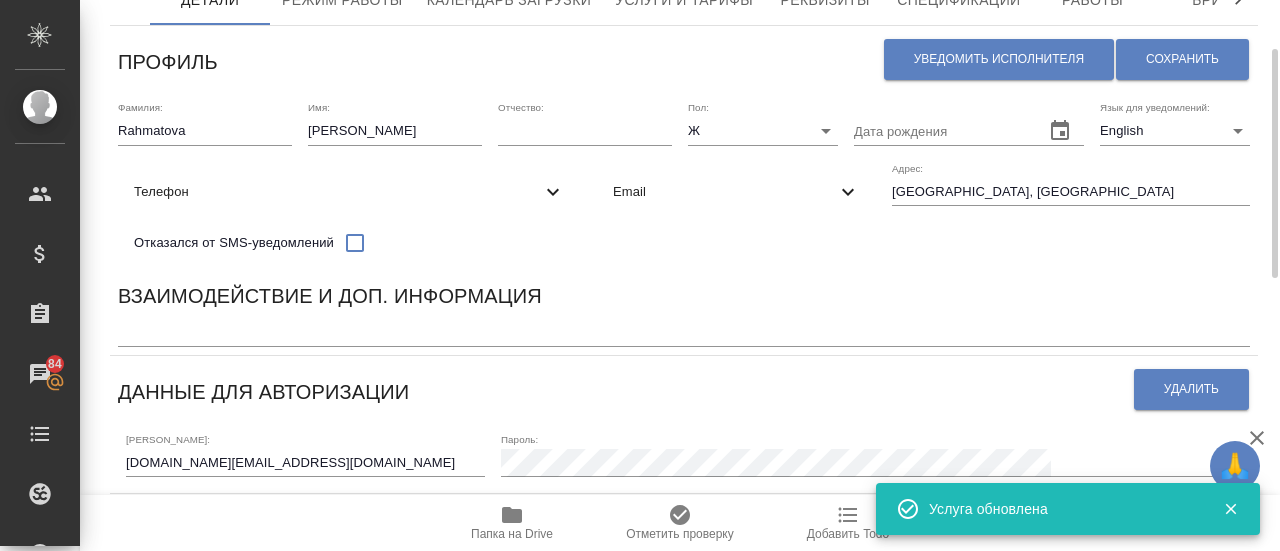 click at bounding box center (684, 332) 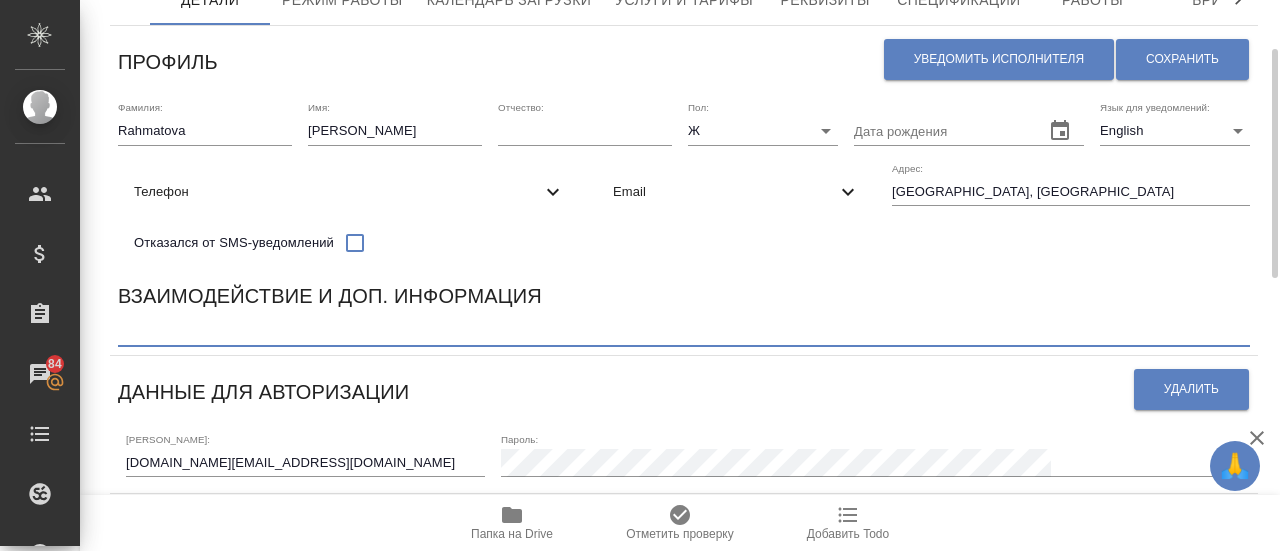 paste on "Удаленный перевод (онлайн): 30 долларов США в час.
Очный перевод (в Стамбуле):
1 час: 70 долларов США
2-4 часа: 130 долларов США
5-8 часов: 200 долларов США
За каждый дополнительный час сверх 8 часов: 30 долларов США" 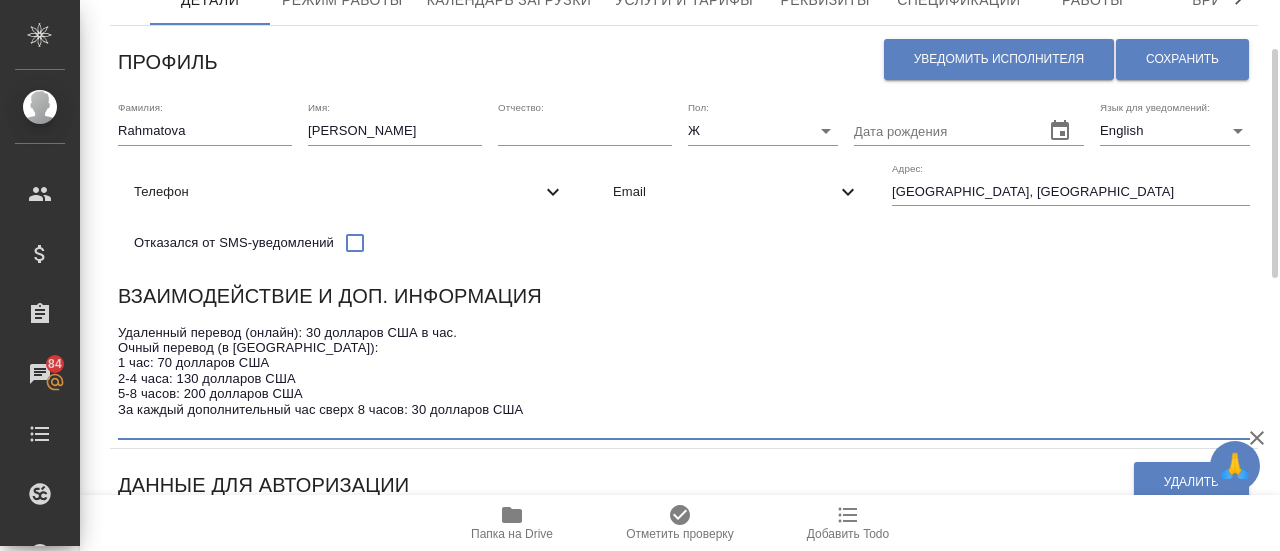 paste on "на 1 рабочий день, или рабочих дней больше,
2 дня - $170 8ч.
3-4 дня - $150 8ч." 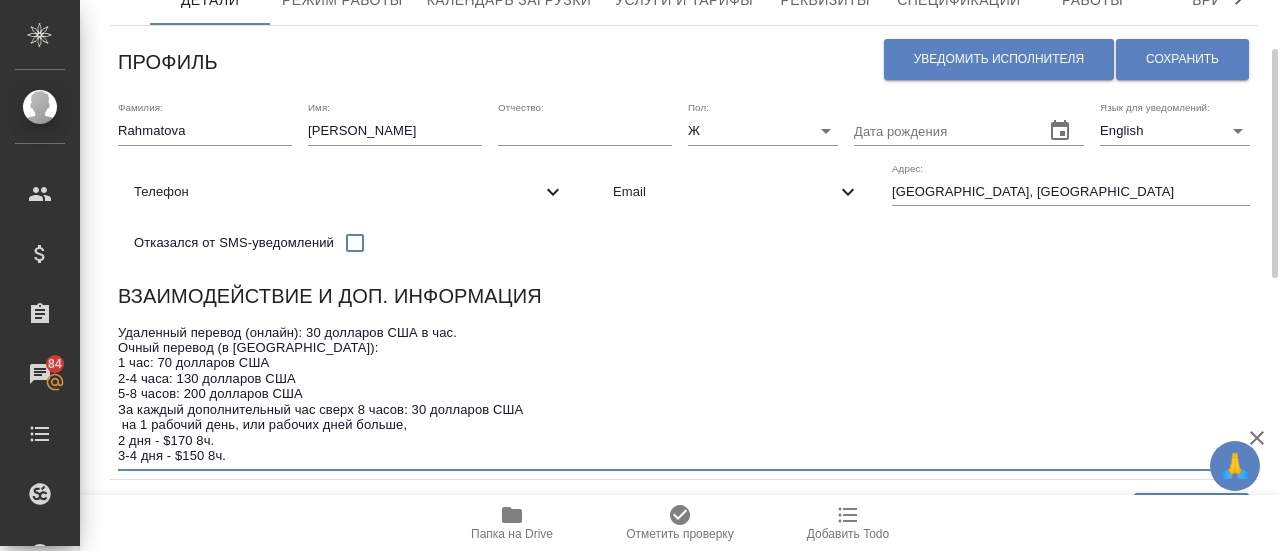 click on "Удаленный перевод (онлайн): 30 долларов США в час.
Очный перевод (в Стамбуле):
1 час: 70 долларов США
2-4 часа: 130 долларов США
5-8 часов: 200 долларов США
За каждый дополнительный час сверх 8 часов: 30 долларов США
на 1 рабочий день, или рабочих дней больше,
2 дня - $170 8ч.
3-4 дня - $150 8ч." at bounding box center [684, 394] 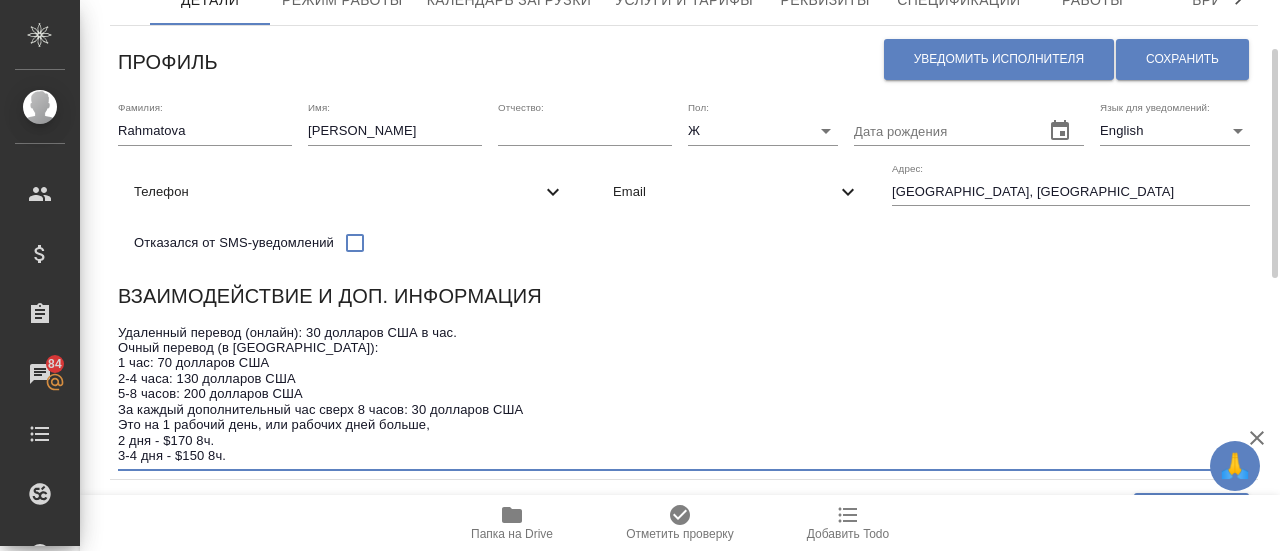 drag, startPoint x: 287, startPoint y: 428, endPoint x: 268, endPoint y: 428, distance: 19 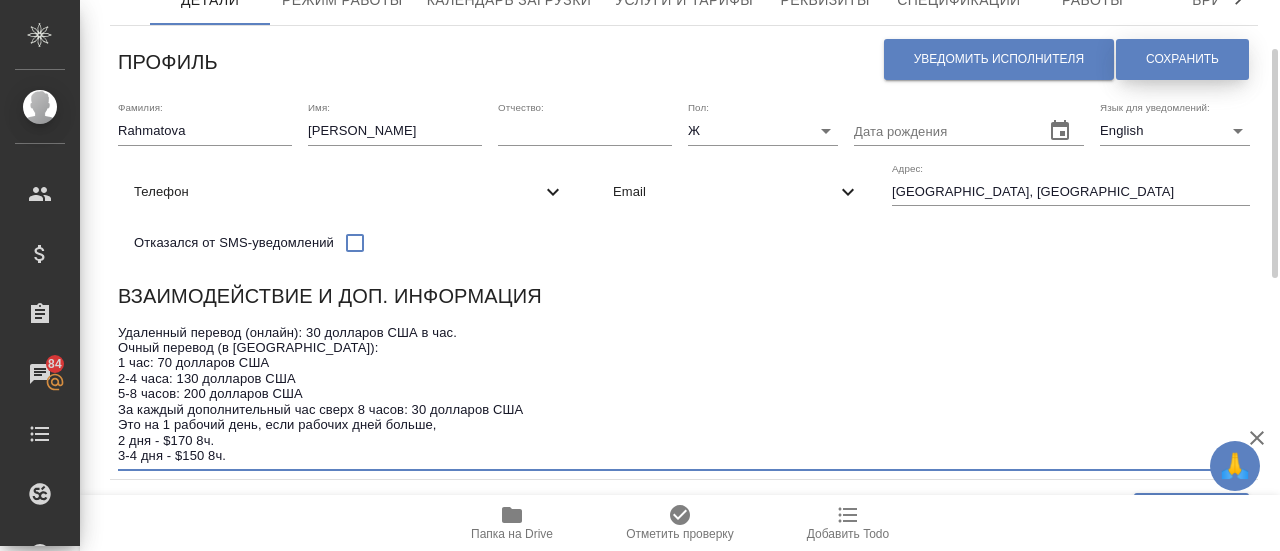 type on "Удаленный перевод (онлайн): 30 долларов США в час.
Очный перевод (в Стамбуле):
1 час: 70 долларов США
2-4 часа: 130 долларов США
5-8 часов: 200 долларов США
За каждый дополнительный час сверх 8 часов: 30 долларов США
Это на 1 рабочий день, если рабочих дней больше,
2 дня - $170 8ч.
3-4 дня - $150 8ч." 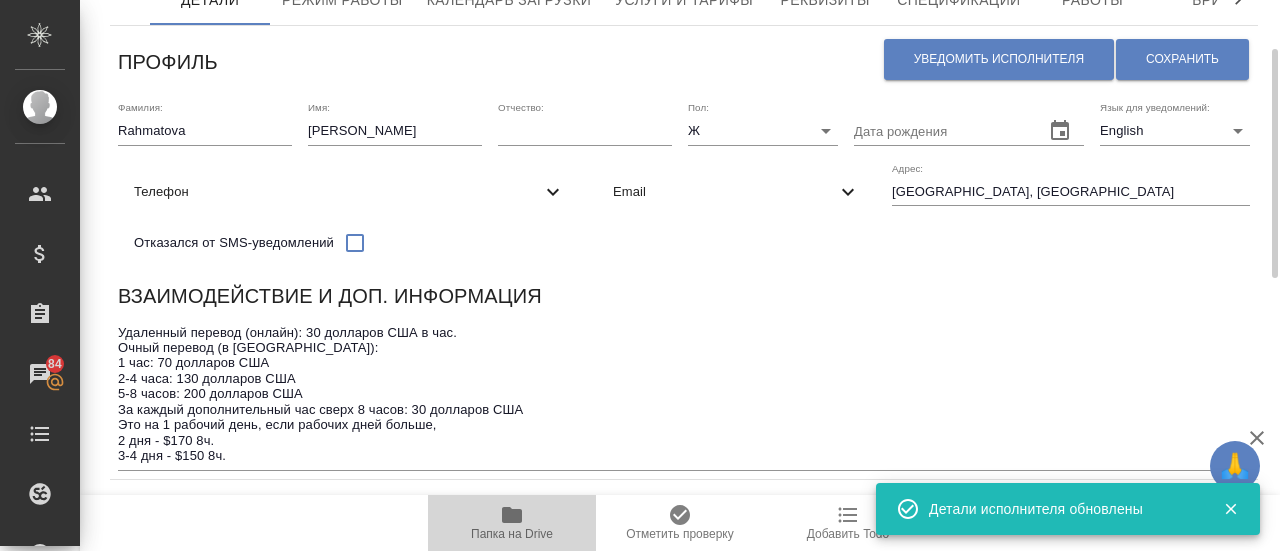 click 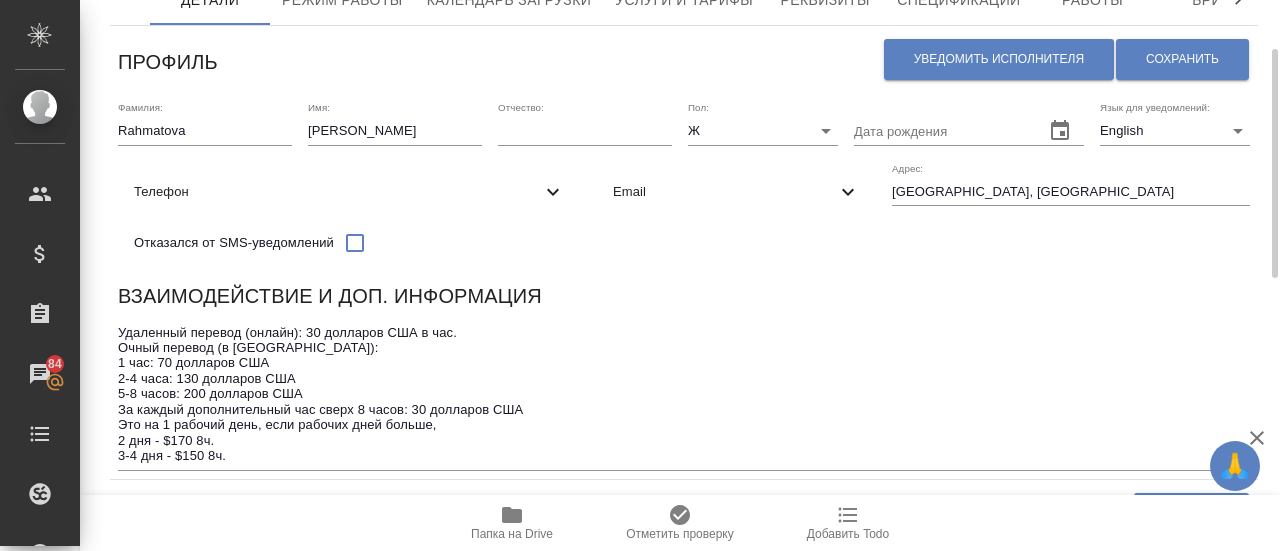 scroll, scrollTop: 0, scrollLeft: 0, axis: both 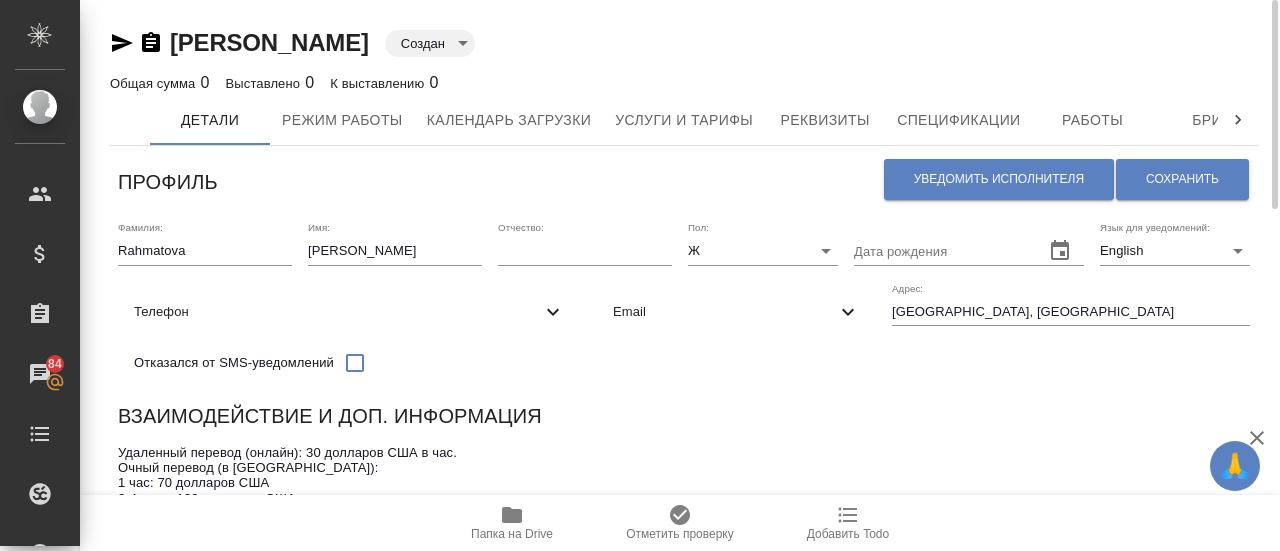 click on "🙏 .cls-1
fill:#fff;
AWATERA Gusmanova Nailya Клиенты Спецификации Заказы 84 Чаты Todo Проекты SC Исполнители Кандидаты Работы Входящие заявки Заявки на доставку Рекламации Проекты процессинга Конференции Выйти Rahmatova Maria  Создан created Общая сумма 0 Выставлено 0 К выставлению 0 Детали Режим работы Календарь загрузки Услуги и тарифы Реквизиты Спецификации Работы Бриф Smartcat Доп. инфо Чат Профиль Уведомить исполнителя Сохранить Фамилия: Rahmatova Имя: Maria Отчество: Пол: Ж female Дата рождения Язык для уведомлений: English EN Телефон Отказался от SMS-уведомлений Email Адрес: Istanbul, Turkey x ​" at bounding box center [640, 275] 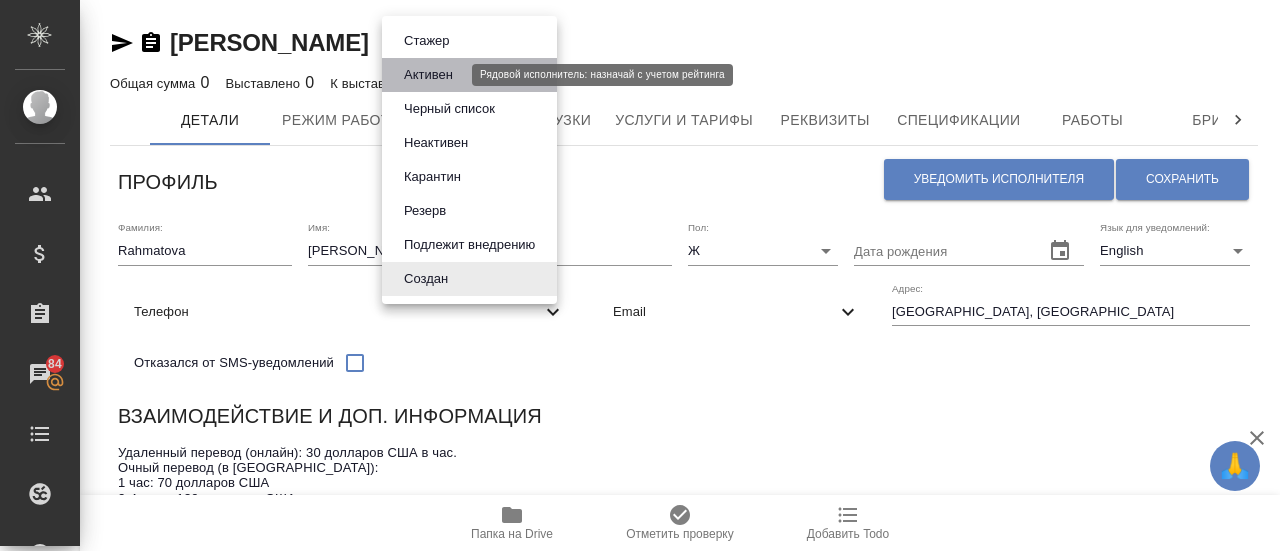 click on "Активен" at bounding box center (428, 75) 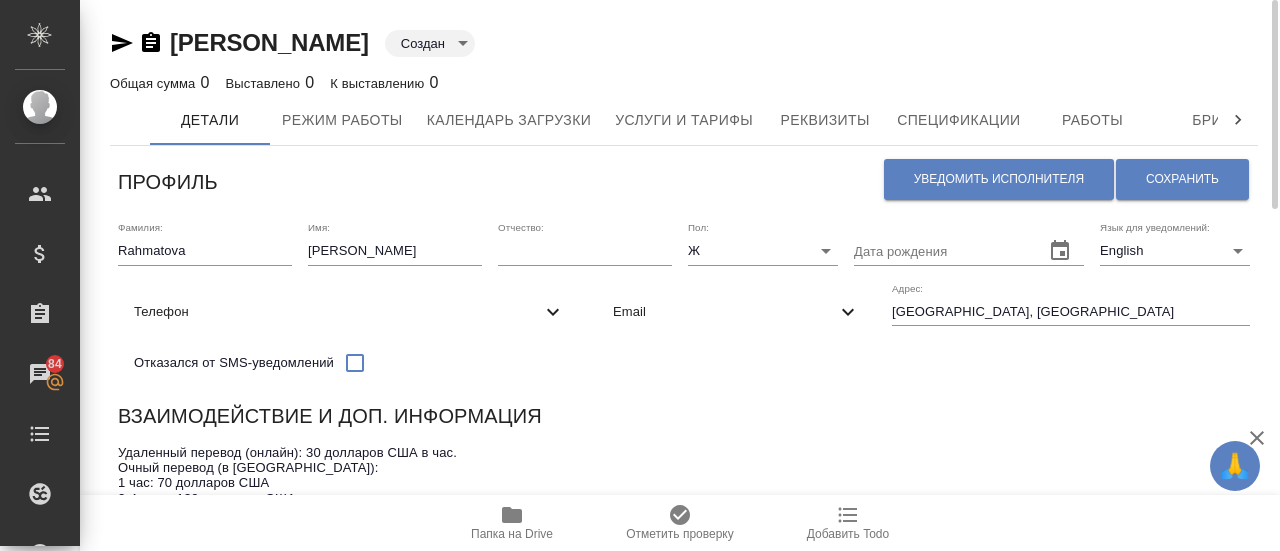 type on "active" 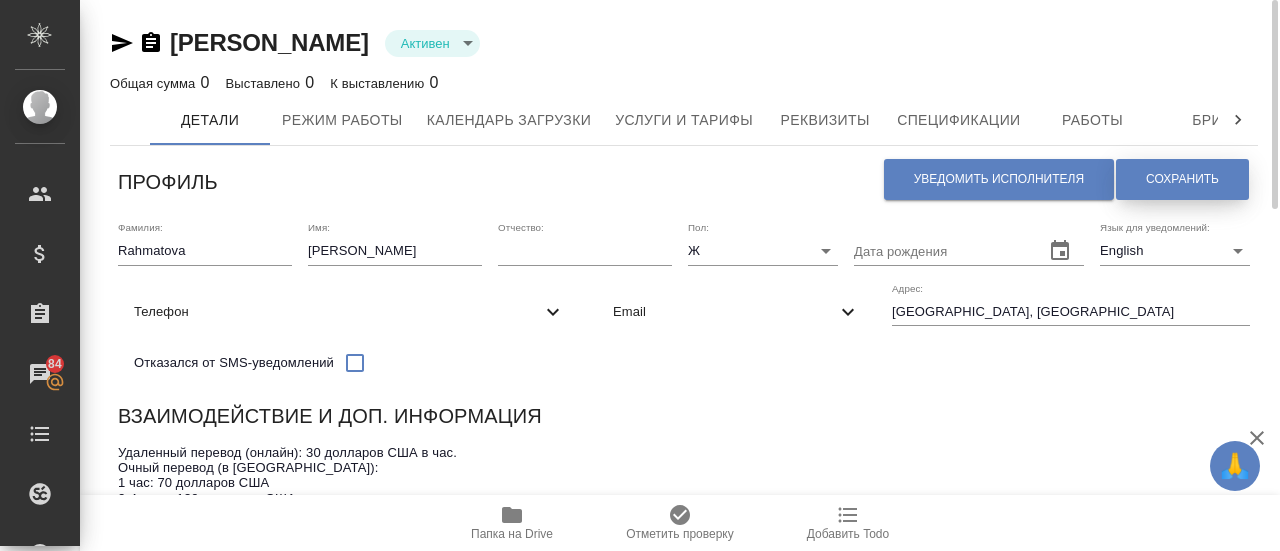 click on "Сохранить" at bounding box center [1182, 179] 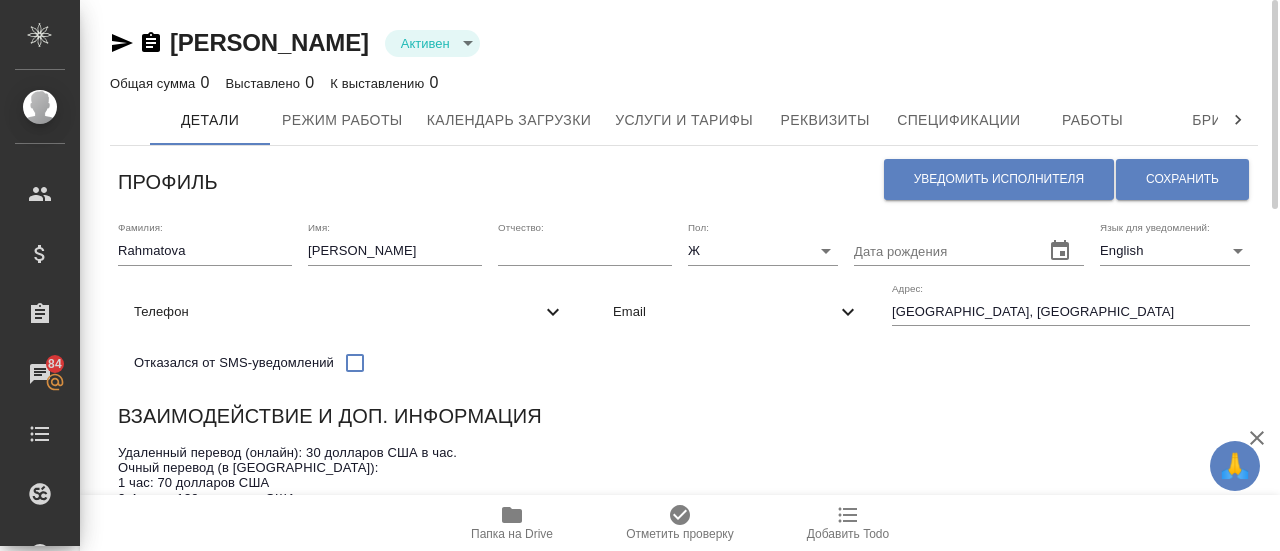click on "🙏 .cls-1
fill:#fff;
AWATERA Gusmanova Nailya Клиенты Спецификации Заказы 84 Чаты Todo Проекты SC Исполнители Кандидаты Работы Входящие заявки Заявки на доставку Рекламации Проекты процессинга Конференции Выйти Rahmatova Maria  Активен active Общая сумма 0 Выставлено 0 К выставлению 0 Детали Режим работы Календарь загрузки Услуги и тарифы Реквизиты Спецификации Работы Бриф Smartcat Доп. инфо Чат Профиль Уведомить исполнителя Сохранить Фамилия: Rahmatova Имя: Maria Отчество: Пол: Ж female Дата рождения Язык для уведомлений: English EN Телефон Отказался от SMS-уведомлений Email Адрес: Istanbul, Turkey x 0" at bounding box center [640, 275] 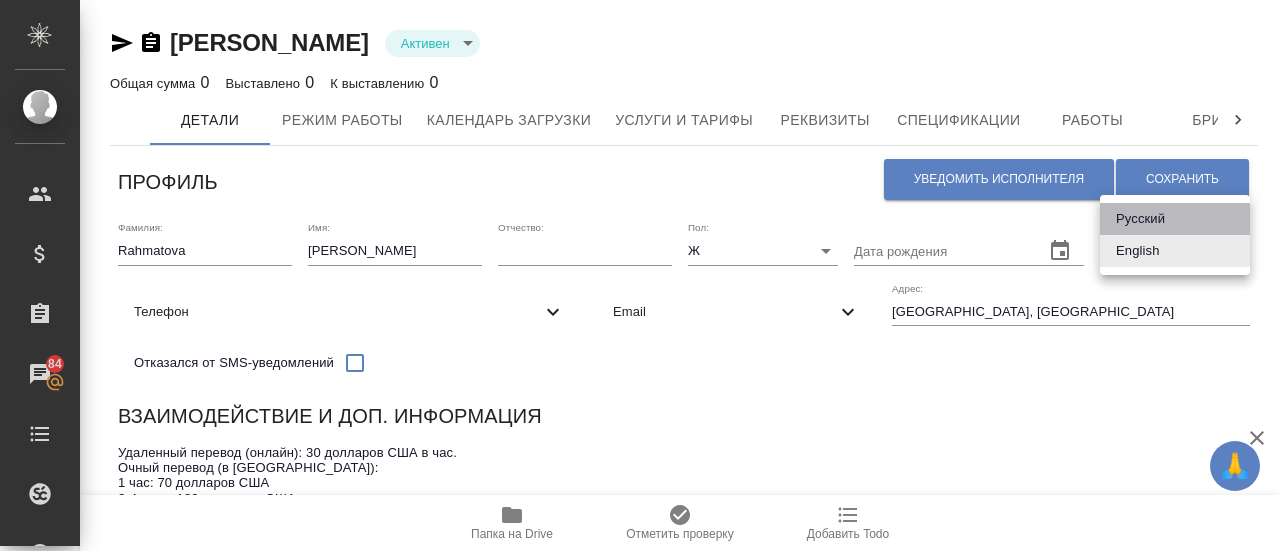 click on "Русский" at bounding box center [1175, 219] 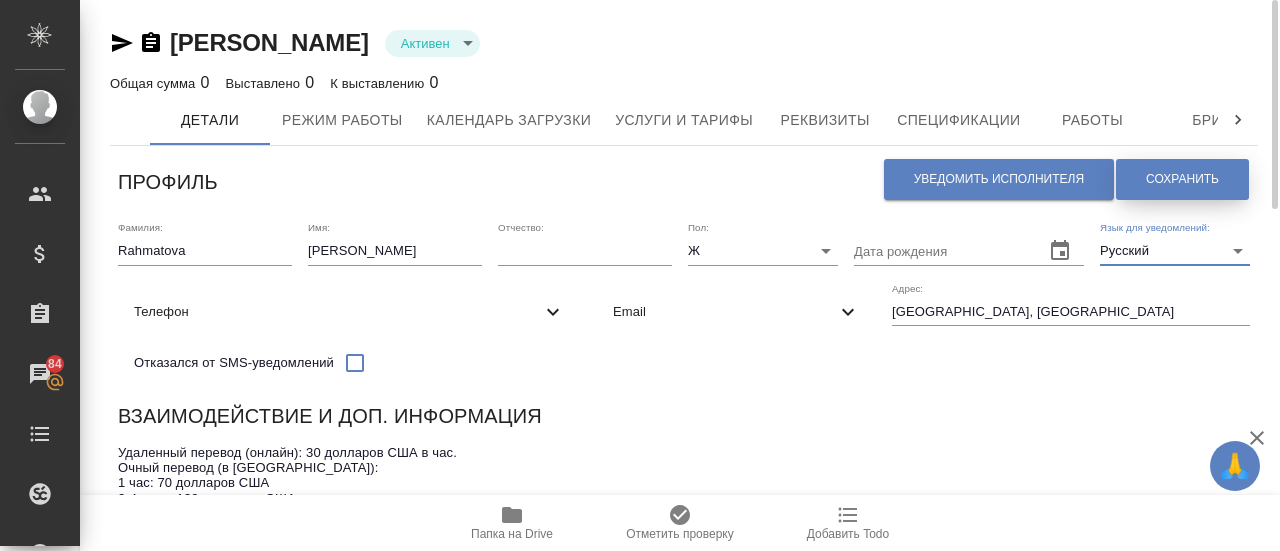 click on "Сохранить" at bounding box center [1182, 179] 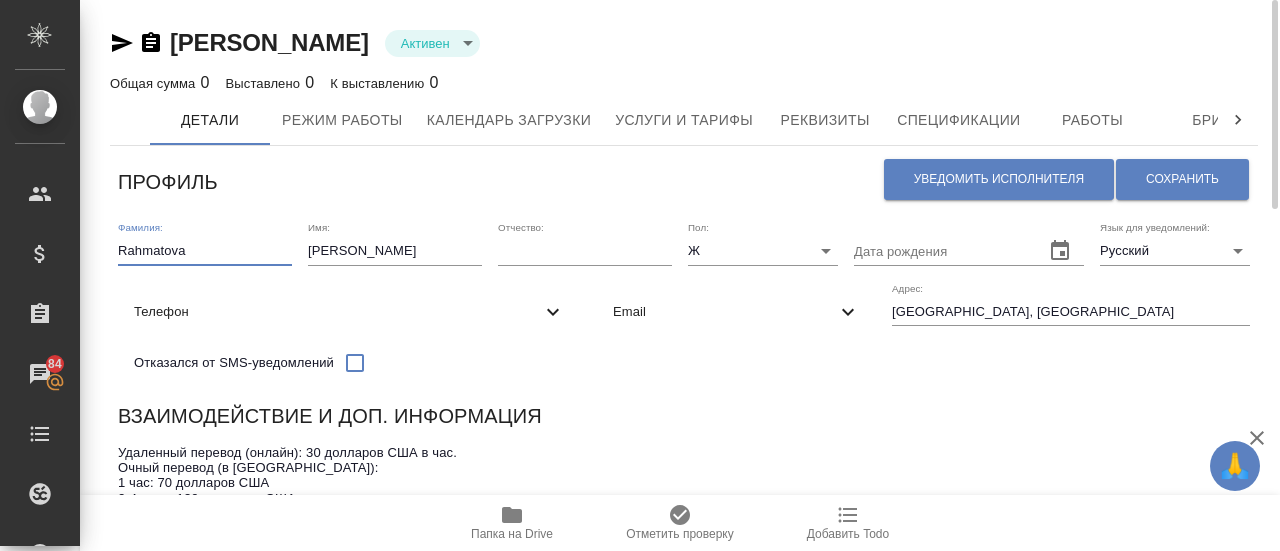 drag, startPoint x: 210, startPoint y: 253, endPoint x: 92, endPoint y: 242, distance: 118.511604 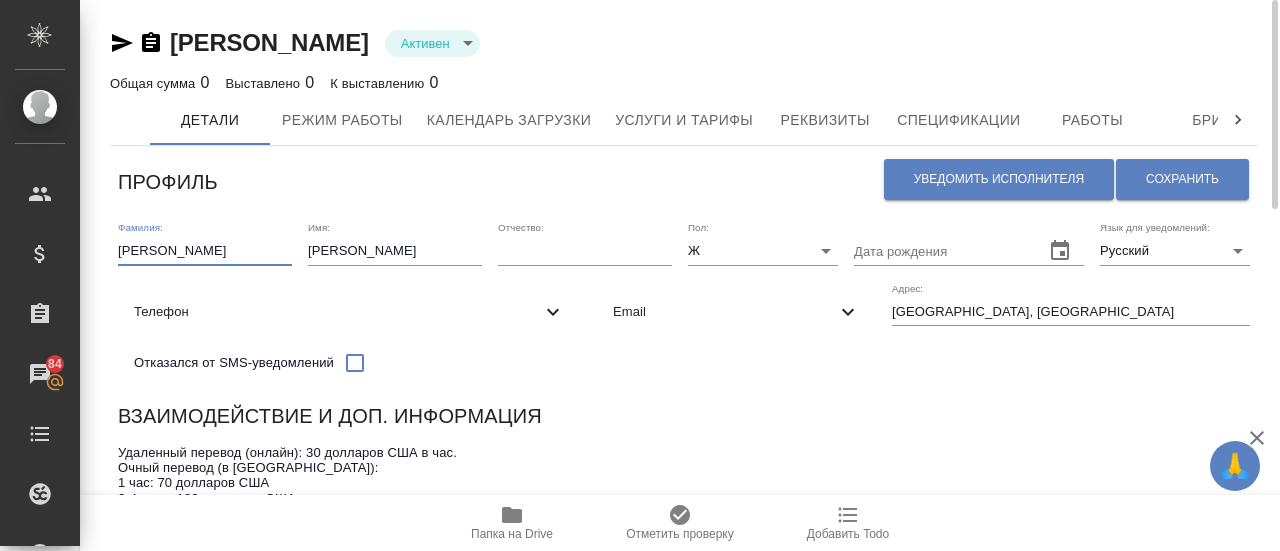 type on "Рахматова" 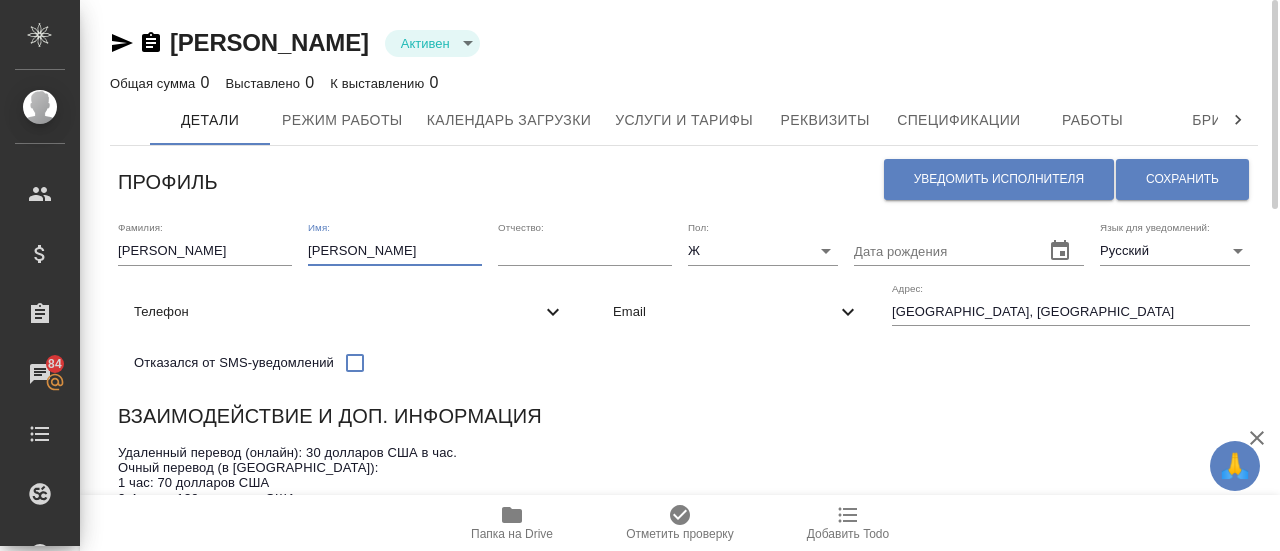drag, startPoint x: 354, startPoint y: 249, endPoint x: 209, endPoint y: 218, distance: 148.27676 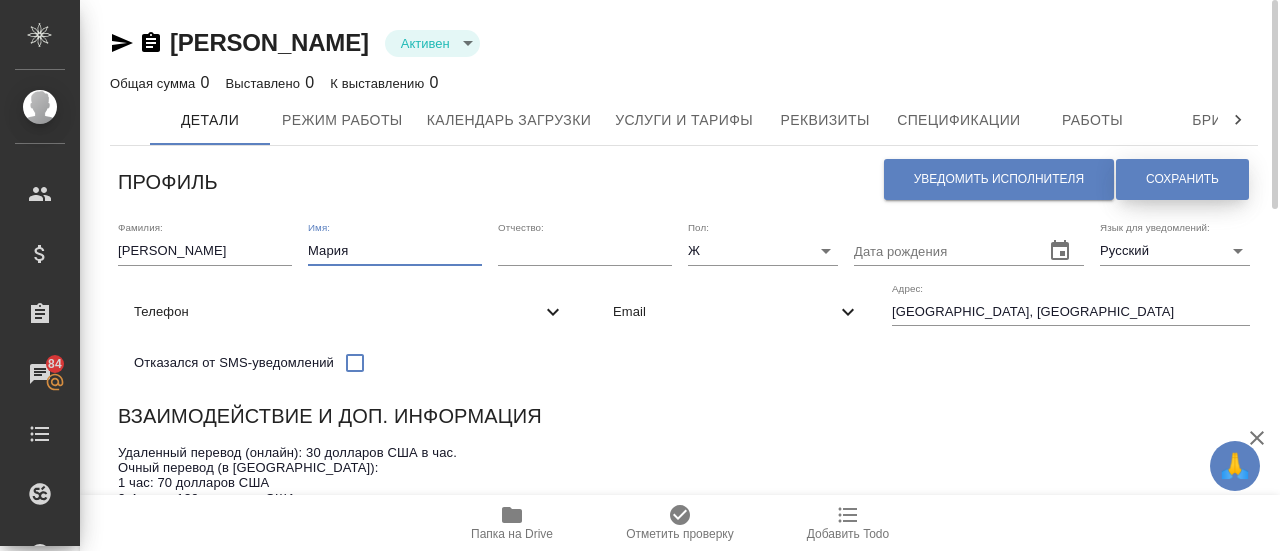 type on "Мария" 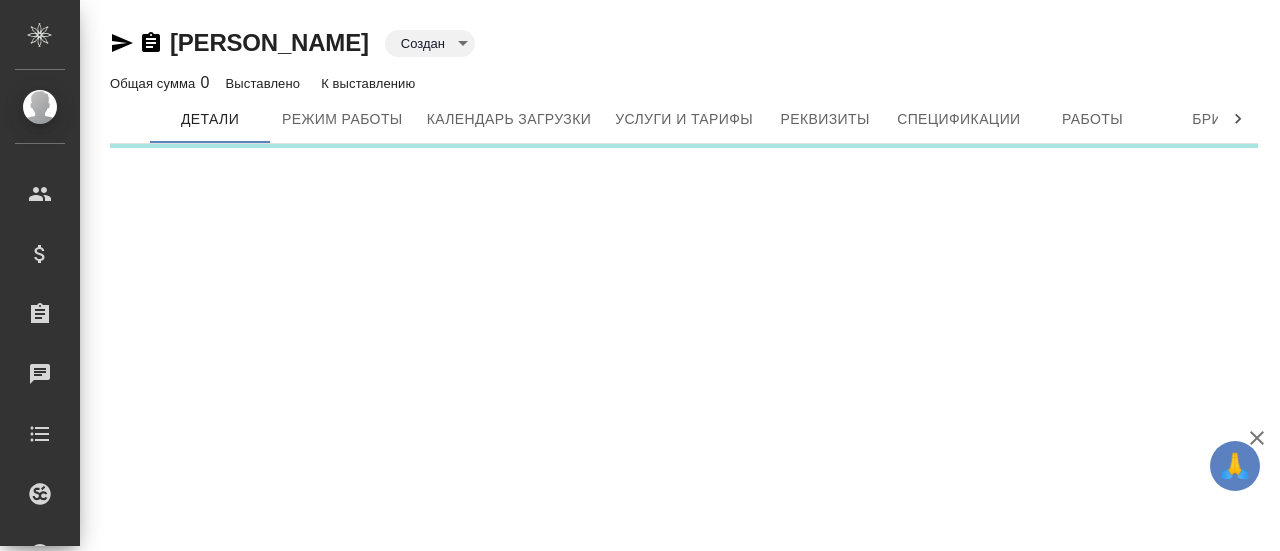 scroll, scrollTop: 0, scrollLeft: 0, axis: both 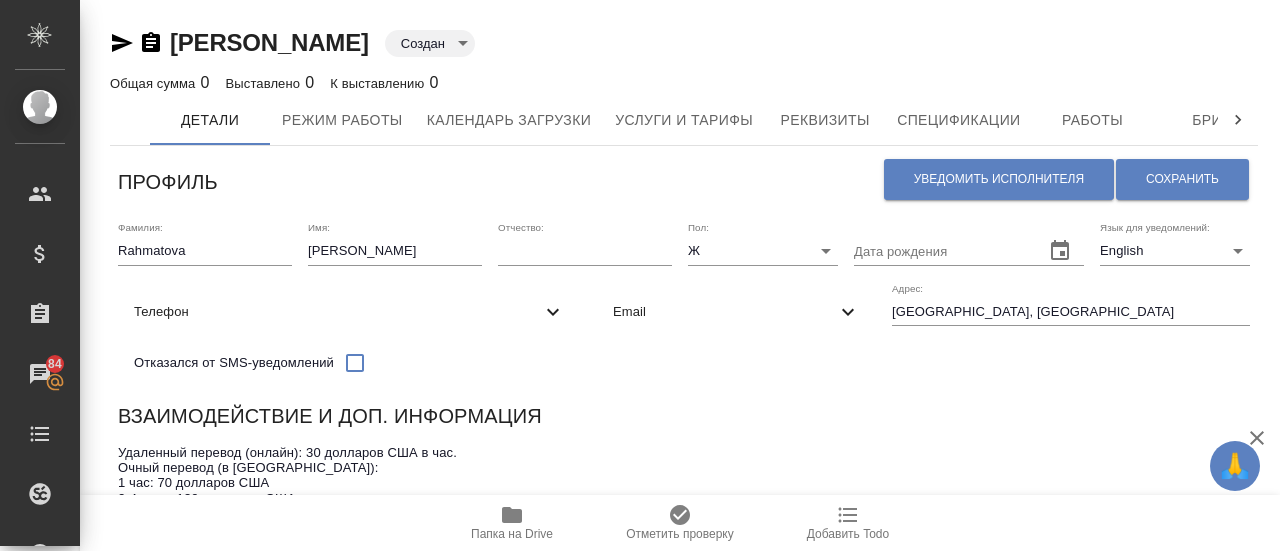 click 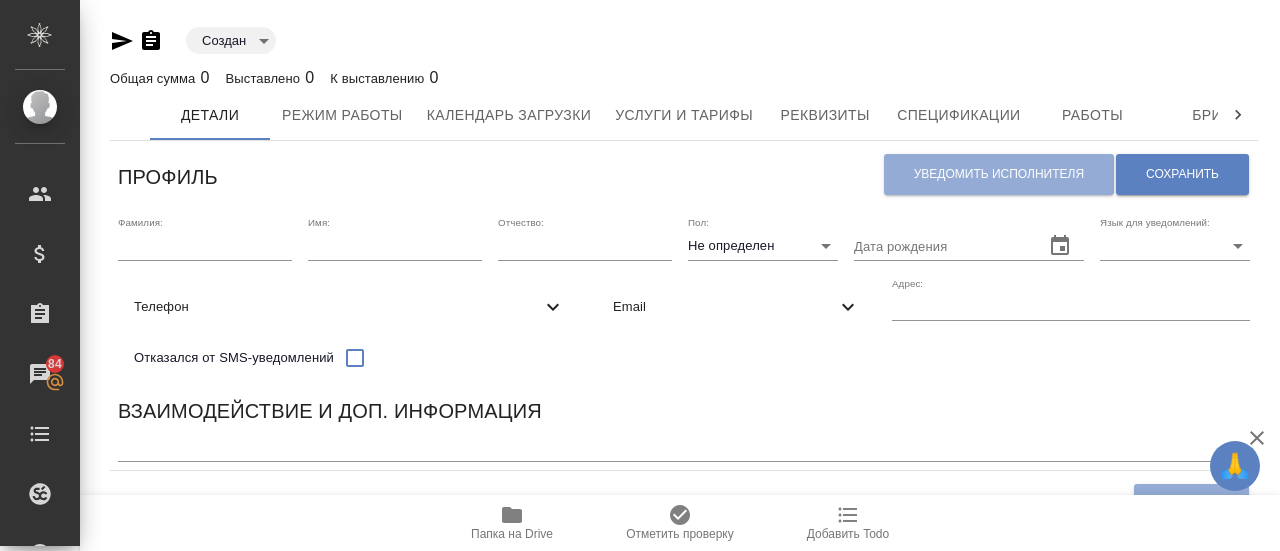 scroll, scrollTop: 0, scrollLeft: 0, axis: both 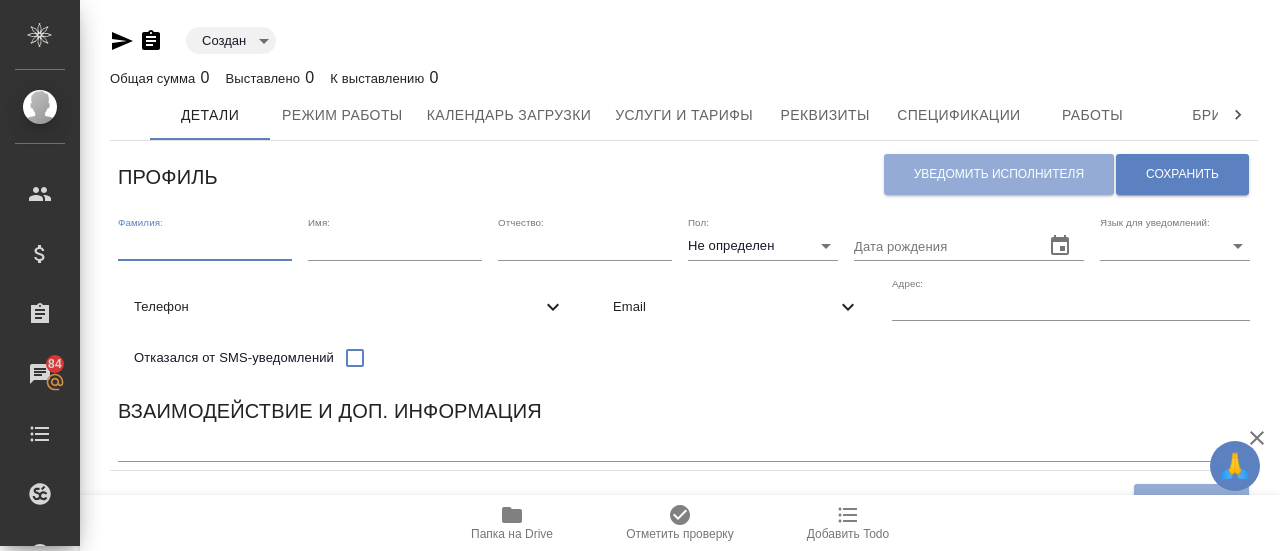 click at bounding box center [205, 246] 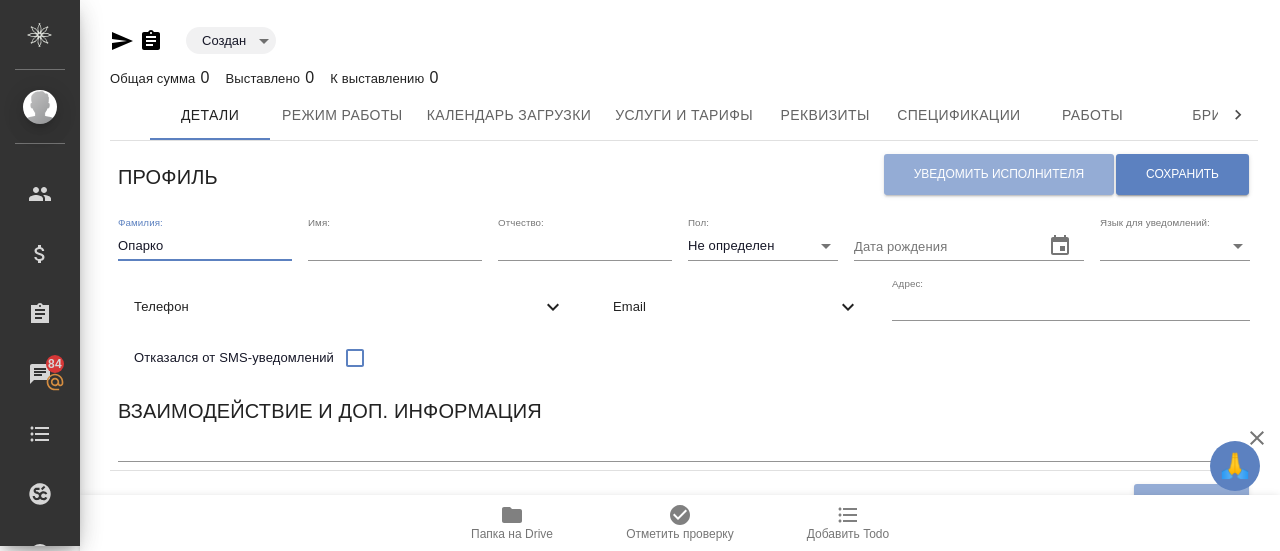 type on "Опарко" 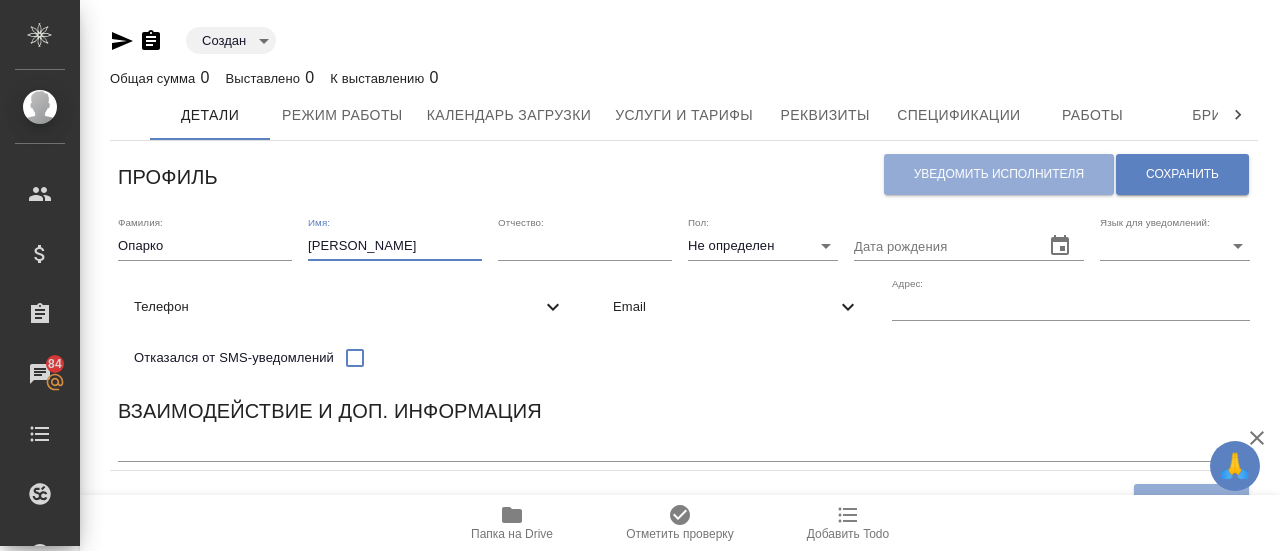 type on "Валерий" 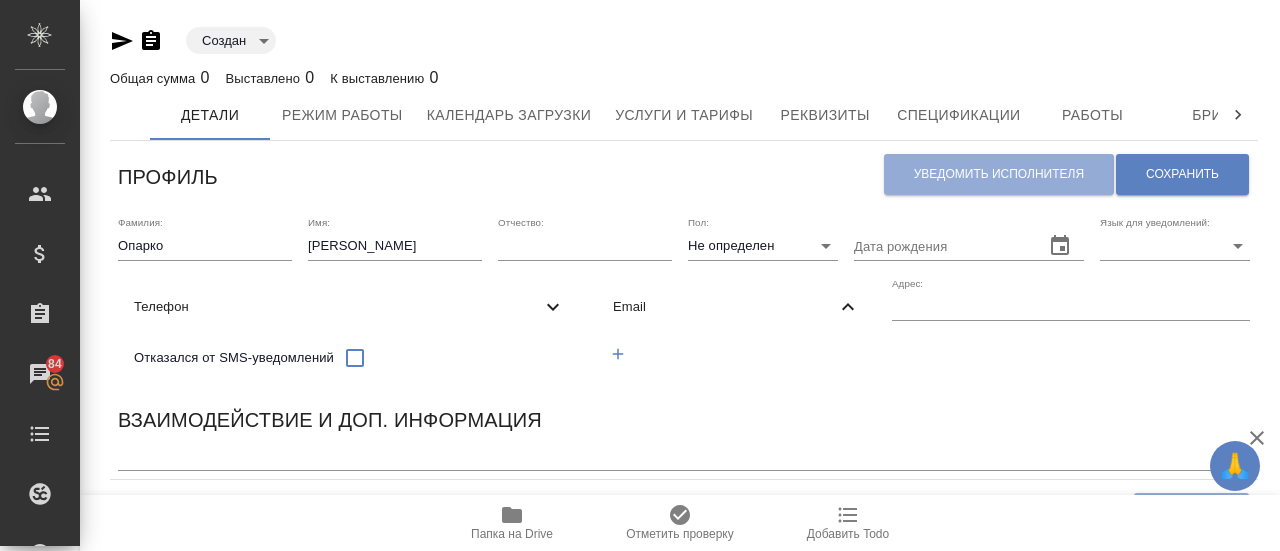 click 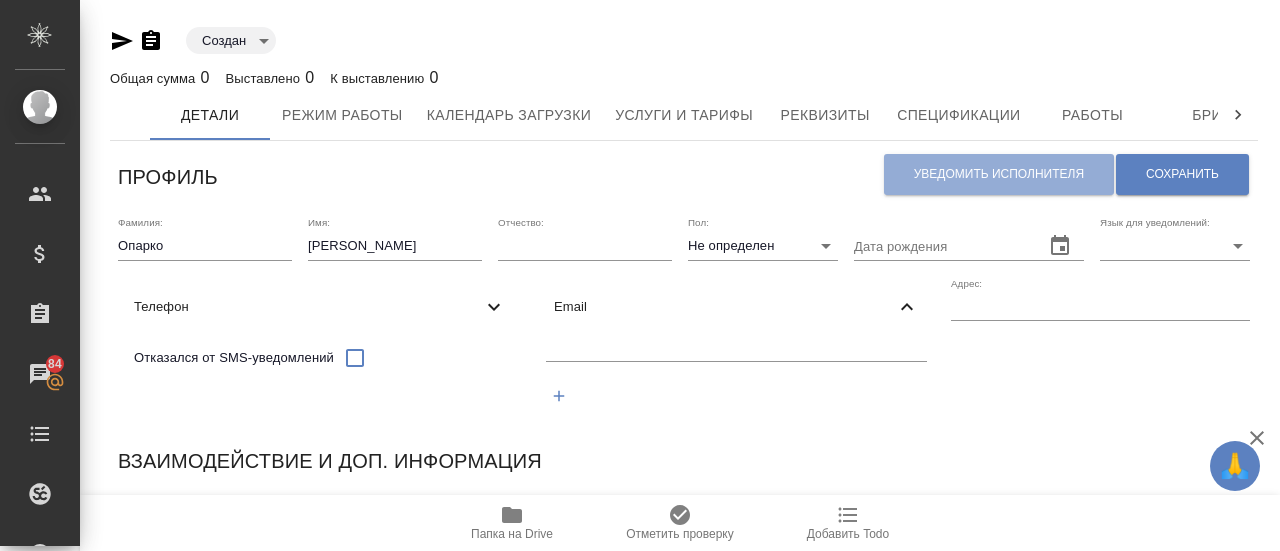 click at bounding box center [736, 349] 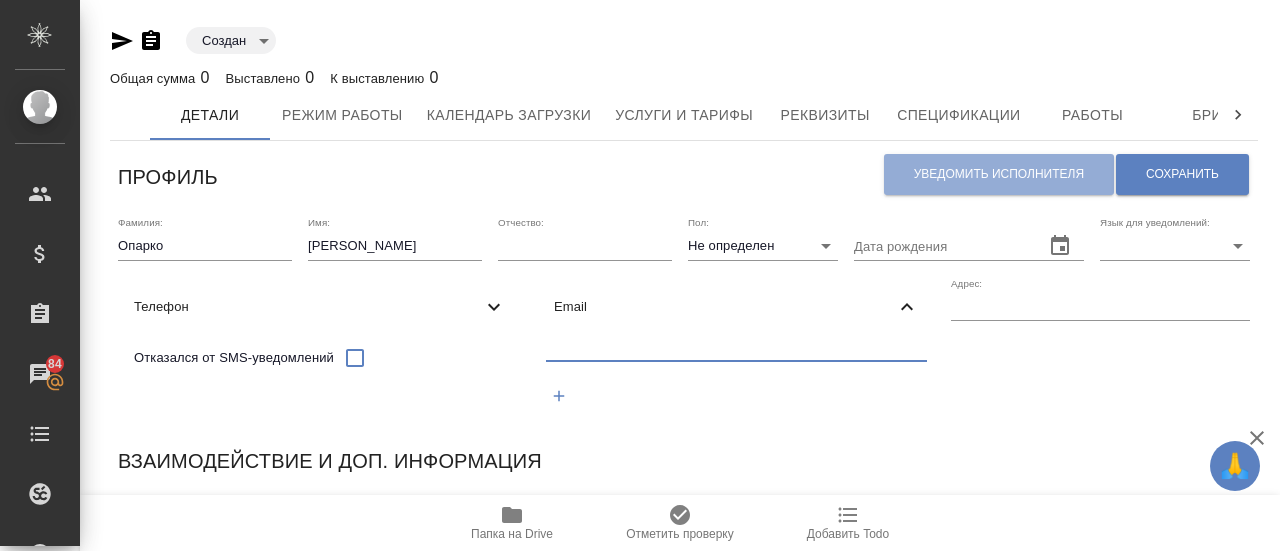 paste on "voparko@mail.ru" 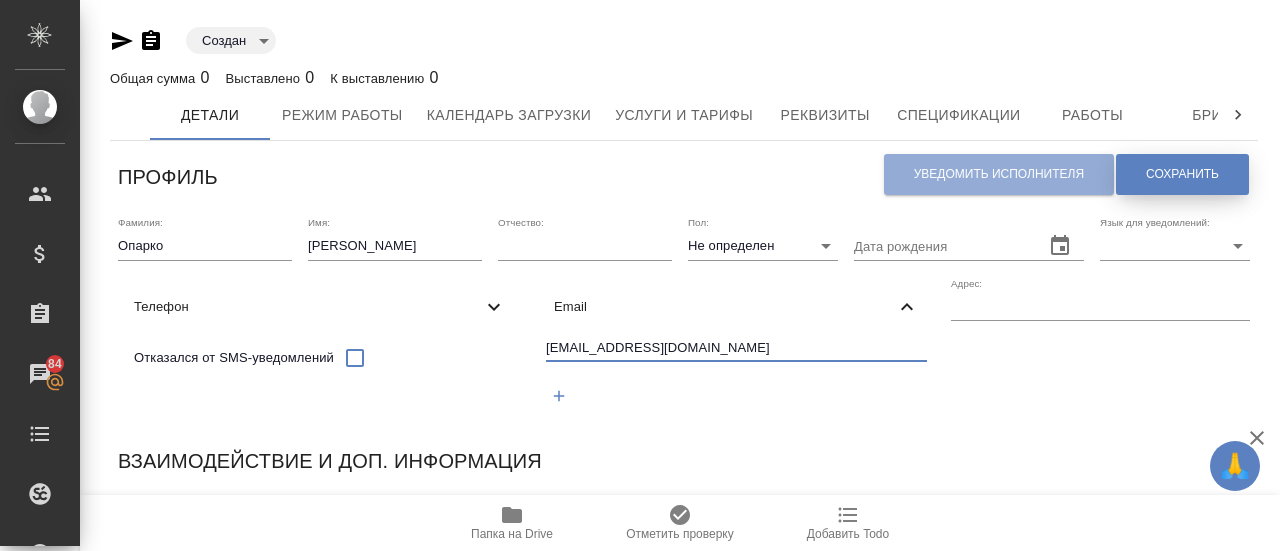 type on "voparko@mail.ru" 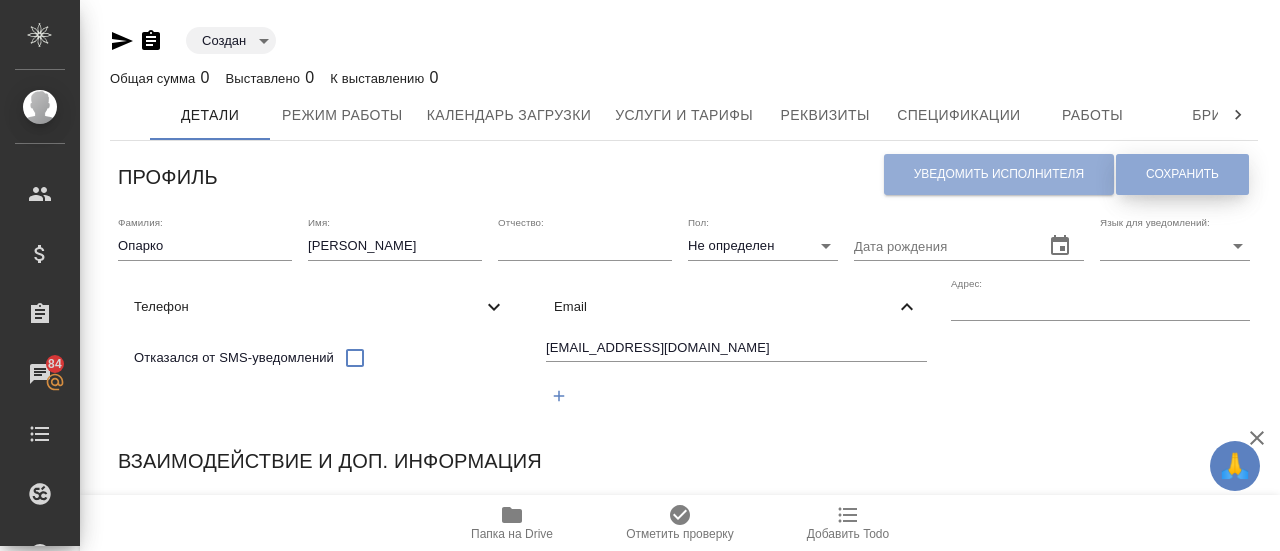 click on "Сохранить" at bounding box center [1182, 174] 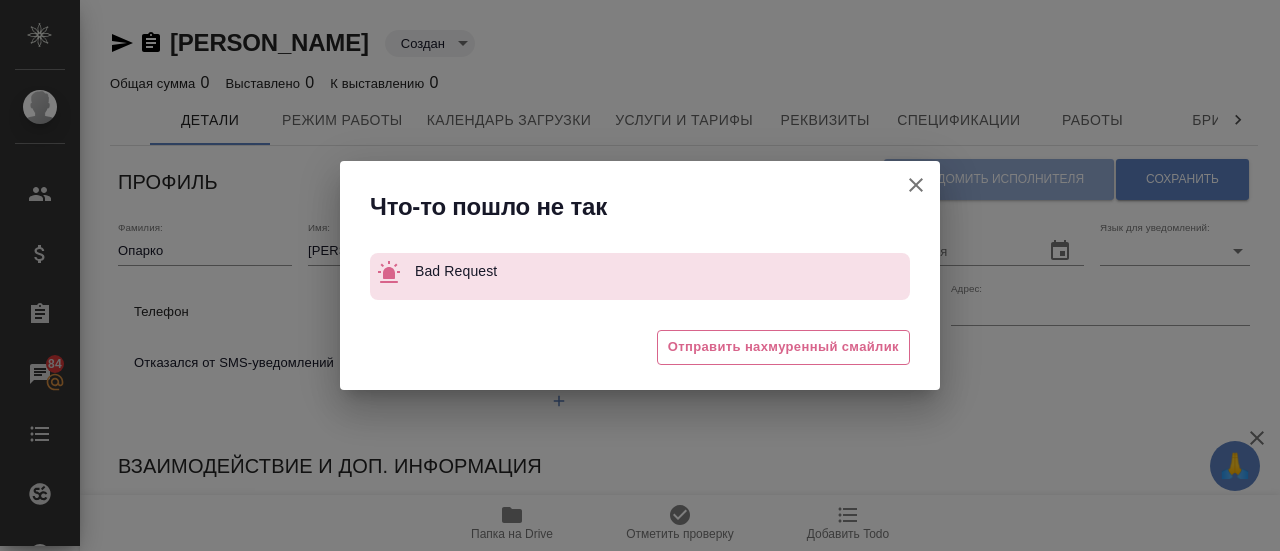 click 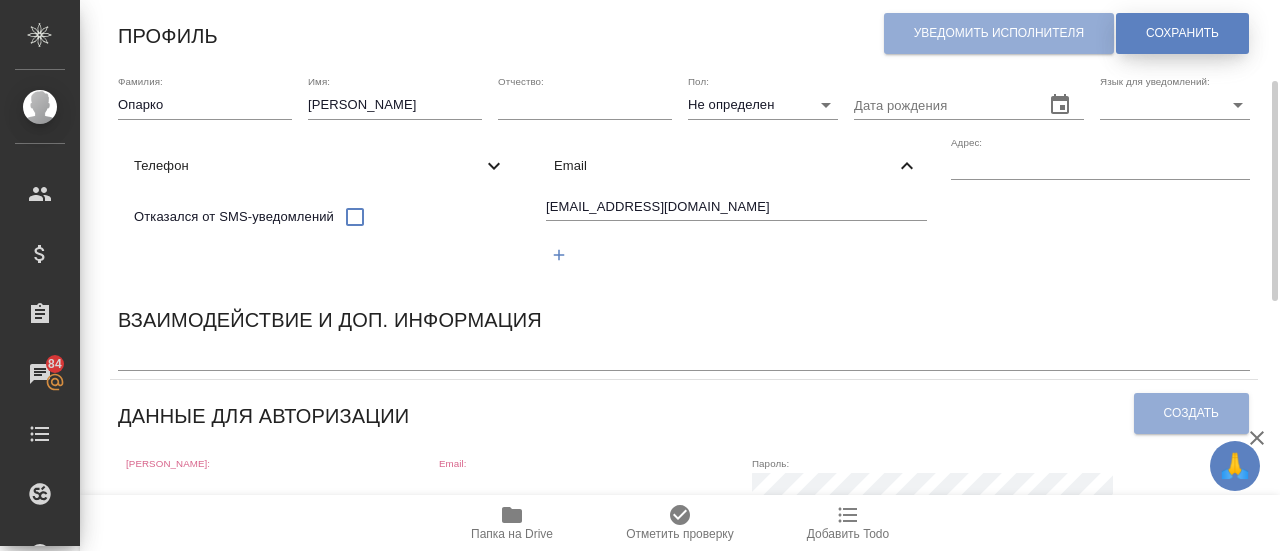 scroll, scrollTop: 167, scrollLeft: 0, axis: vertical 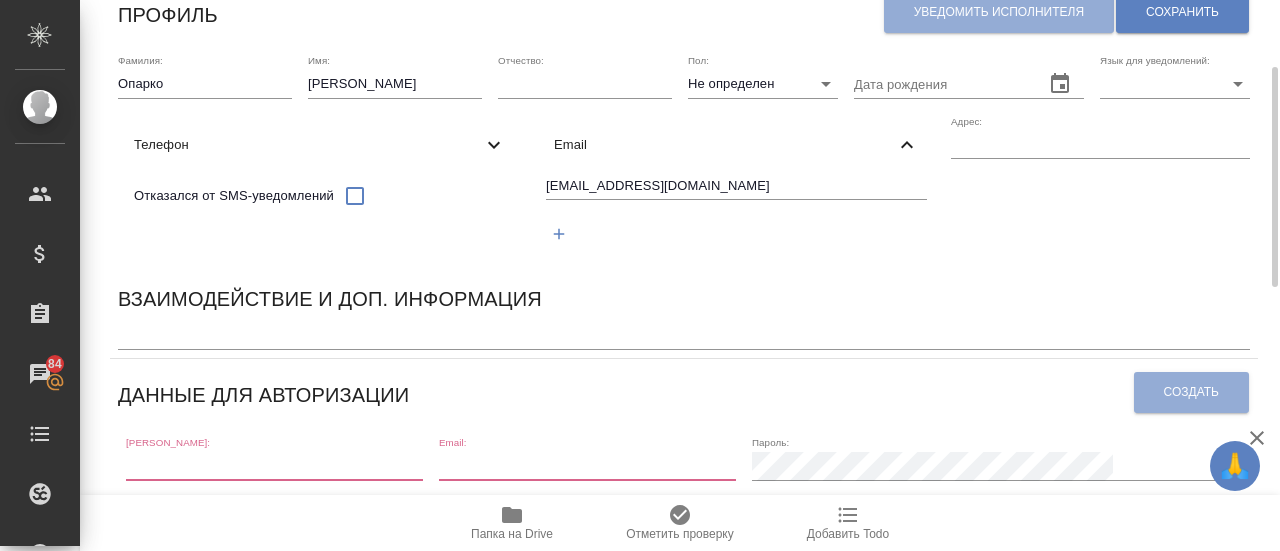 click at bounding box center [274, 466] 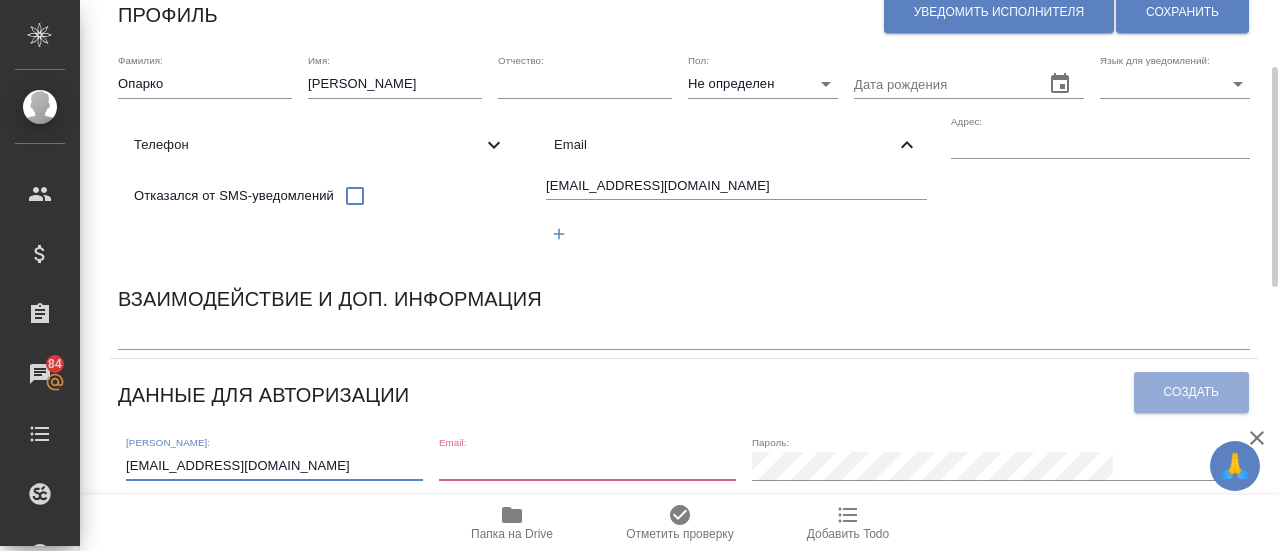 type on "voparko@mail.ru" 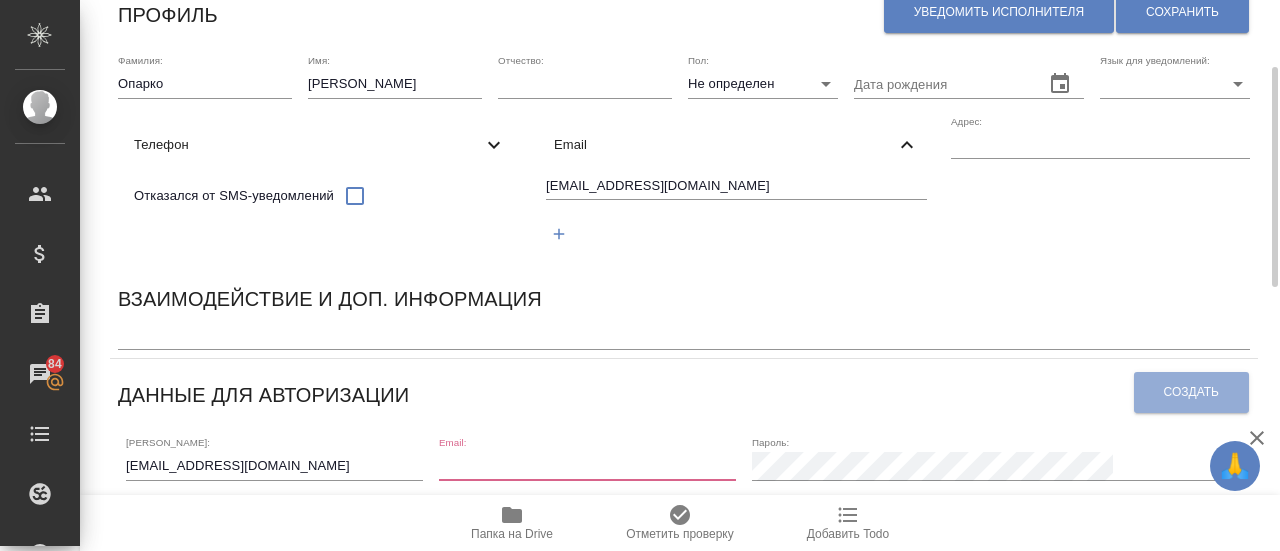 paste on "voparko@mail.ru" 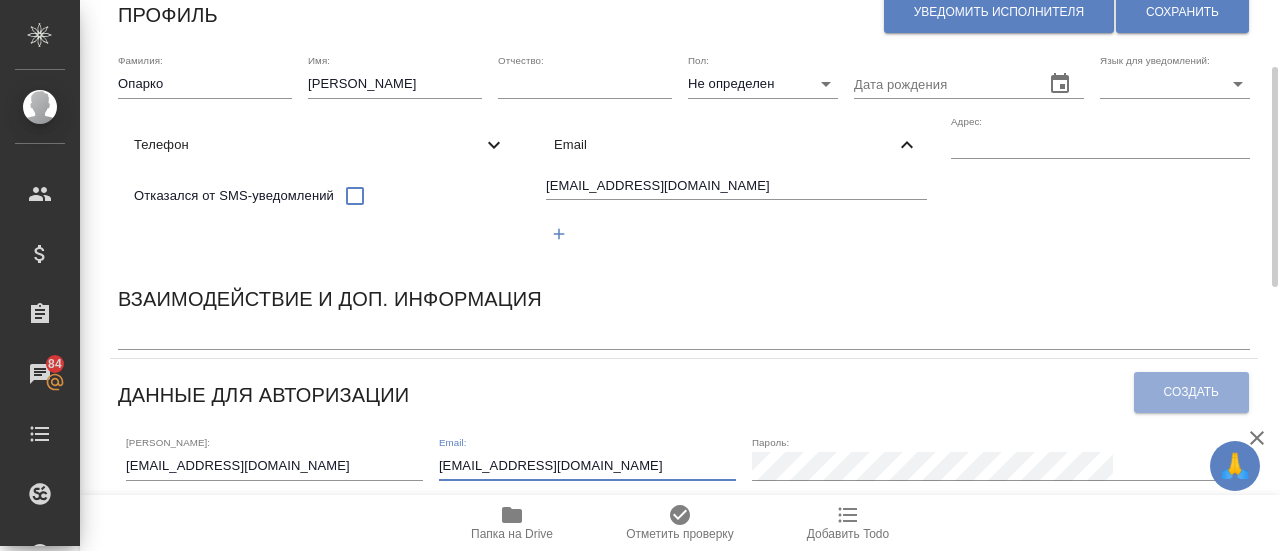 type on "voparko@mail.ru" 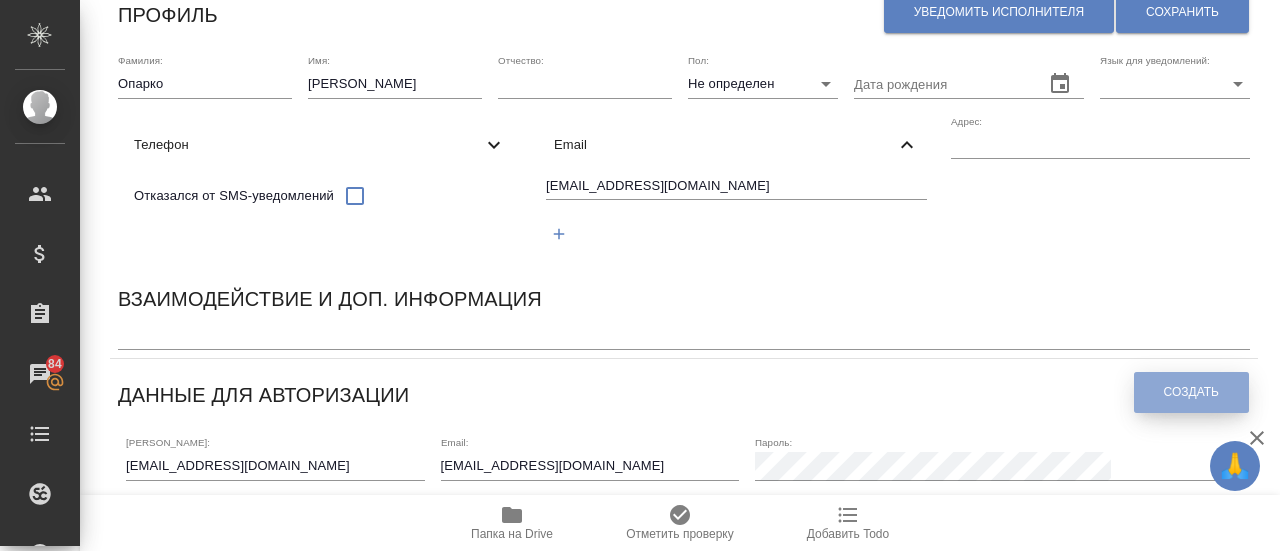click on "Создать" at bounding box center [1191, 392] 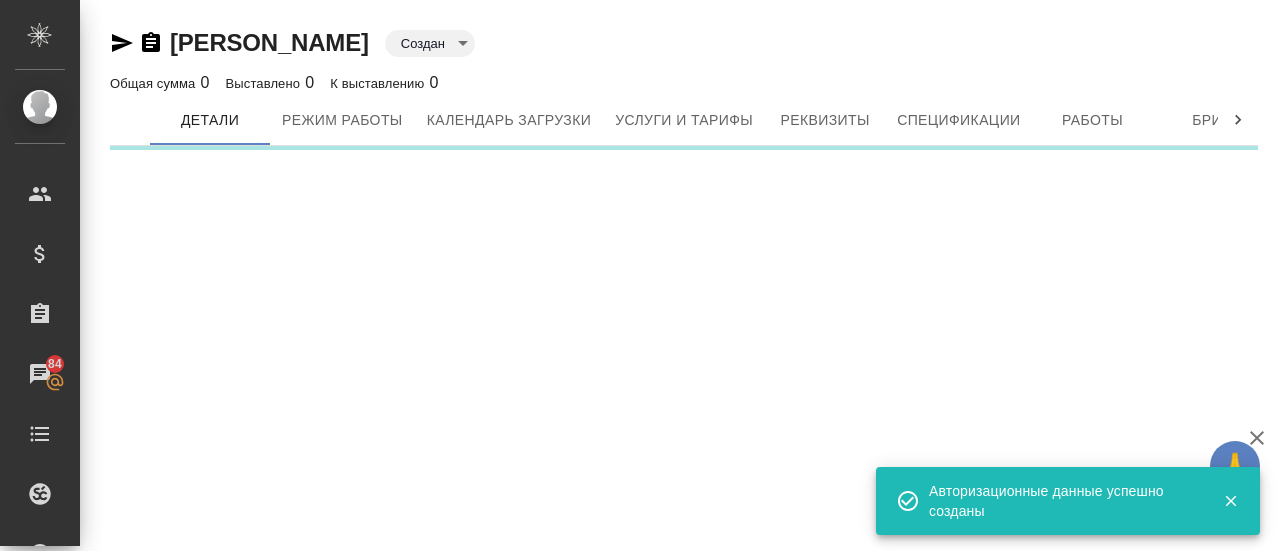 scroll, scrollTop: 0, scrollLeft: 0, axis: both 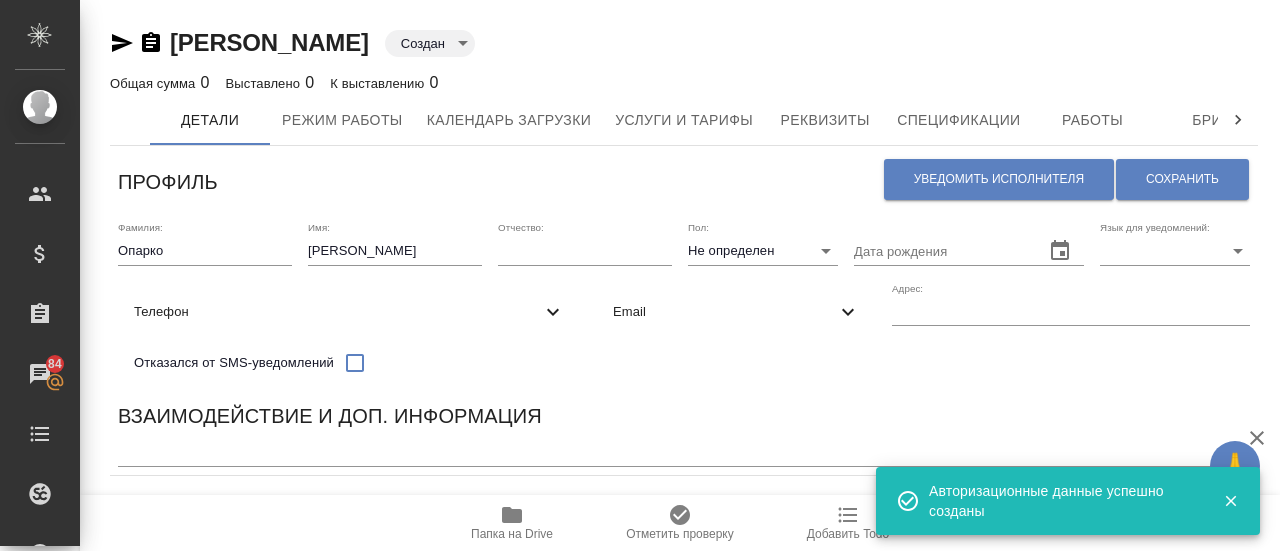 click on "🙏 .cls-1
fill:#fff;
AWATERA Gusmanova Nailya Клиенты Спецификации Заказы 84 Чаты Todo Проекты SC Исполнители Кандидаты Работы Входящие заявки Заявки на доставку Рекламации Проекты процессинга Конференции Выйти Опарко Валерий  Создан created Общая сумма 0 Выставлено 0 К выставлению 0 Детали Режим работы Календарь загрузки Услуги и тарифы Реквизиты Спецификации Работы Бриф Smartcat Доп. инфо Чат Профиль Уведомить исполнителя Сохранить Фамилия: Опарко Имя: Валерий Отчество: Пол: Не определен none Дата рождения Язык для уведомлений: ​ Телефон Отказался от SMS-уведомлений x 0" at bounding box center (640, 275) 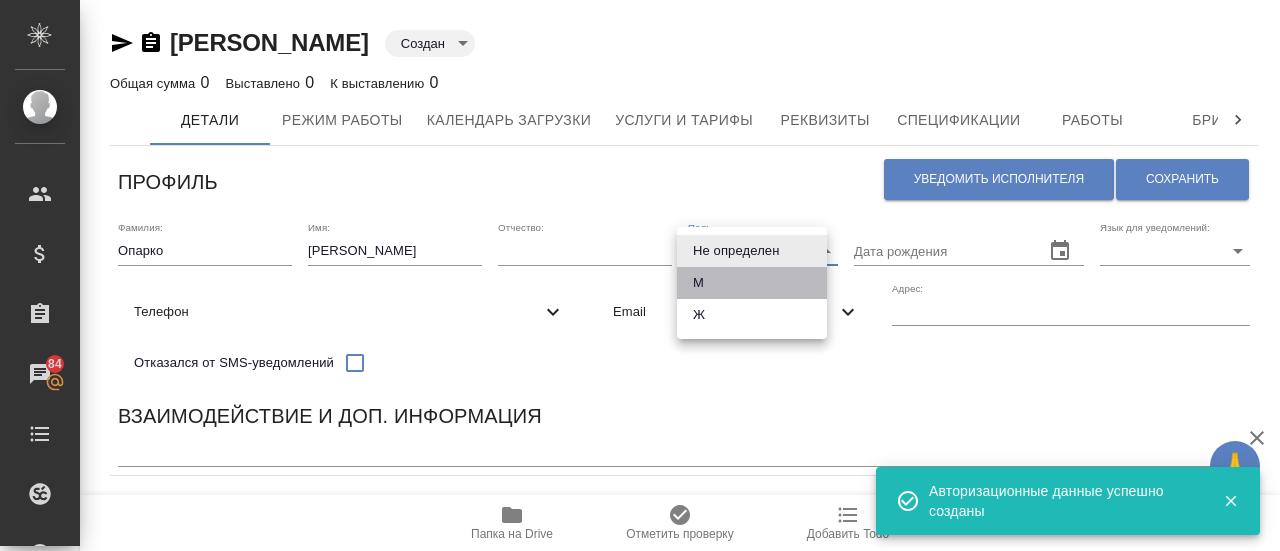 click on "М" at bounding box center [752, 283] 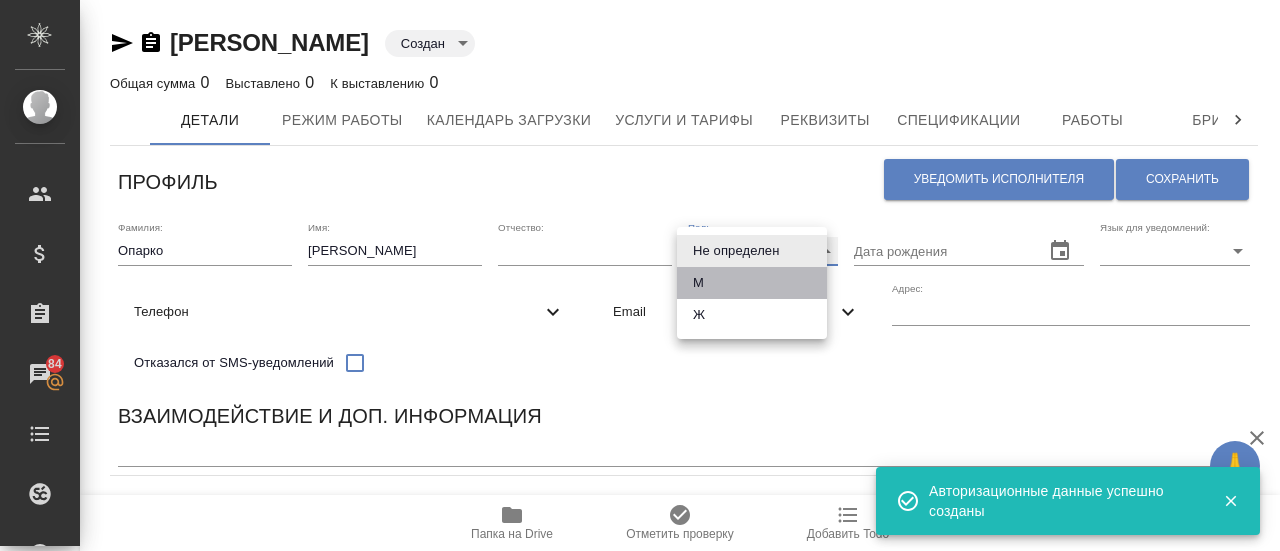 type on "male" 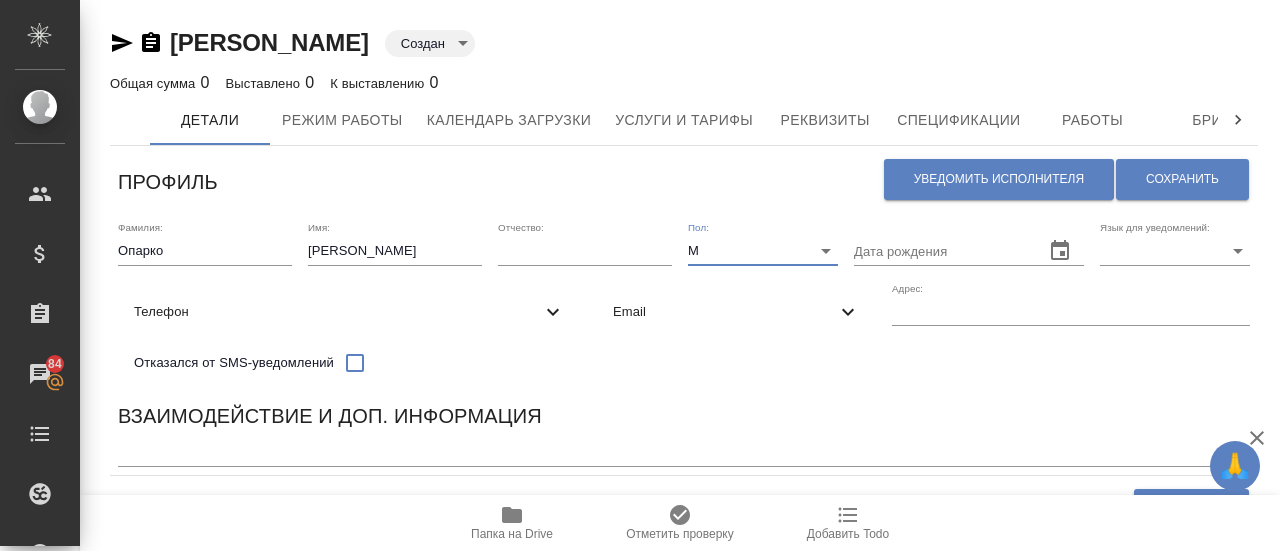 click on "Телефон" at bounding box center [337, 312] 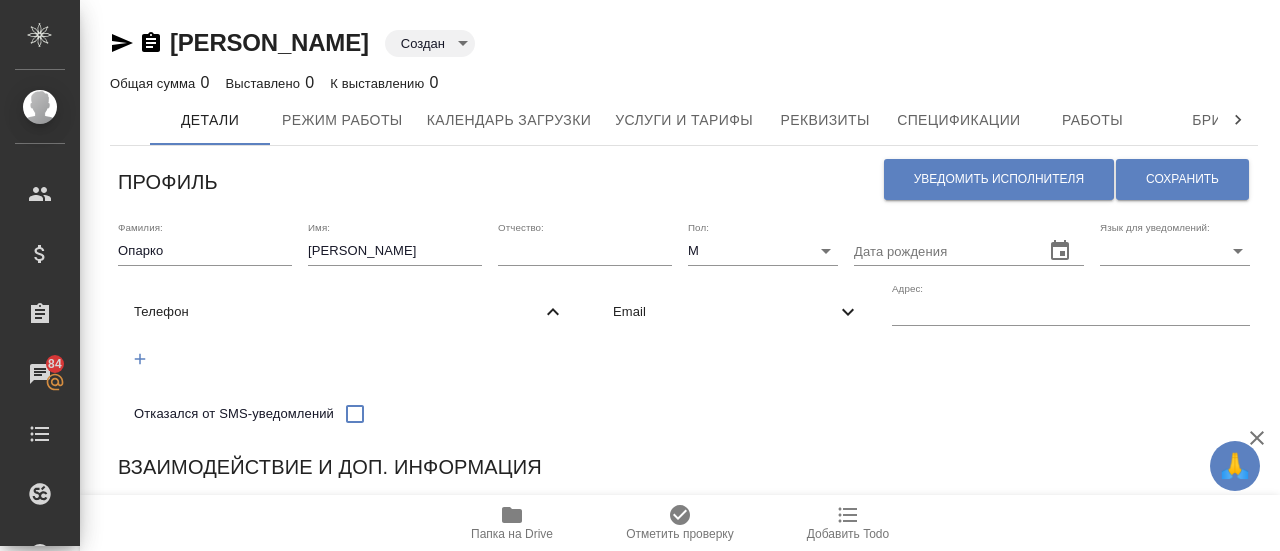 click on "Телефон" at bounding box center (337, 312) 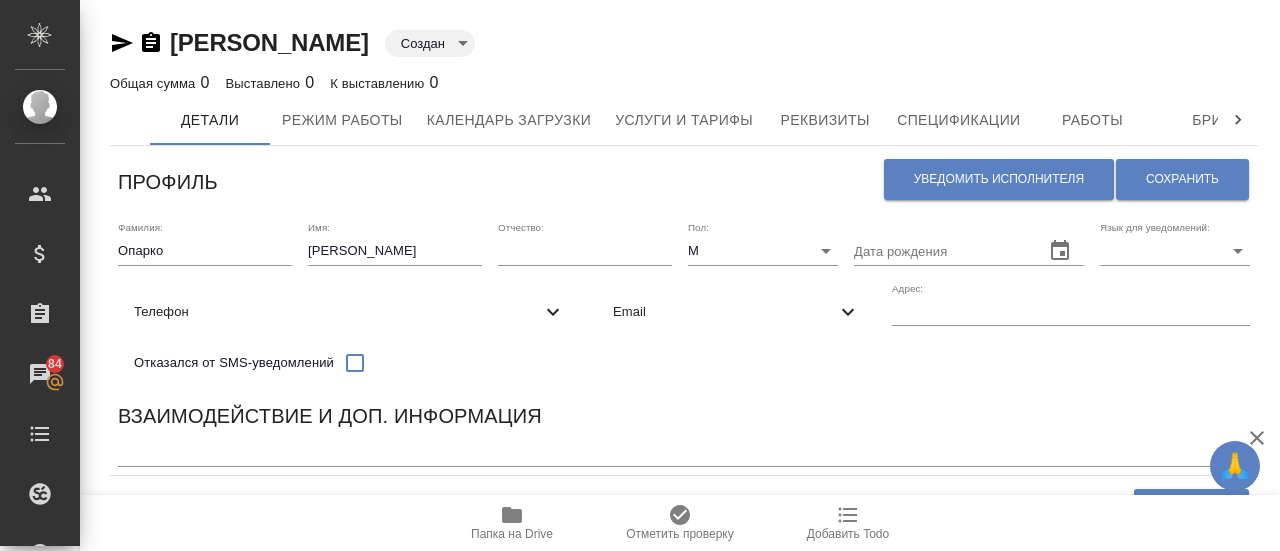 click on "Телефон" at bounding box center [337, 312] 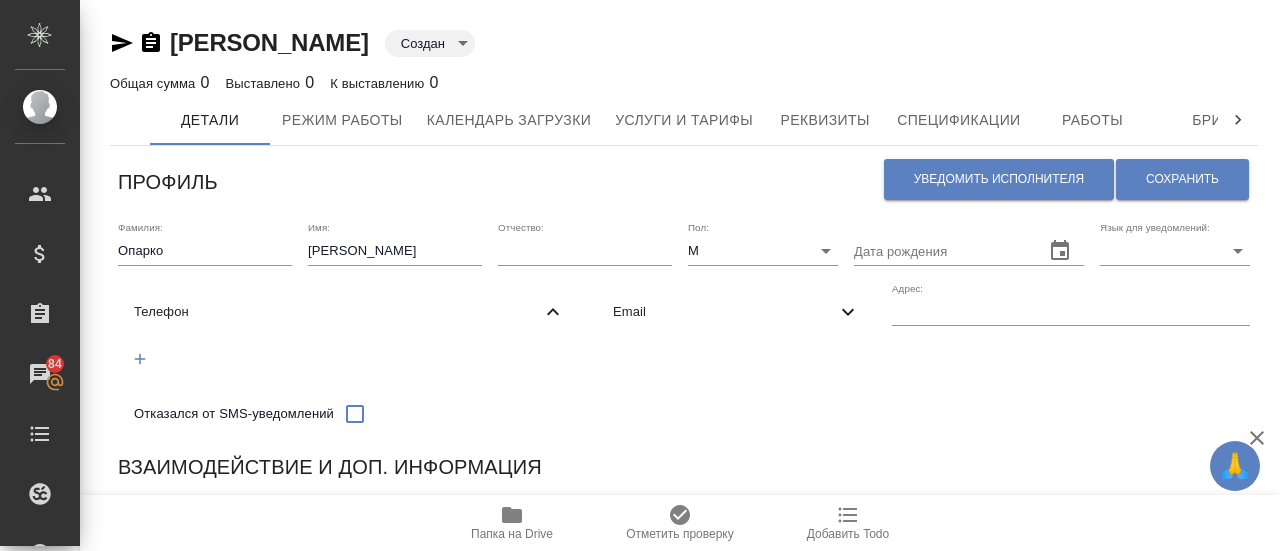 click 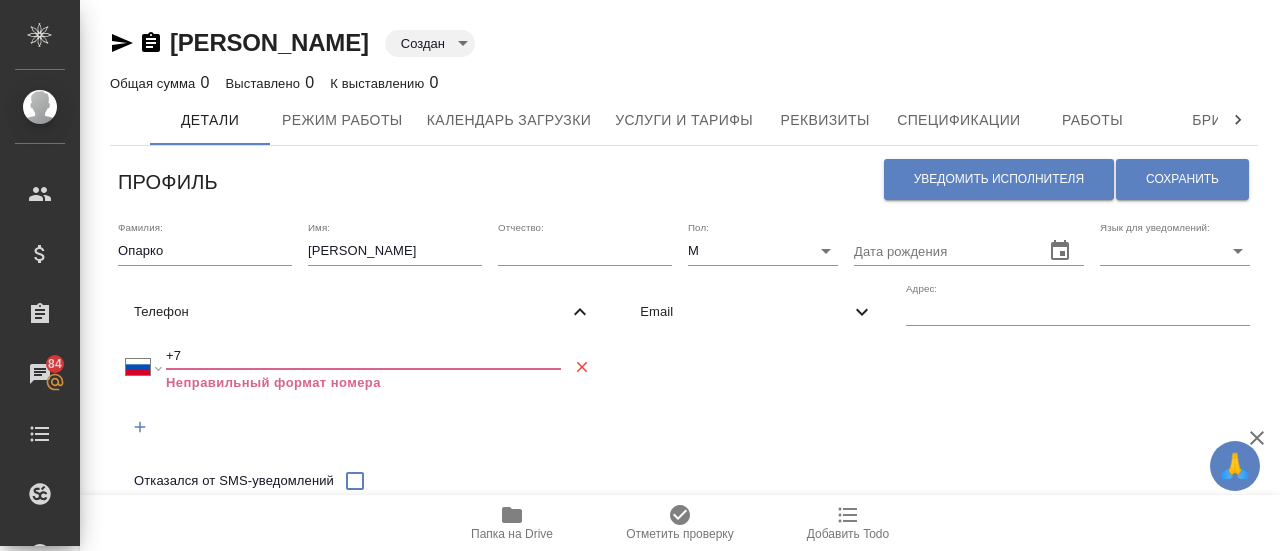 click on "+7" at bounding box center [363, 356] 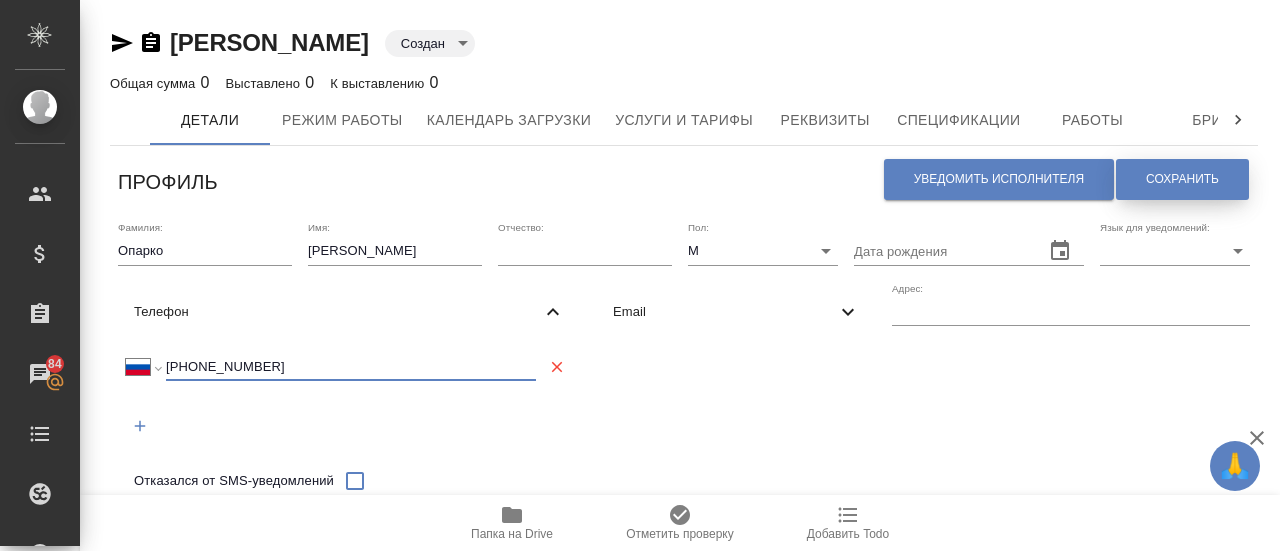 type on "+7 959 502 97 55" 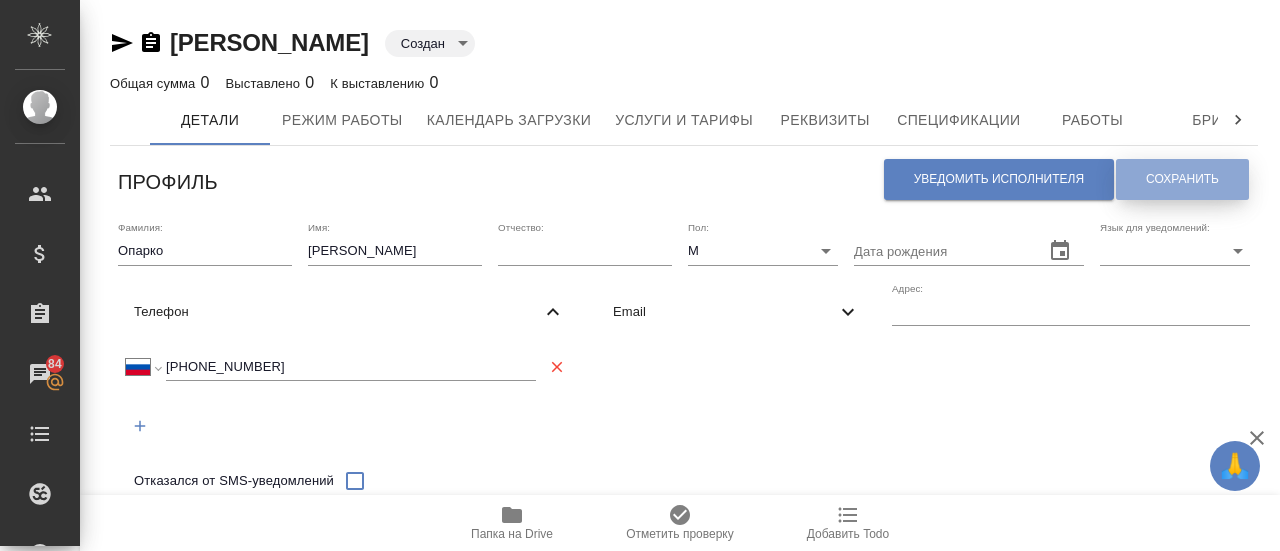 click on "Сохранить" at bounding box center [1182, 179] 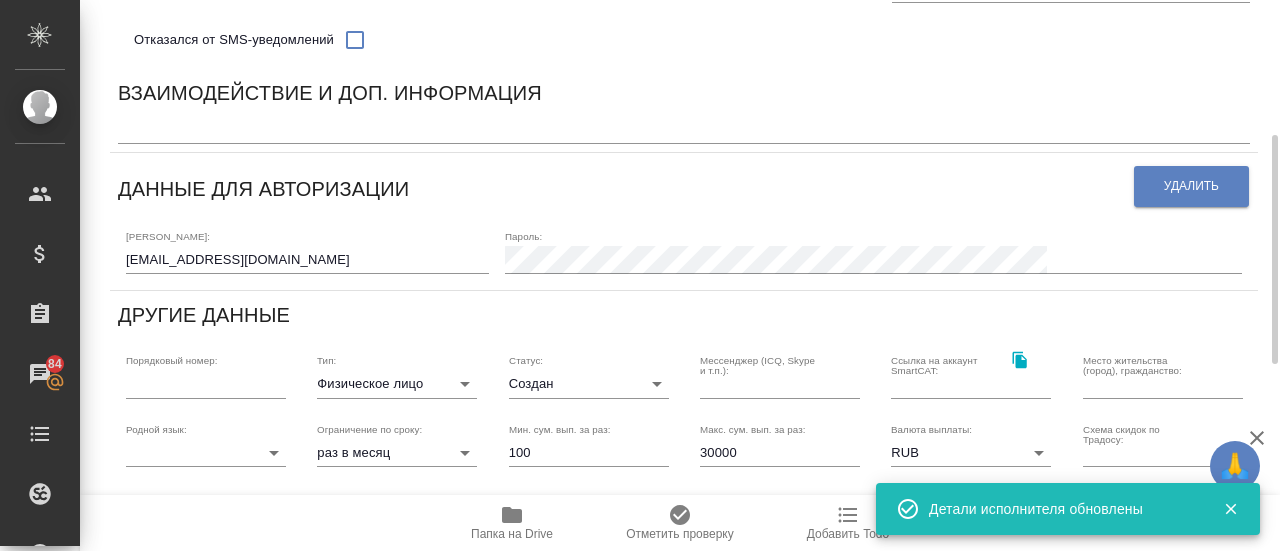 scroll, scrollTop: 324, scrollLeft: 0, axis: vertical 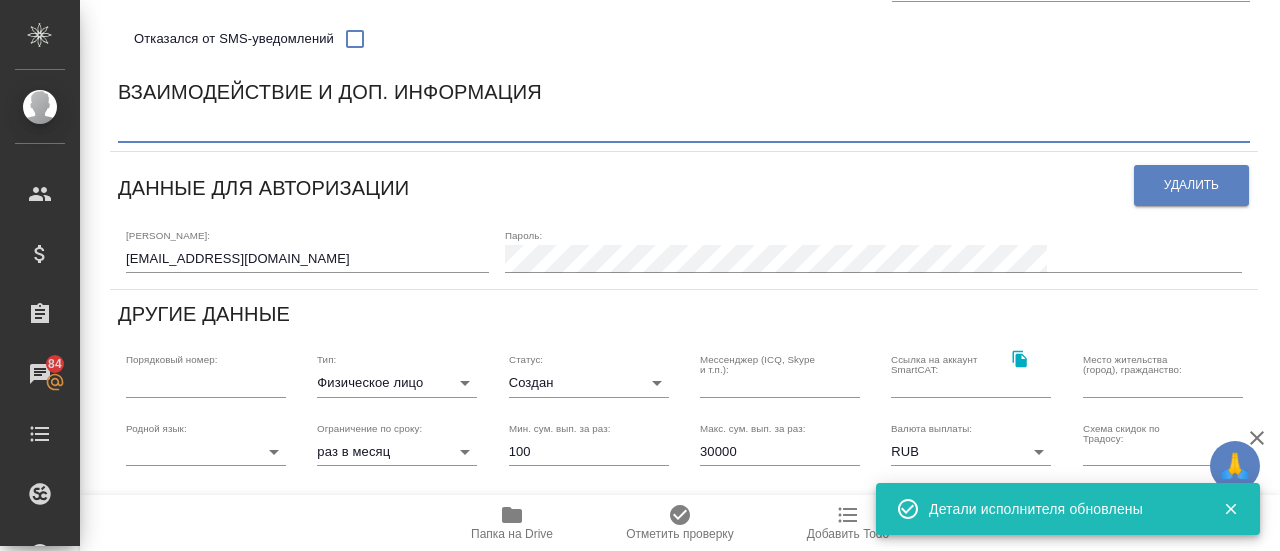 click at bounding box center [684, 128] 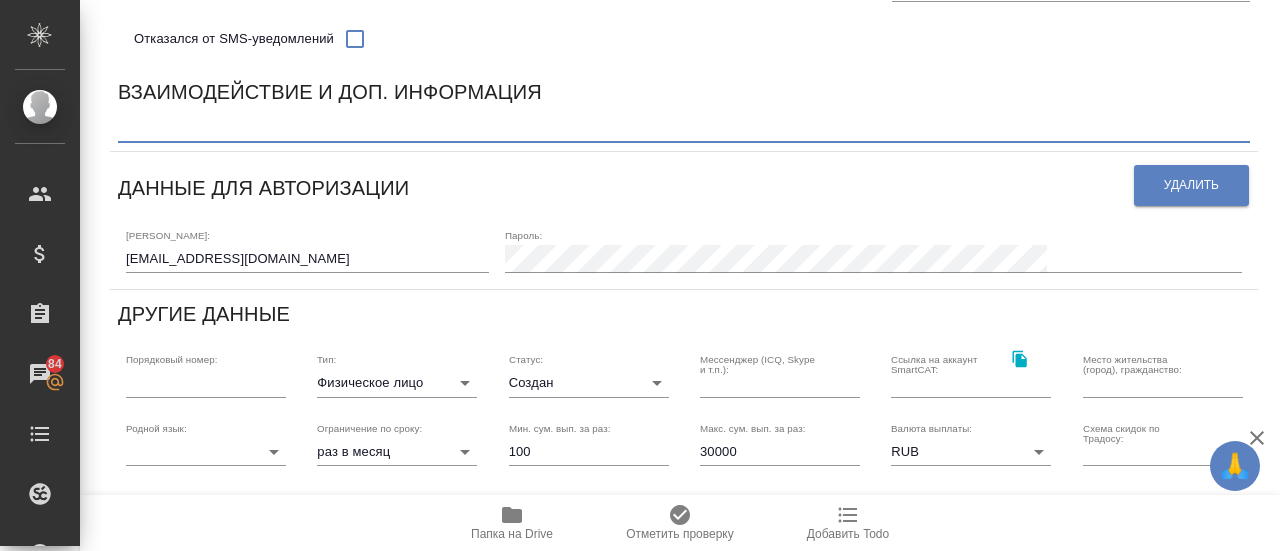 paste on "Внештатный исполнитель вёрстки. Поиск от 06.2025.
Только InDesign.
Тесты: индиз текст - 7, чертёж - 7." 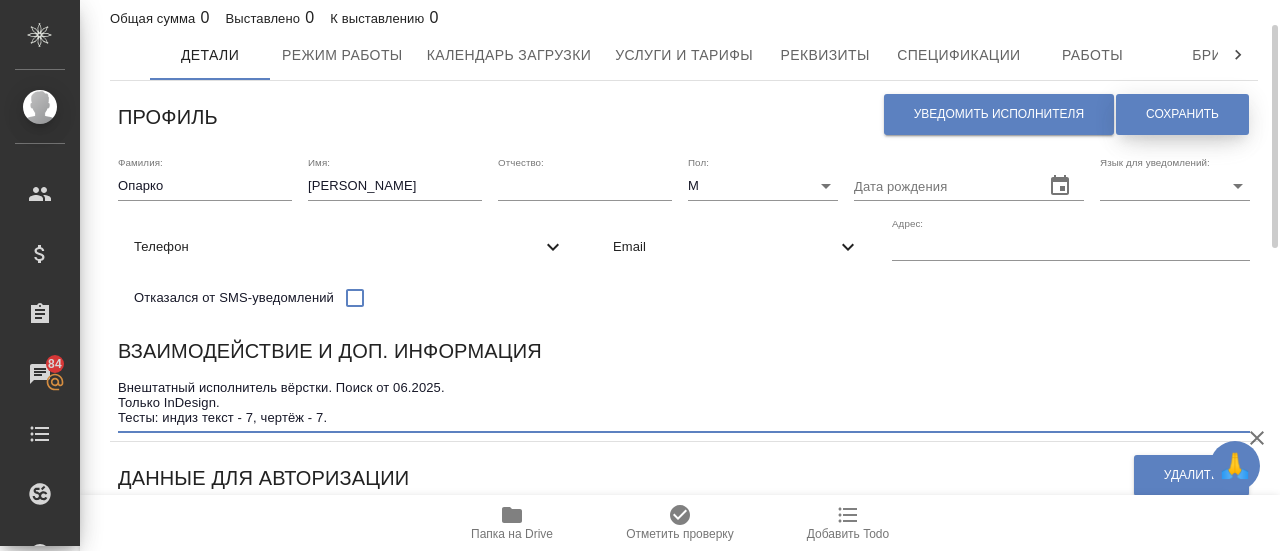 scroll, scrollTop: 64, scrollLeft: 0, axis: vertical 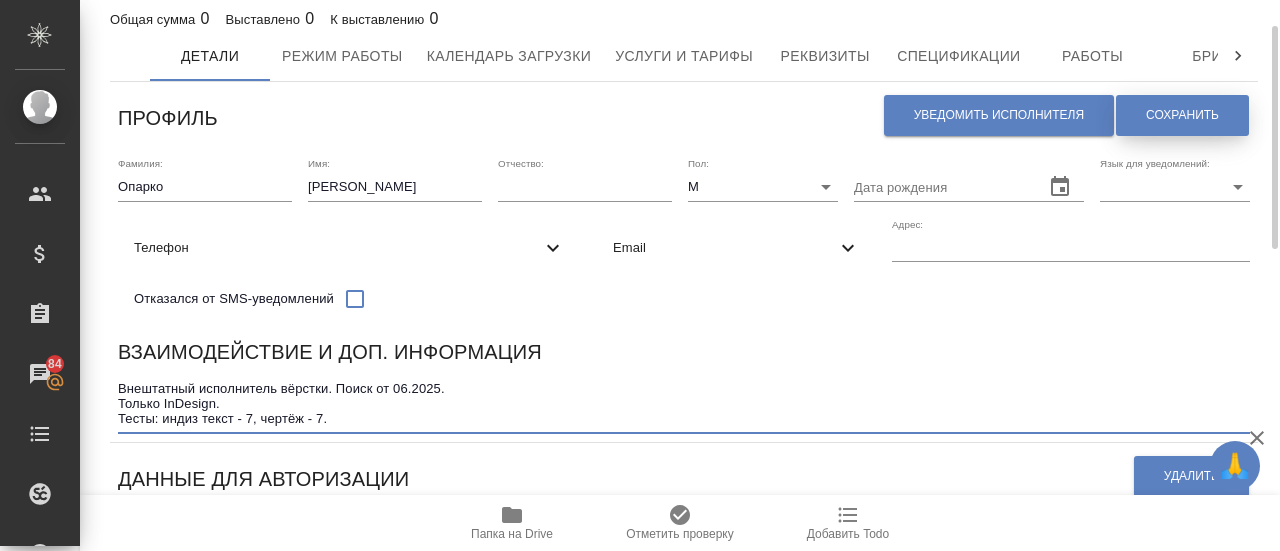 type on "Внештатный исполнитель вёрстки. Поиск от 06.2025.
Только InDesign.
Тесты: индиз текст - 7, чертёж - 7." 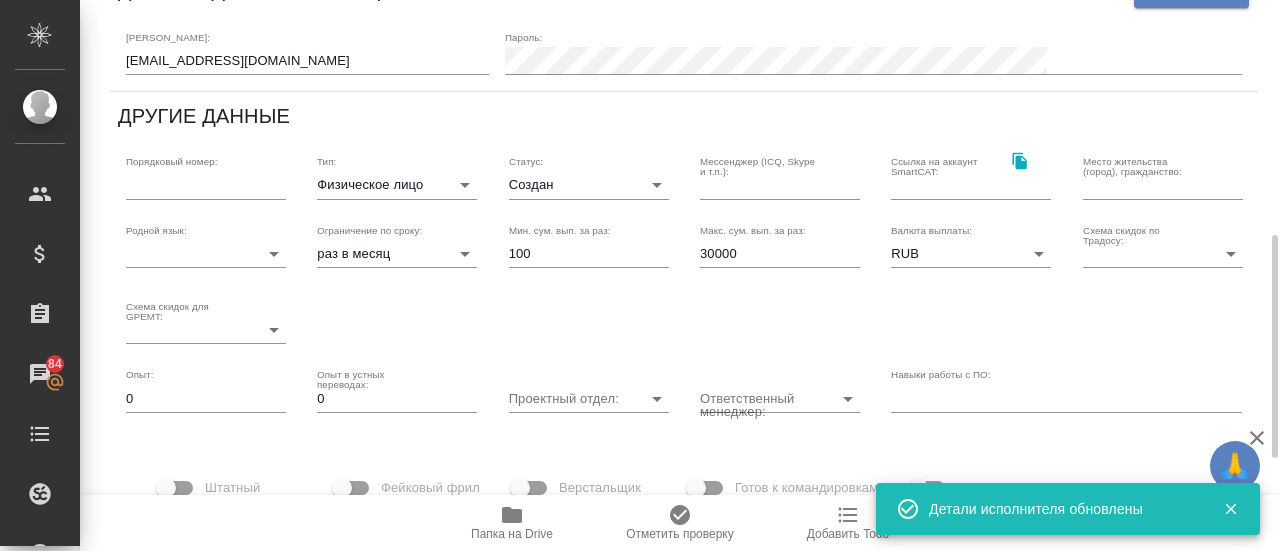scroll, scrollTop: 560, scrollLeft: 0, axis: vertical 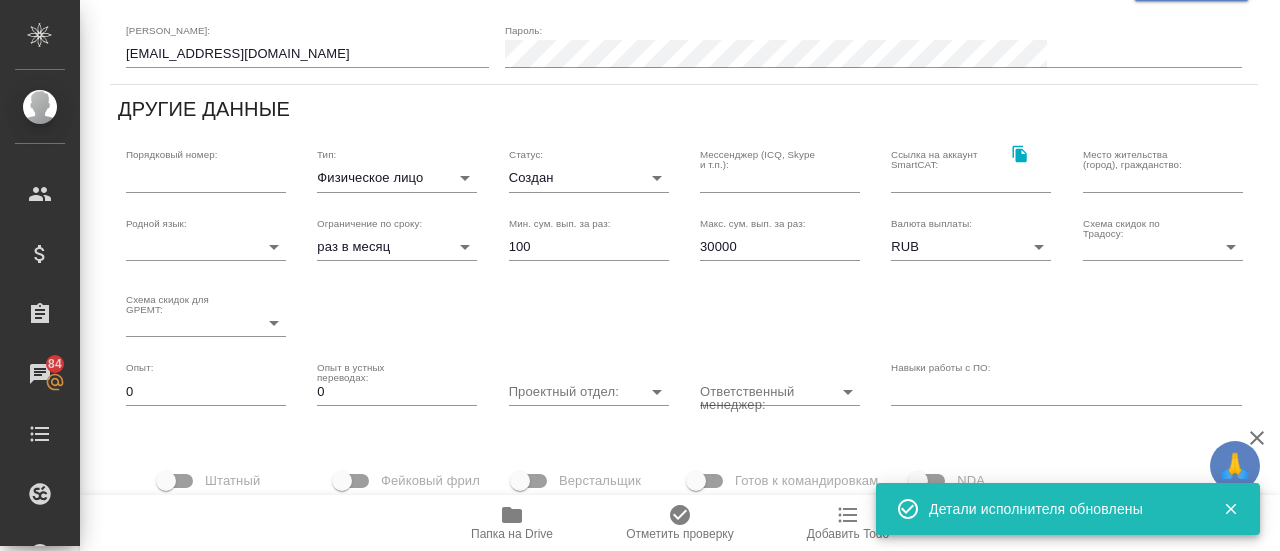 click on "🙏 .cls-1
fill:#fff;
AWATERA Gusmanova Nailya Клиенты Спецификации Заказы 84 Чаты Todo Проекты SC Исполнители Кандидаты Работы Входящие заявки Заявки на доставку Рекламации Проекты процессинга Конференции Выйти Опарко Валерий  Создан created Общая сумма 0 Выставлено 0 К выставлению 0 Детали Режим работы Календарь загрузки Услуги и тарифы Реквизиты Спецификации Работы Бриф Smartcat Доп. инфо Чат Профиль Уведомить исполнителя Сохранить Фамилия: Опарко Имя: Валерий Отчество: Пол: М male Дата рождения Язык для уведомлений: ​ Телефон Отказался от SMS-уведомлений Email Адрес: x ​ 0" at bounding box center [640, 275] 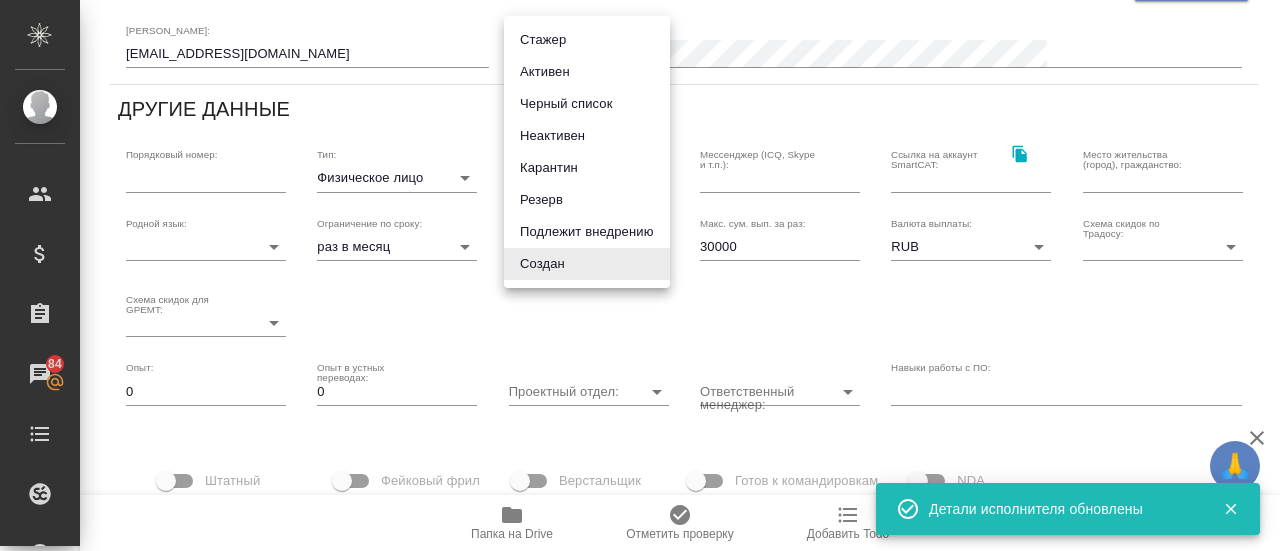 click at bounding box center (640, 275) 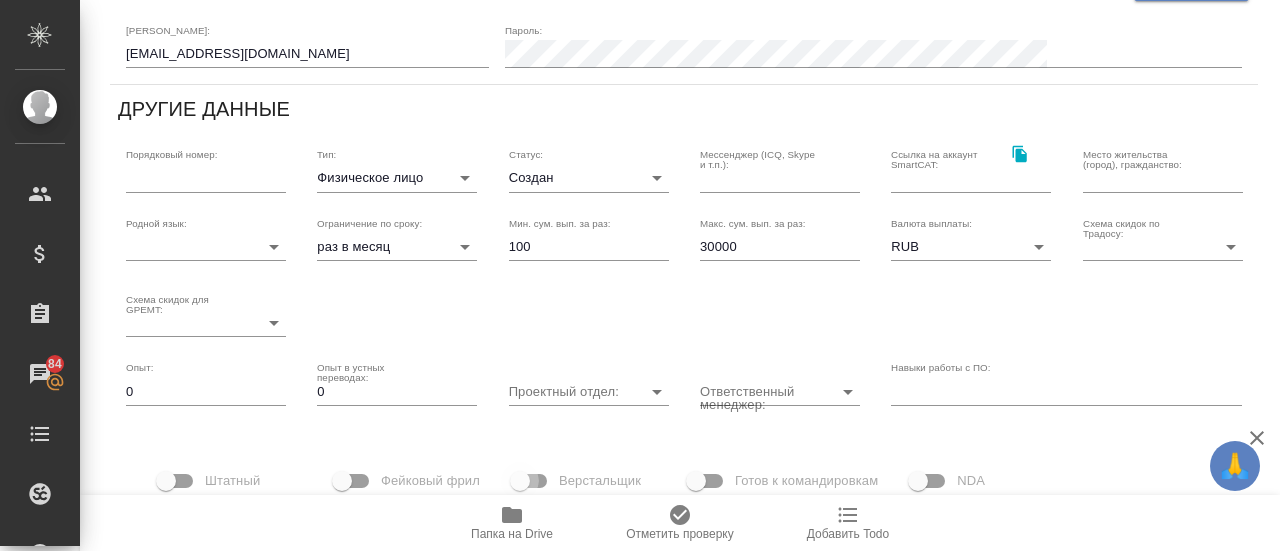 click on "Верстальщик" at bounding box center [520, 481] 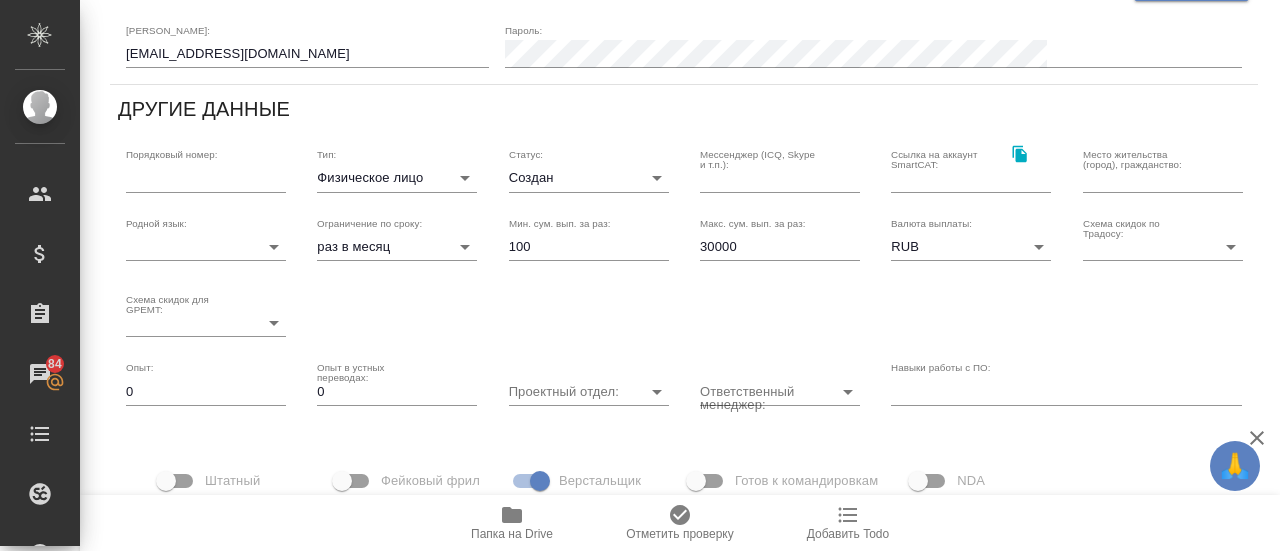 scroll, scrollTop: 0, scrollLeft: 0, axis: both 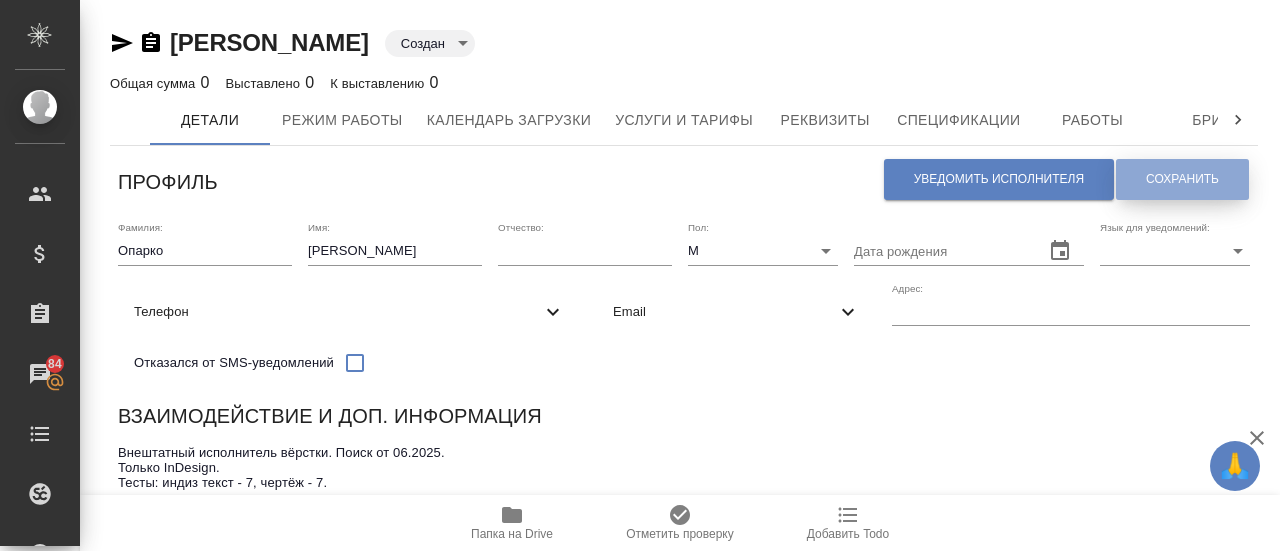 click on "Сохранить" at bounding box center [1182, 179] 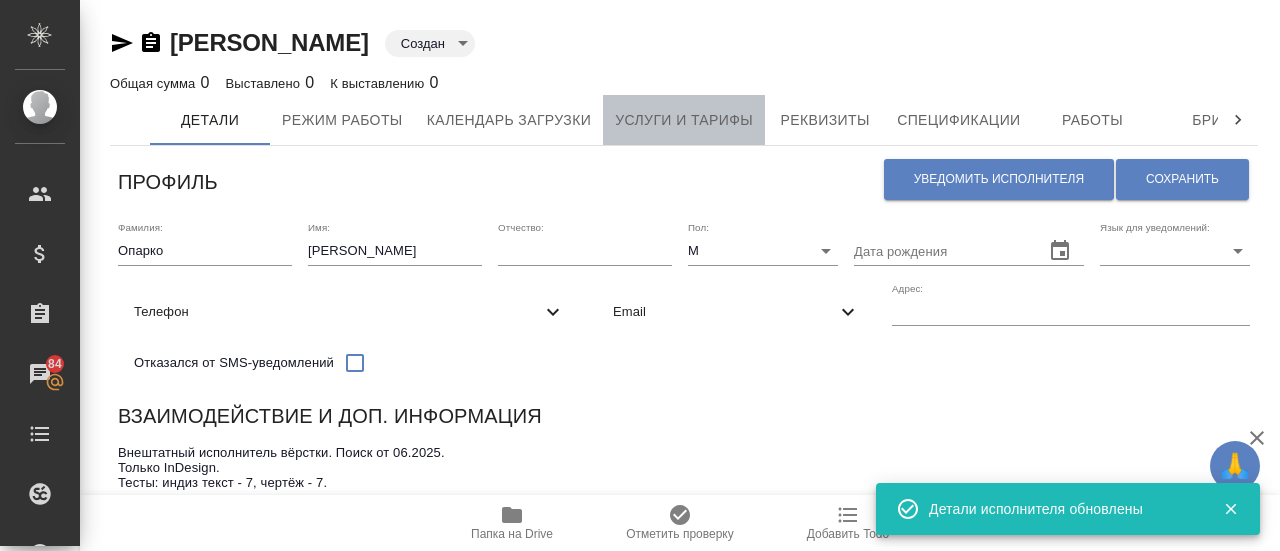 click on "Услуги и тарифы" at bounding box center [684, 120] 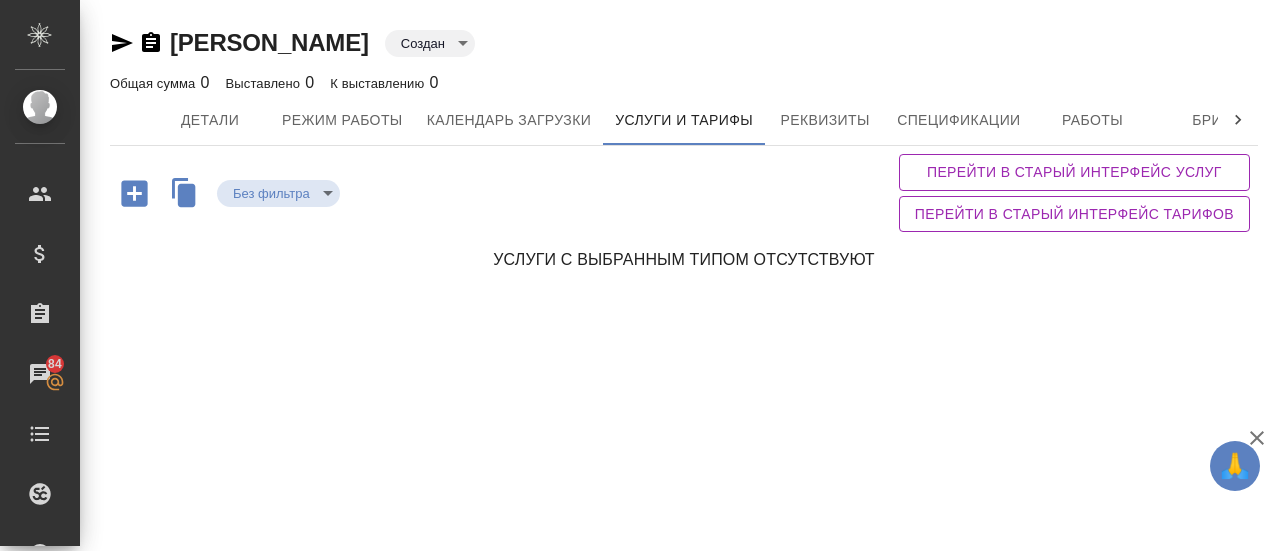 click 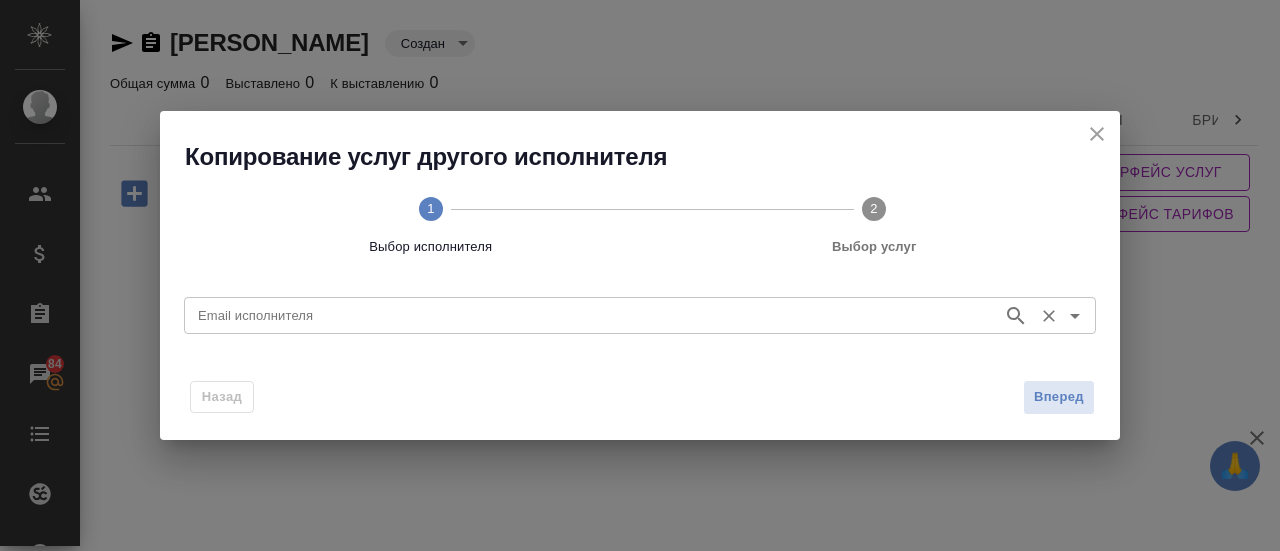 click on "Email исполнителя" at bounding box center (591, 315) 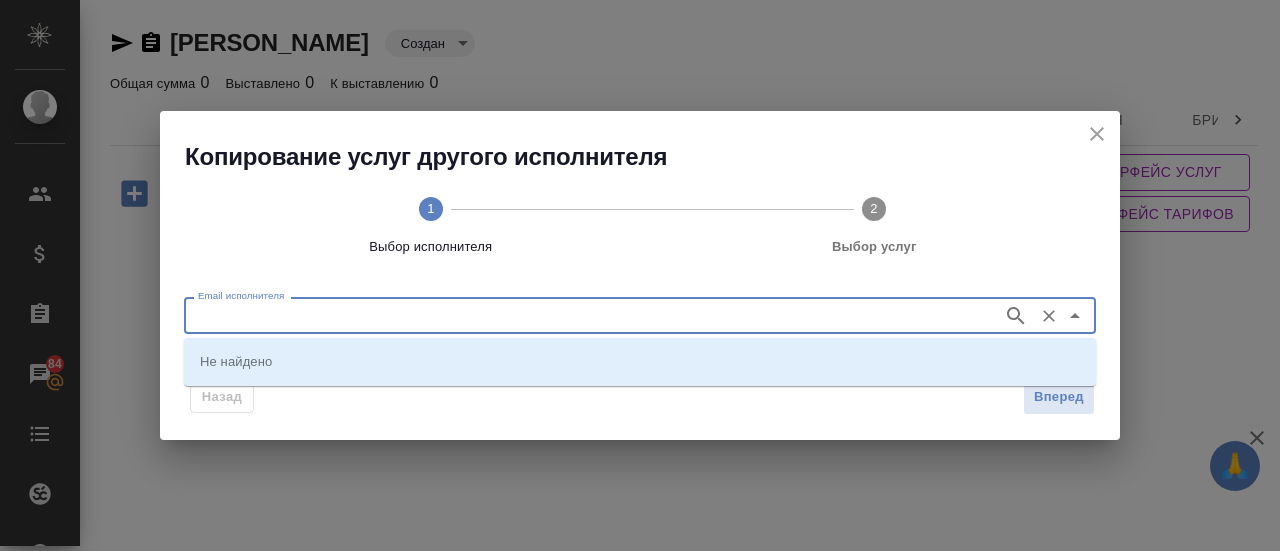 paste on "schukina.ira@mail.ru" 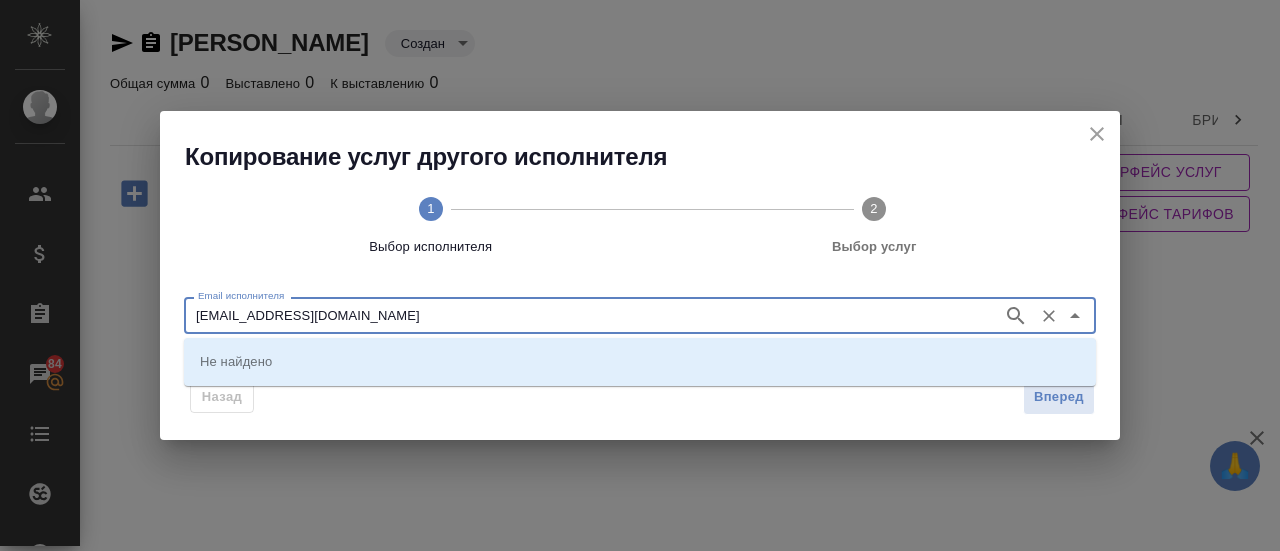 click 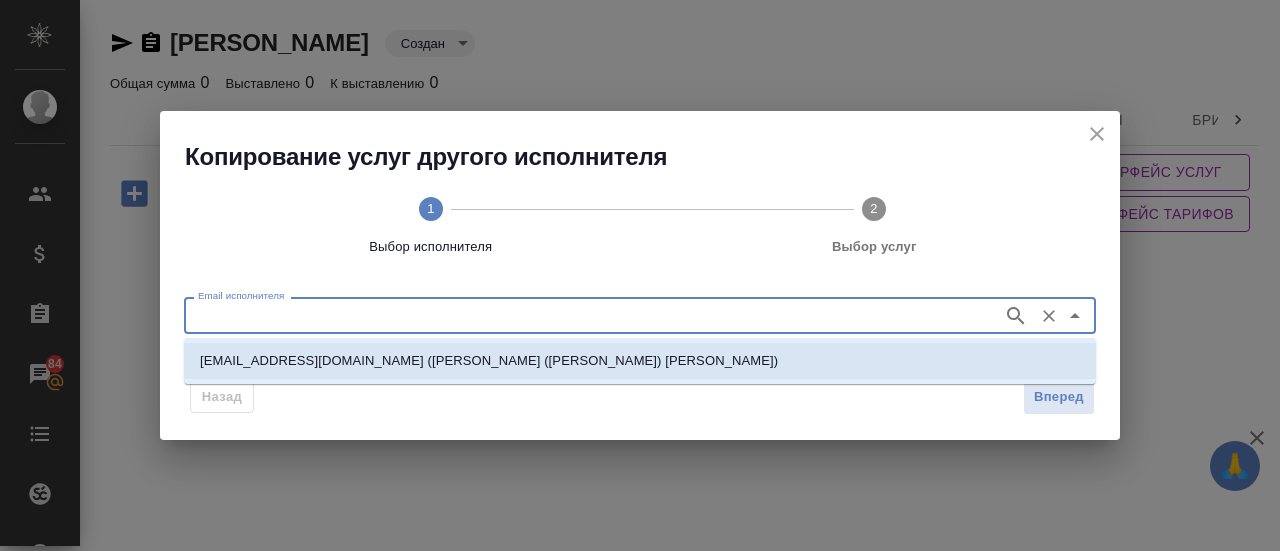click on "schukina.ira@mail.ru (Олифир (Щукина) Ирина Александровна)" at bounding box center [640, 361] 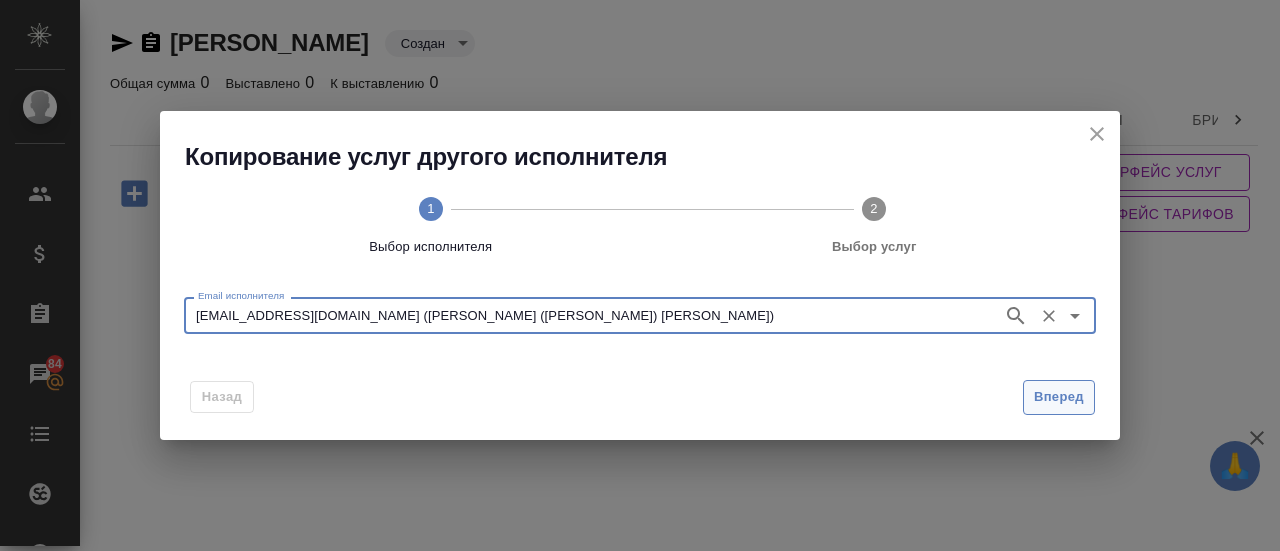 type on "schukina.ira@mail.ru (Олифир (Щукина) Ирина Александровна)" 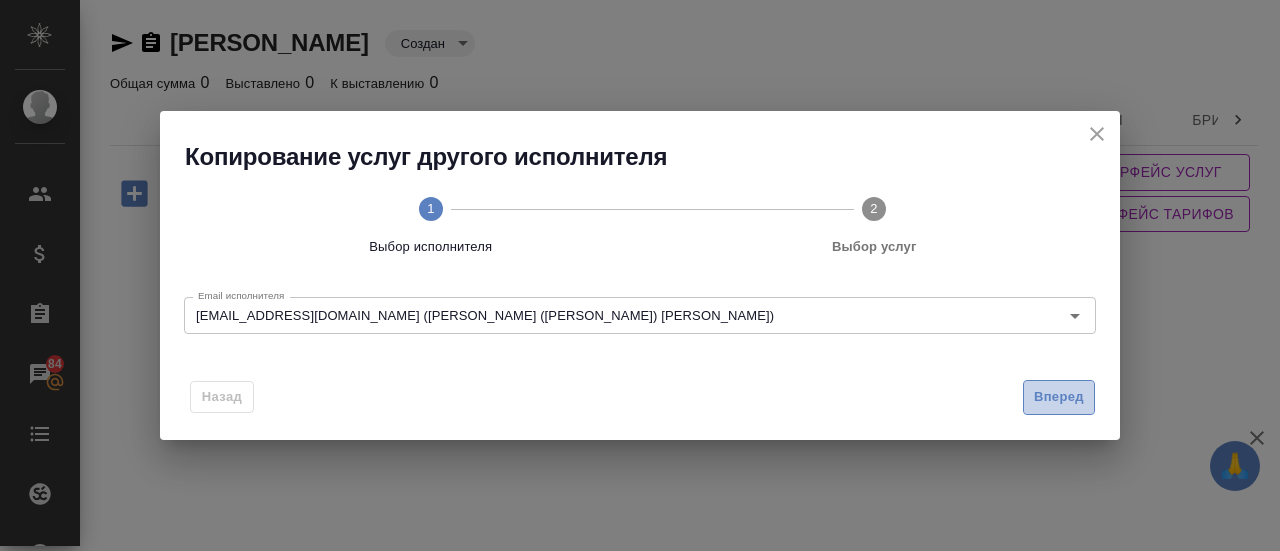 click on "Вперед" at bounding box center (1059, 397) 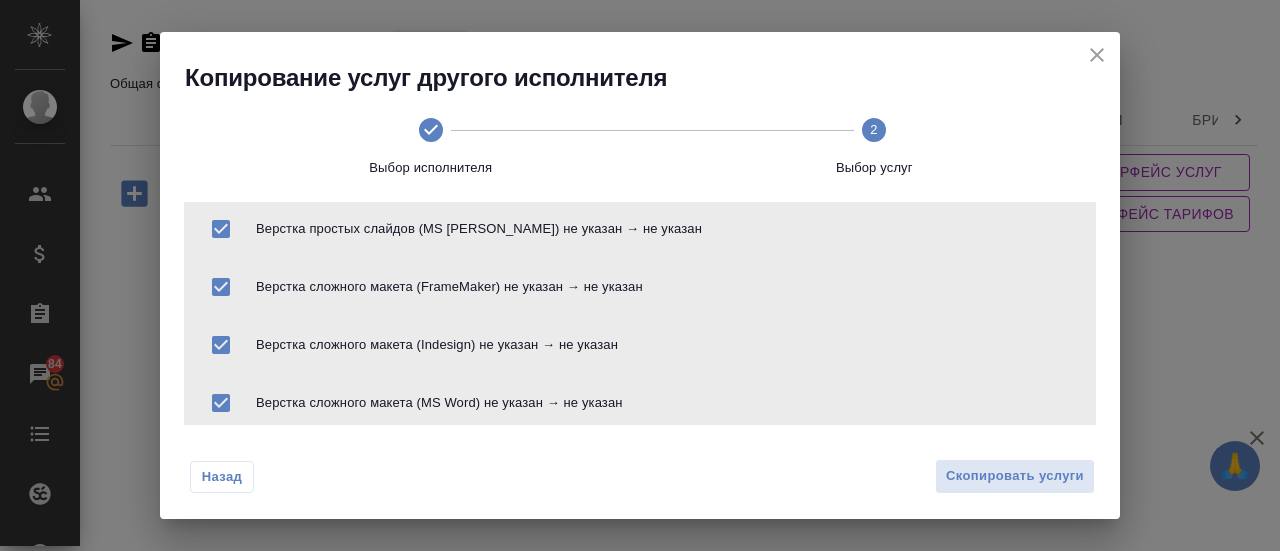 scroll, scrollTop: 540, scrollLeft: 0, axis: vertical 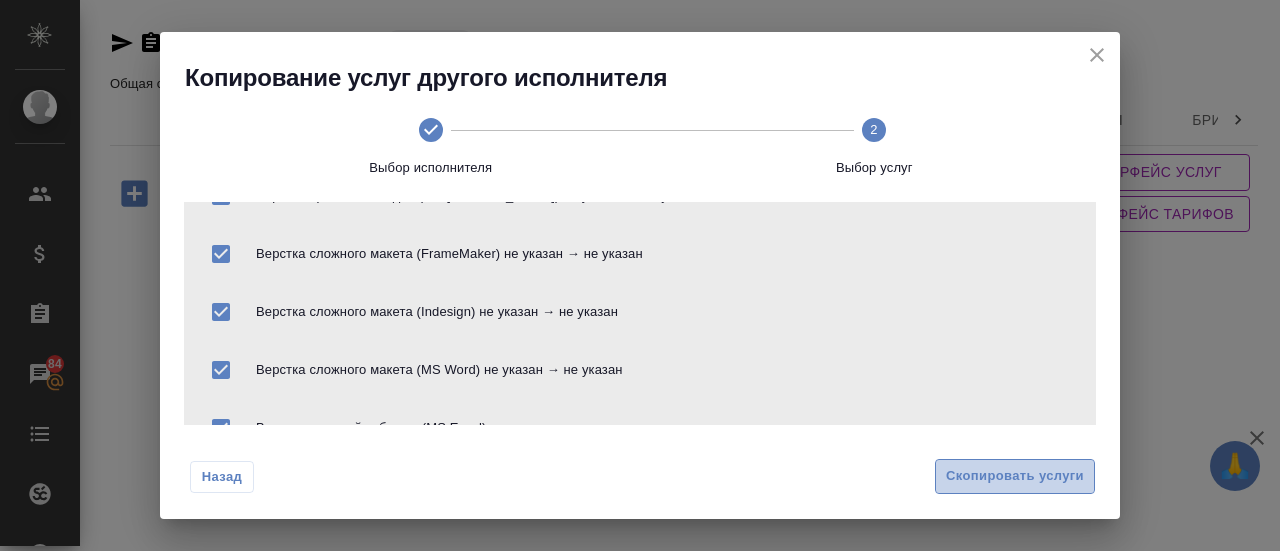 click on "Скопировать услуги" at bounding box center [1015, 476] 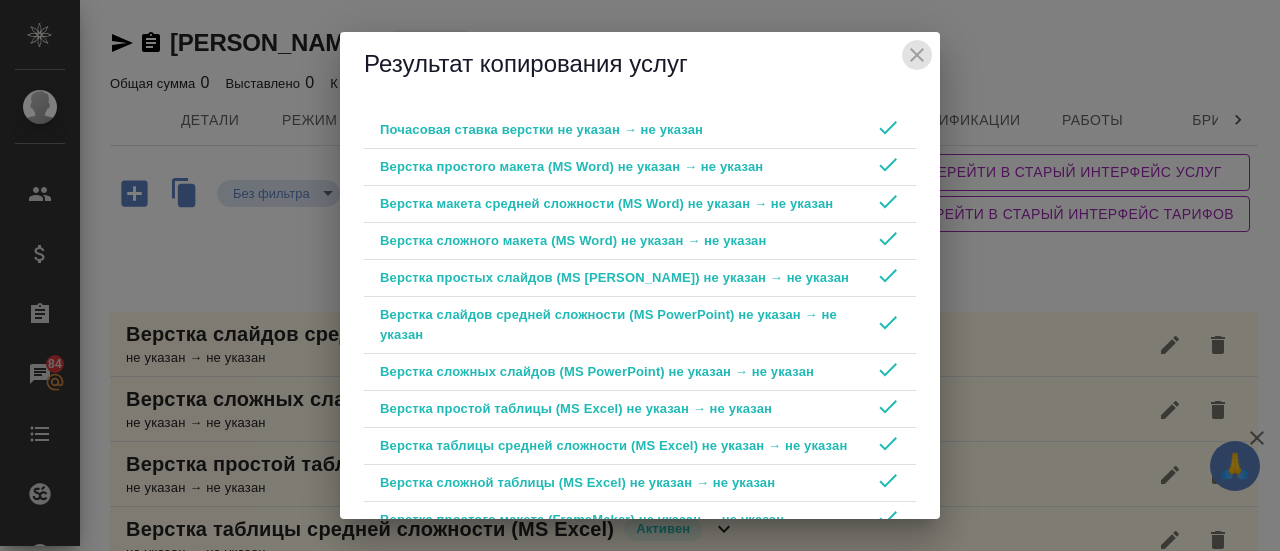 click 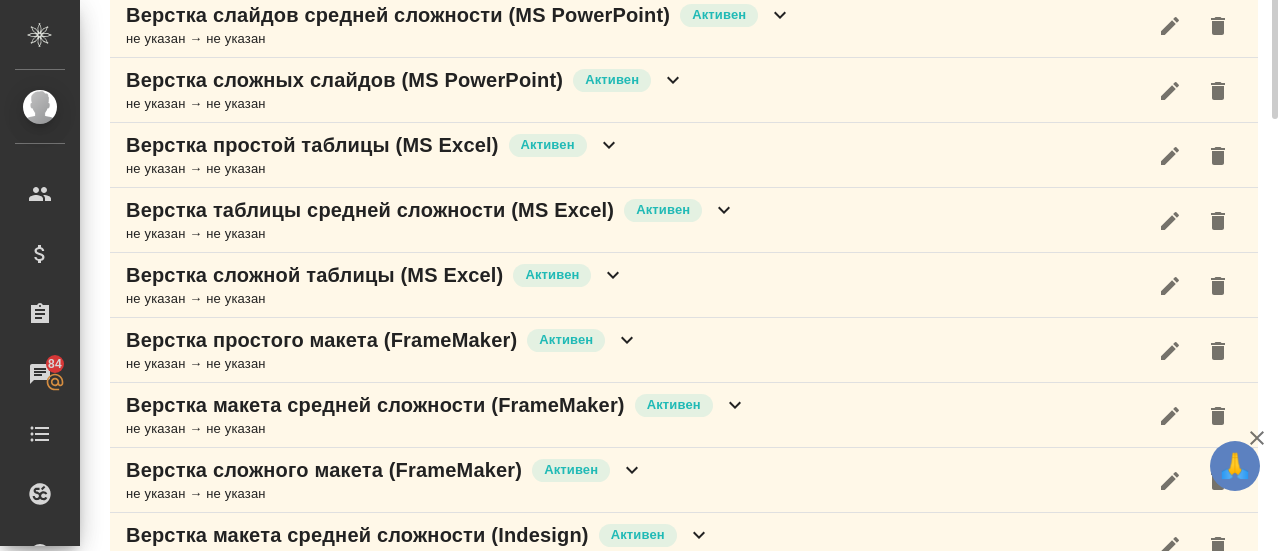 scroll, scrollTop: 0, scrollLeft: 0, axis: both 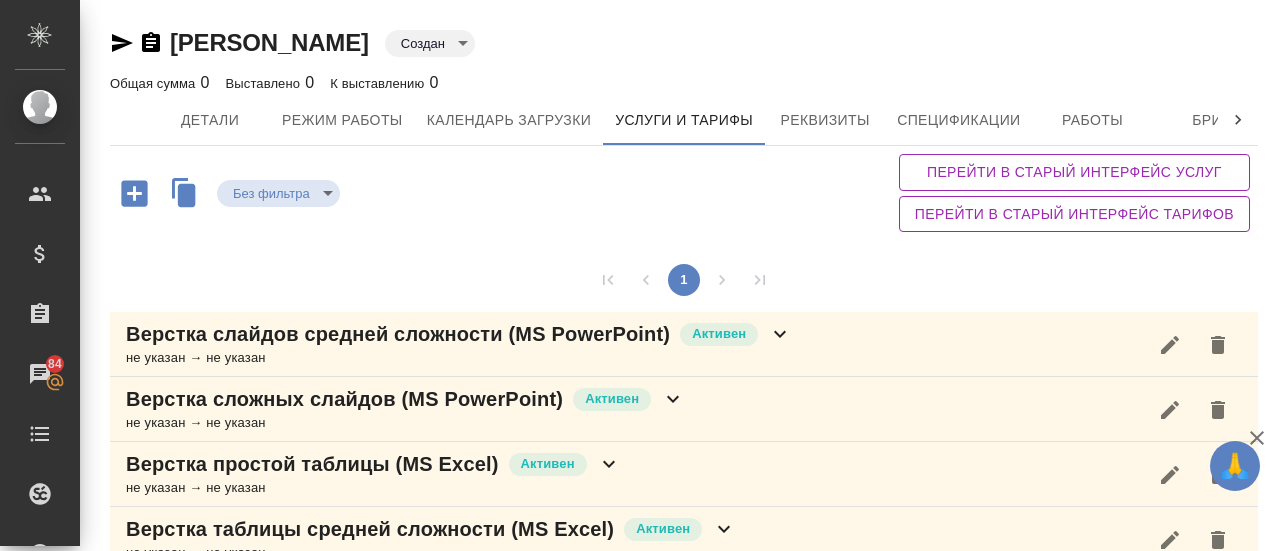 click on "🙏 .cls-1
fill:#fff;
AWATERA Gusmanova Nailya Клиенты Спецификации Заказы 84 Чаты Todo Проекты SC Исполнители Кандидаты Работы Входящие заявки Заявки на доставку Рекламации Проекты процессинга Конференции Выйти Опарко Валерий  Создан created Общая сумма 0 Выставлено 0 К выставлению 0 Детали Режим работы Календарь загрузки Услуги и тарифы Реквизиты Спецификации Работы Бриф Smartcat Доп. инфо Чат Без фильтра no filters Перейти в старый интерфейс услуг Перейти в старый интерфейс тарифов 1 Верстка слайдов средней сложности (MS PowerPoint) Активен не указан → не указан Активен .cls-1" at bounding box center [640, 275] 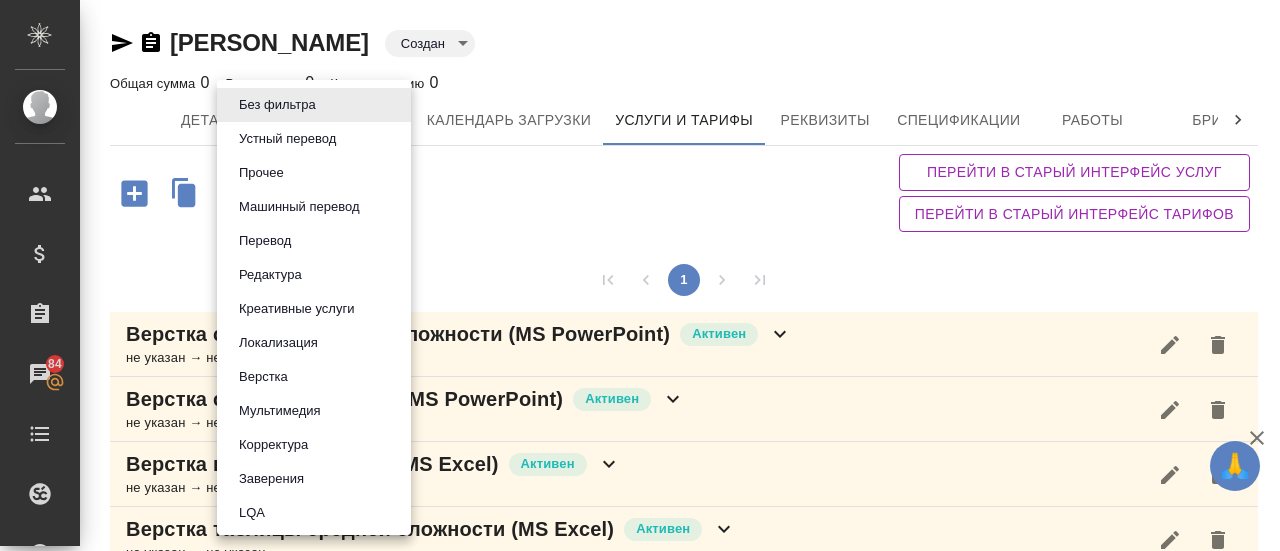 click at bounding box center [640, 275] 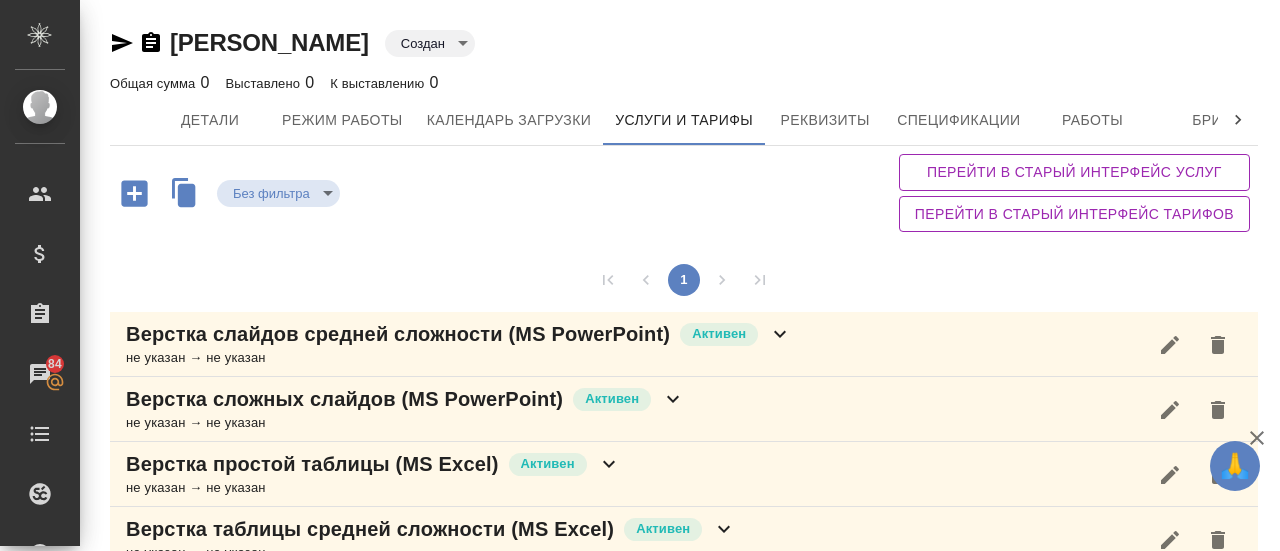 click 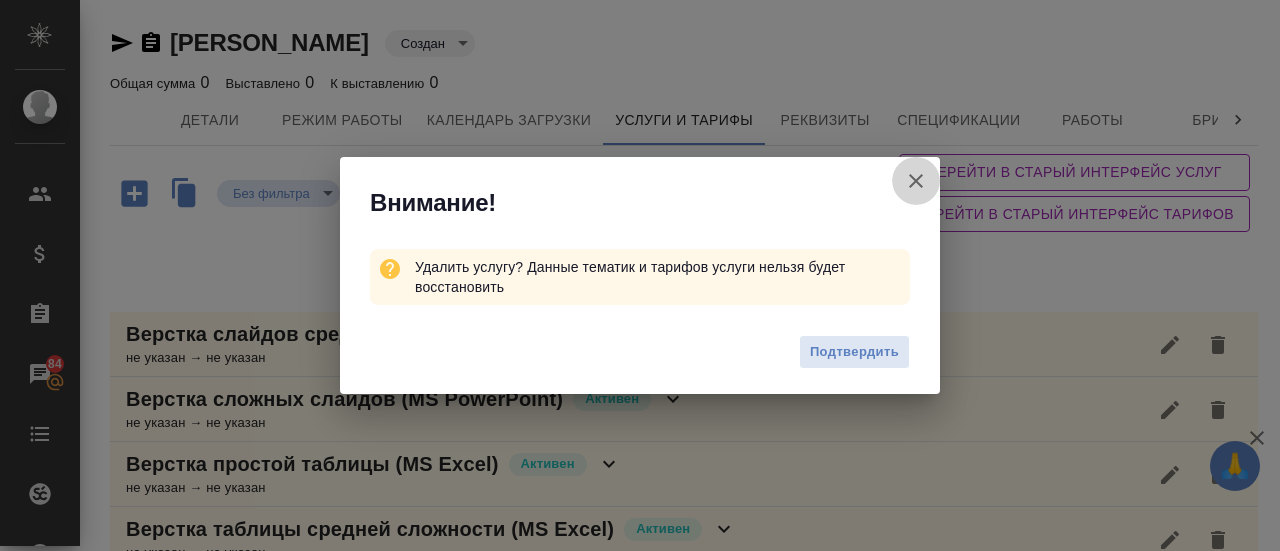 click 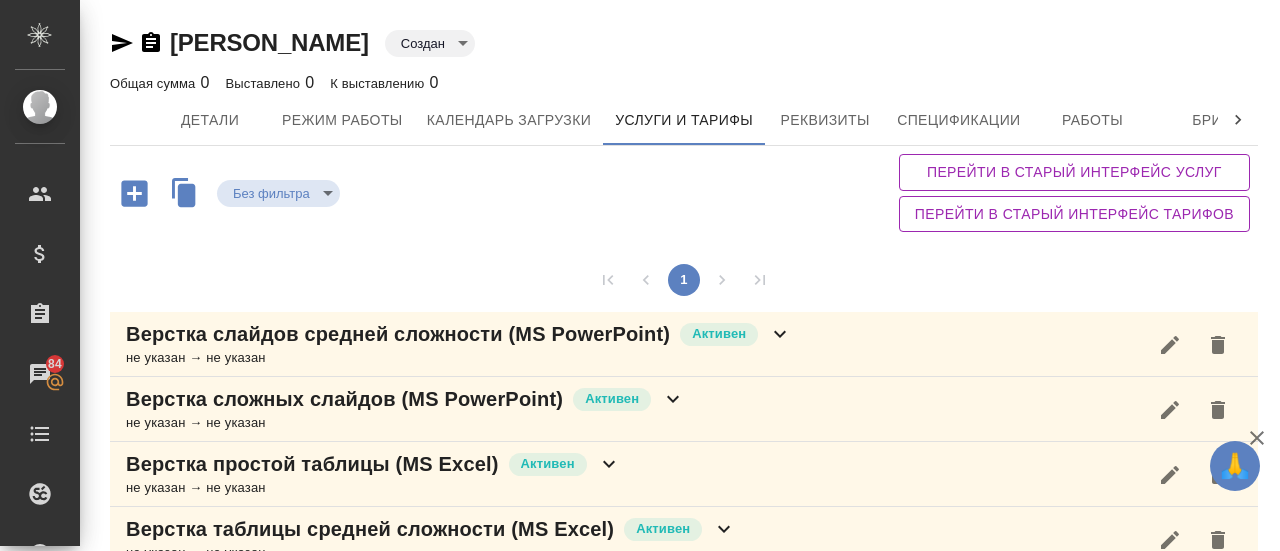 click 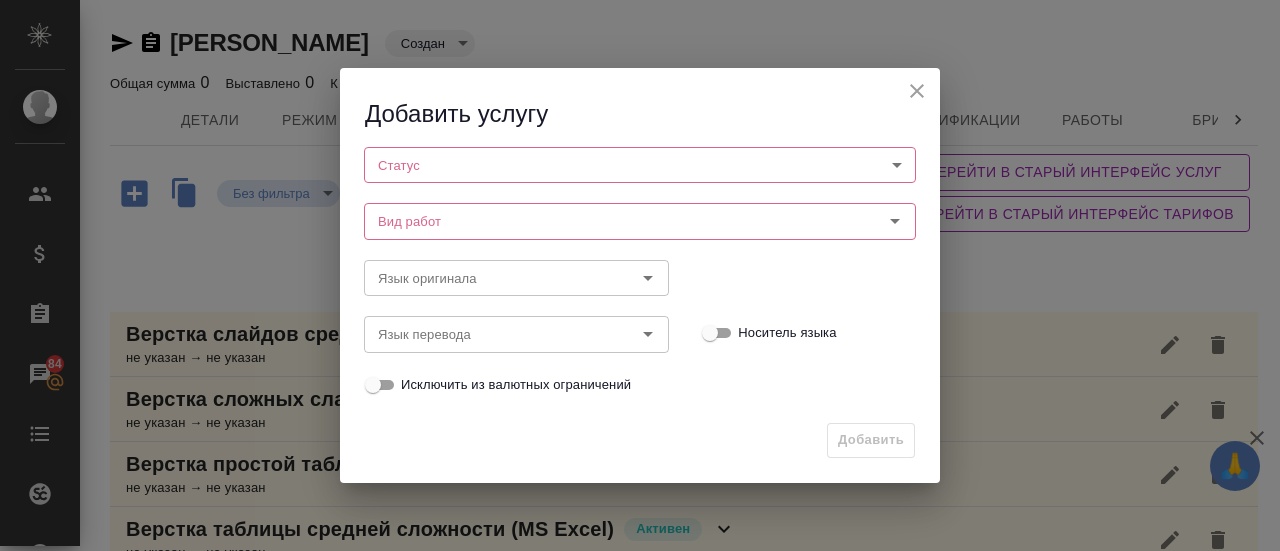 click on "🙏 .cls-1
fill:#fff;
AWATERA Gusmanova Nailya Клиенты Спецификации Заказы 84 Чаты Todo Проекты SC Исполнители Кандидаты Работы Входящие заявки Заявки на доставку Рекламации Проекты процессинга Конференции Выйти Опарко Валерий  Создан created Общая сумма 0 Выставлено 0 К выставлению 0 Детали Режим работы Календарь загрузки Услуги и тарифы Реквизиты Спецификации Работы Бриф Smartcat Доп. инфо Чат Без фильтра no filters Перейти в старый интерфейс услуг Перейти в старый интерфейс тарифов 1 Верстка слайдов средней сложности (MS PowerPoint) Активен не указан → не указан Активен .cls-1   ​" at bounding box center (640, 275) 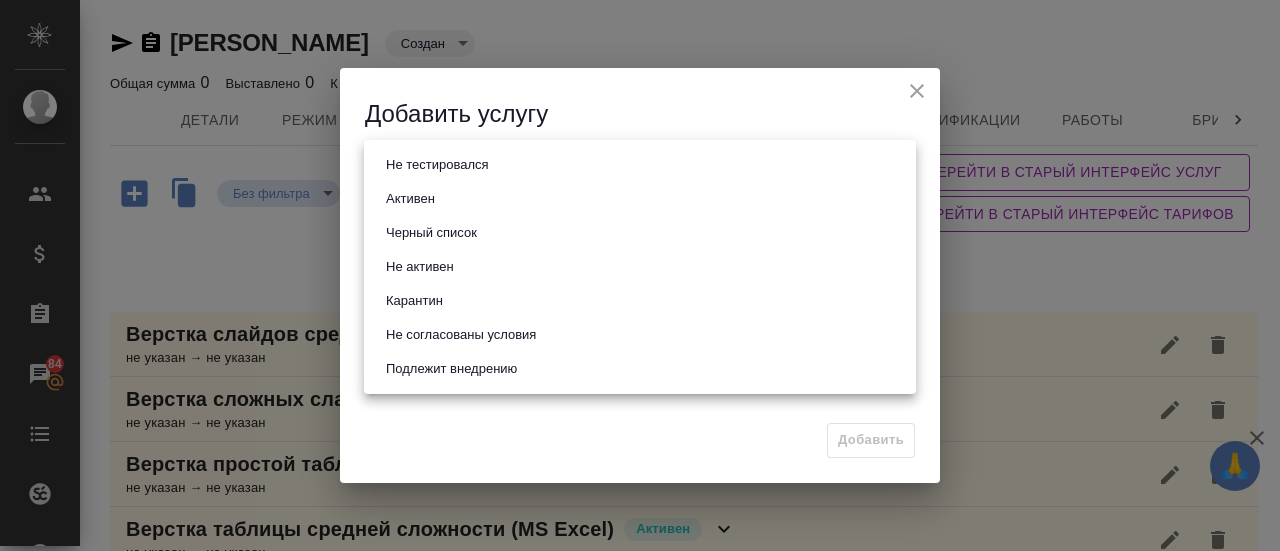 click on "Активен" at bounding box center (410, 199) 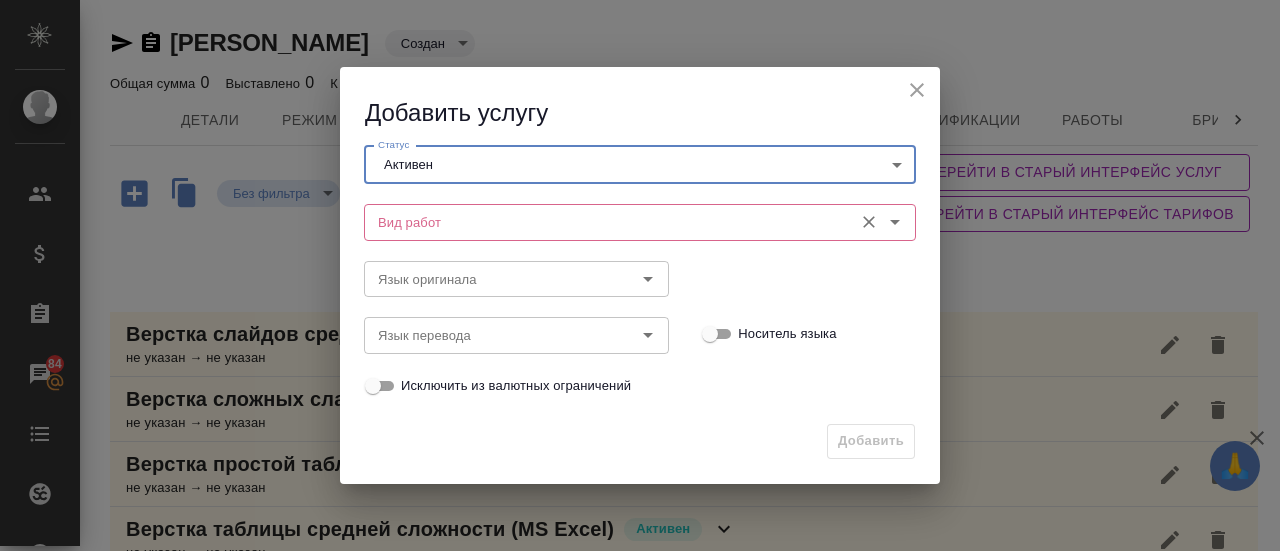 click on "Вид работ" at bounding box center (606, 222) 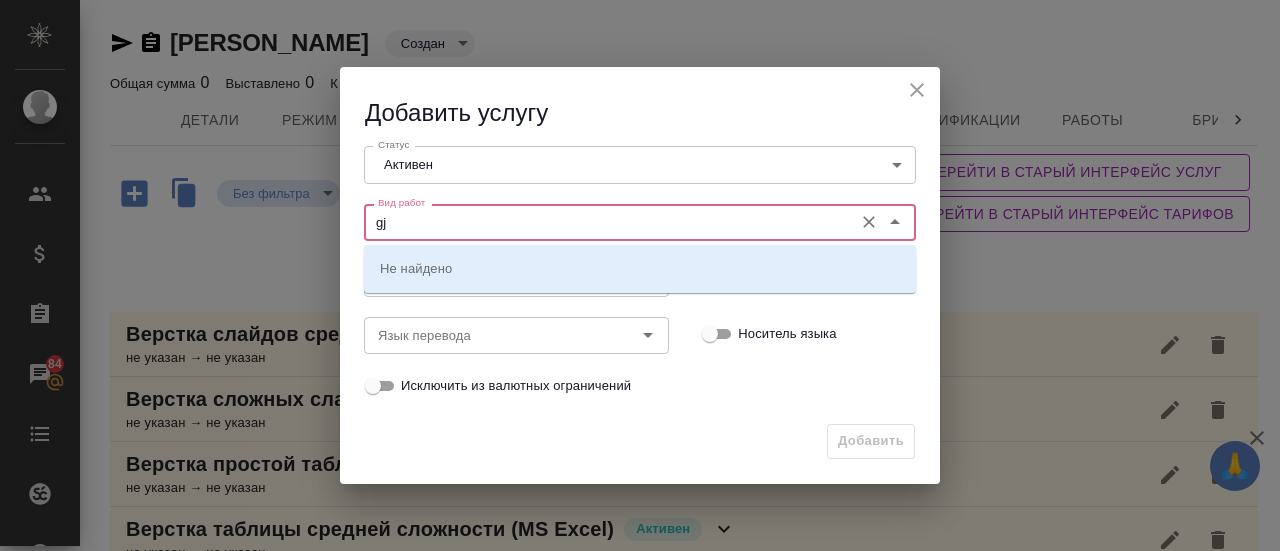 type on "g" 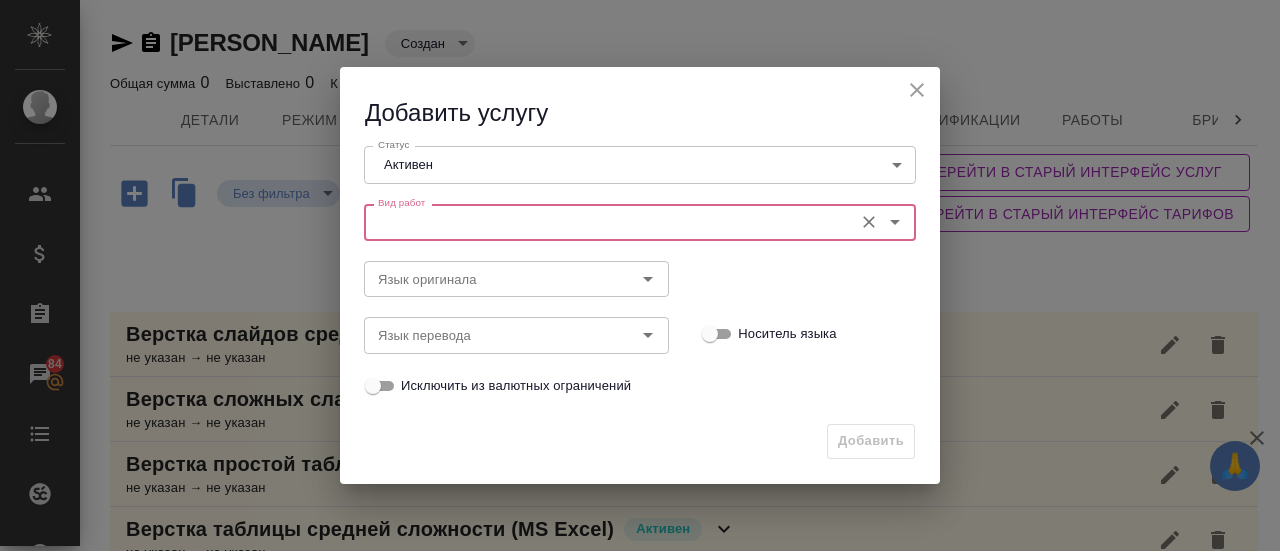 paste on "Почасовая ставка верстки" 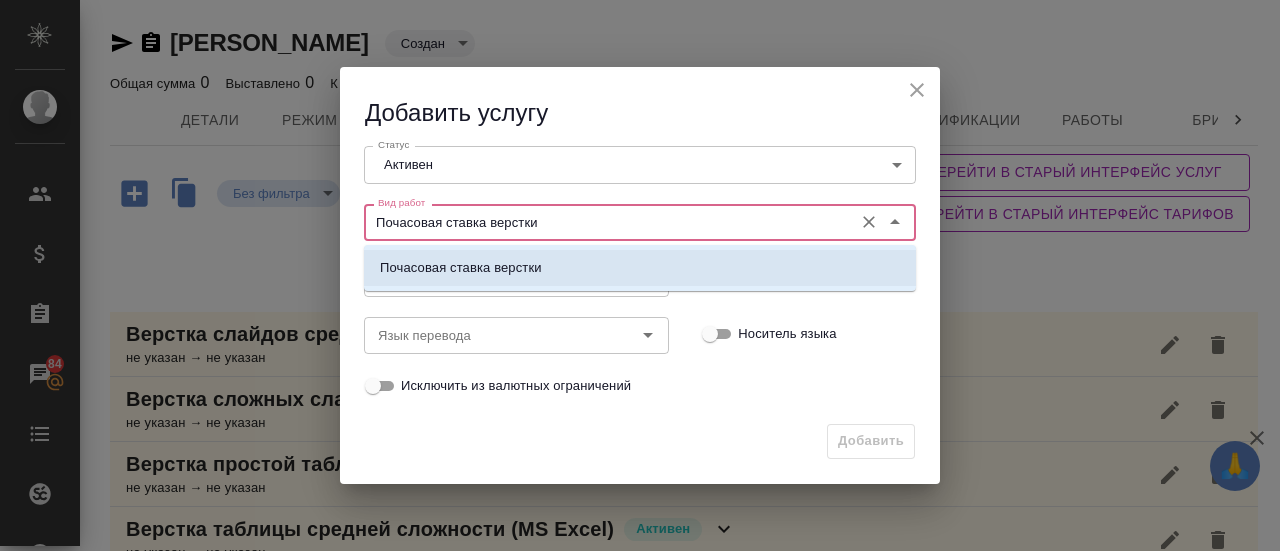 click on "Почасовая ставка верстки" at bounding box center [640, 268] 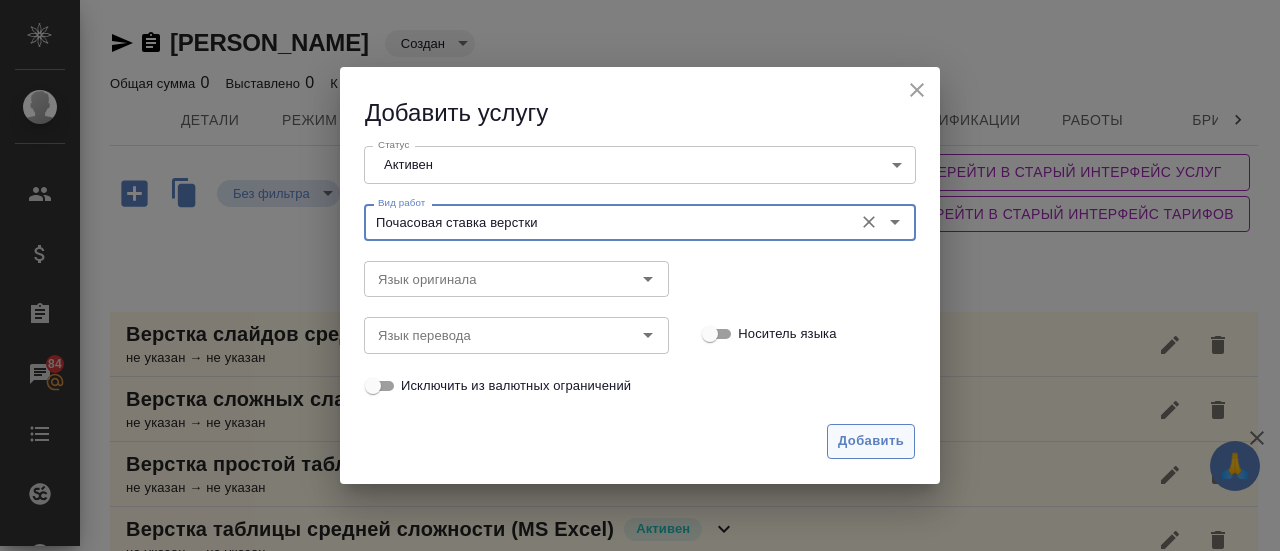 type on "Почасовая ставка верстки" 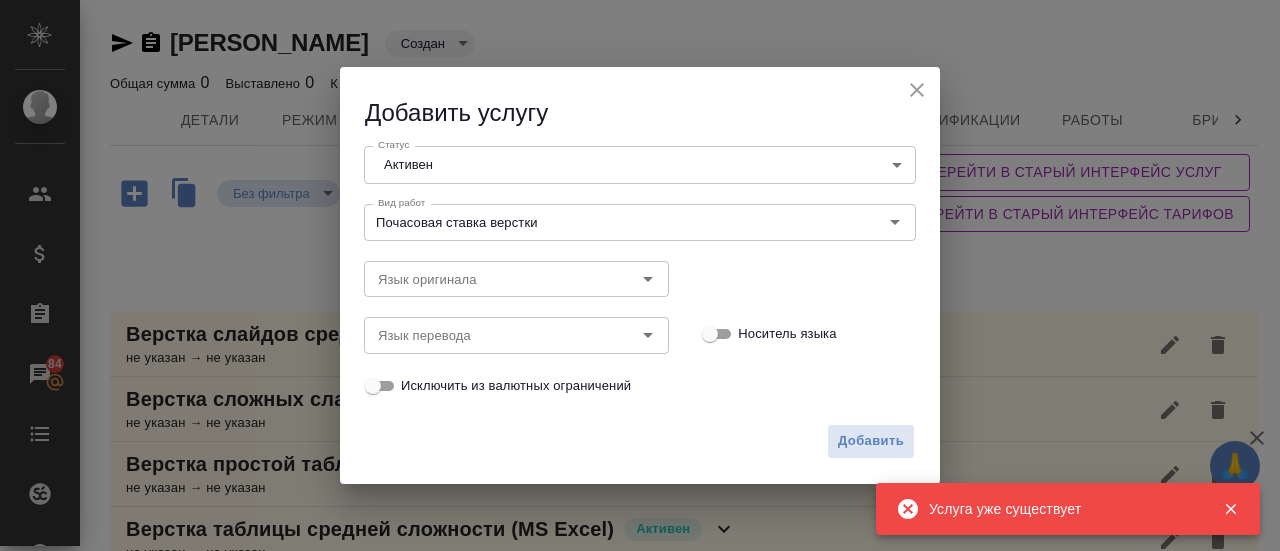 click 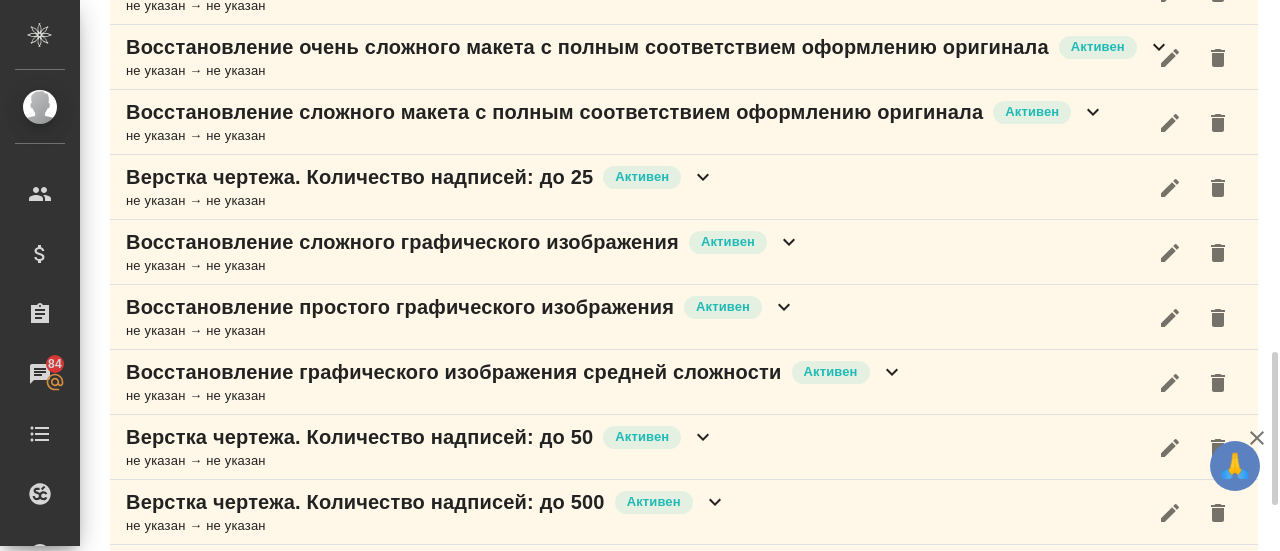 scroll, scrollTop: 1423, scrollLeft: 0, axis: vertical 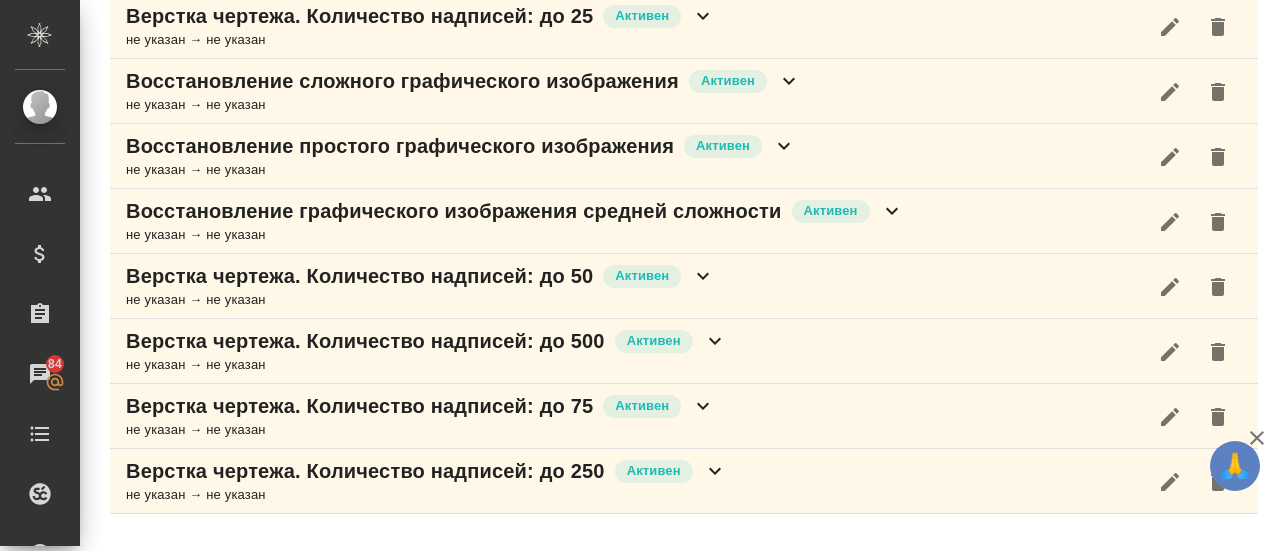 type 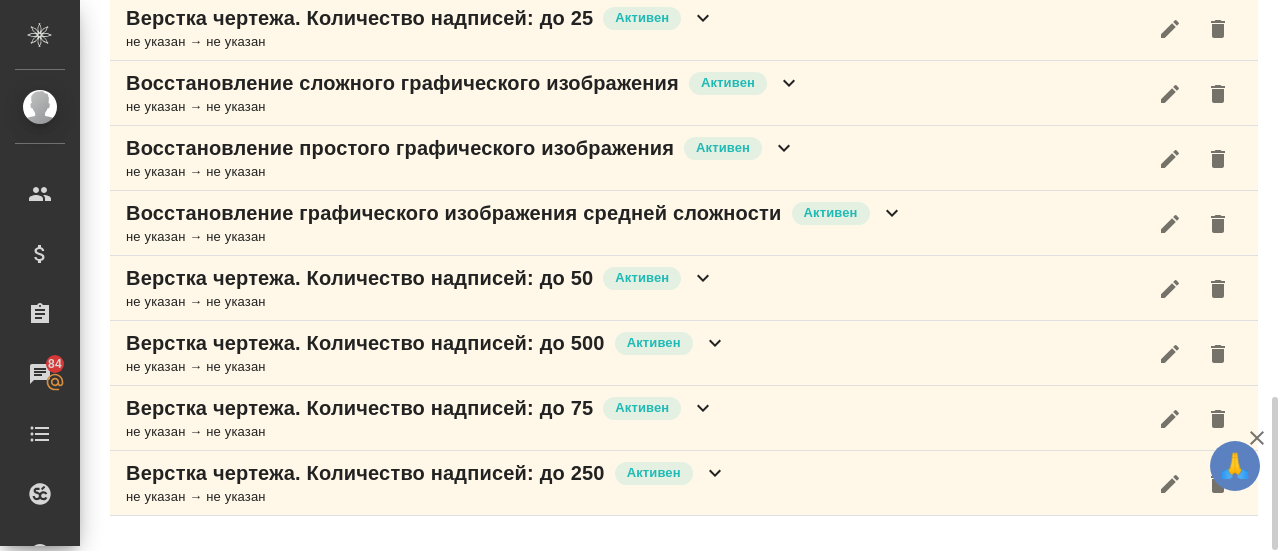 scroll, scrollTop: 1416, scrollLeft: 0, axis: vertical 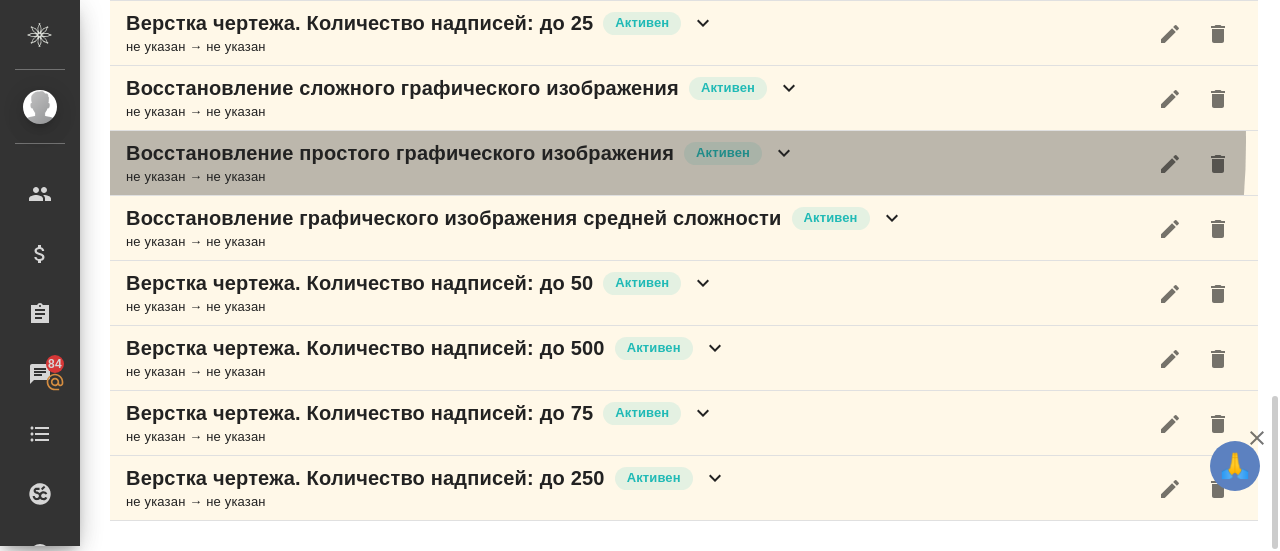 click on "Восстановление простого графического изображения" at bounding box center (400, 153) 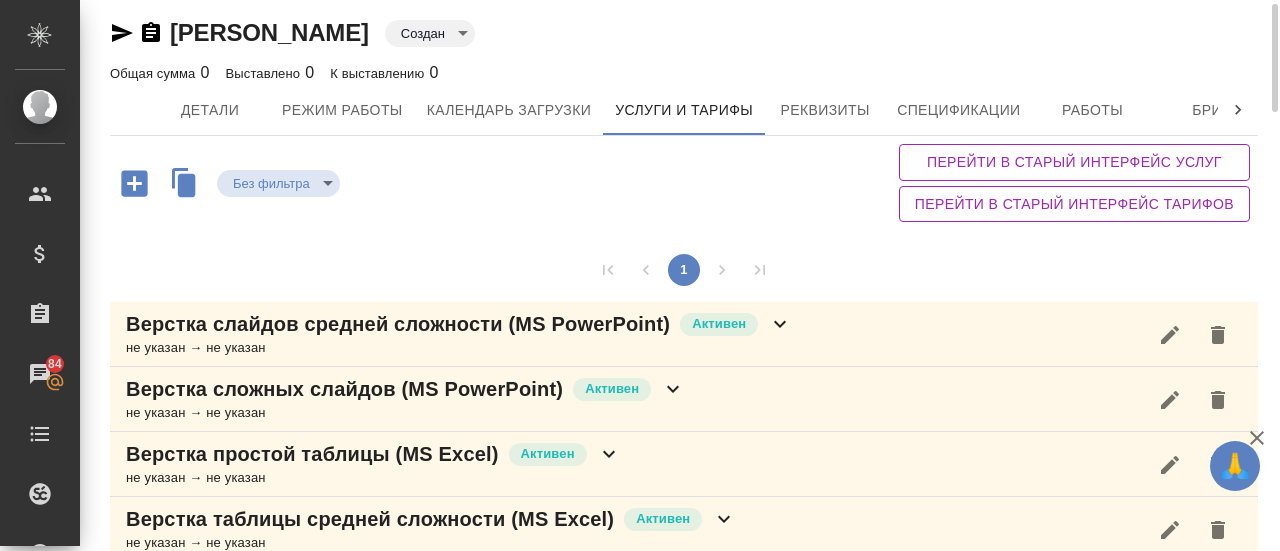scroll, scrollTop: 8, scrollLeft: 0, axis: vertical 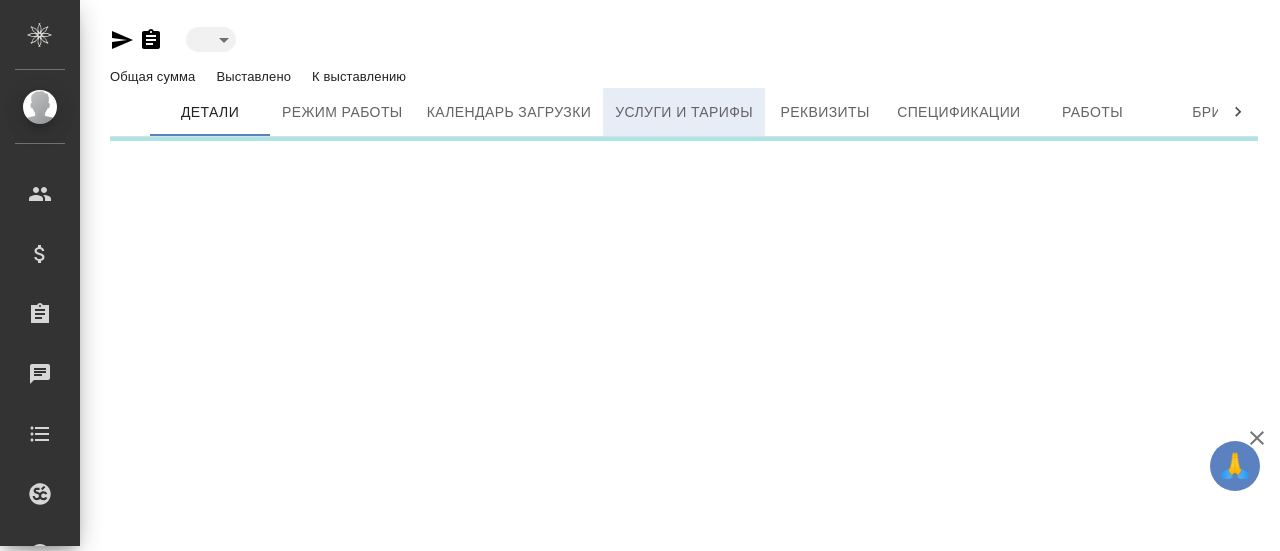 type on "active" 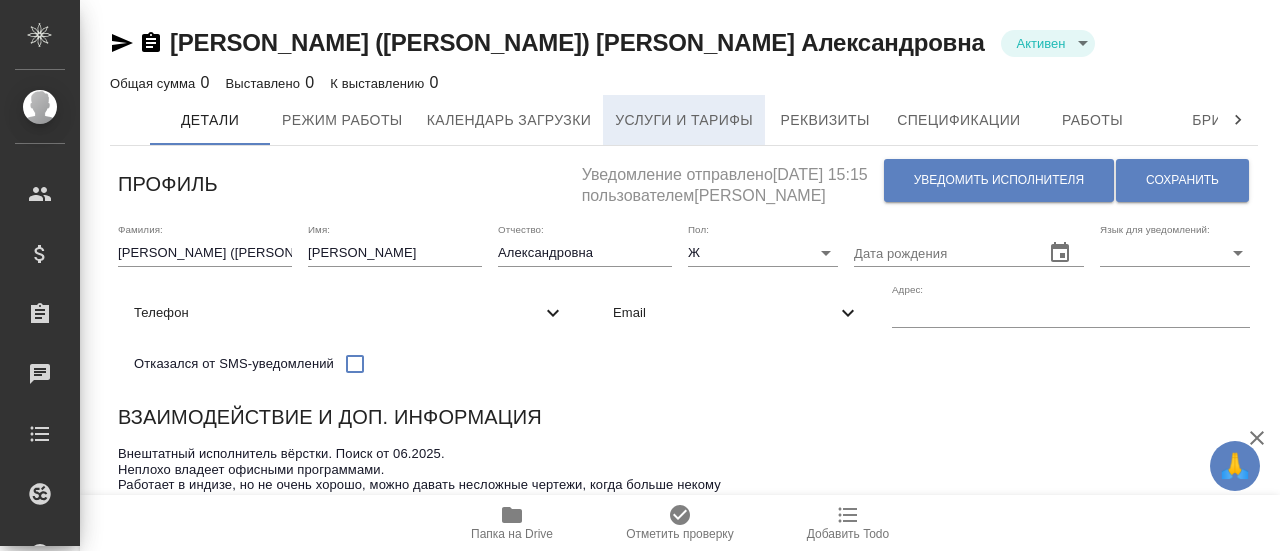 click on "Услуги и тарифы" at bounding box center [684, 120] 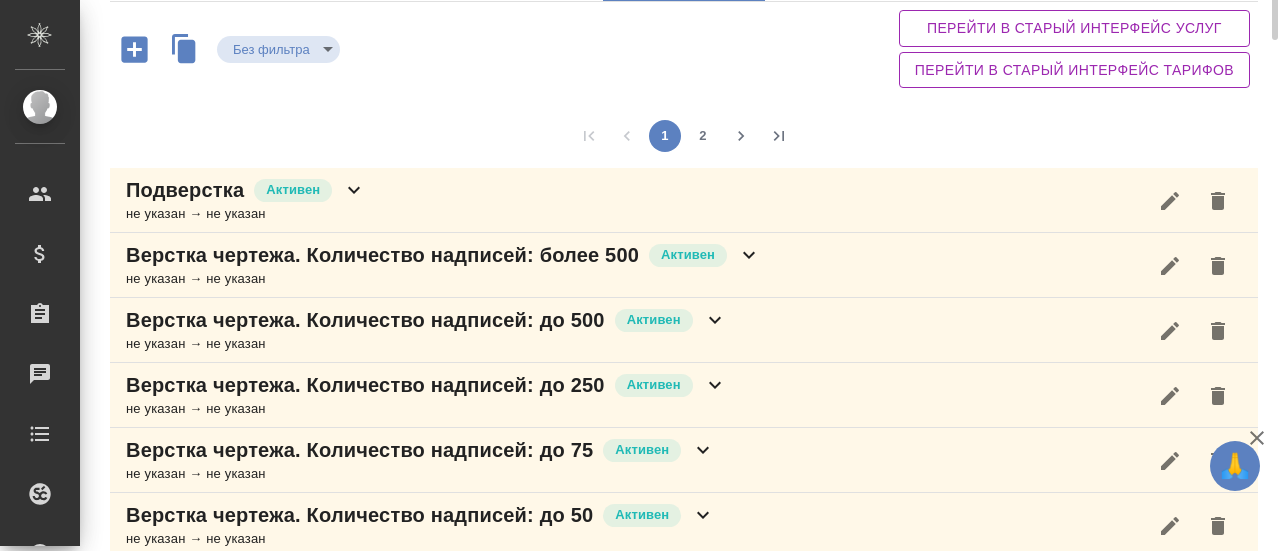 scroll, scrollTop: 0, scrollLeft: 0, axis: both 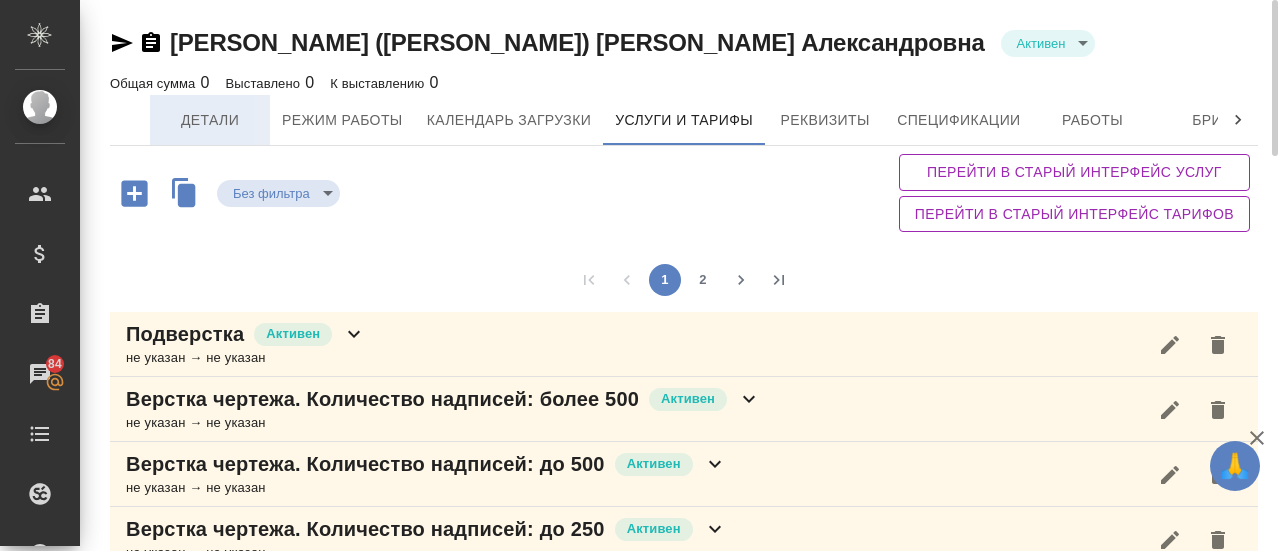 click on "Детали" at bounding box center [210, 120] 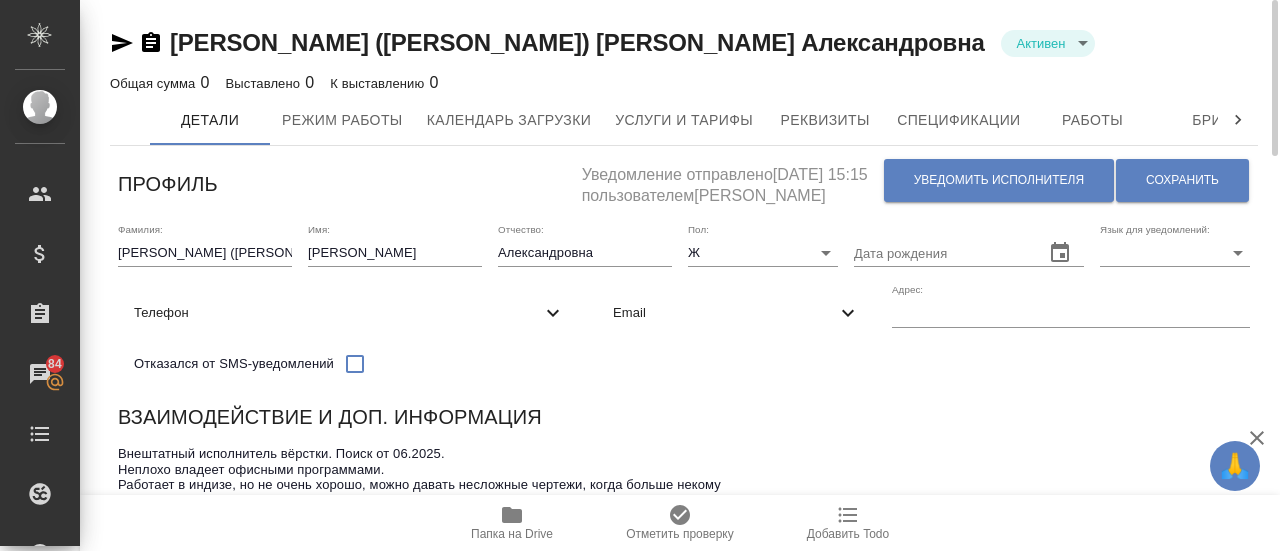 click on "Email" at bounding box center [724, 313] 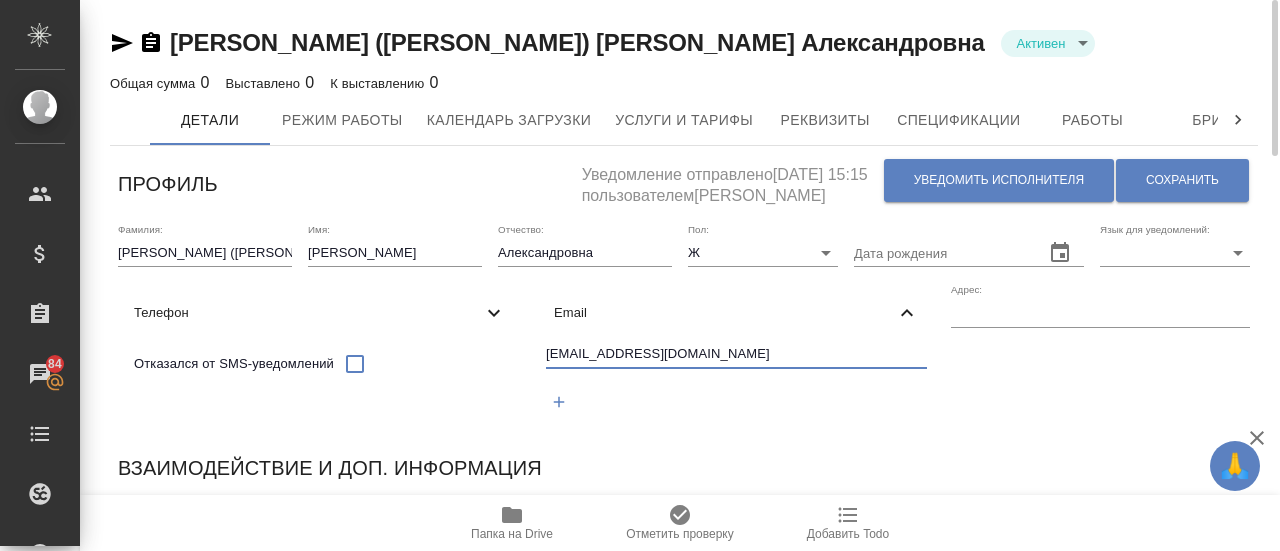 drag, startPoint x: 688, startPoint y: 353, endPoint x: 530, endPoint y: 354, distance: 158.00316 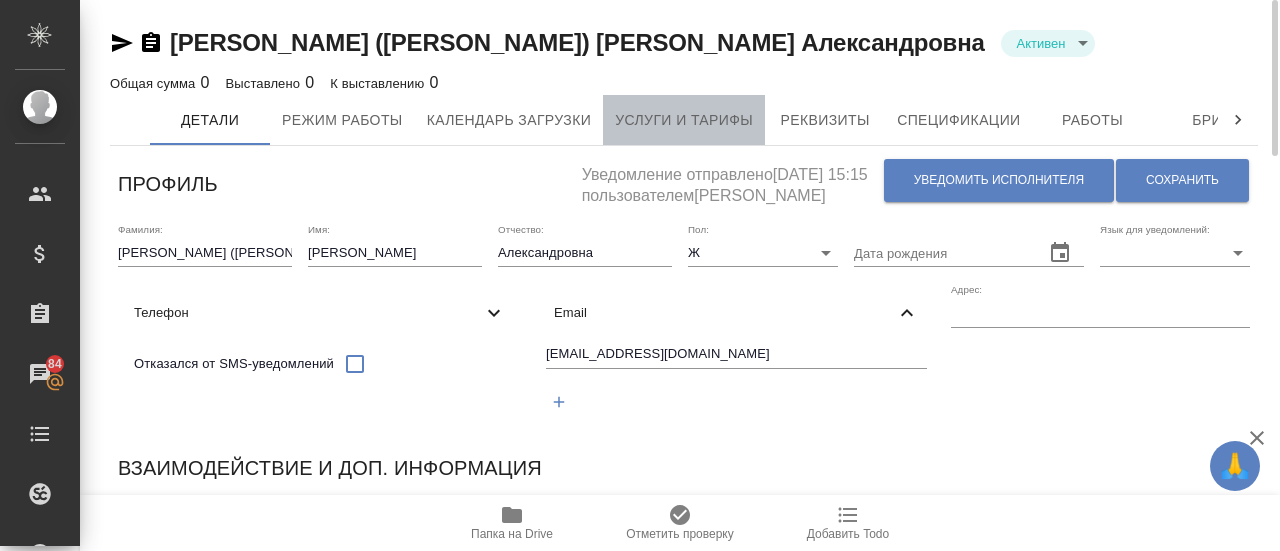 click on "Услуги и тарифы" at bounding box center [684, 120] 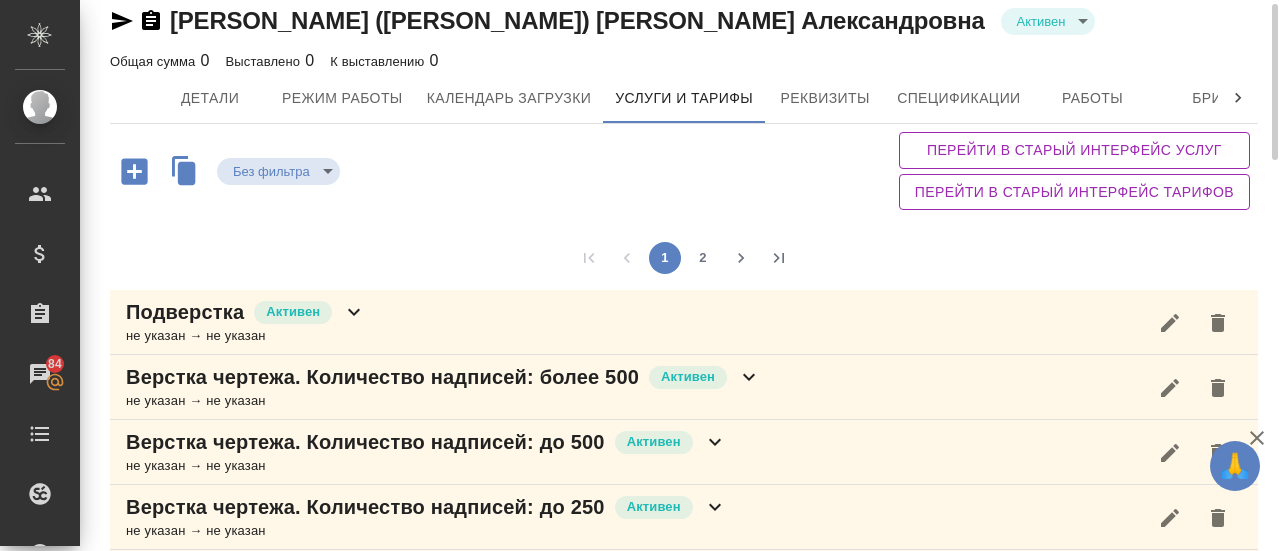 scroll, scrollTop: 21, scrollLeft: 0, axis: vertical 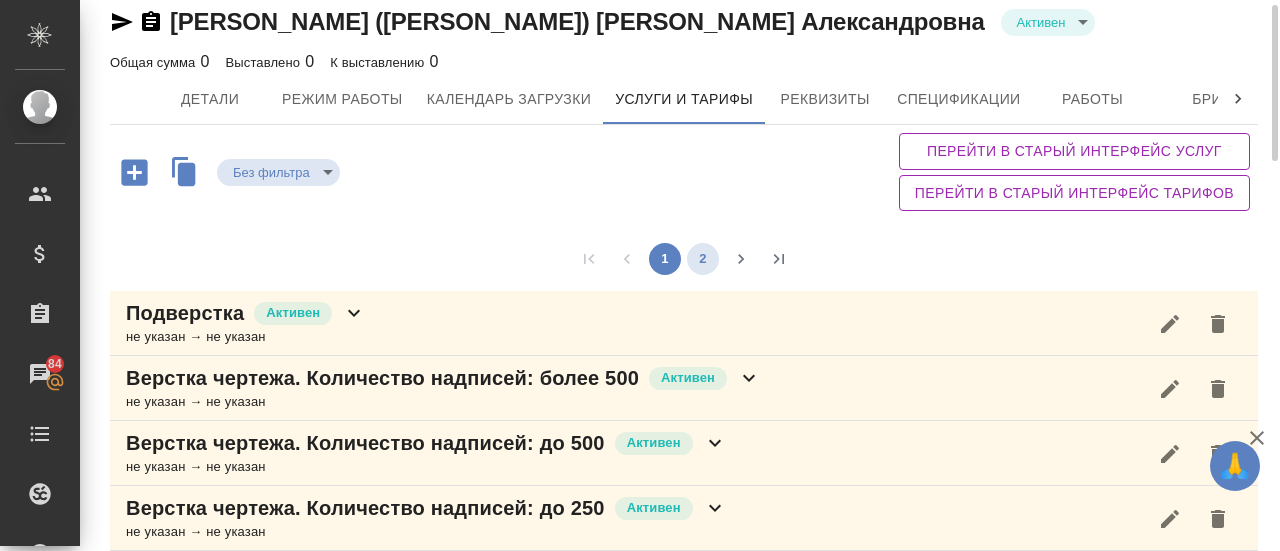 click on "2" at bounding box center [703, 259] 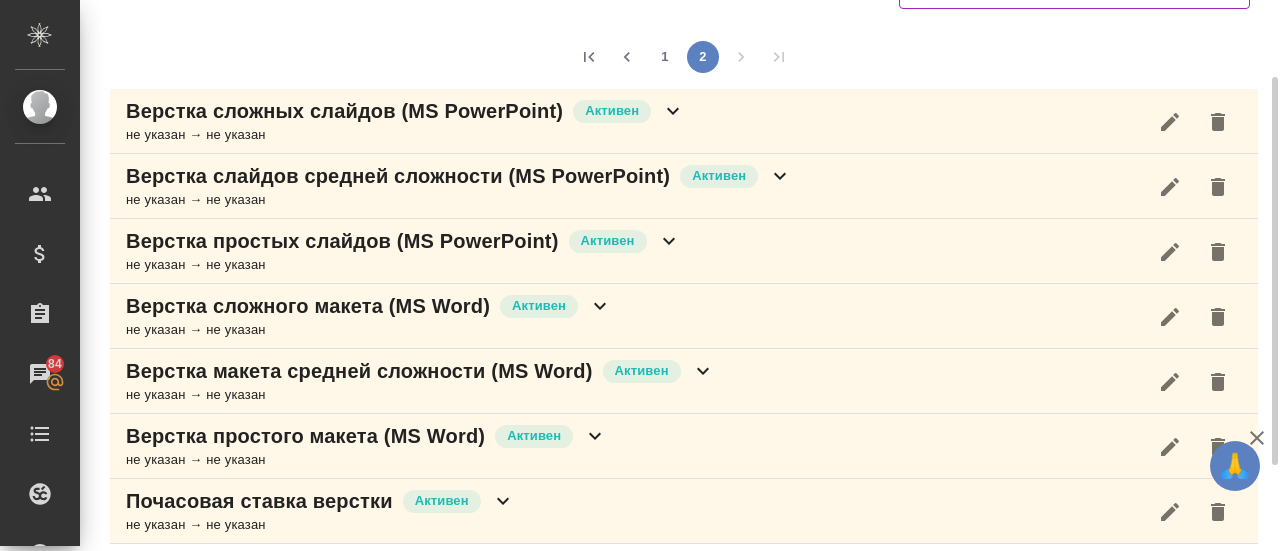 scroll, scrollTop: 231, scrollLeft: 0, axis: vertical 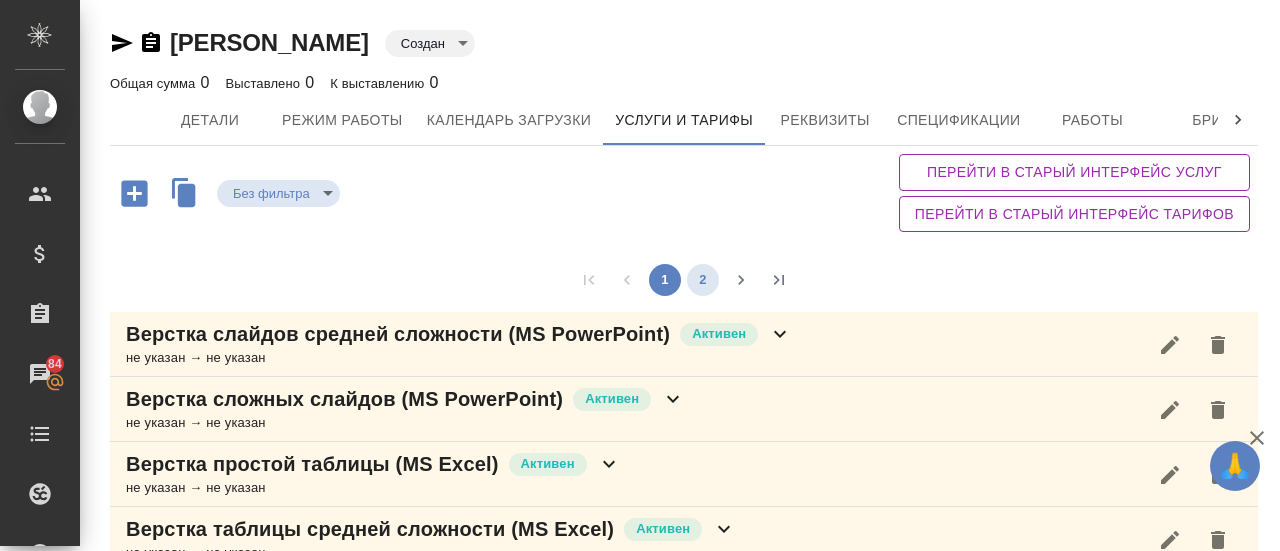 click on "2" at bounding box center [703, 280] 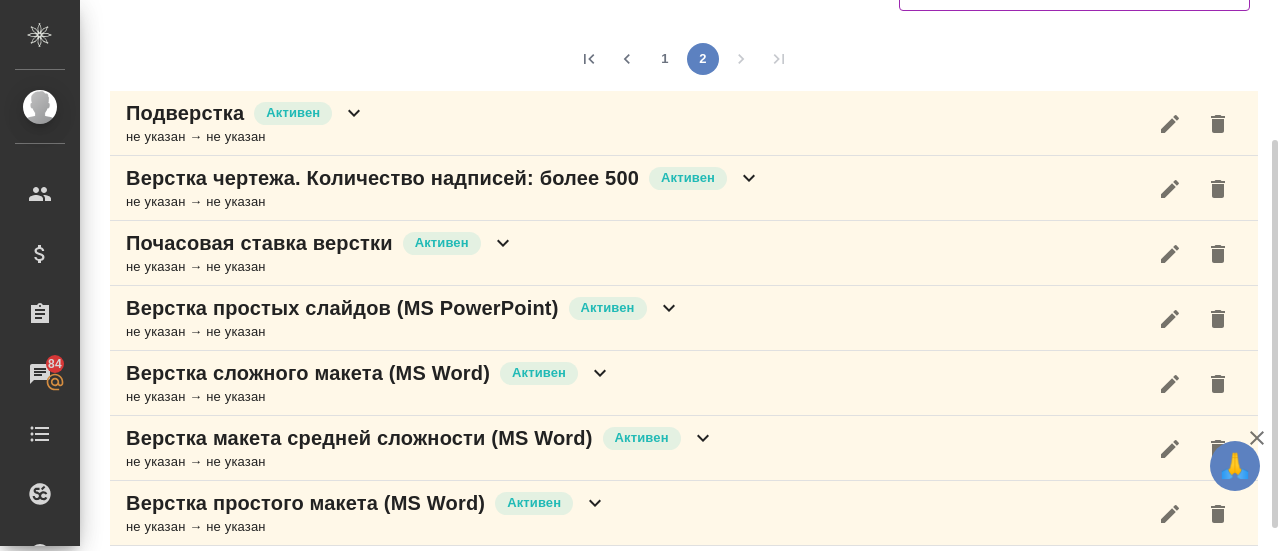 scroll, scrollTop: 231, scrollLeft: 0, axis: vertical 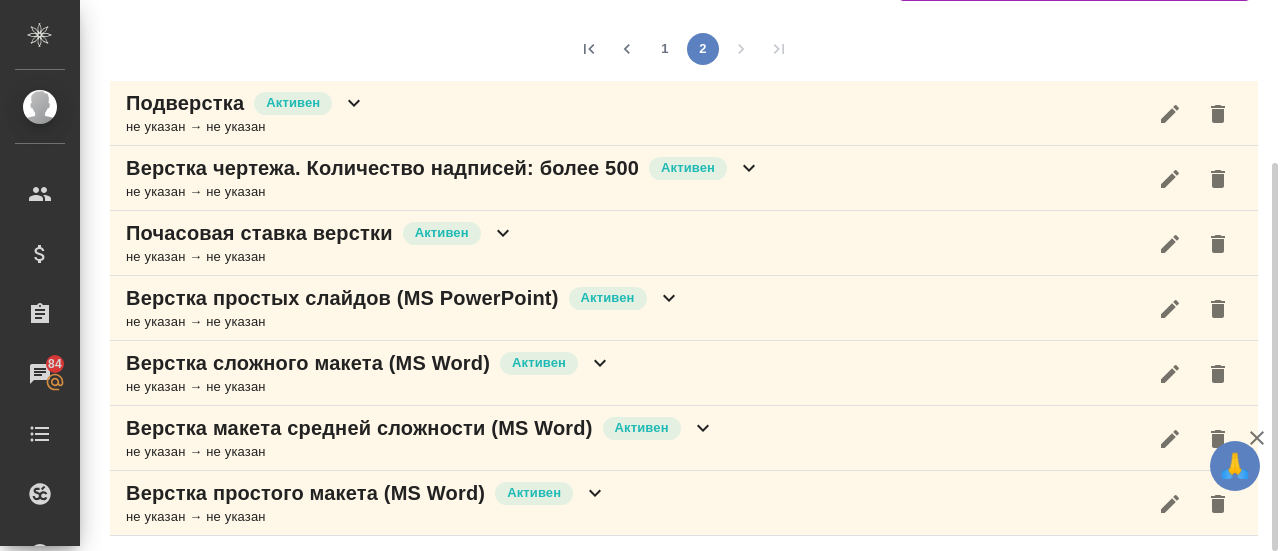 click on "Почасовая ставка верстки" at bounding box center [259, 233] 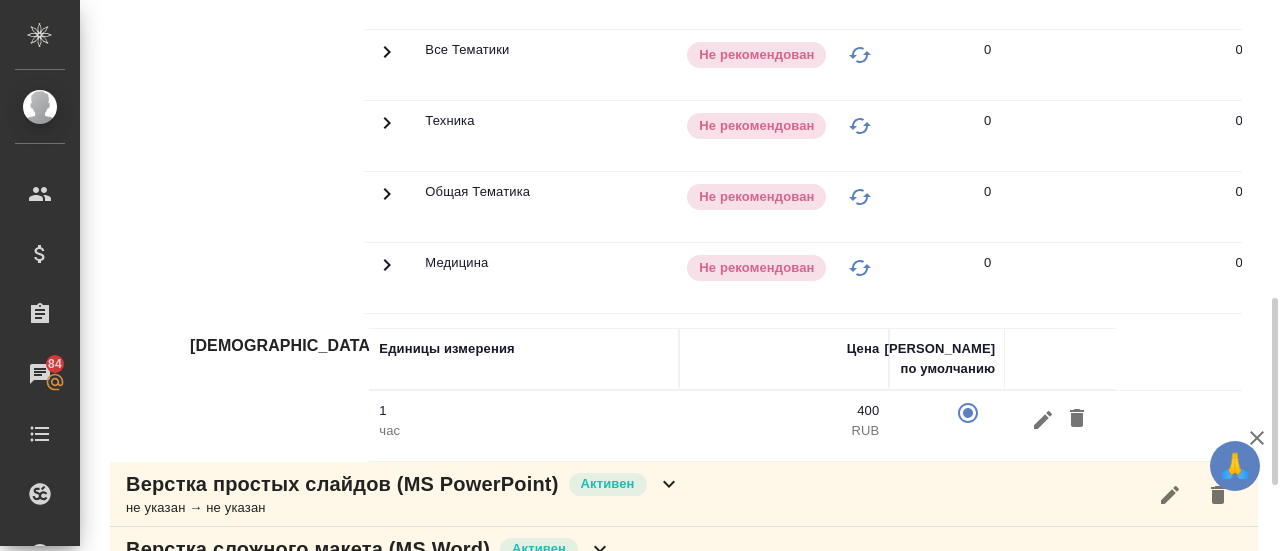 scroll, scrollTop: 871, scrollLeft: 0, axis: vertical 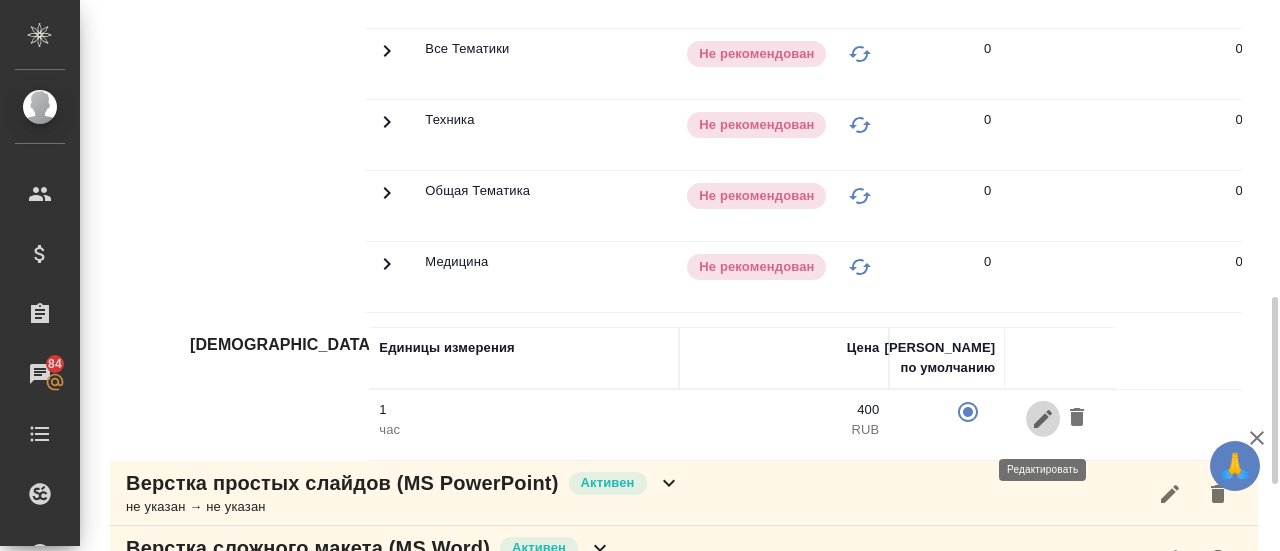 click 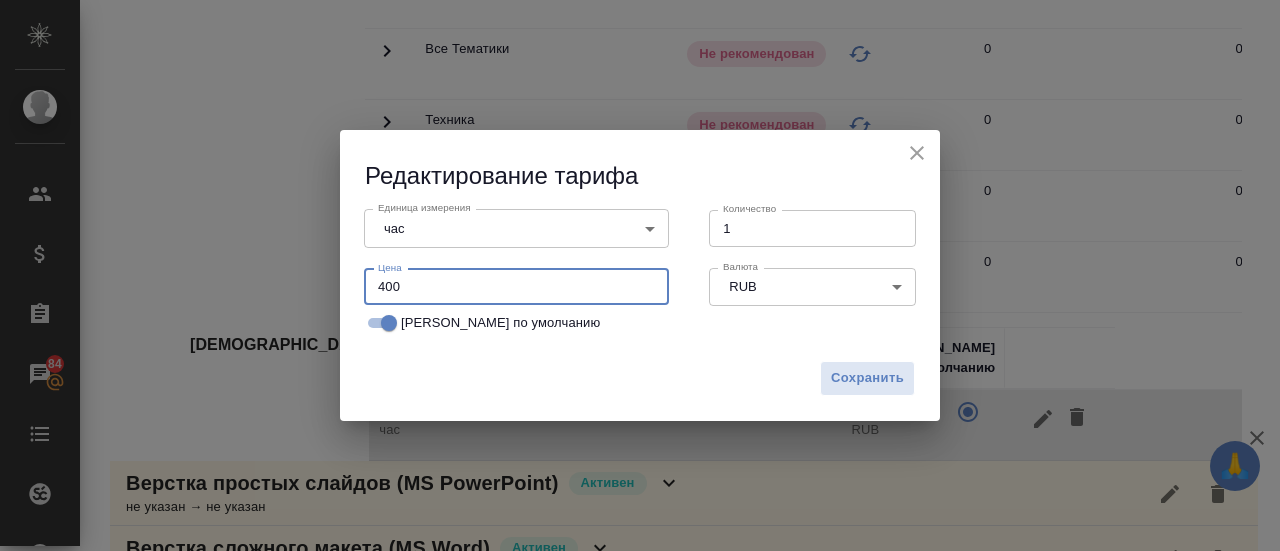 drag, startPoint x: 408, startPoint y: 289, endPoint x: 291, endPoint y: 293, distance: 117.06836 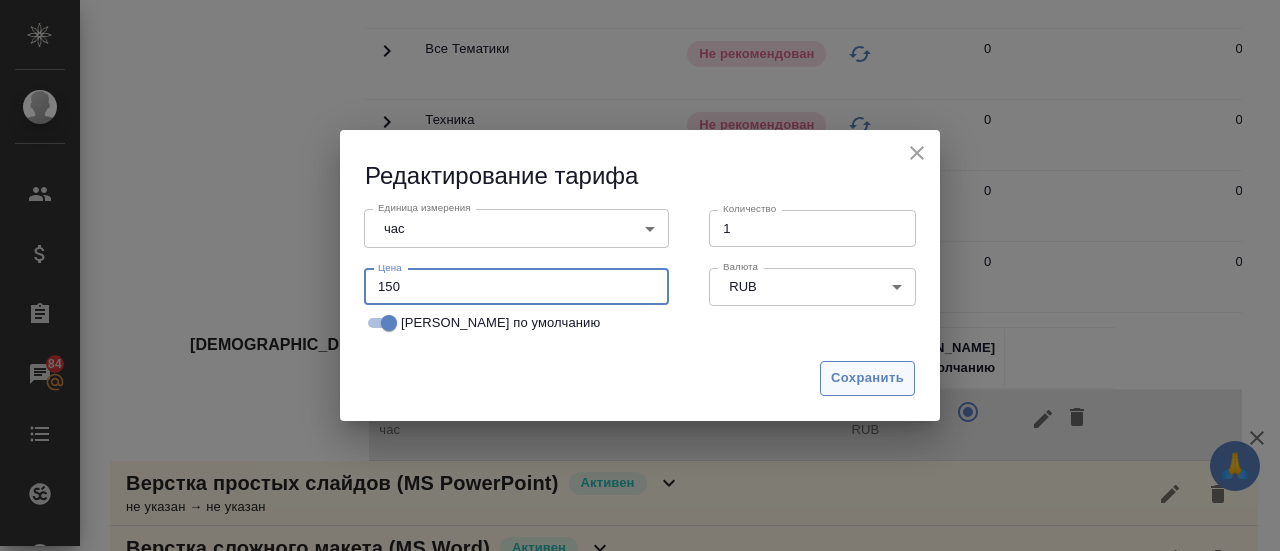 type on "150" 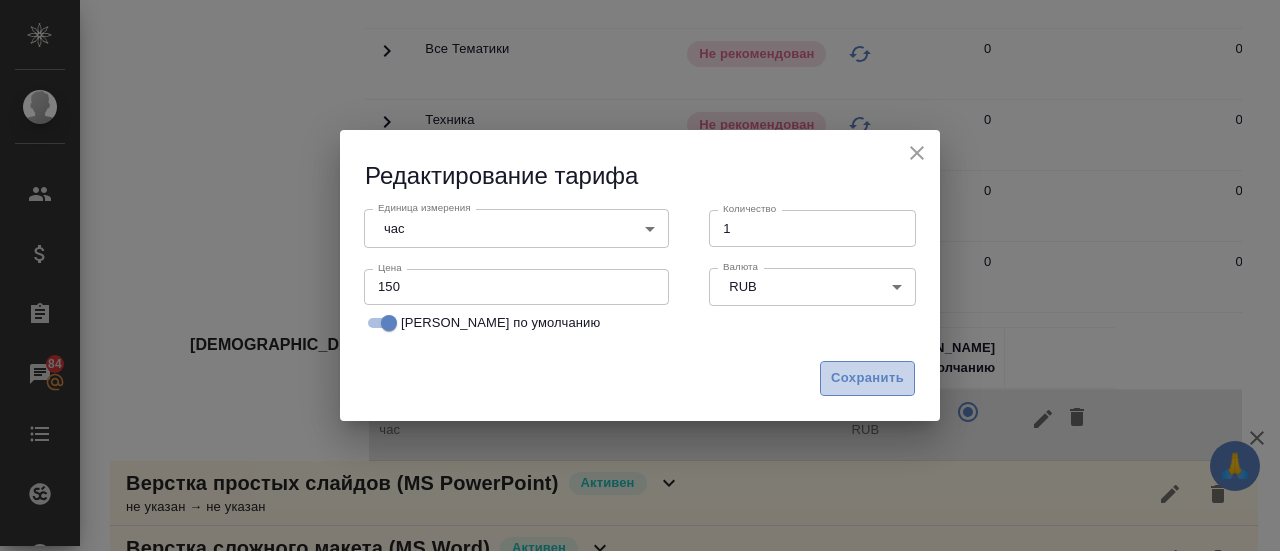 click on "Сохранить" at bounding box center (867, 378) 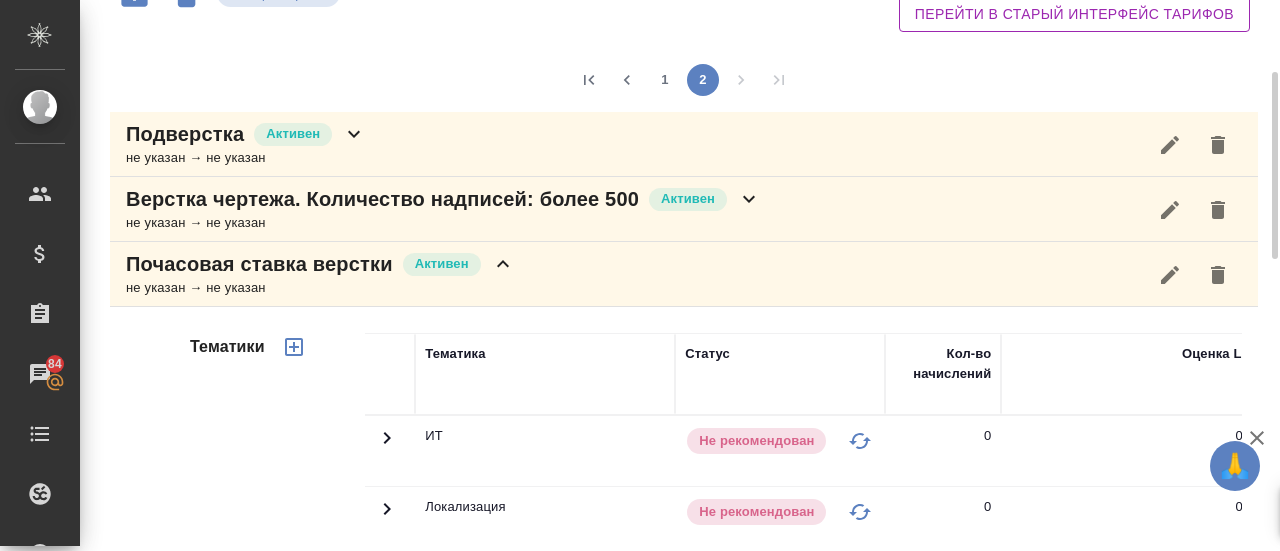 scroll, scrollTop: 196, scrollLeft: 0, axis: vertical 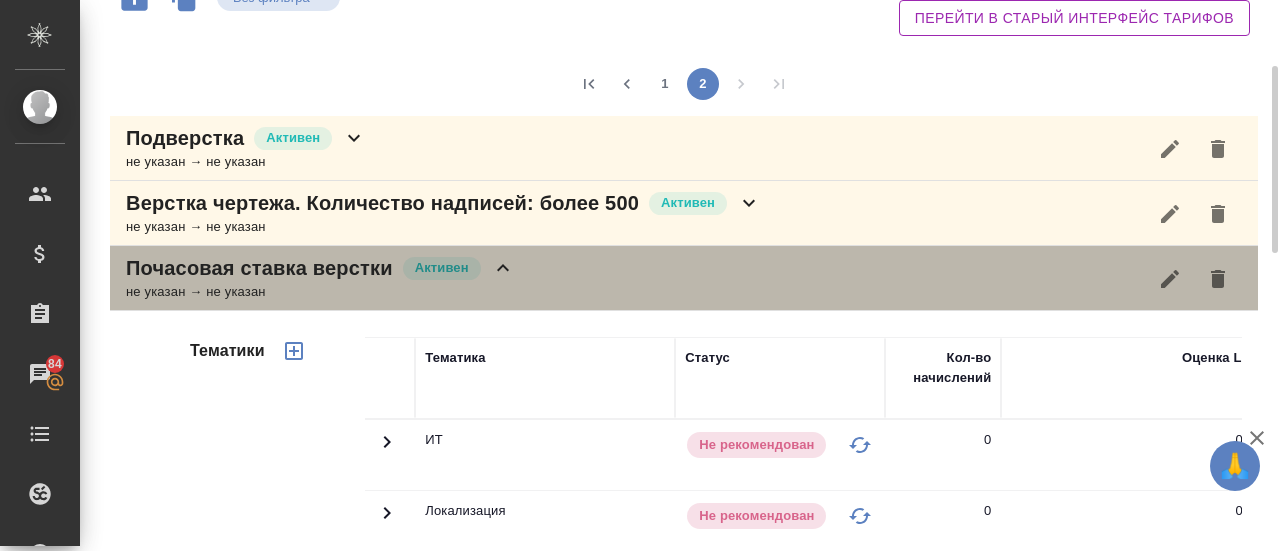 click on "Почасовая ставка верстки" at bounding box center [259, 268] 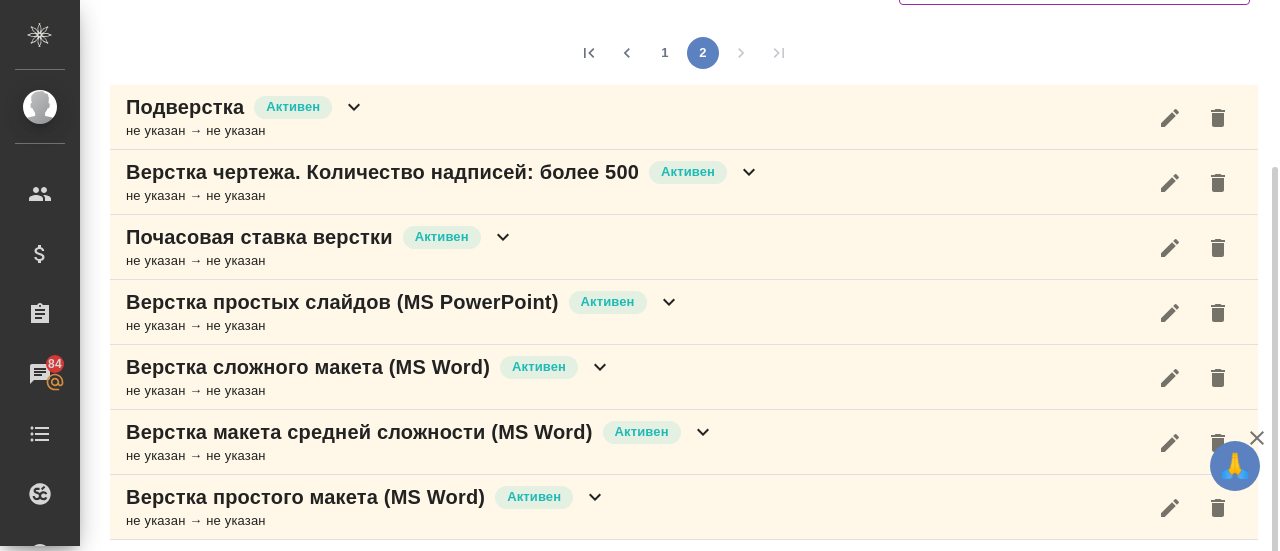 scroll, scrollTop: 231, scrollLeft: 0, axis: vertical 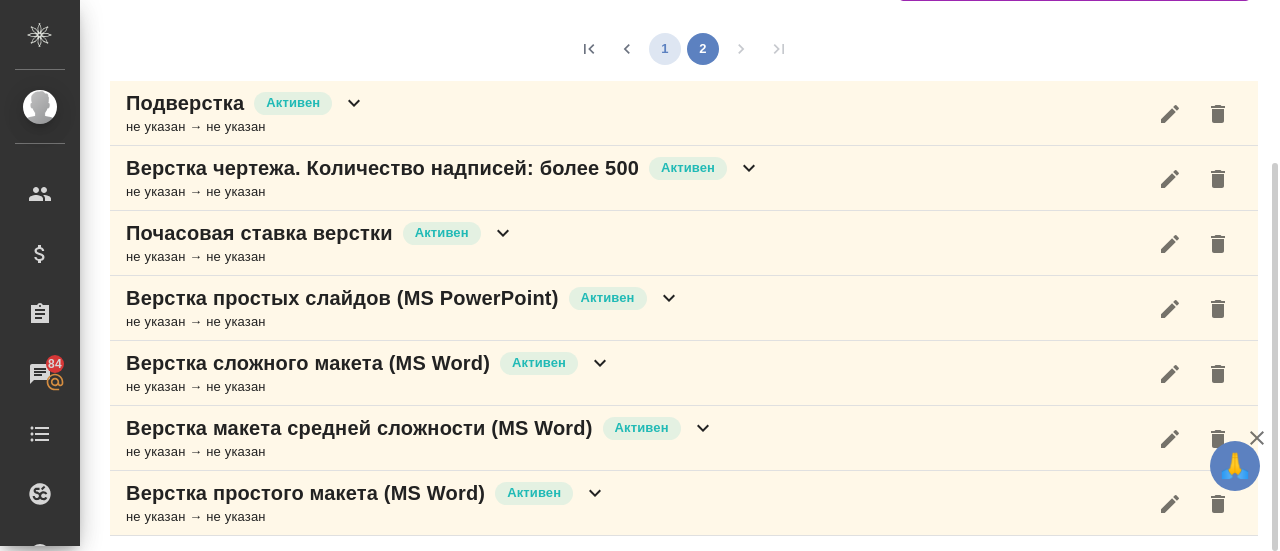 click on "1" at bounding box center [665, 49] 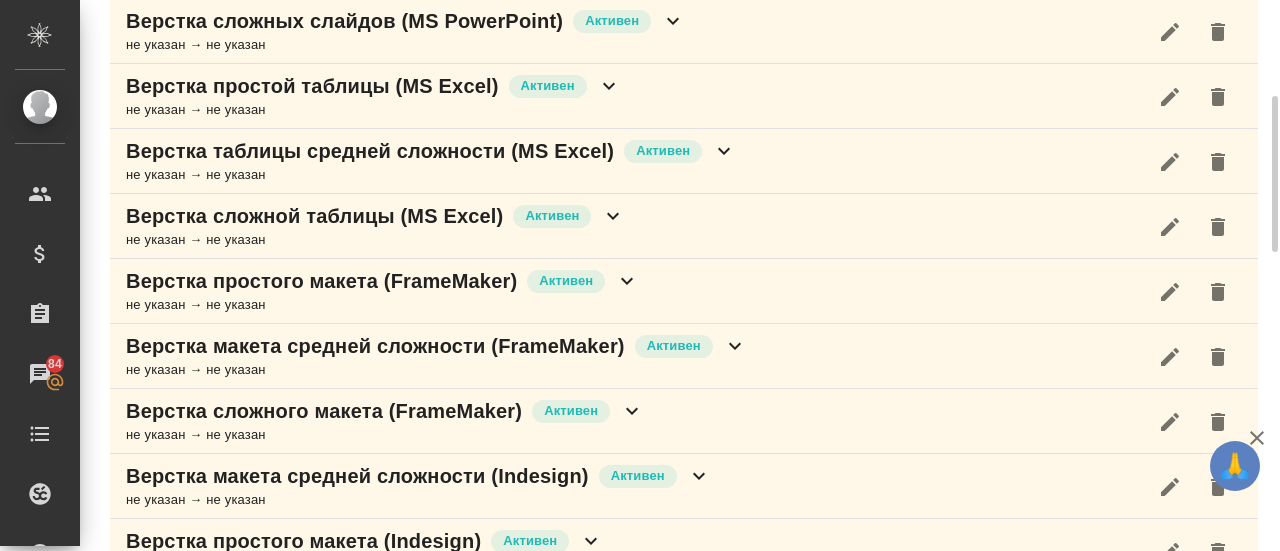 scroll, scrollTop: 384, scrollLeft: 0, axis: vertical 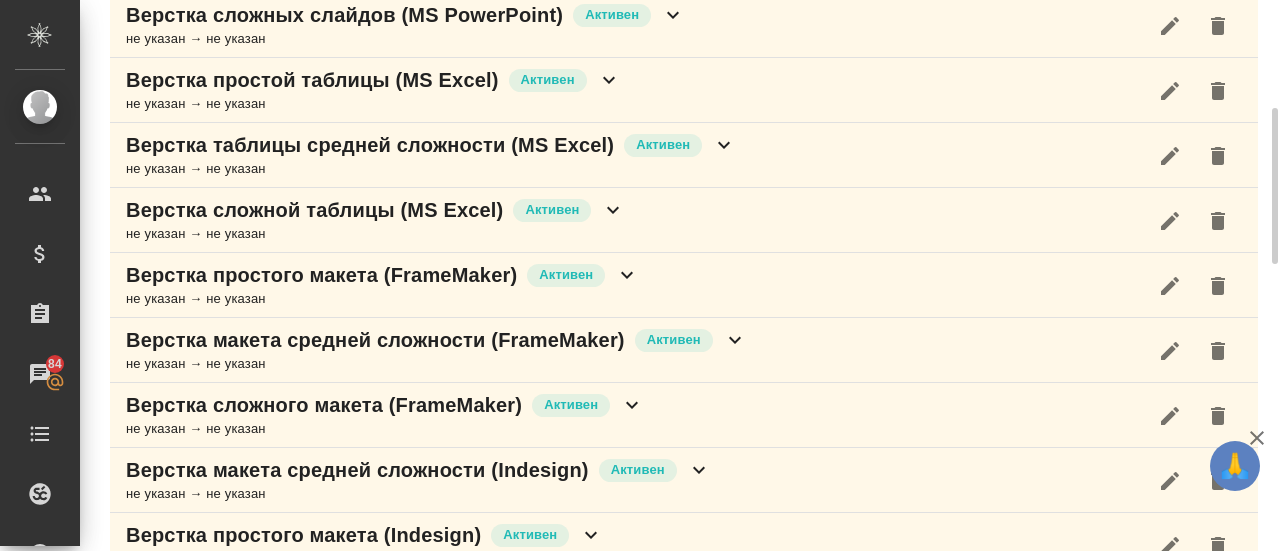 click on "Верстка простого макета (FrameMaker)" at bounding box center (321, 275) 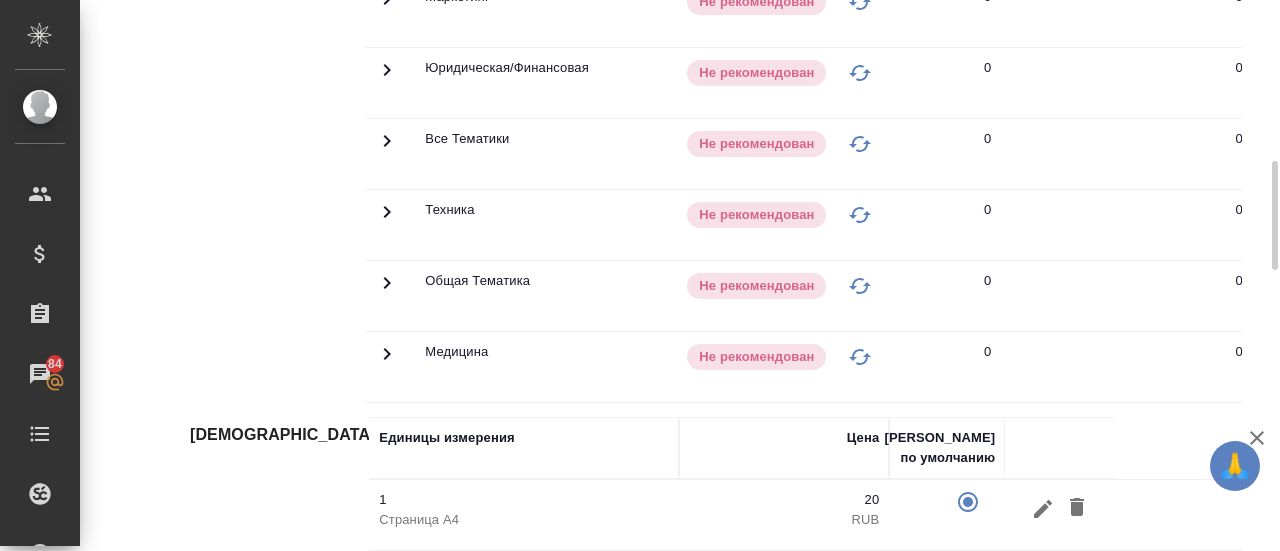 scroll, scrollTop: 1052, scrollLeft: 0, axis: vertical 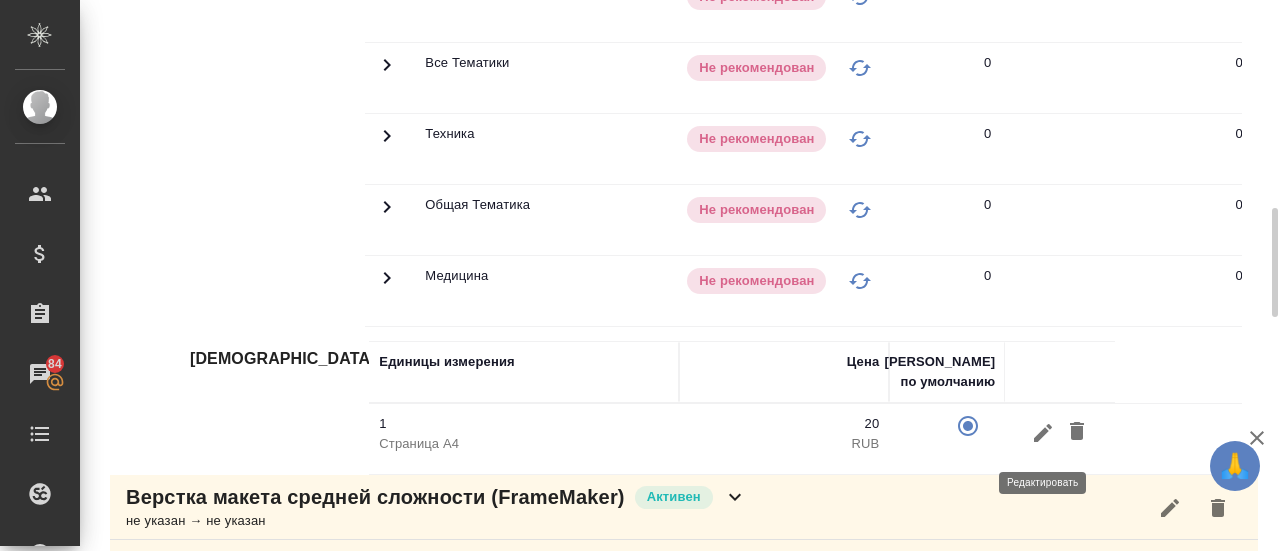 click 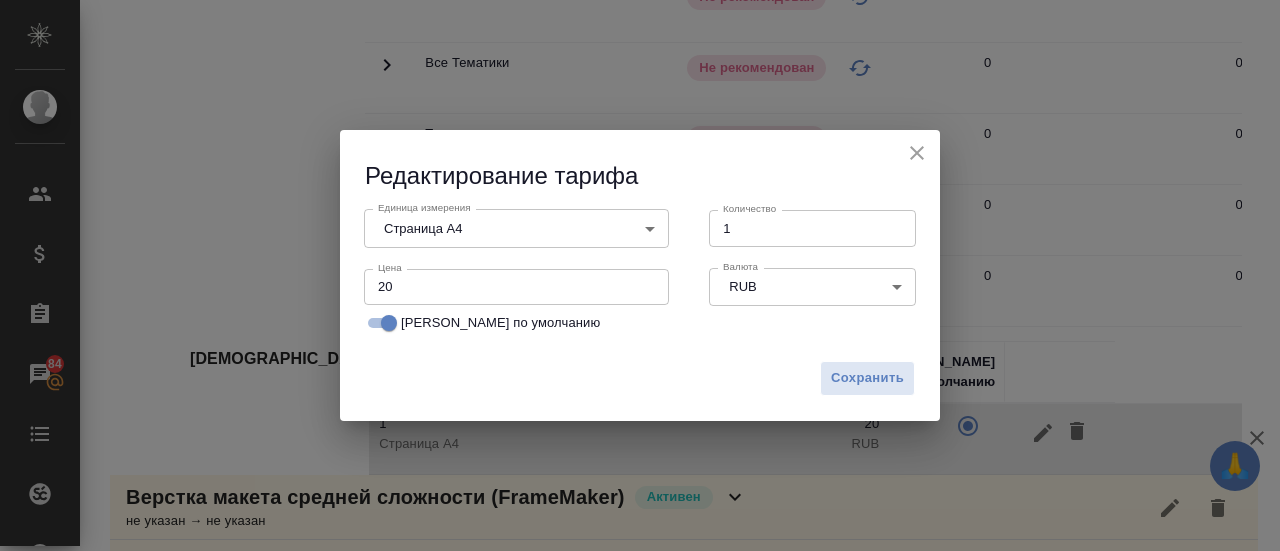 click on "20" at bounding box center (516, 287) 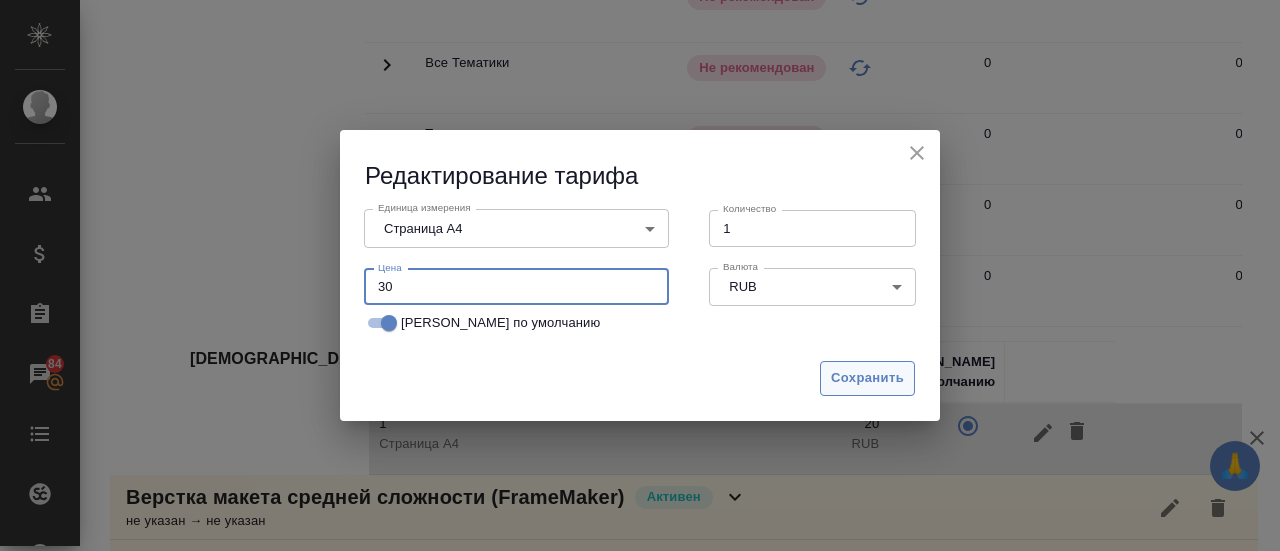 type on "30" 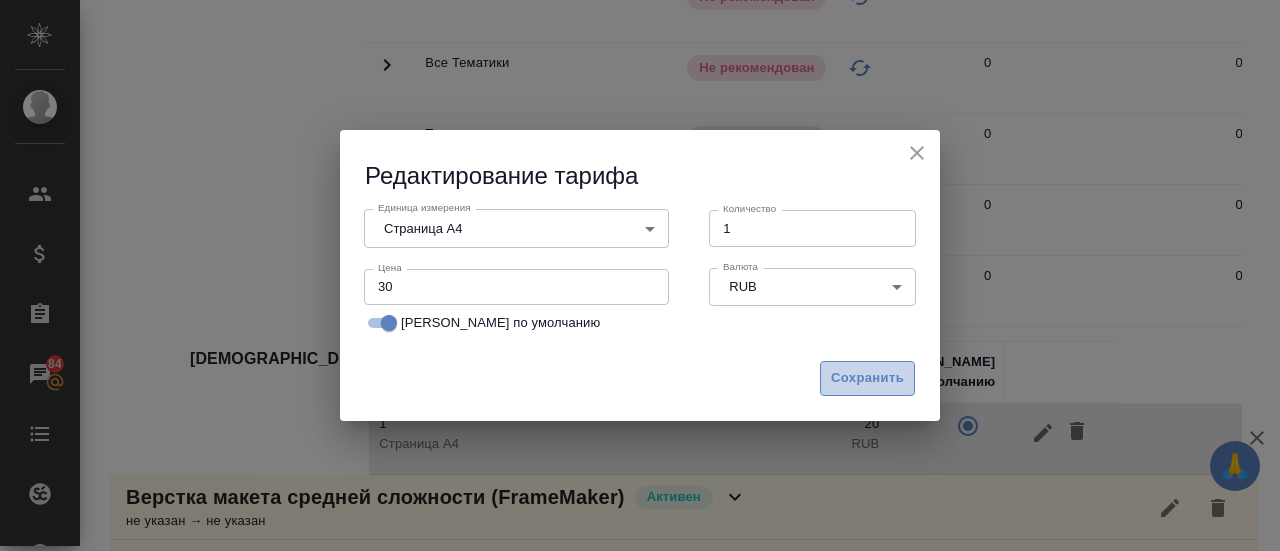 click on "Сохранить" at bounding box center (867, 378) 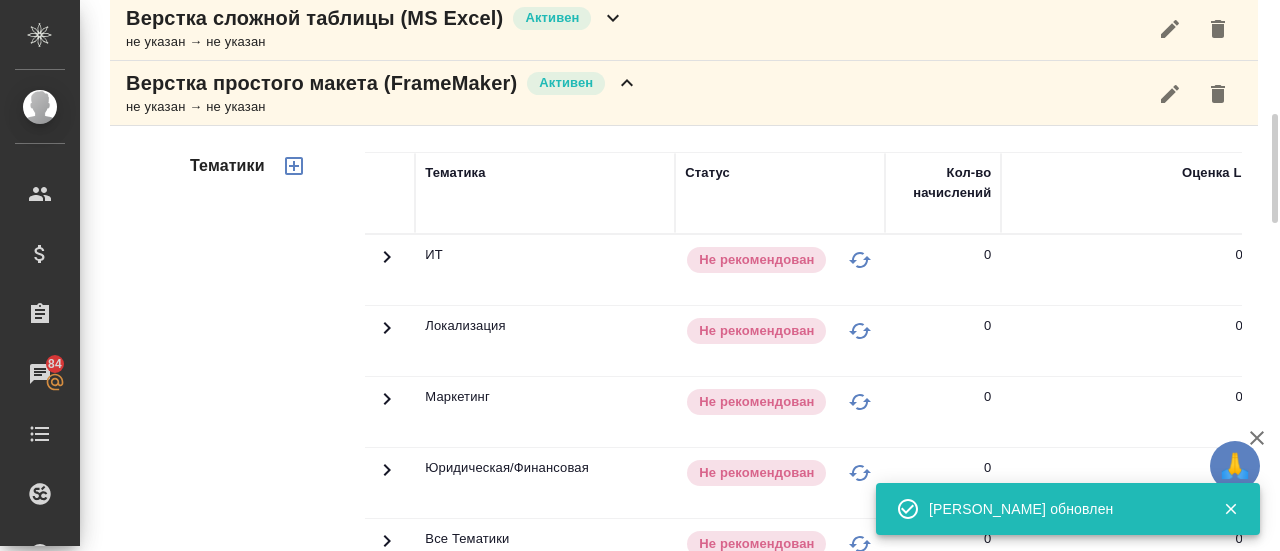 scroll, scrollTop: 547, scrollLeft: 0, axis: vertical 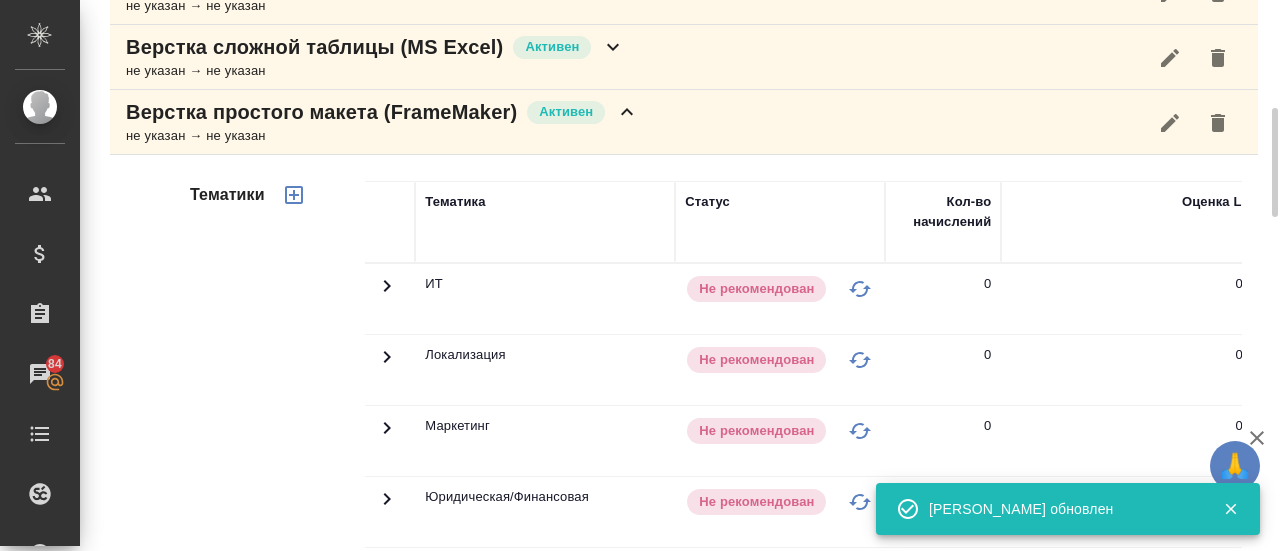 click on "Верстка простого макета (FrameMaker)" at bounding box center (321, 112) 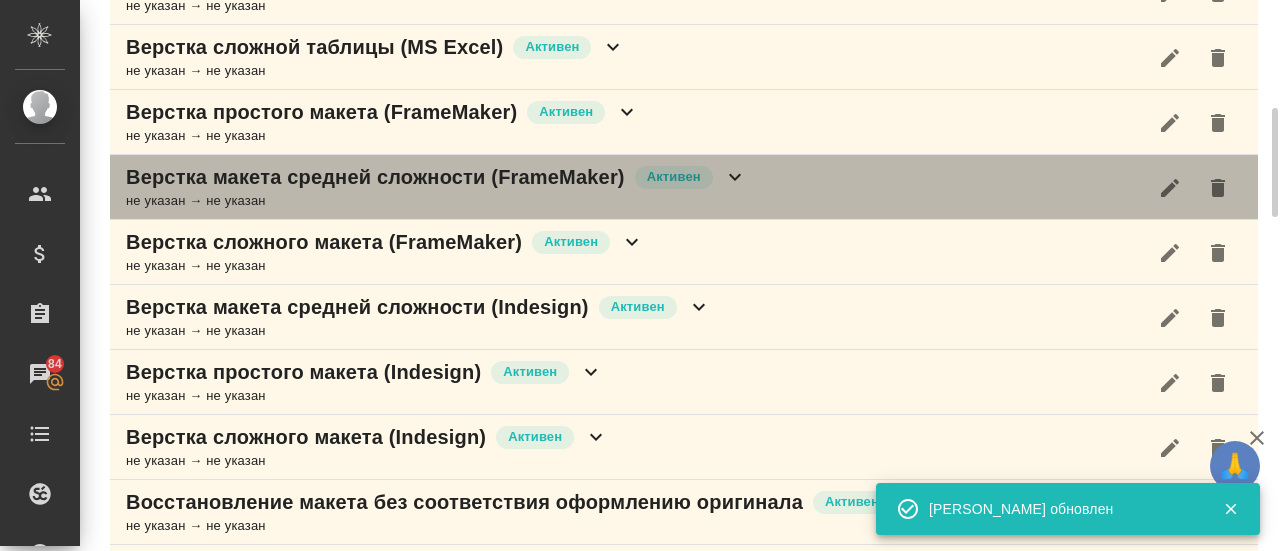 click on "Верстка макета средней сложности (FrameMaker)" at bounding box center [375, 177] 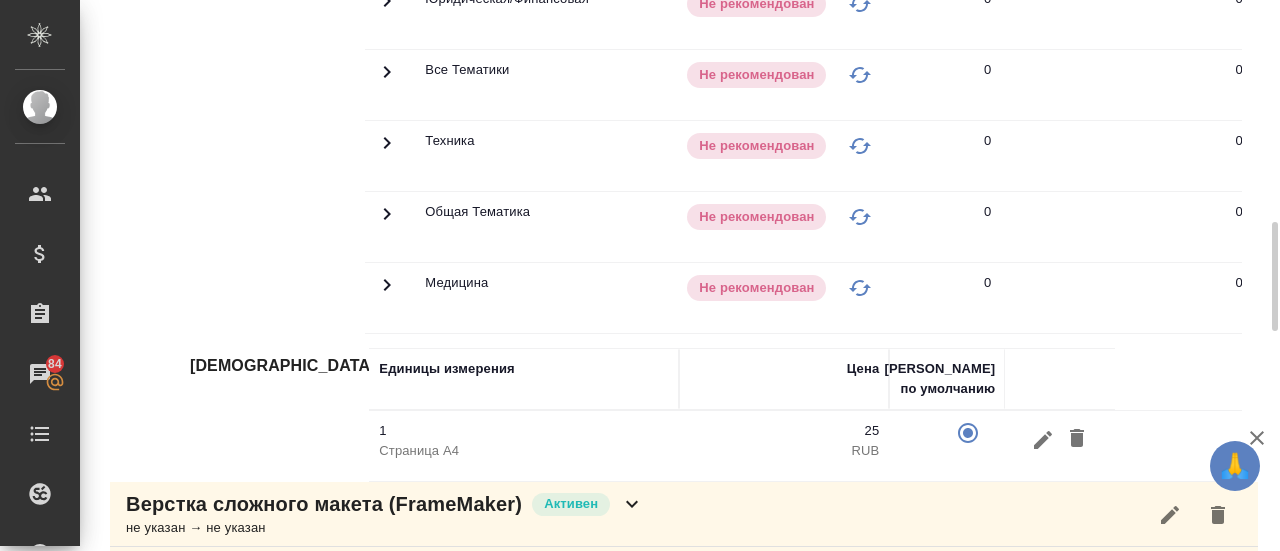 scroll, scrollTop: 1113, scrollLeft: 0, axis: vertical 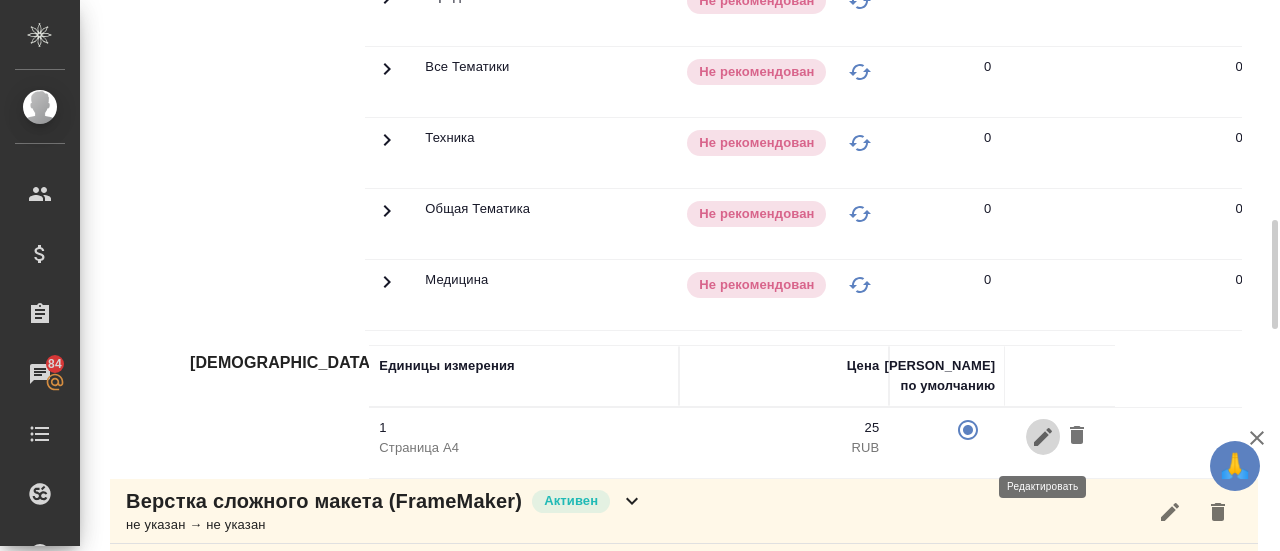 click 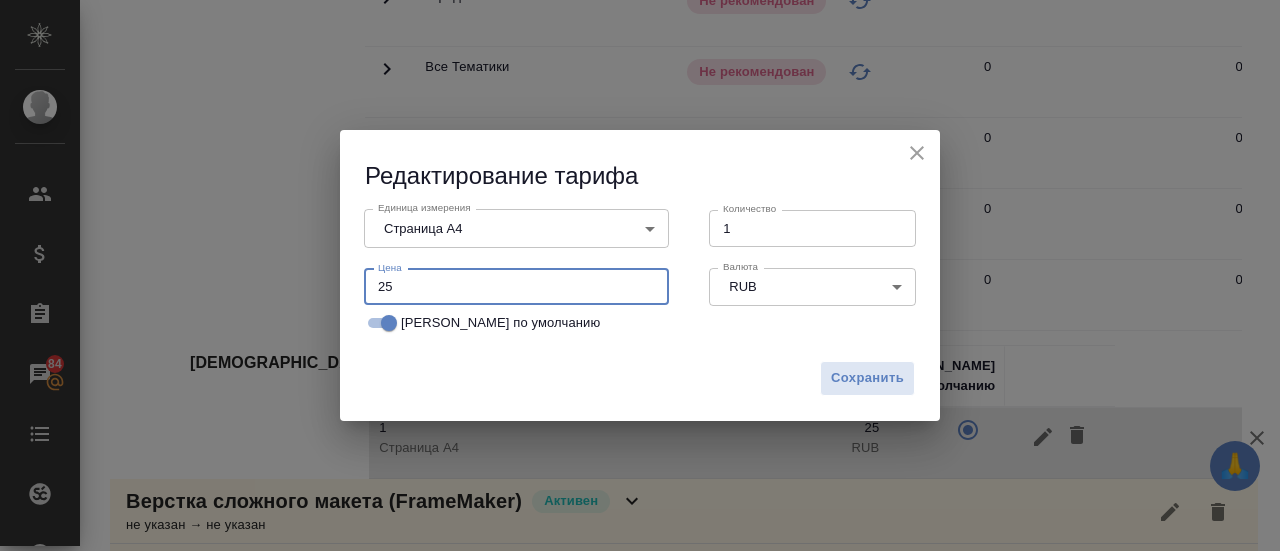 click on "25" at bounding box center [516, 287] 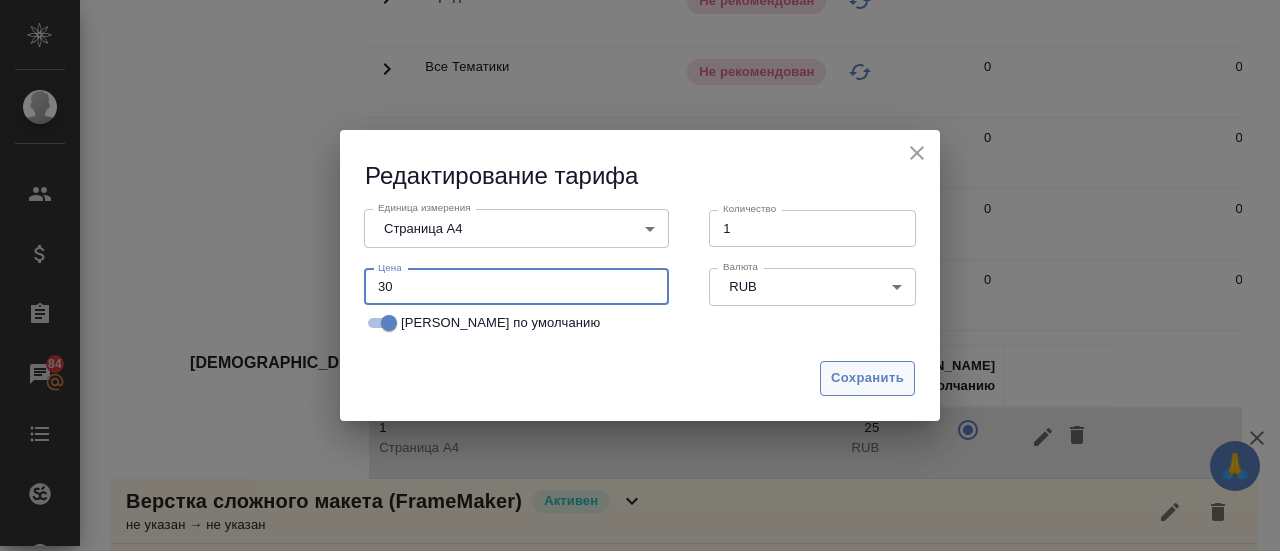 type on "30" 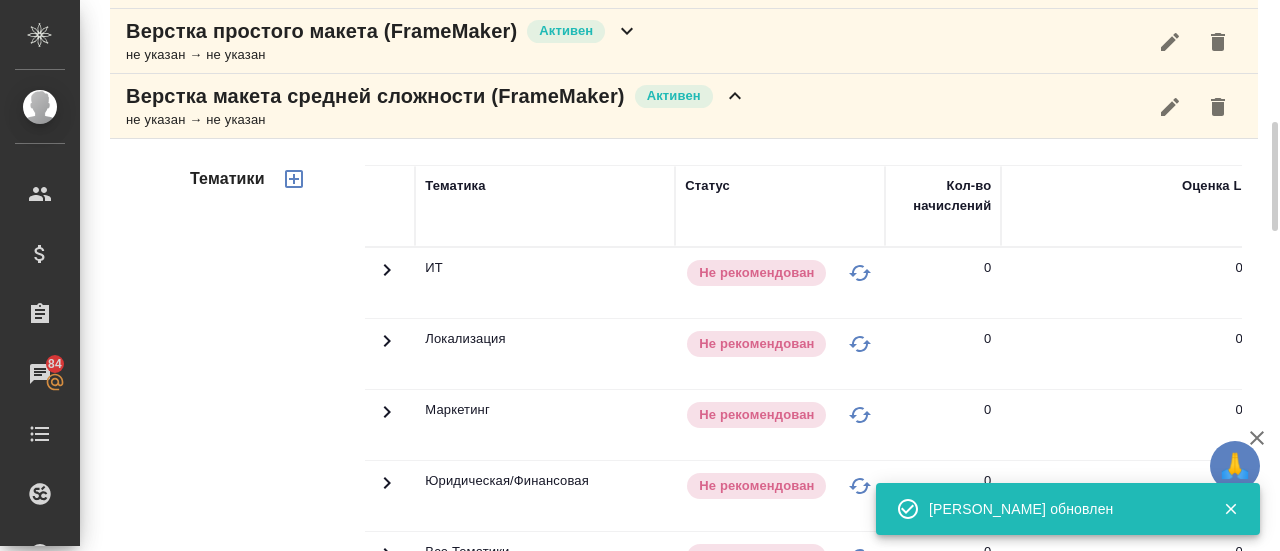 scroll, scrollTop: 626, scrollLeft: 0, axis: vertical 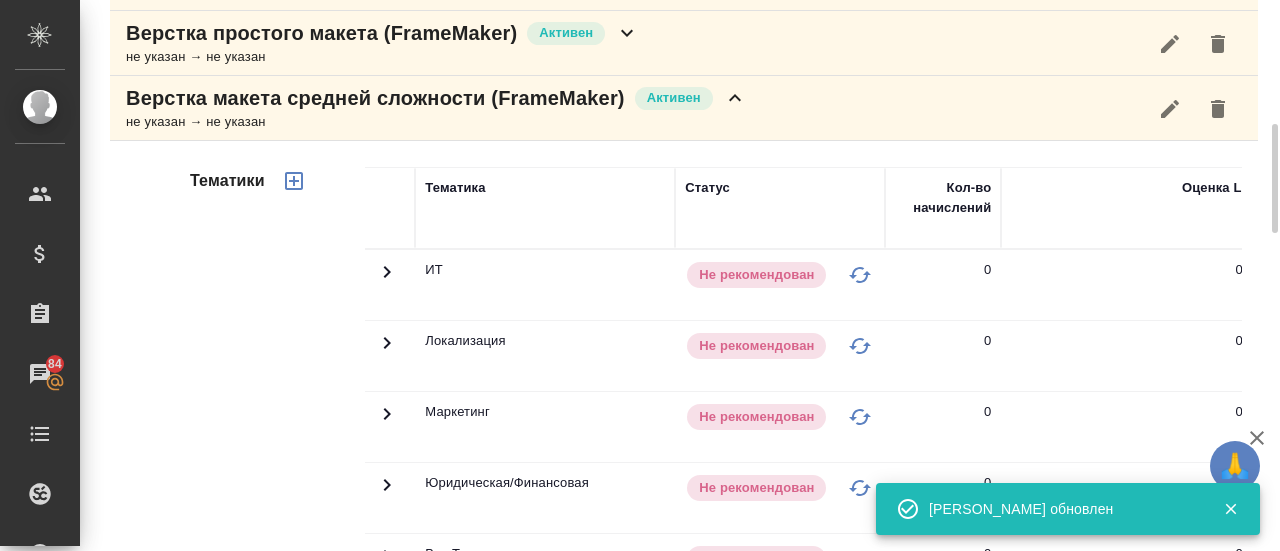 click on "Верстка макета средней сложности (FrameMaker)" at bounding box center (375, 98) 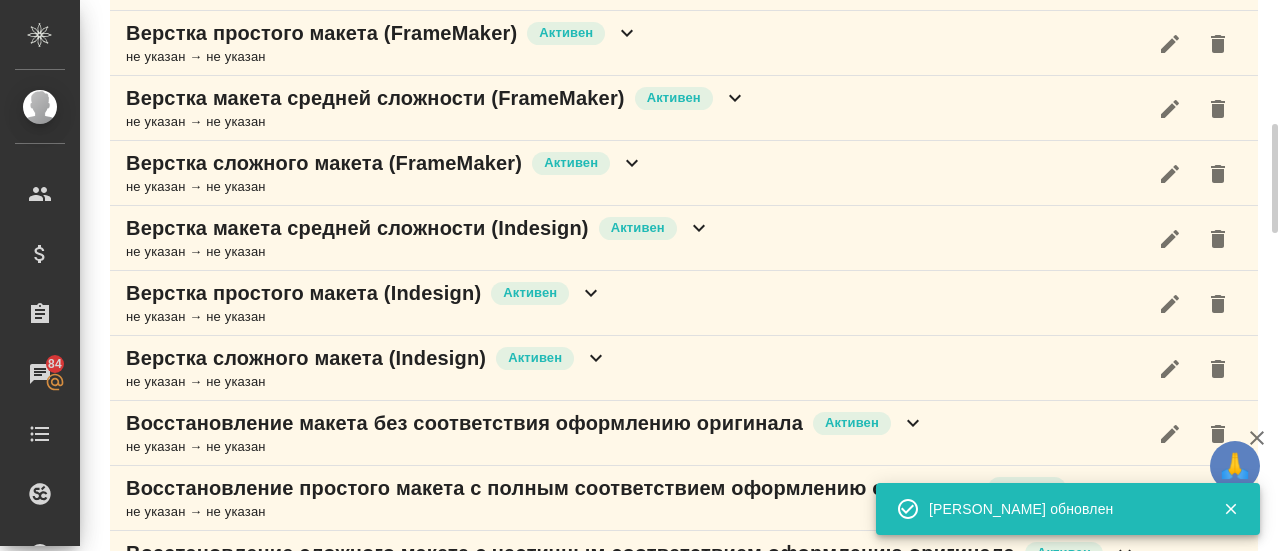 click on "Верстка сложного макета (FrameMaker)" at bounding box center [324, 163] 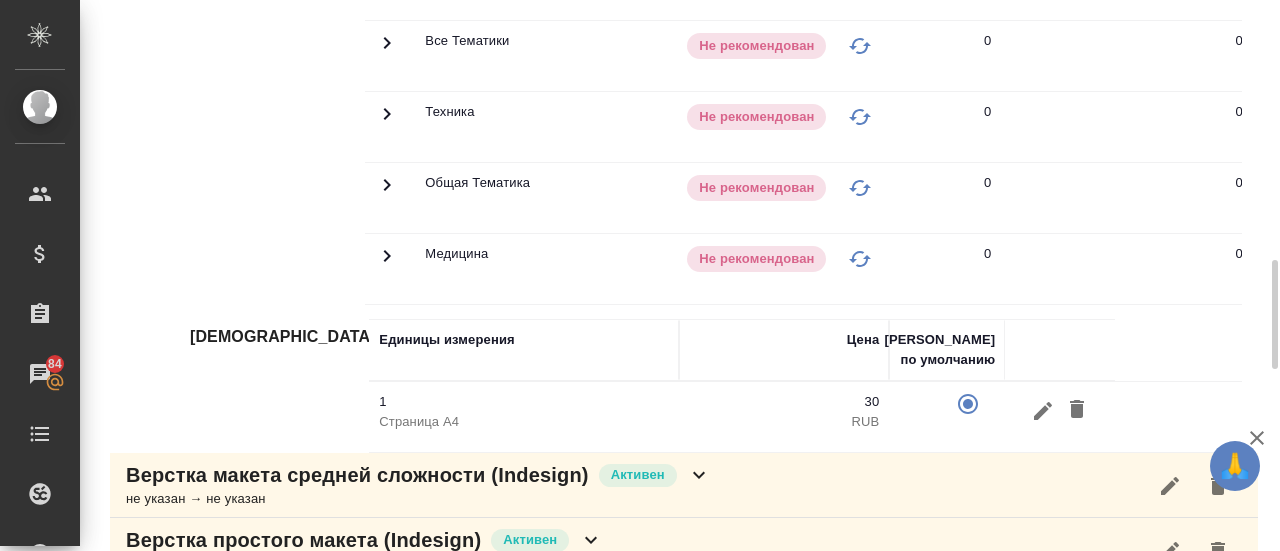 scroll, scrollTop: 1224, scrollLeft: 0, axis: vertical 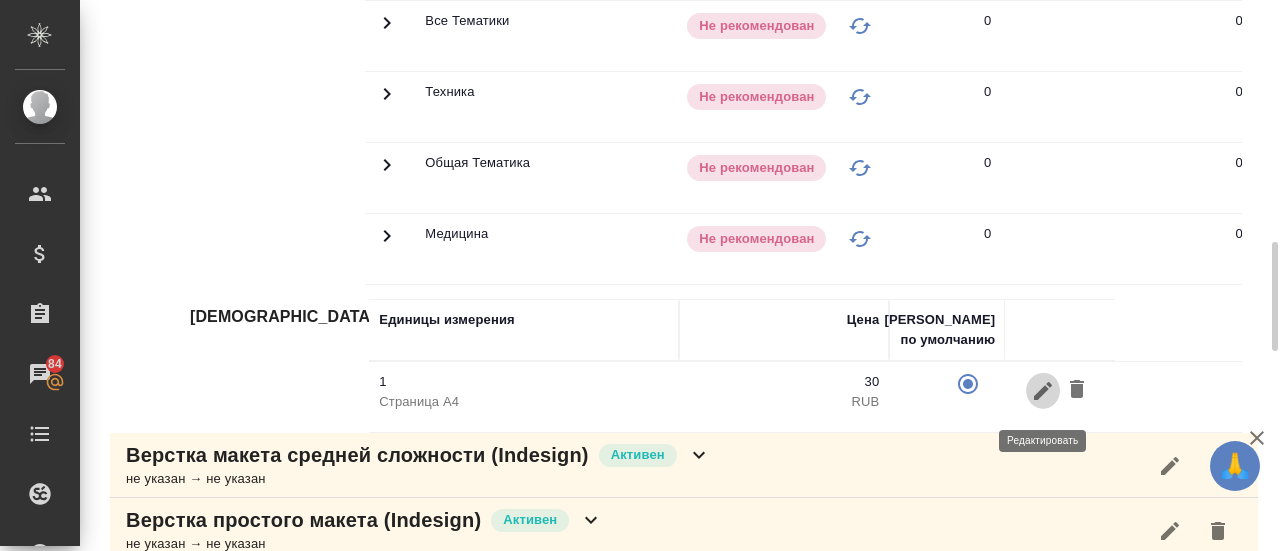 click 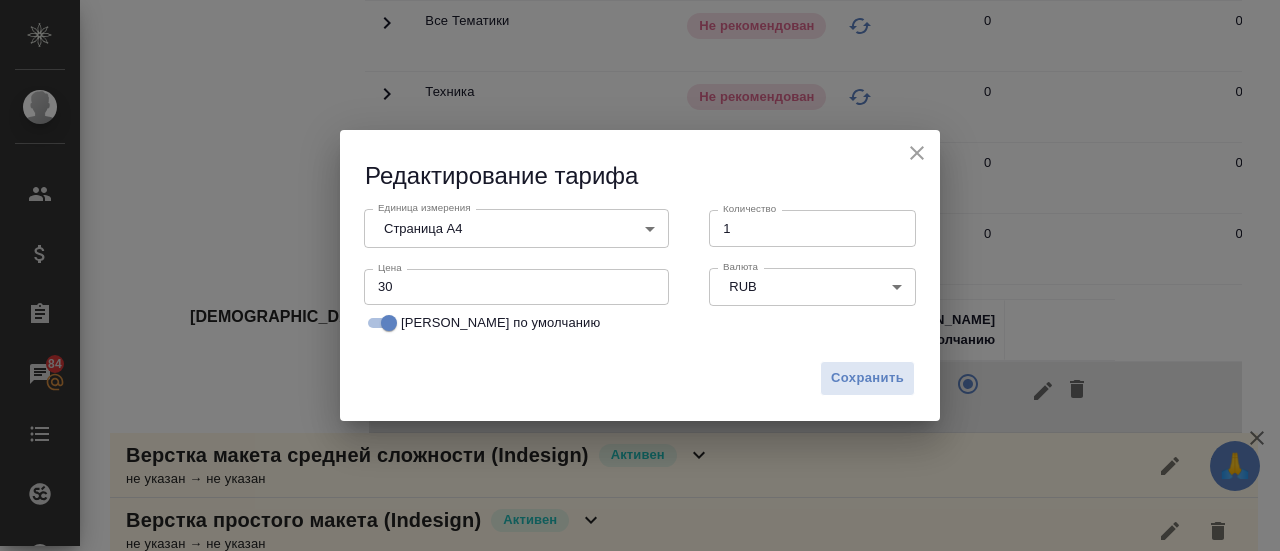 click on "30" at bounding box center (516, 287) 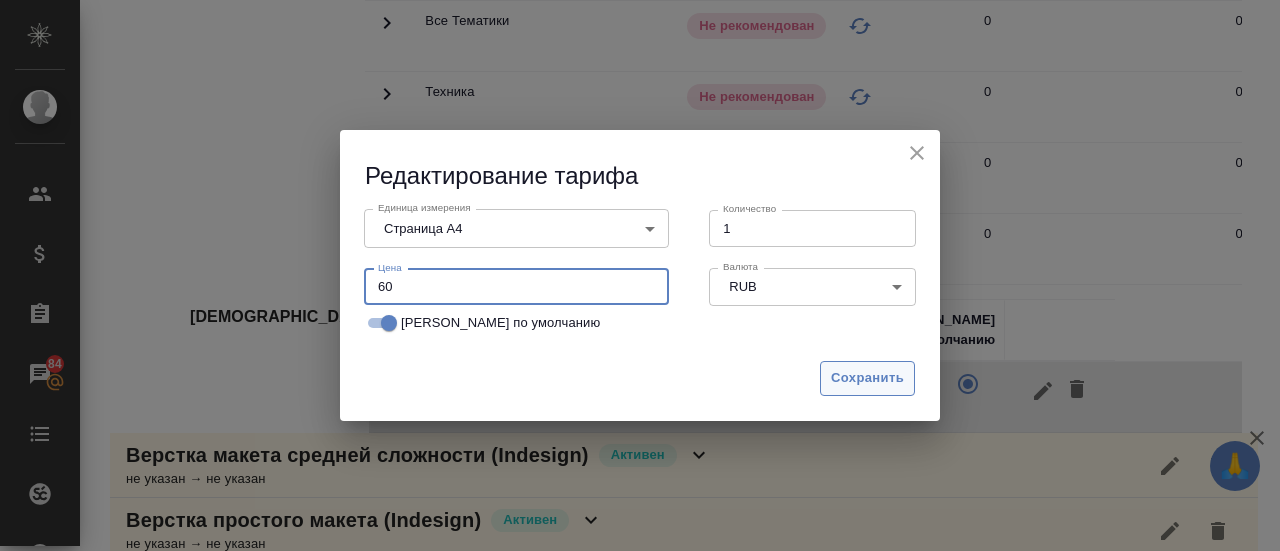 type on "60" 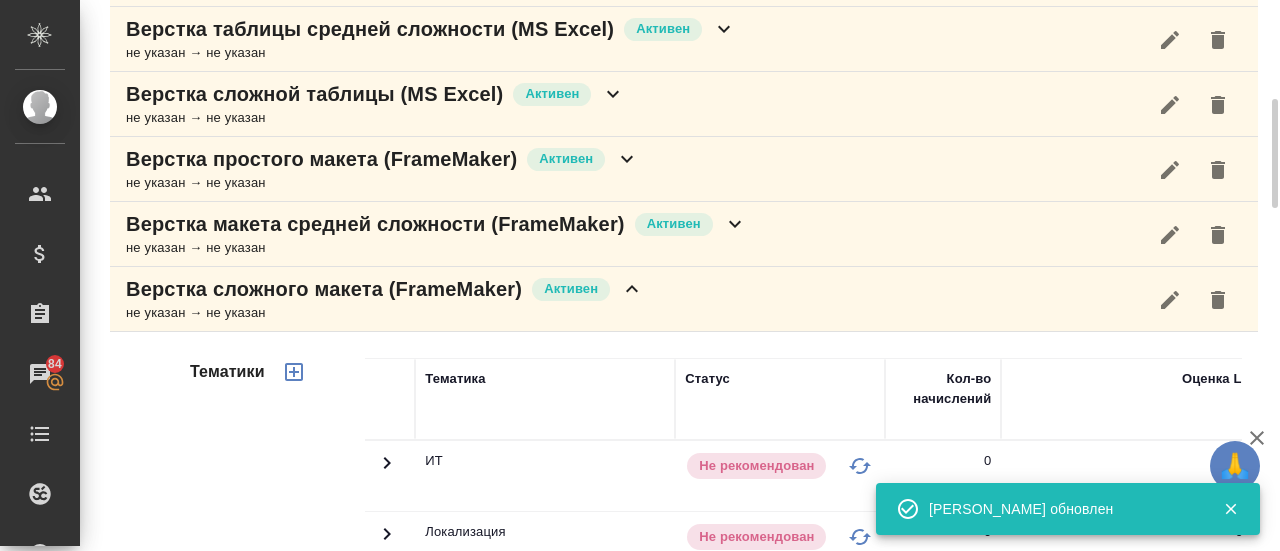 scroll, scrollTop: 498, scrollLeft: 0, axis: vertical 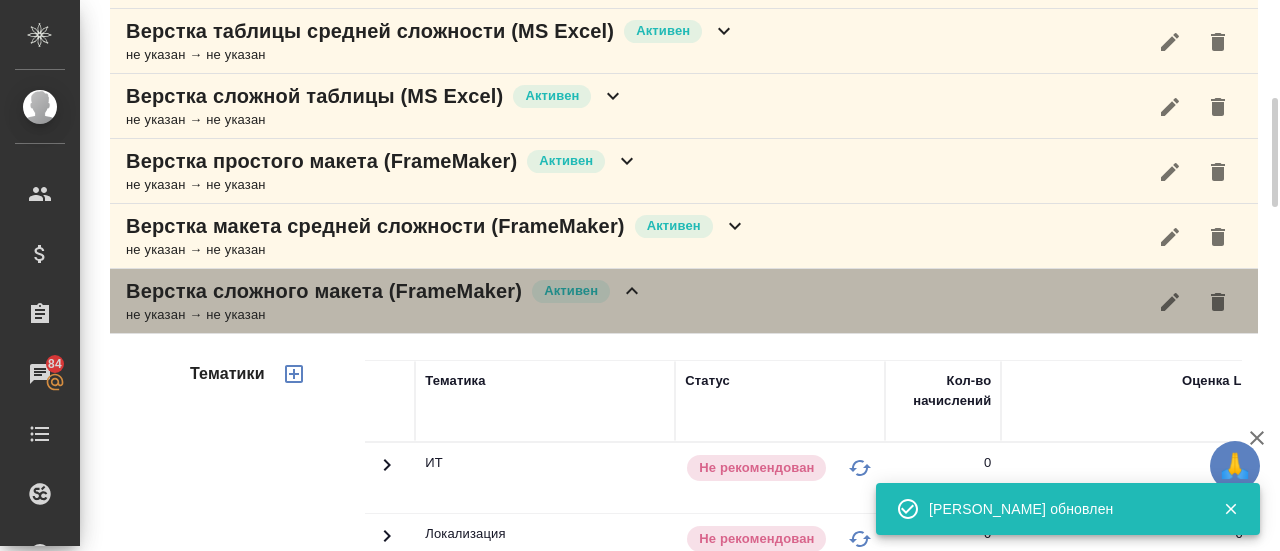 click on "не указан → не указан" at bounding box center [385, 315] 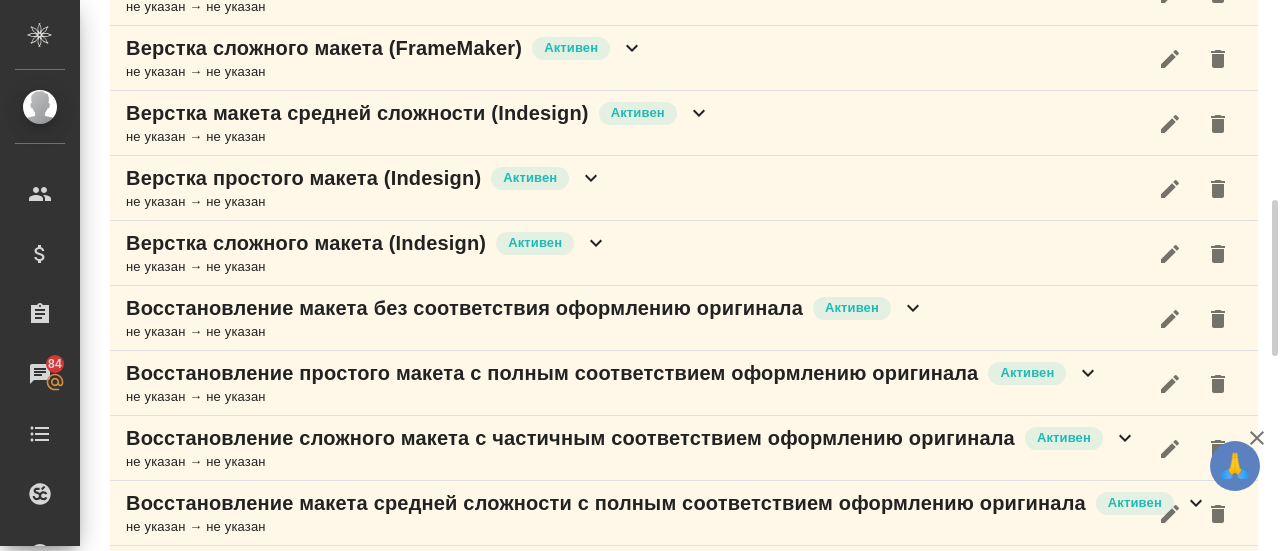 scroll, scrollTop: 725, scrollLeft: 0, axis: vertical 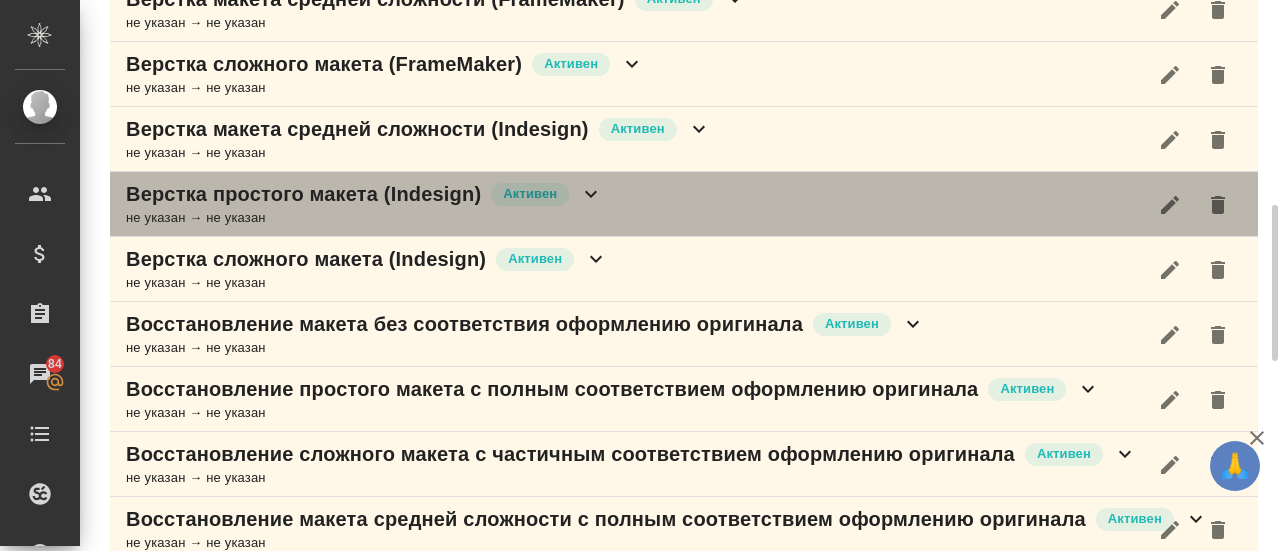 click on "Верстка простого макета (Indesign)" at bounding box center (303, 194) 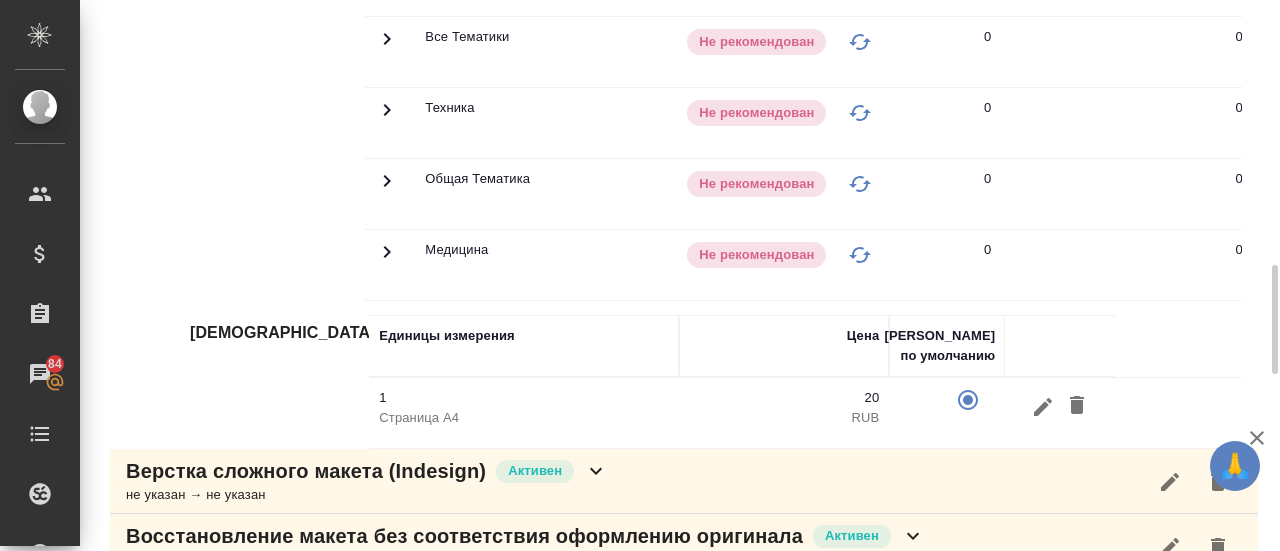 scroll, scrollTop: 1341, scrollLeft: 0, axis: vertical 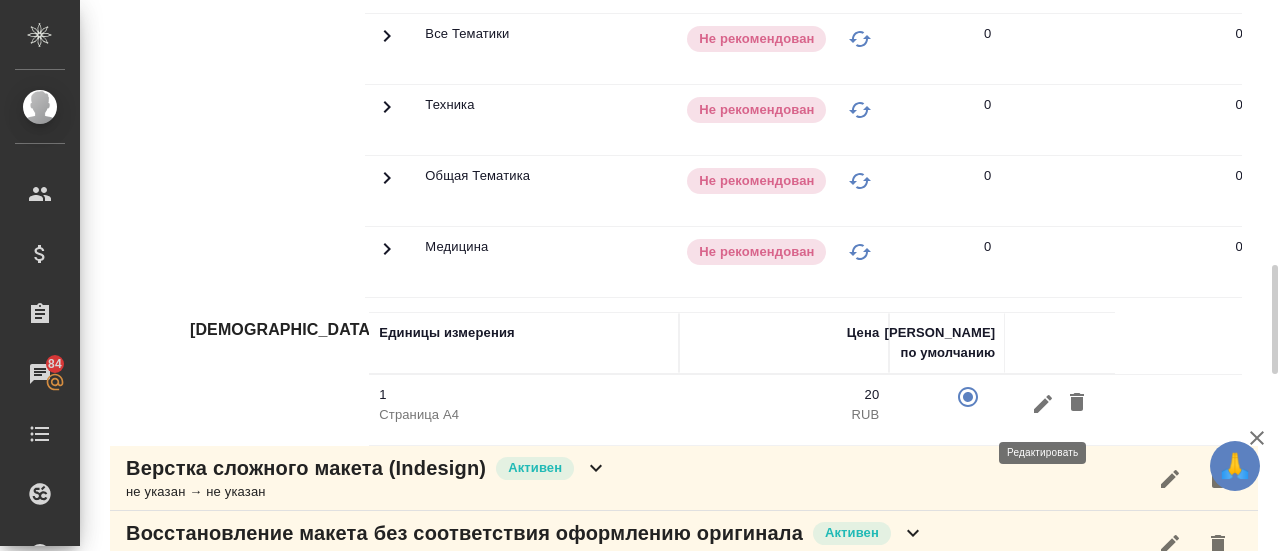 click 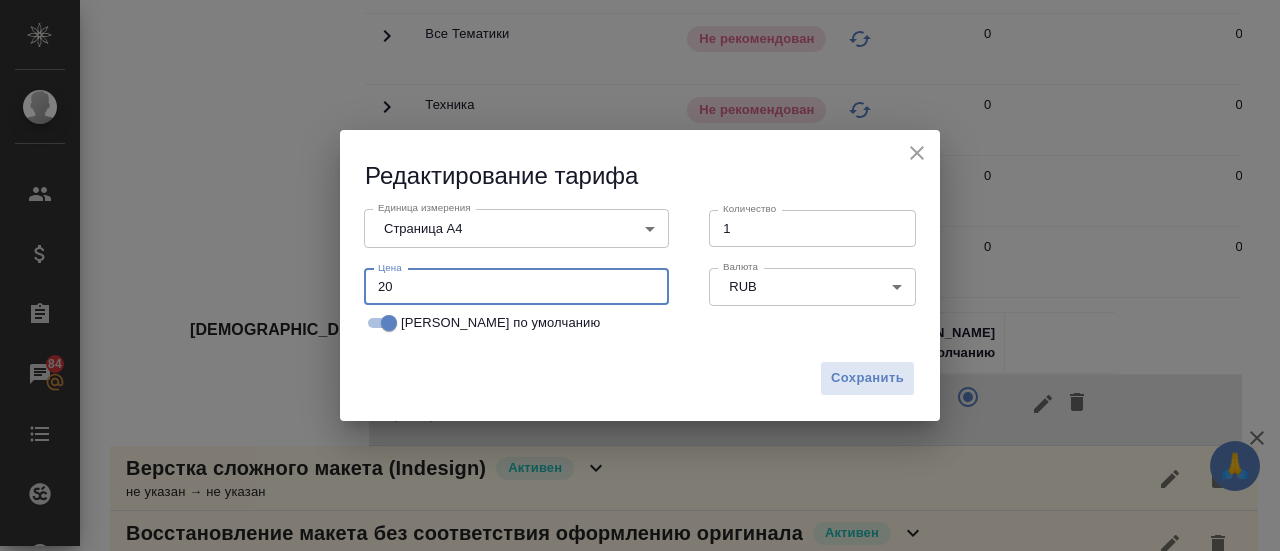 click on "20" at bounding box center (516, 287) 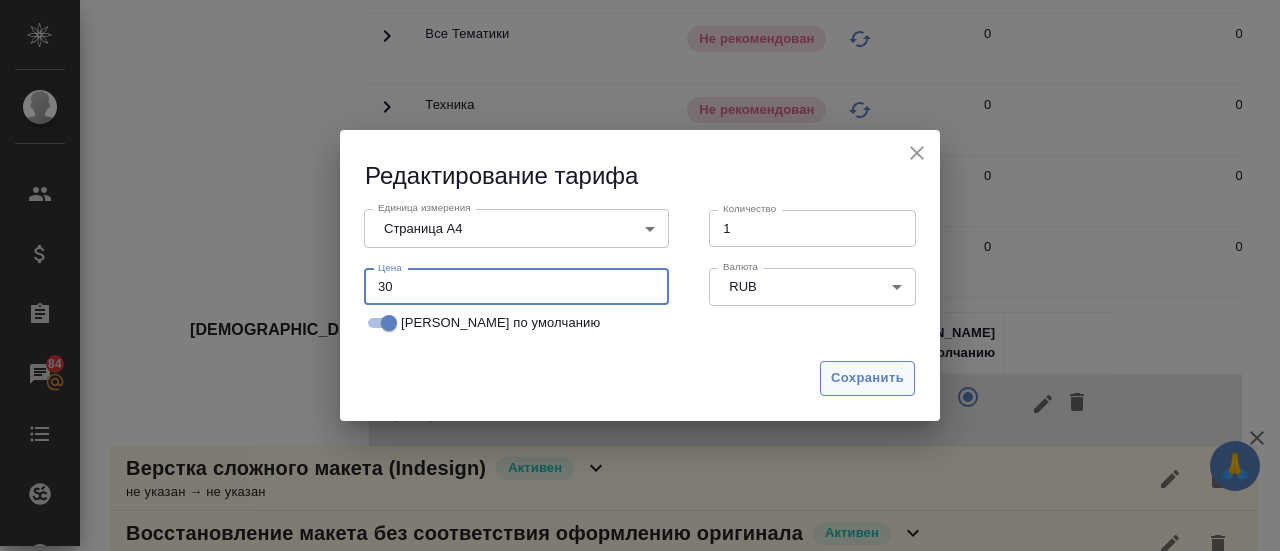 type on "30" 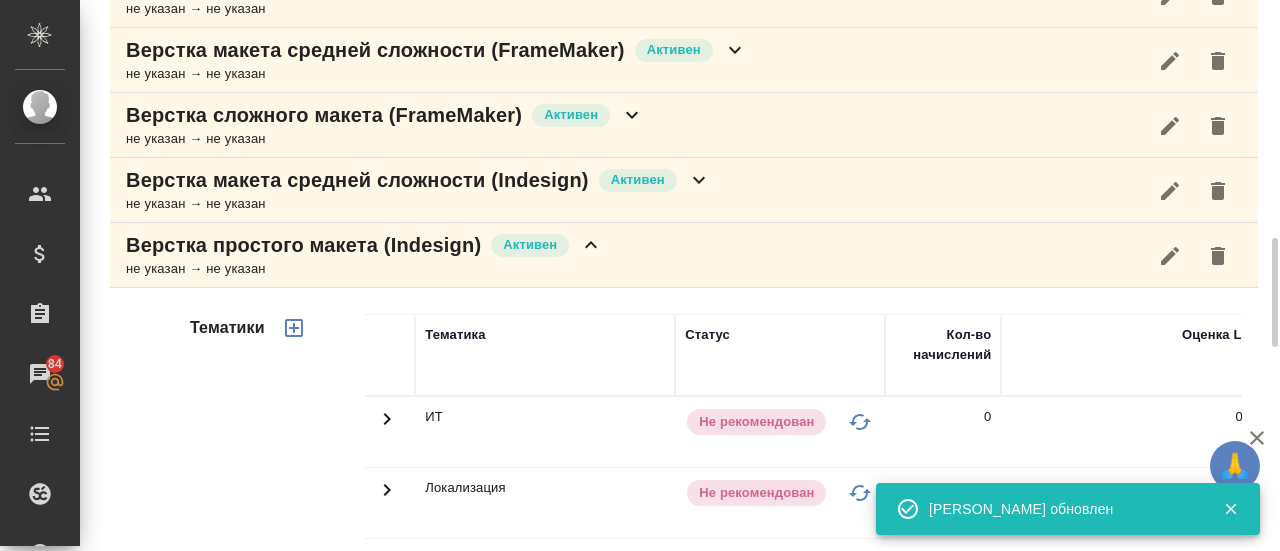 scroll, scrollTop: 665, scrollLeft: 0, axis: vertical 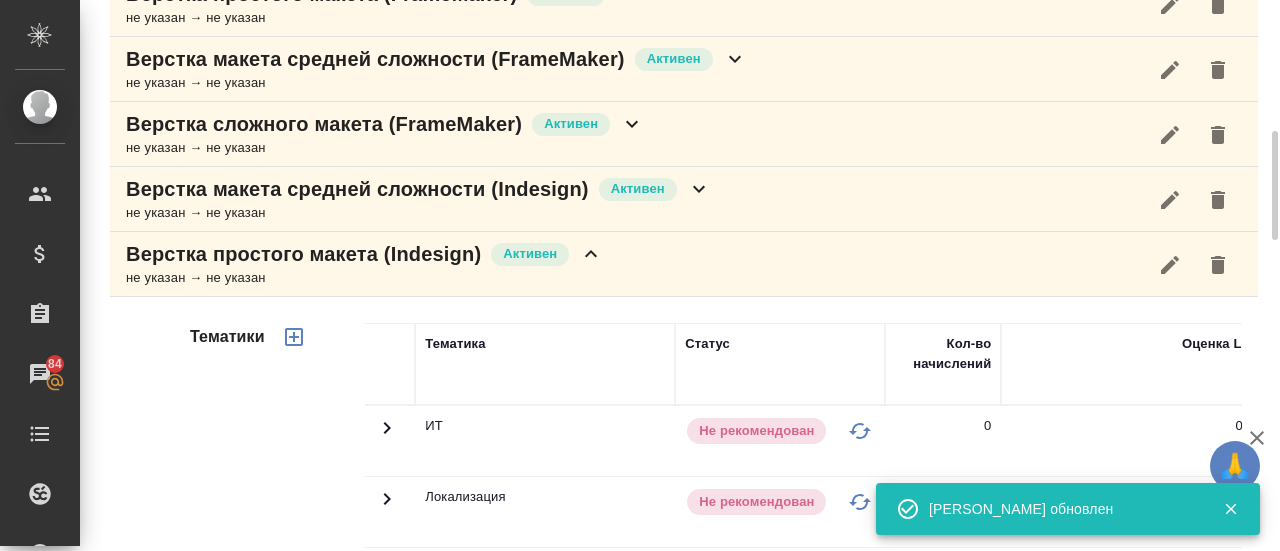 click on "Верстка простого макета (Indesign)" at bounding box center [303, 254] 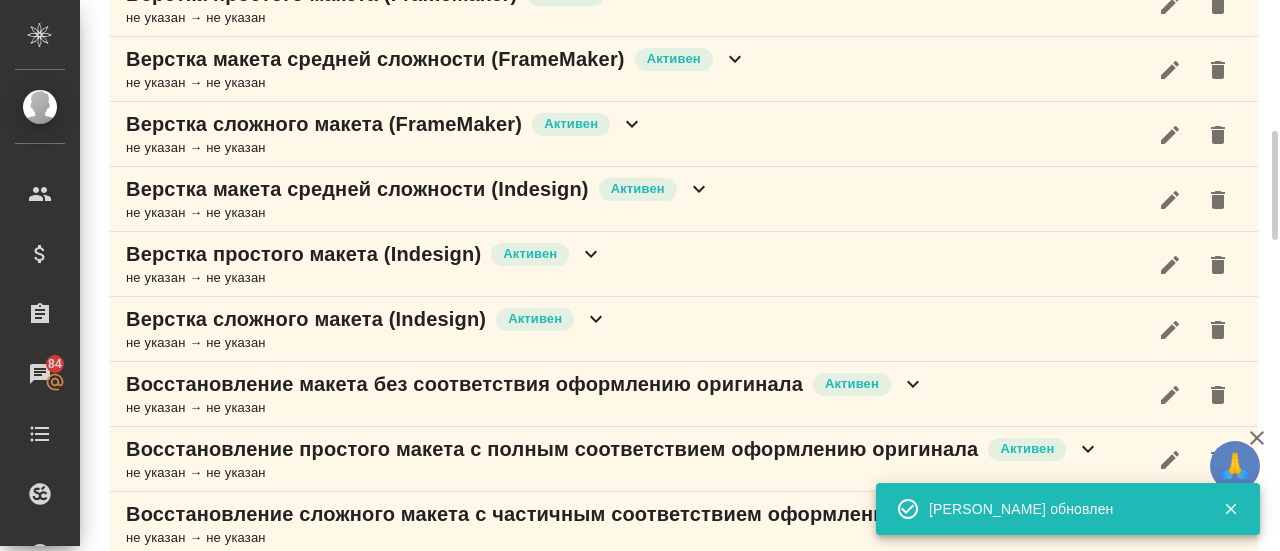 click on "не указан → не указан" at bounding box center (418, 213) 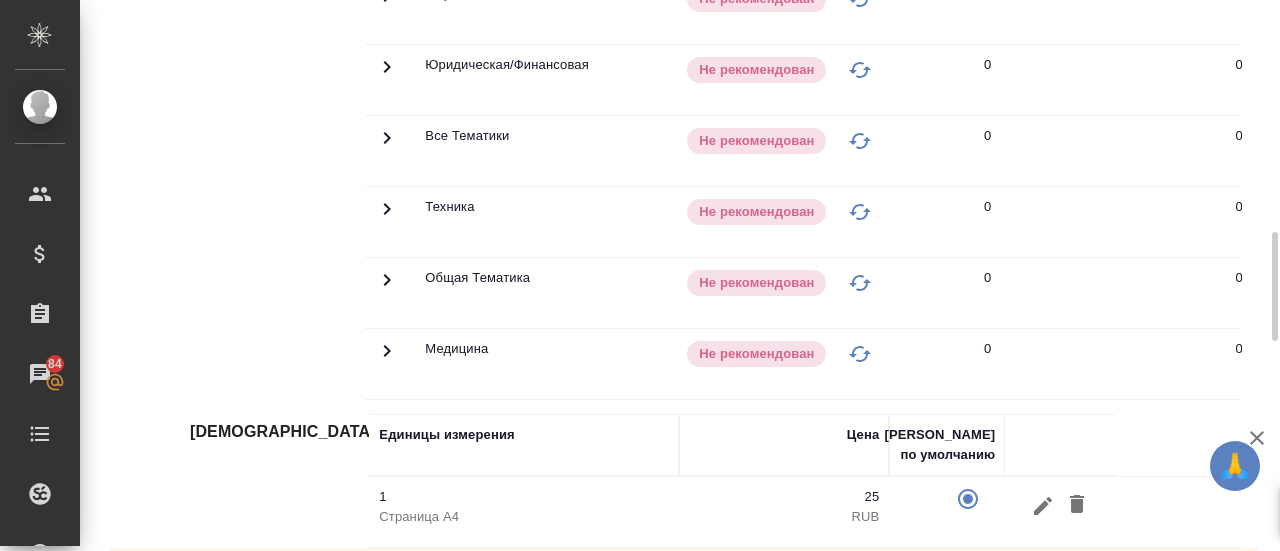 scroll, scrollTop: 1176, scrollLeft: 0, axis: vertical 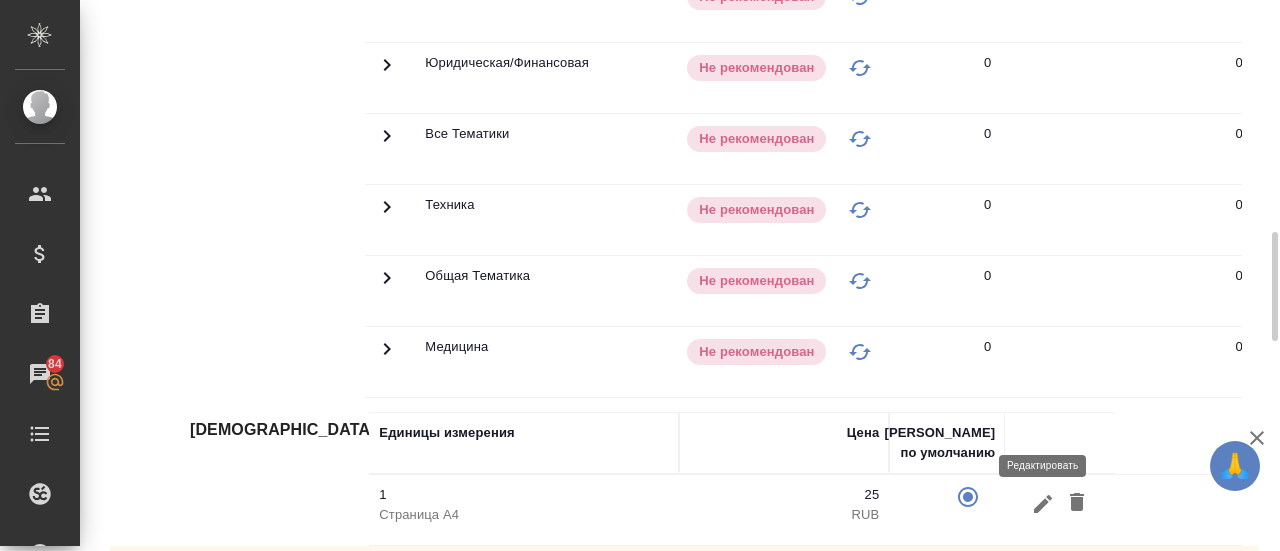click at bounding box center [1043, 503] 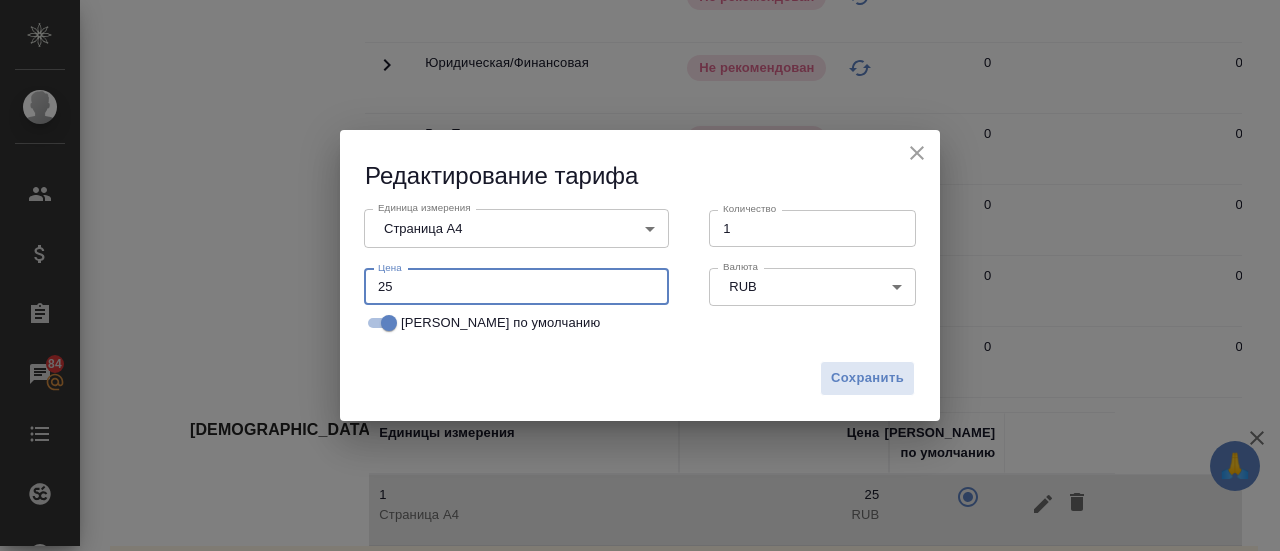 drag, startPoint x: 398, startPoint y: 288, endPoint x: 342, endPoint y: 275, distance: 57.48913 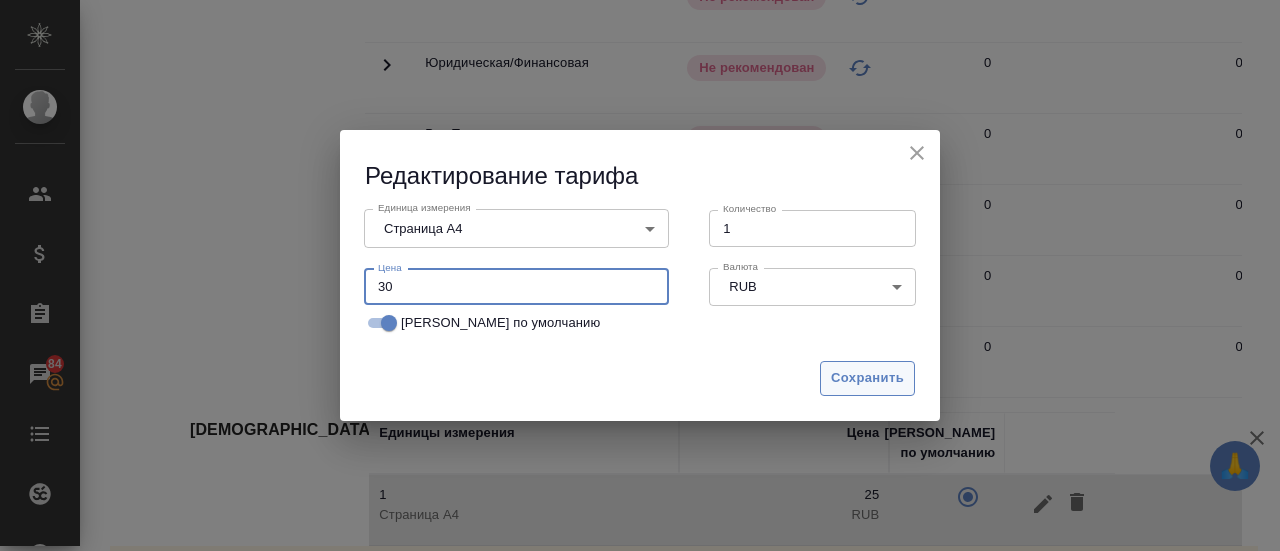 type on "30" 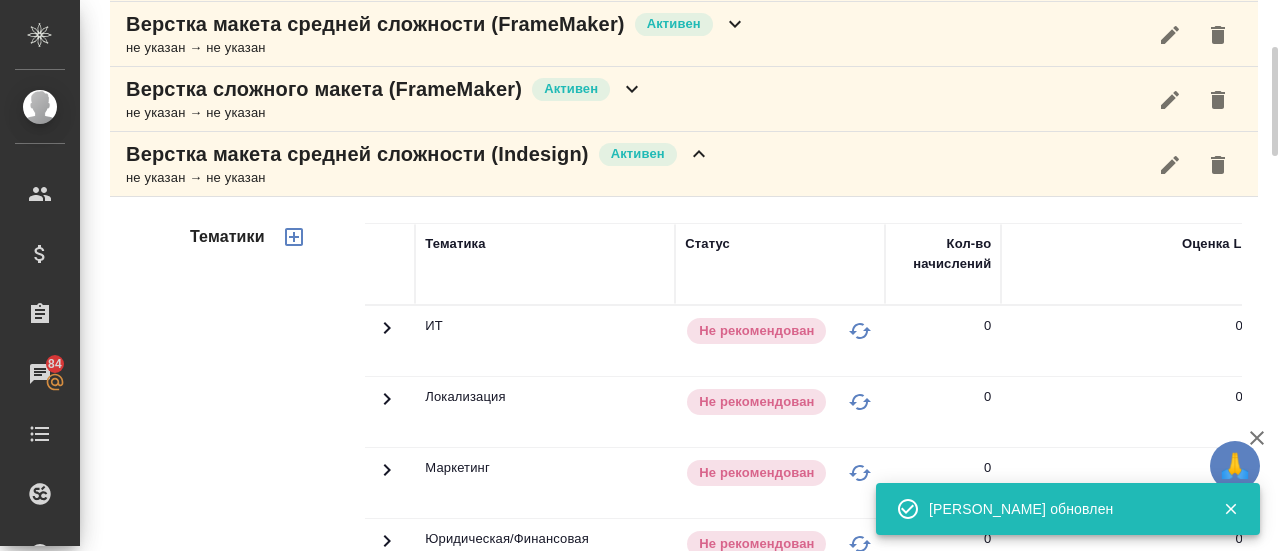 scroll, scrollTop: 599, scrollLeft: 0, axis: vertical 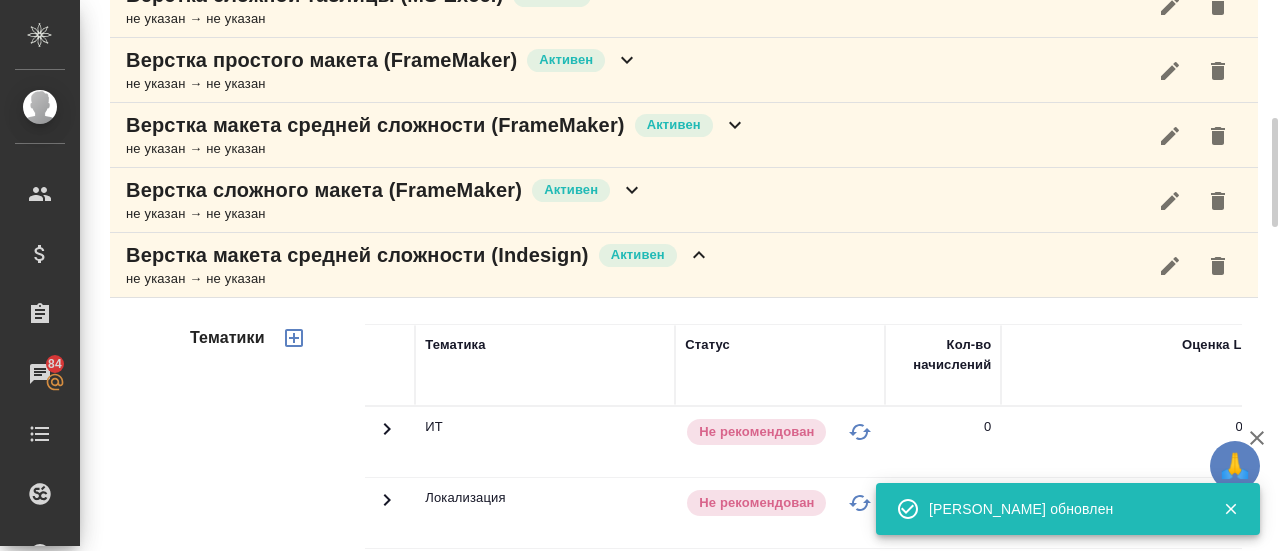 click on "не указан → не указан" at bounding box center (418, 279) 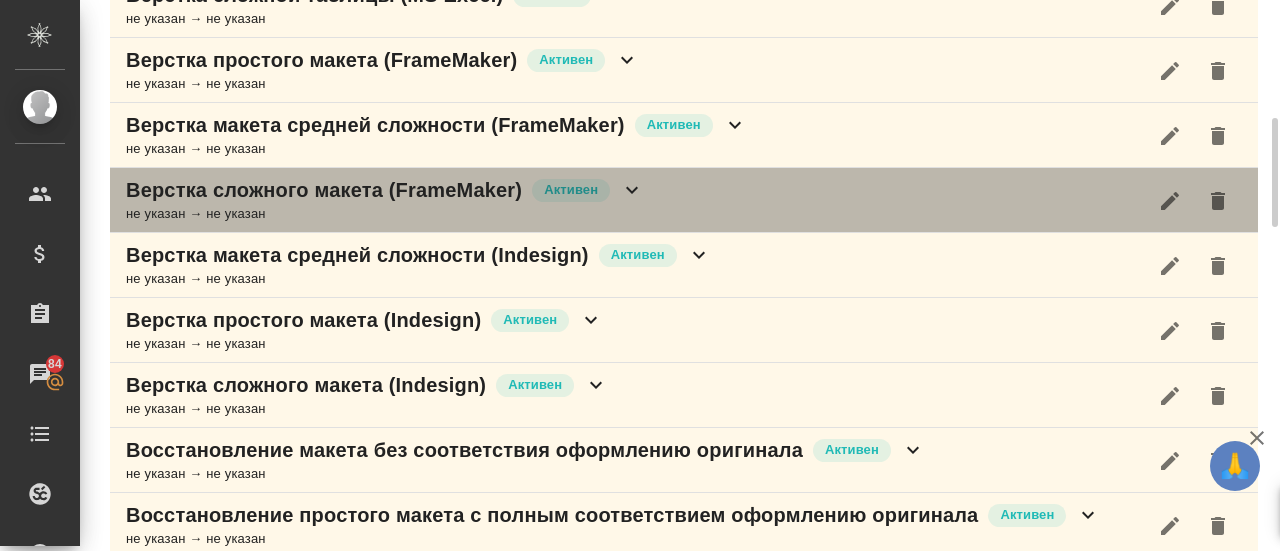 click on "Верстка сложного макета (FrameMaker)" at bounding box center (324, 190) 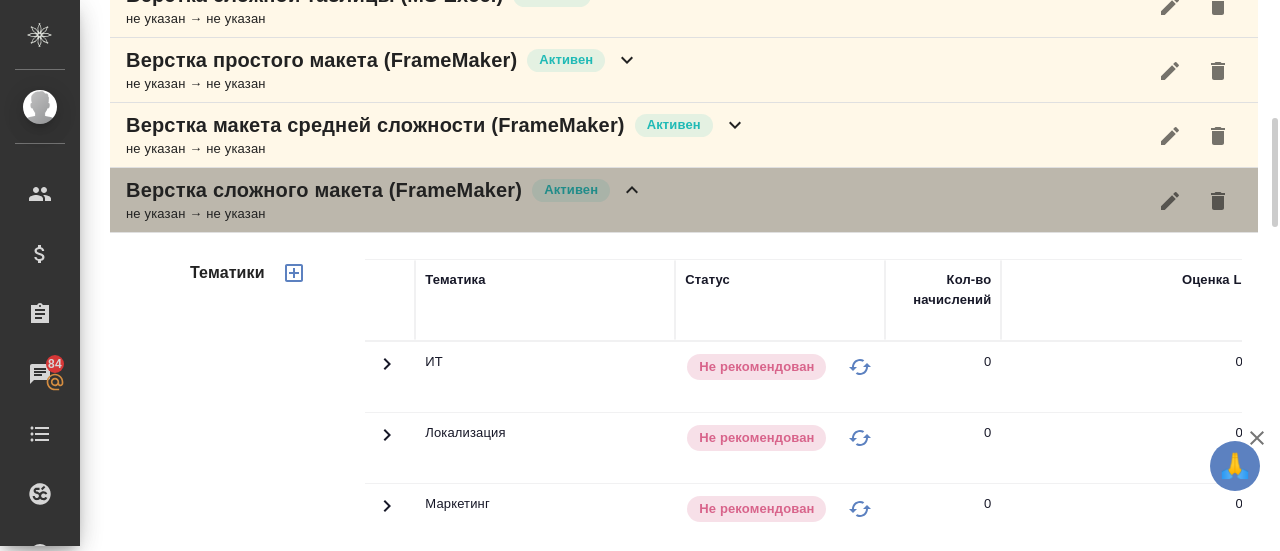 click on "Верстка сложного макета (FrameMaker)" at bounding box center (324, 190) 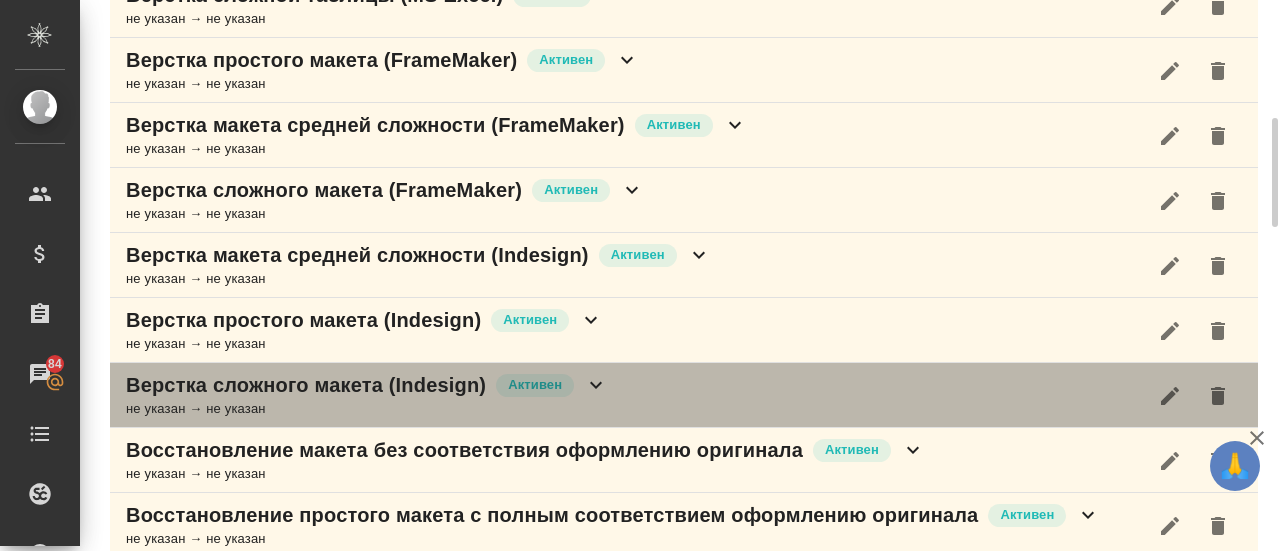 click on "Верстка сложного макета (Indesign)" at bounding box center [306, 385] 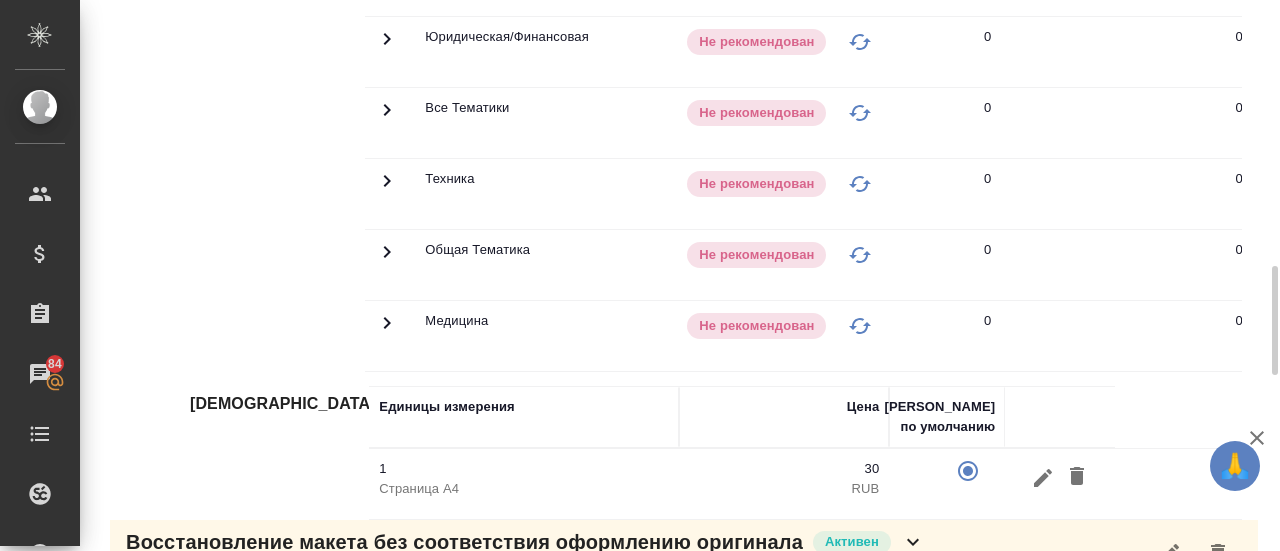 scroll, scrollTop: 1334, scrollLeft: 0, axis: vertical 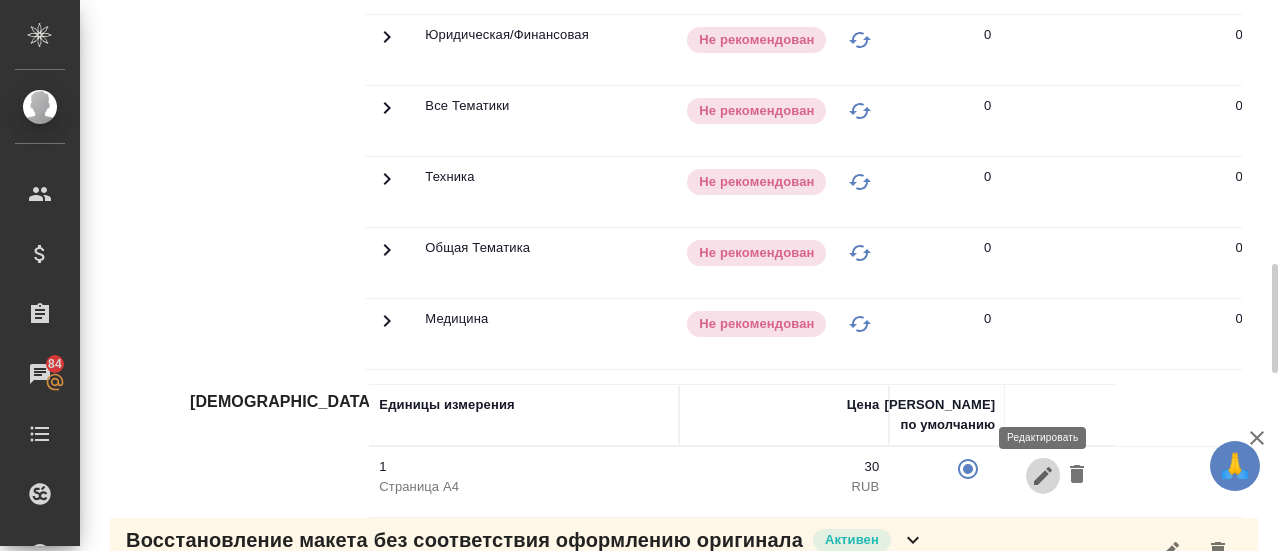 click 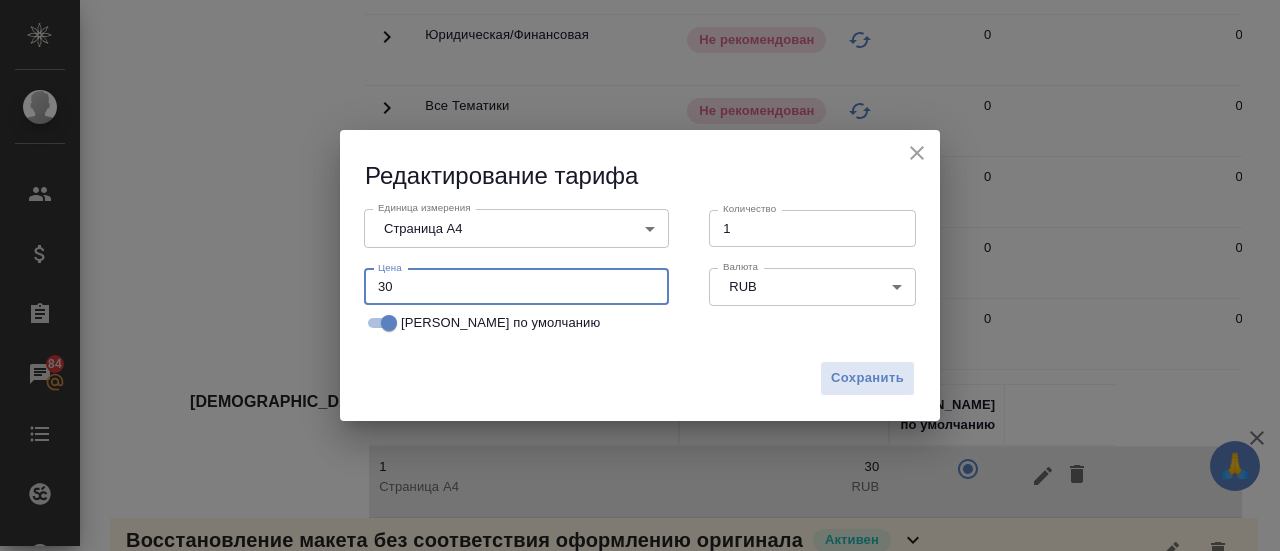 drag, startPoint x: 417, startPoint y: 290, endPoint x: 300, endPoint y: 297, distance: 117.20921 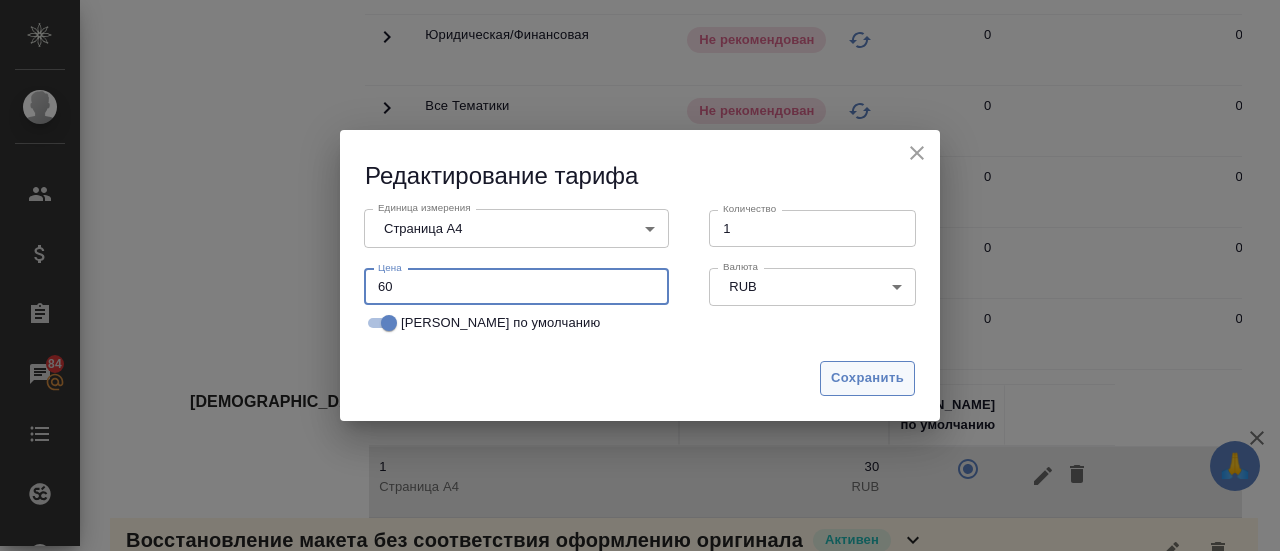 type on "60" 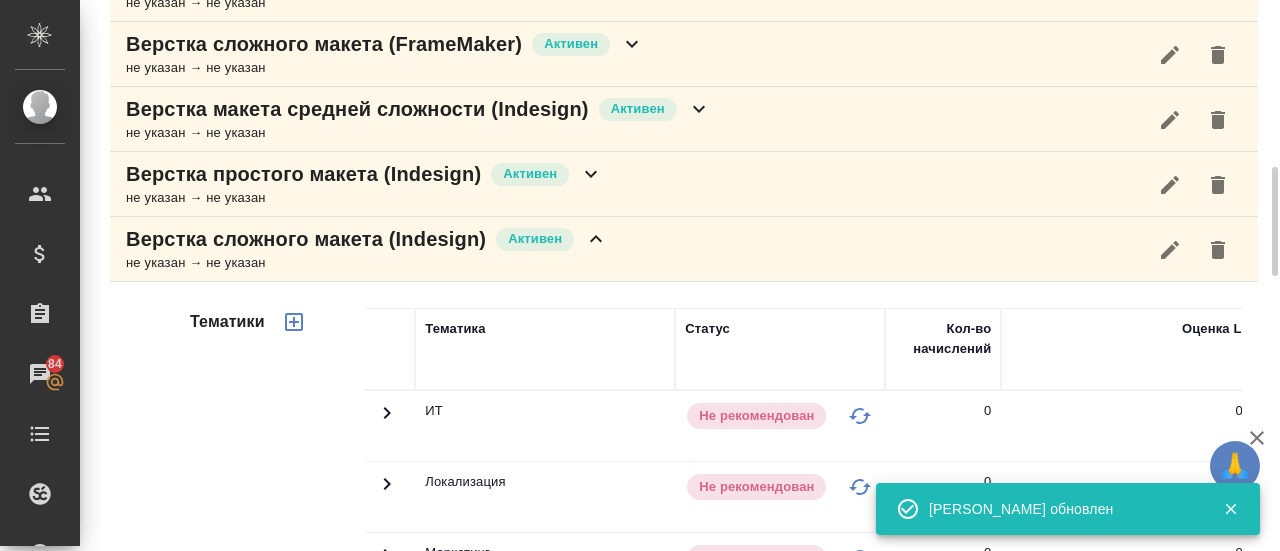 scroll, scrollTop: 694, scrollLeft: 0, axis: vertical 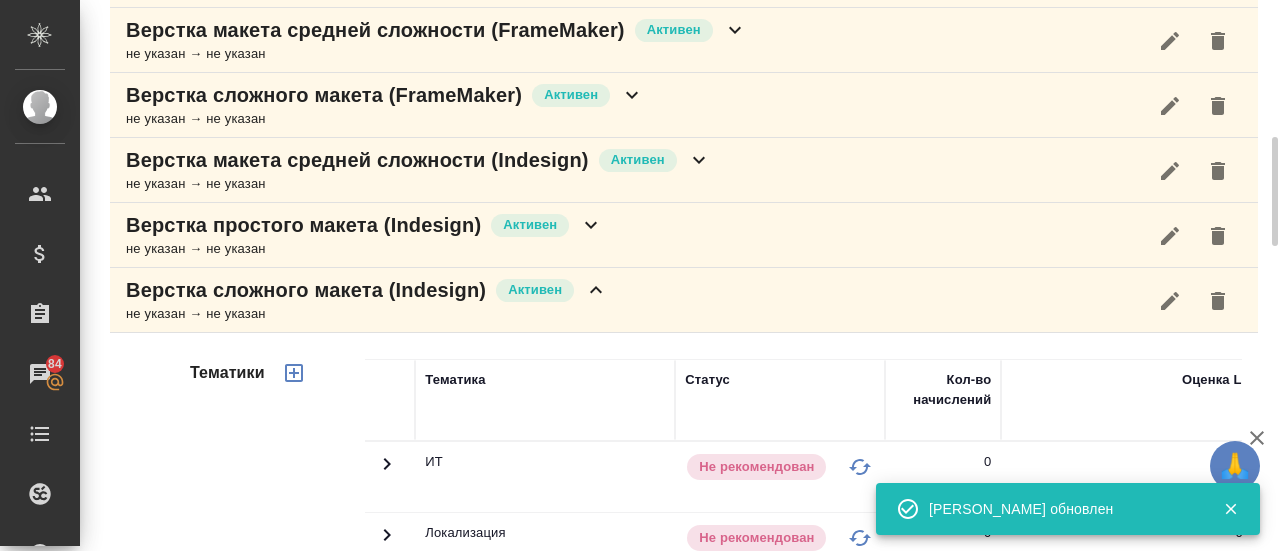 click on "не указан → не указан" at bounding box center (367, 314) 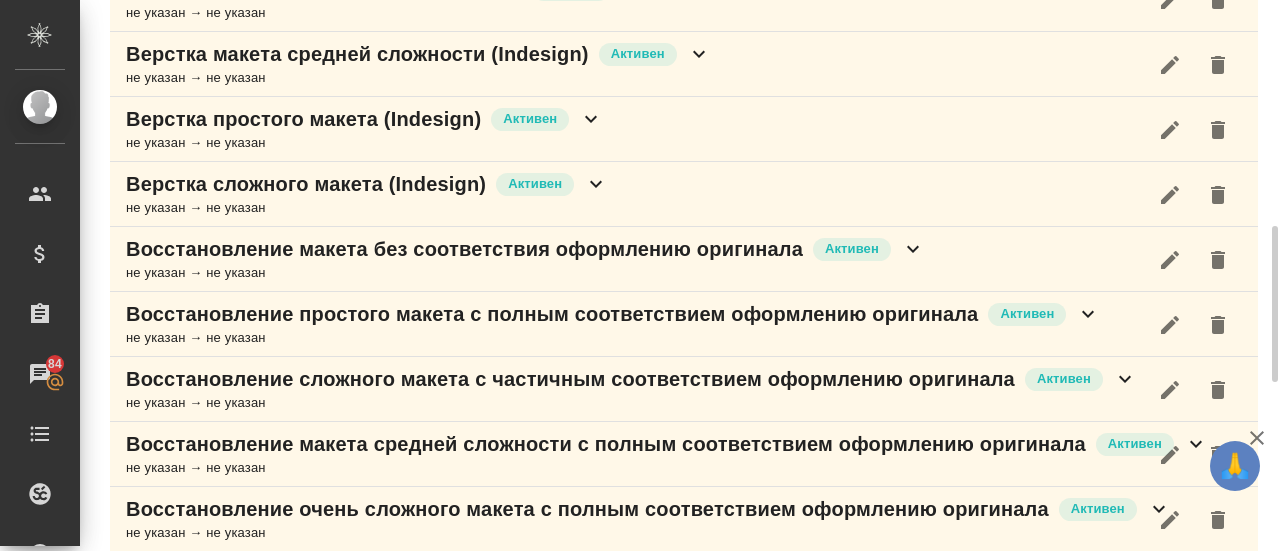scroll, scrollTop: 802, scrollLeft: 0, axis: vertical 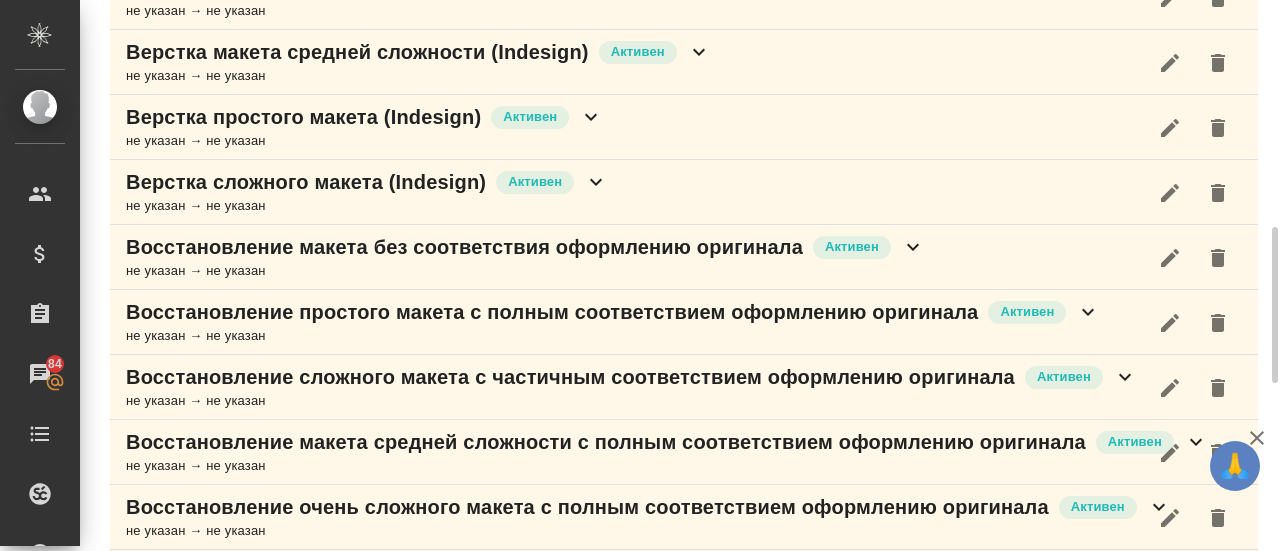 click on "не указан → не указан" at bounding box center (525, 271) 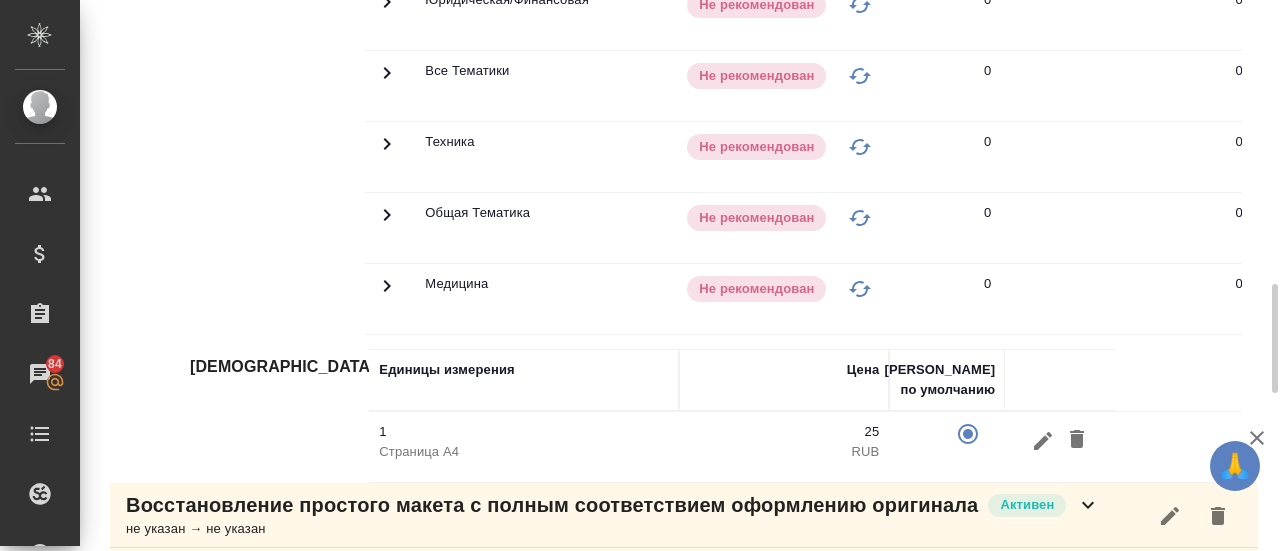 scroll, scrollTop: 1435, scrollLeft: 0, axis: vertical 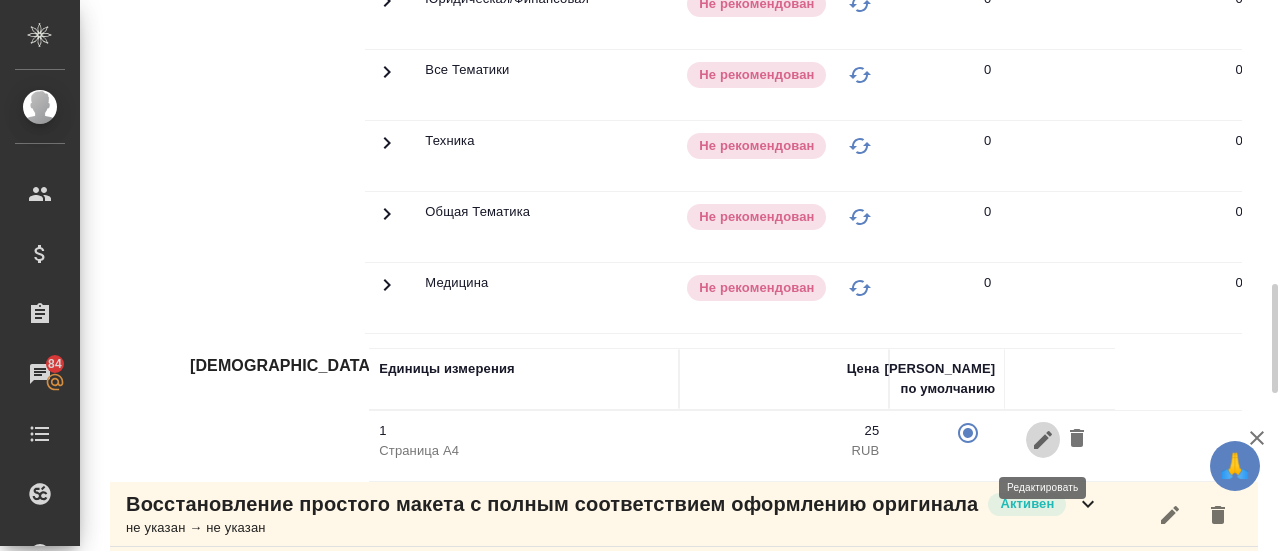 click 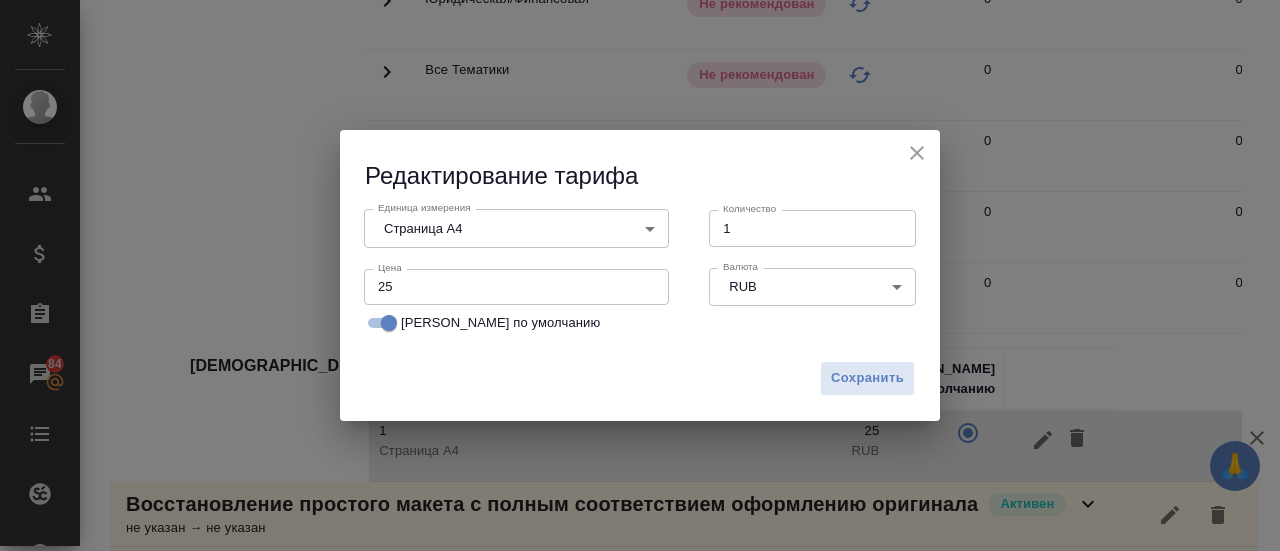 click on "25" at bounding box center (516, 287) 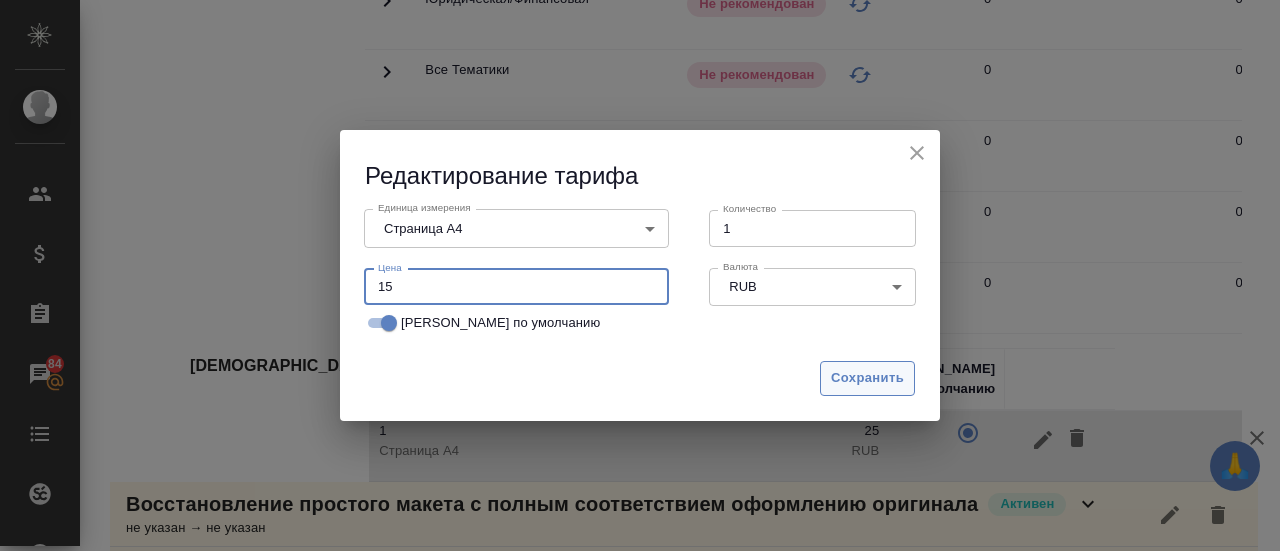 type on "15" 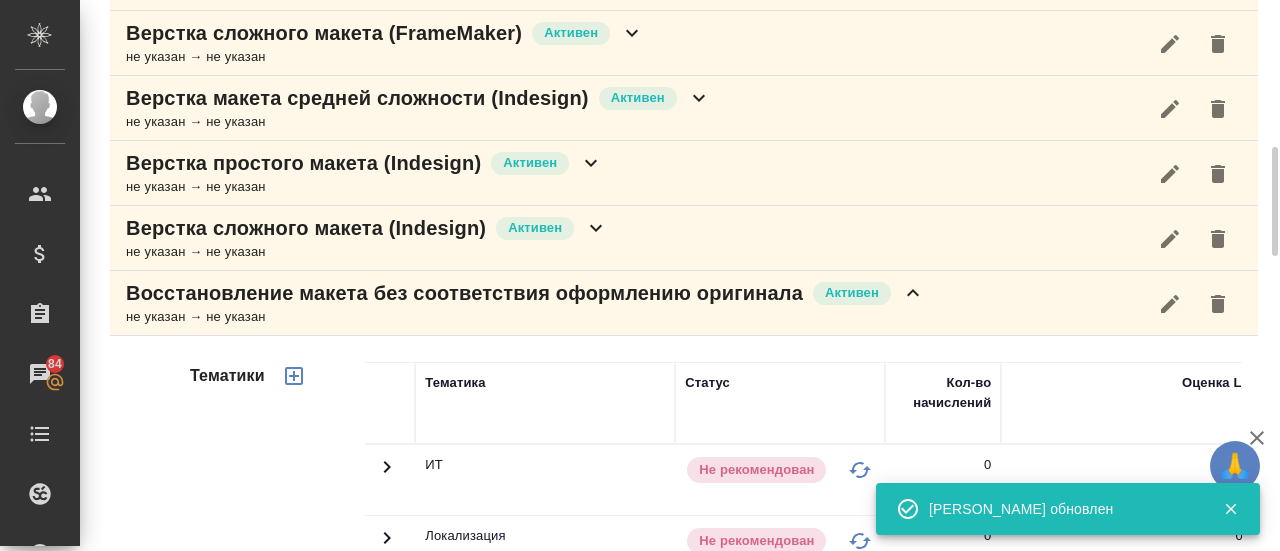 scroll, scrollTop: 753, scrollLeft: 0, axis: vertical 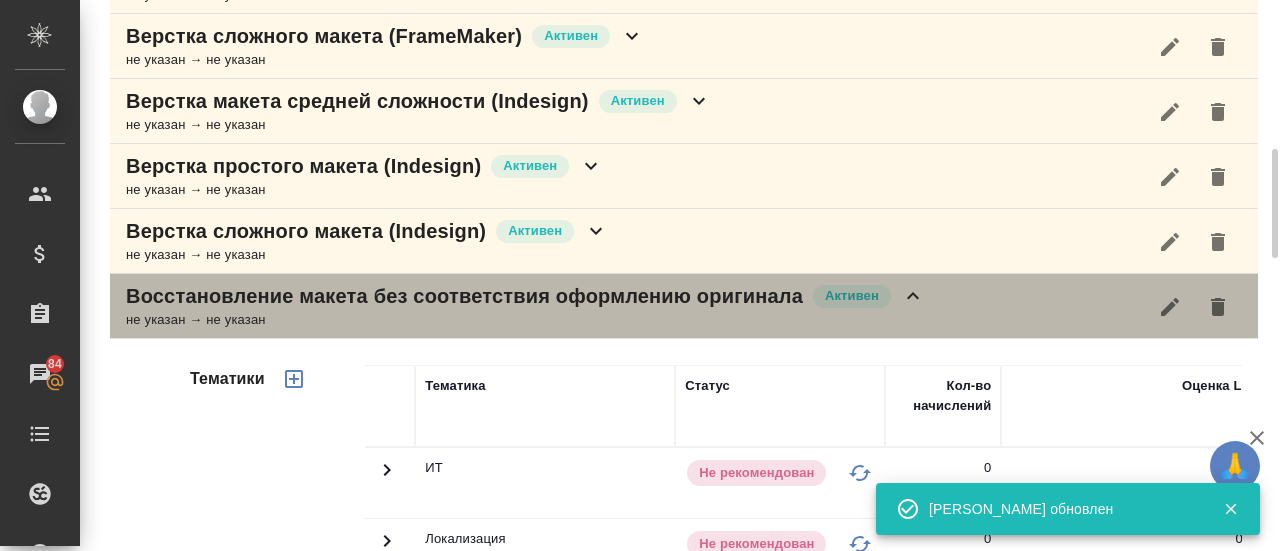 click on "не указан → не указан" at bounding box center [525, 320] 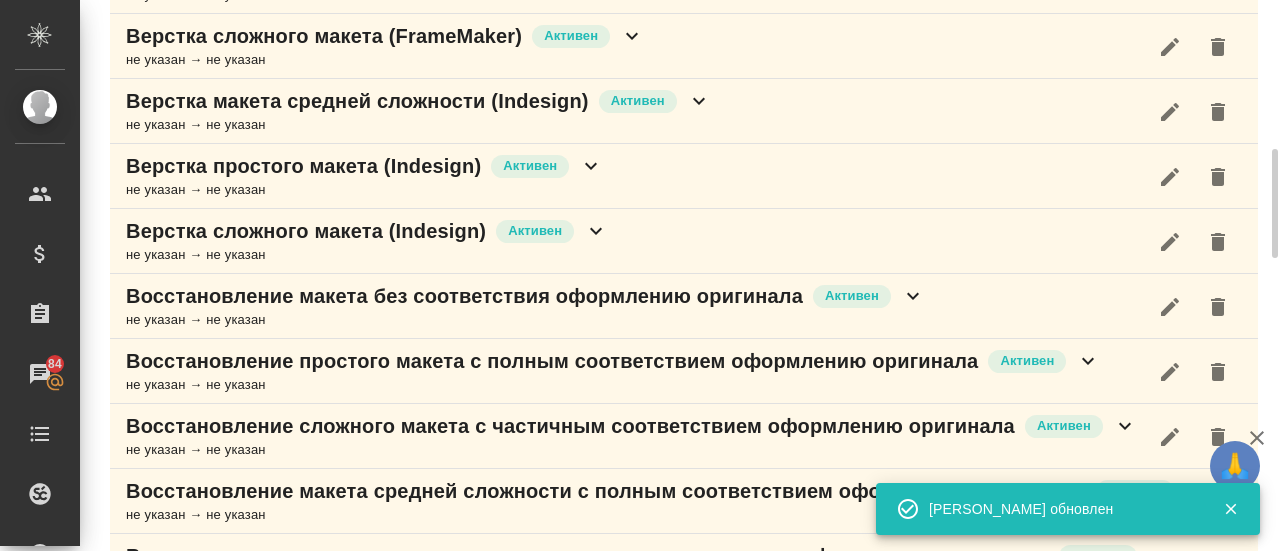 click on "Восстановление простого макета с полным соответствием оформлению оригинала" at bounding box center [552, 361] 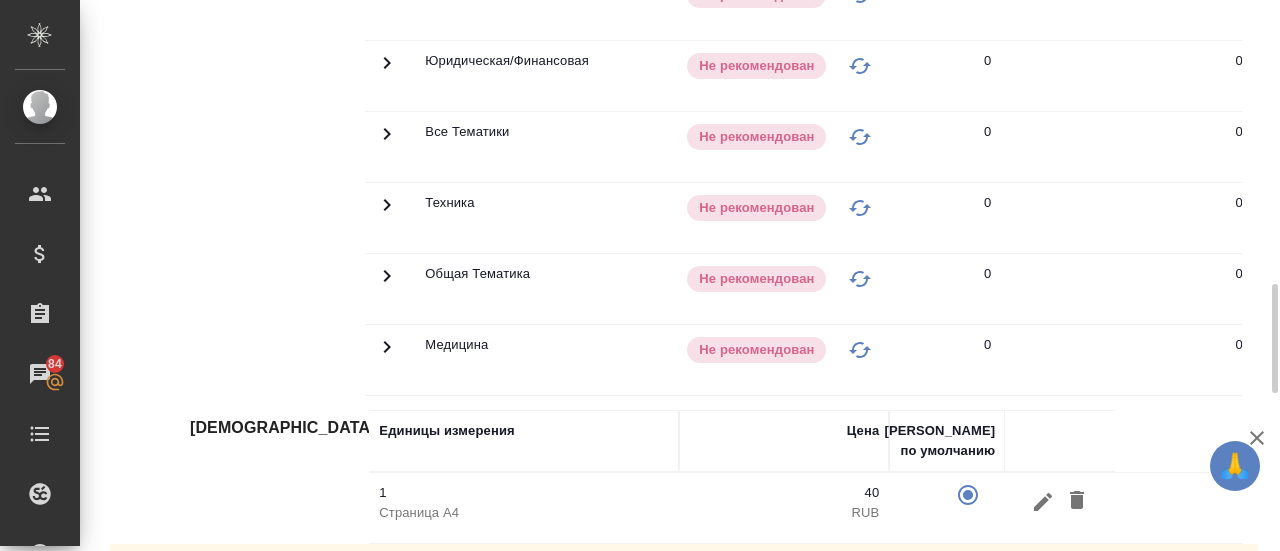 scroll, scrollTop: 1522, scrollLeft: 0, axis: vertical 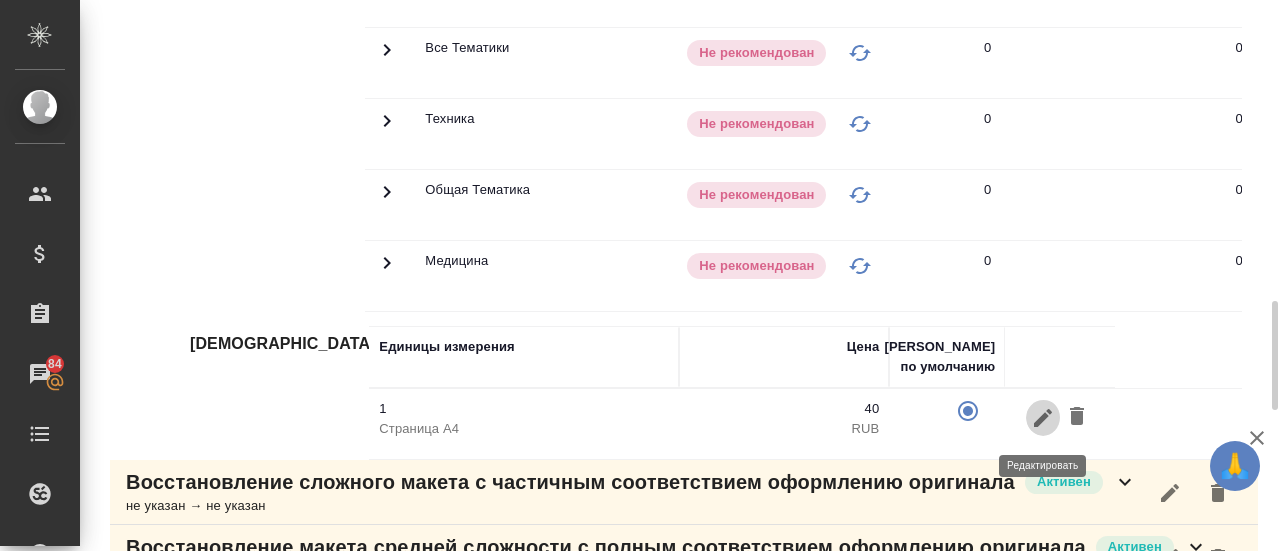 click 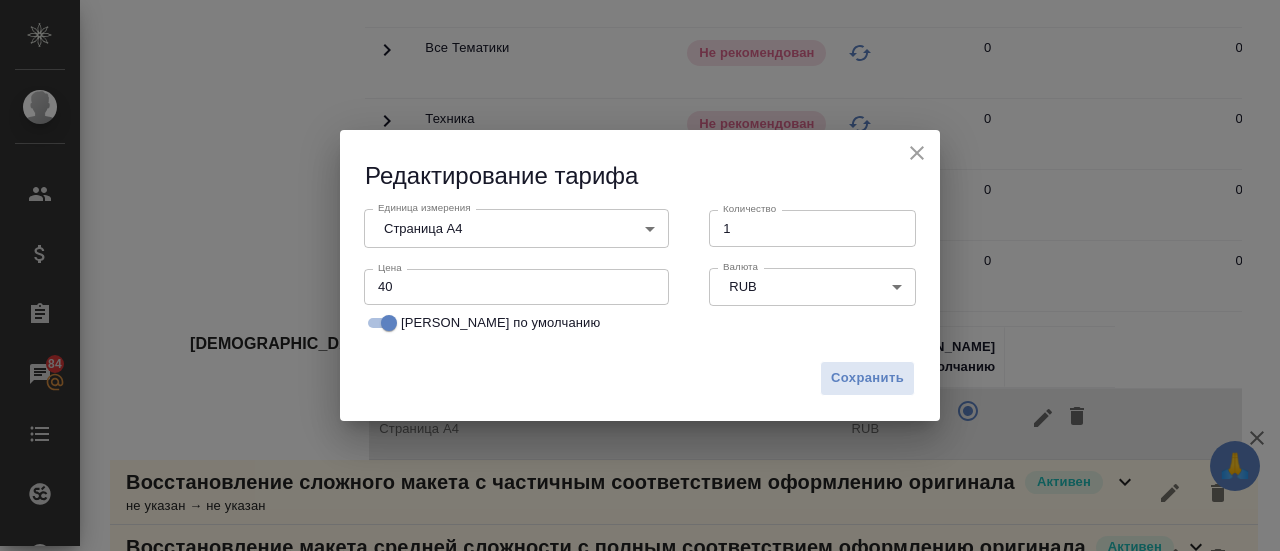 click on "40" at bounding box center [516, 287] 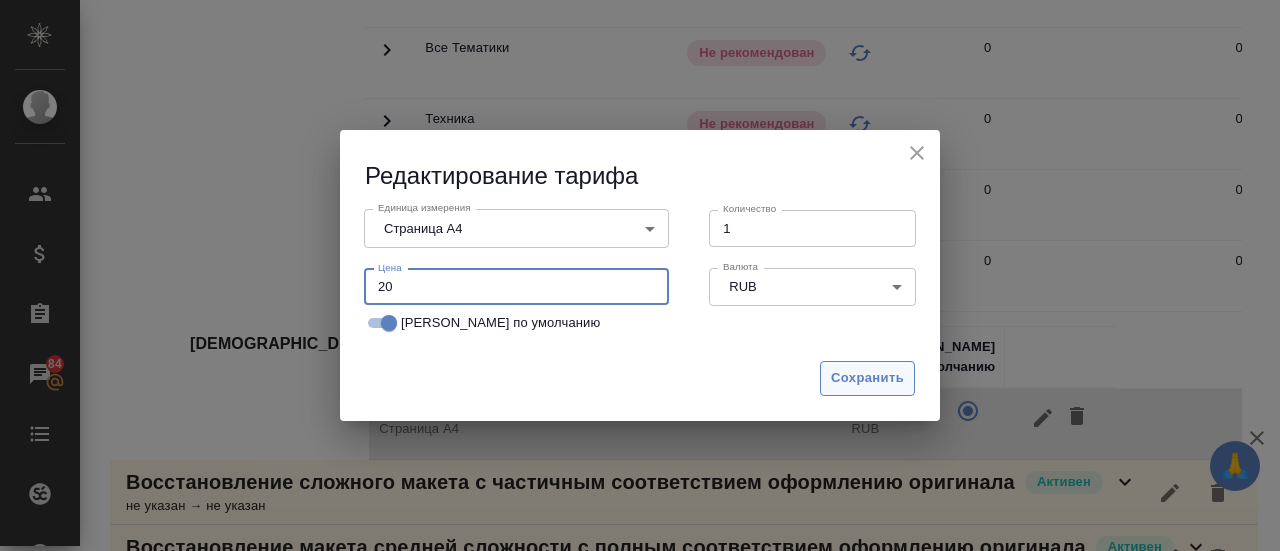 type on "20" 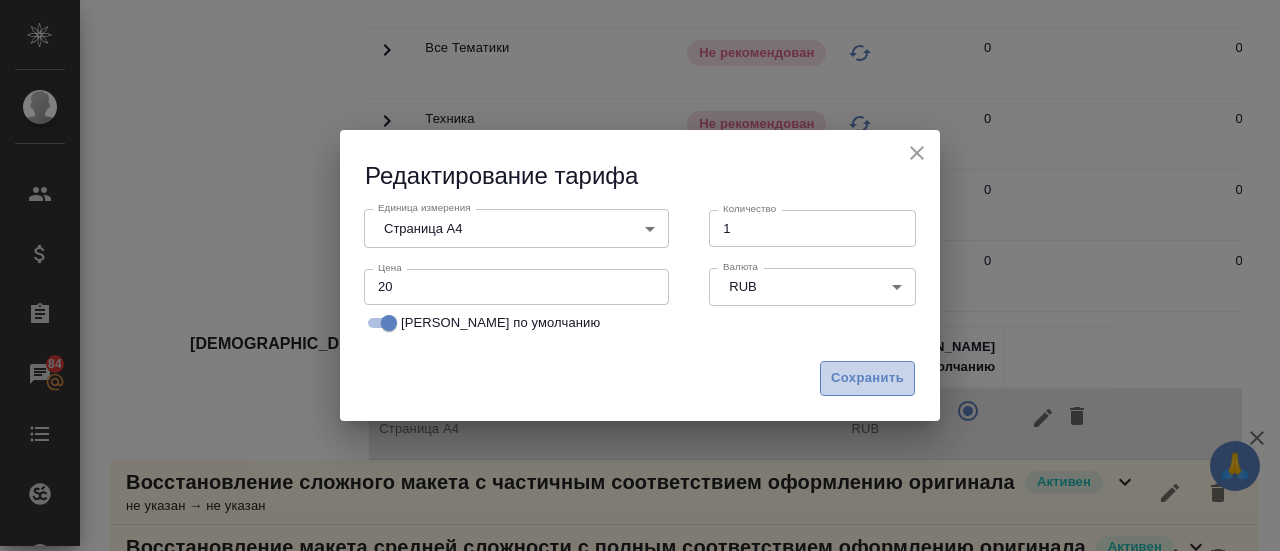 click on "Сохранить" at bounding box center [867, 378] 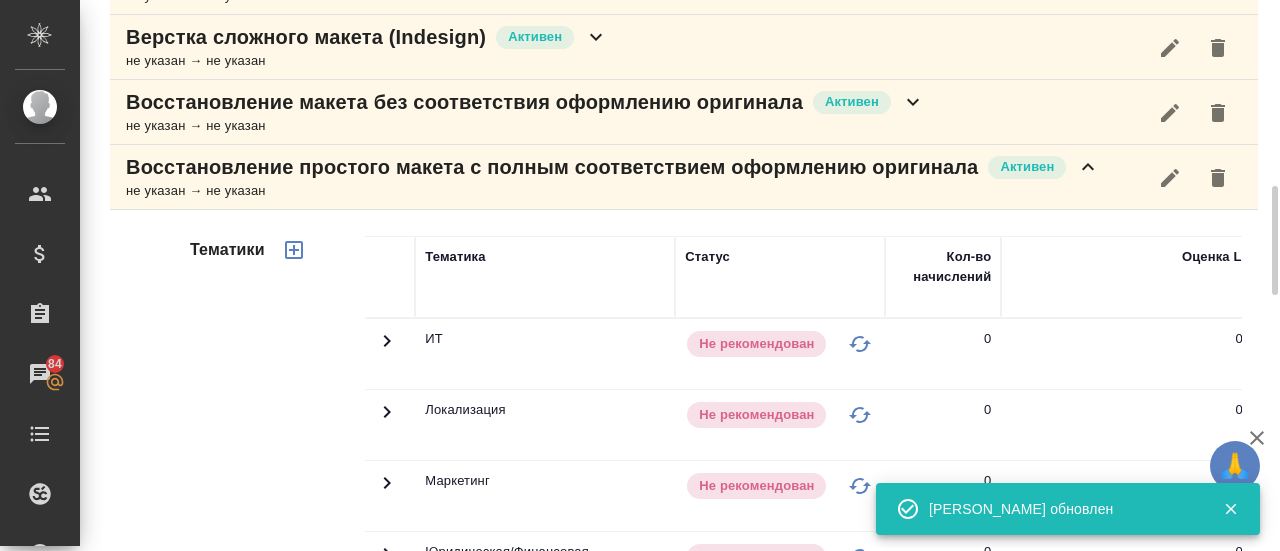 scroll, scrollTop: 946, scrollLeft: 0, axis: vertical 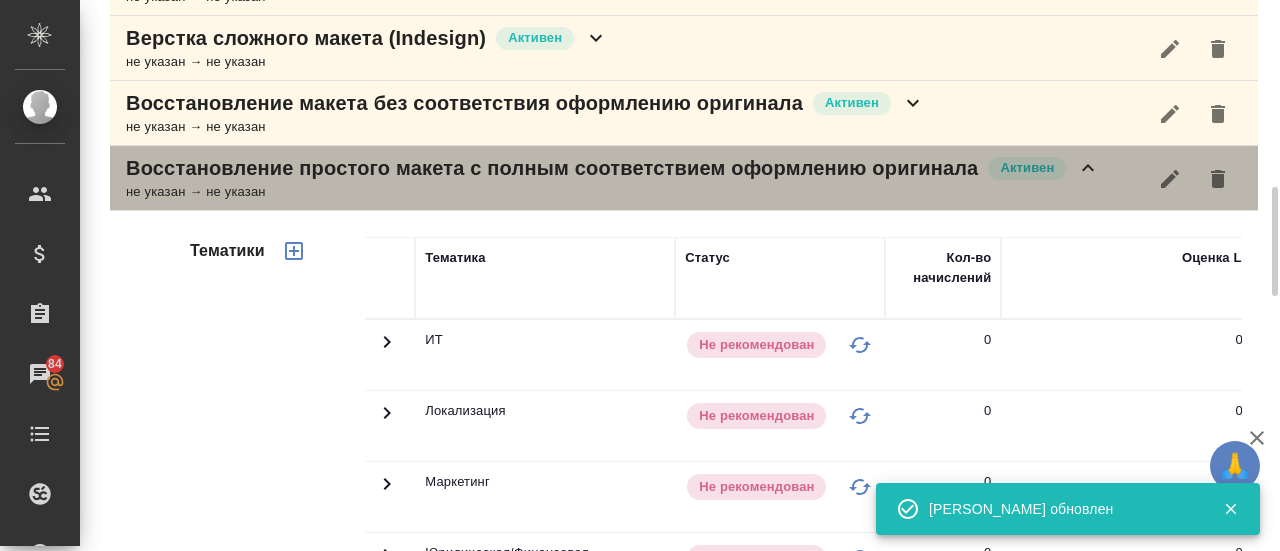 click on "Восстановление простого макета с полным соответствием оформлению оригинала" at bounding box center [552, 168] 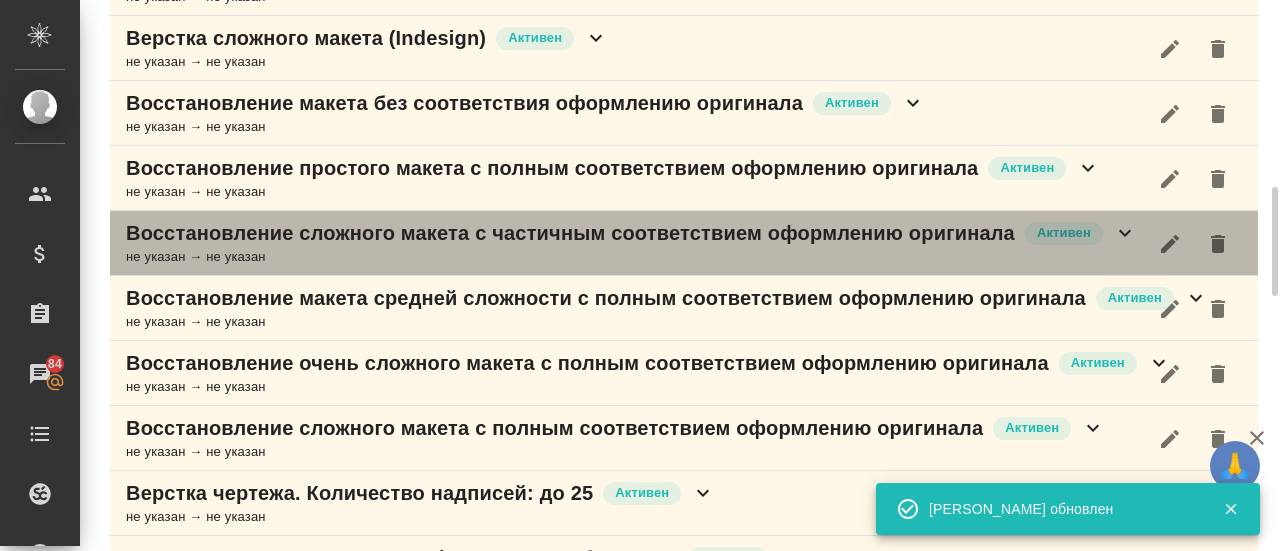 click on "Восстановление сложного макета с частичным соответствием оформлению оригинала" at bounding box center [570, 233] 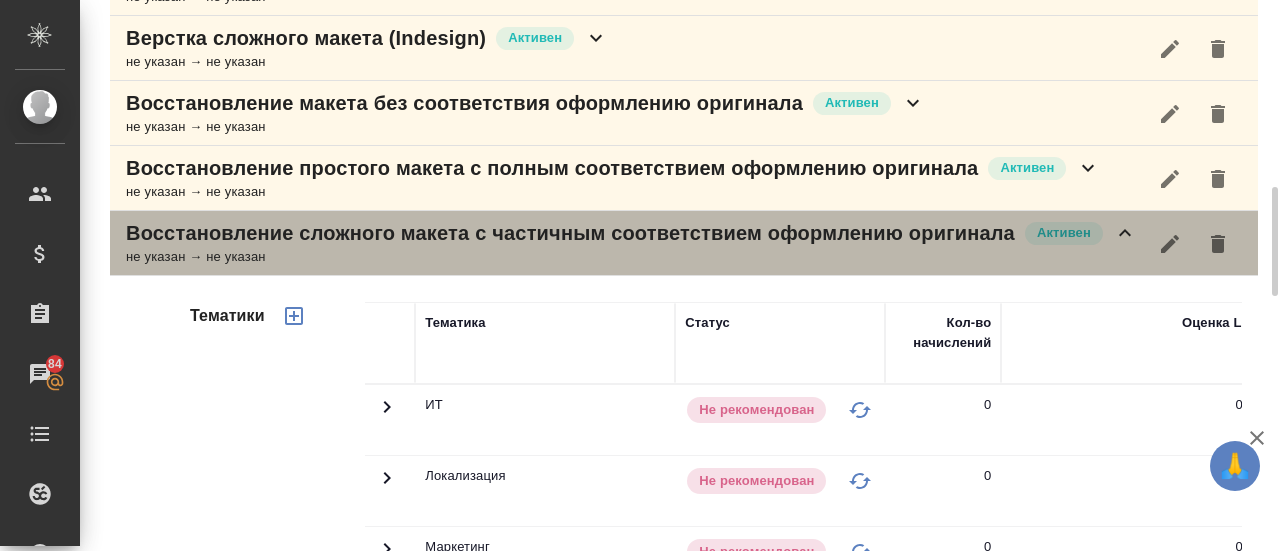 click on "не указан → не указан" at bounding box center [631, 257] 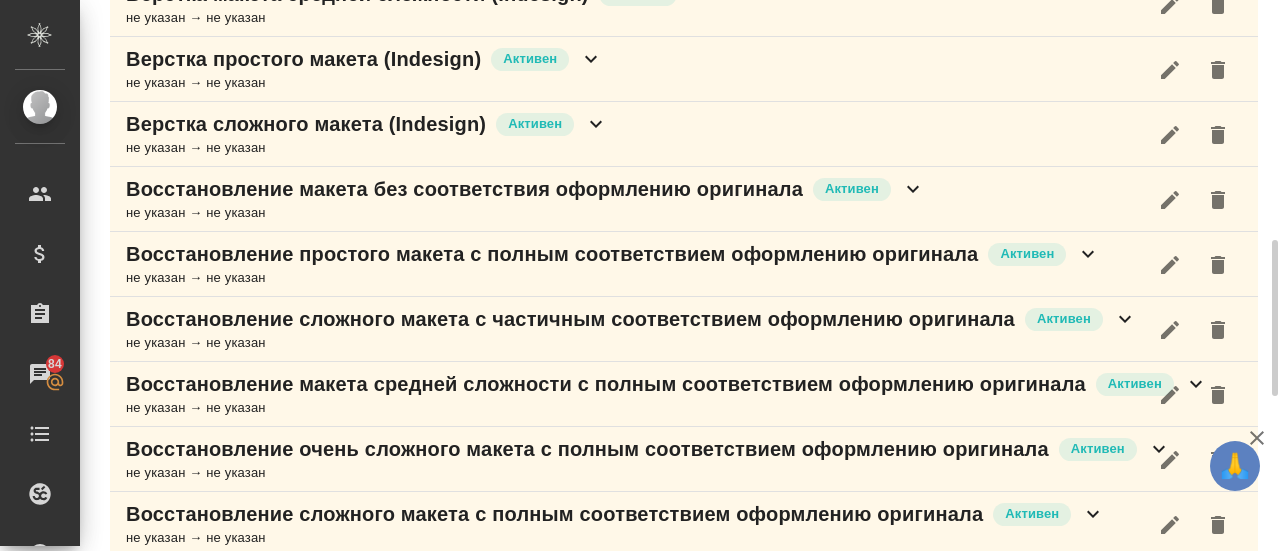 scroll, scrollTop: 858, scrollLeft: 0, axis: vertical 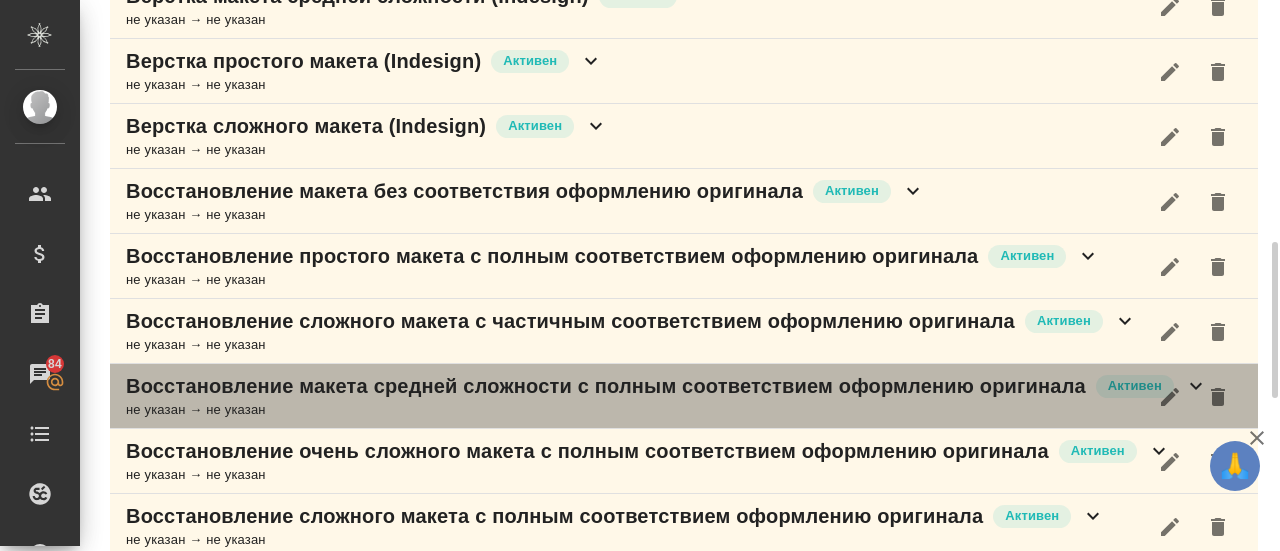 click on "Восстановление макета средней сложности с полным соответствием оформлению оригинала" at bounding box center (606, 386) 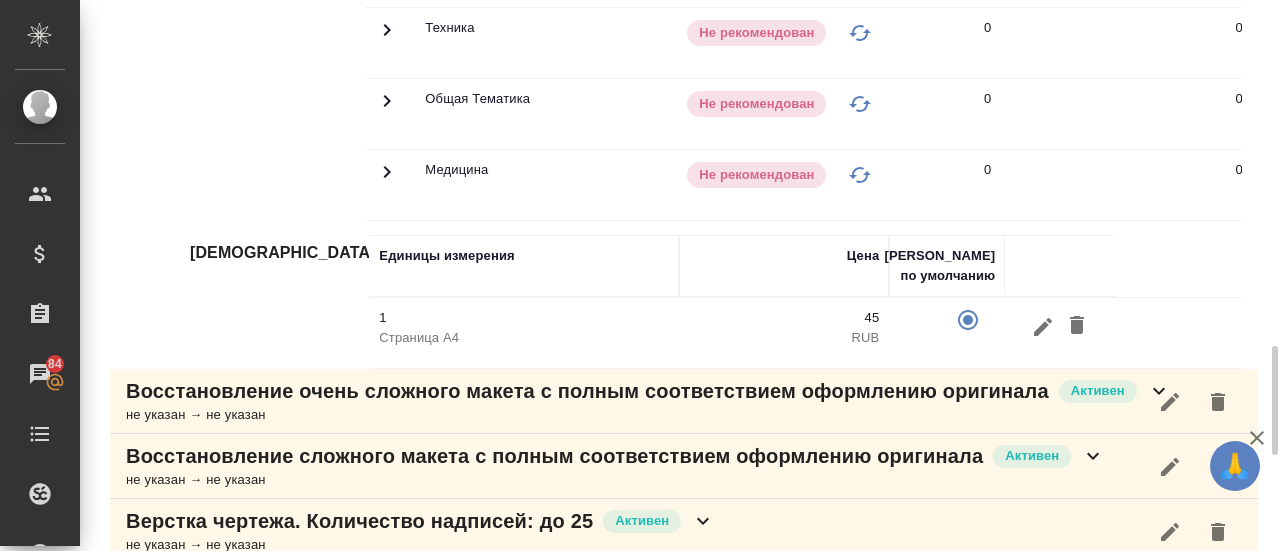 scroll, scrollTop: 1744, scrollLeft: 0, axis: vertical 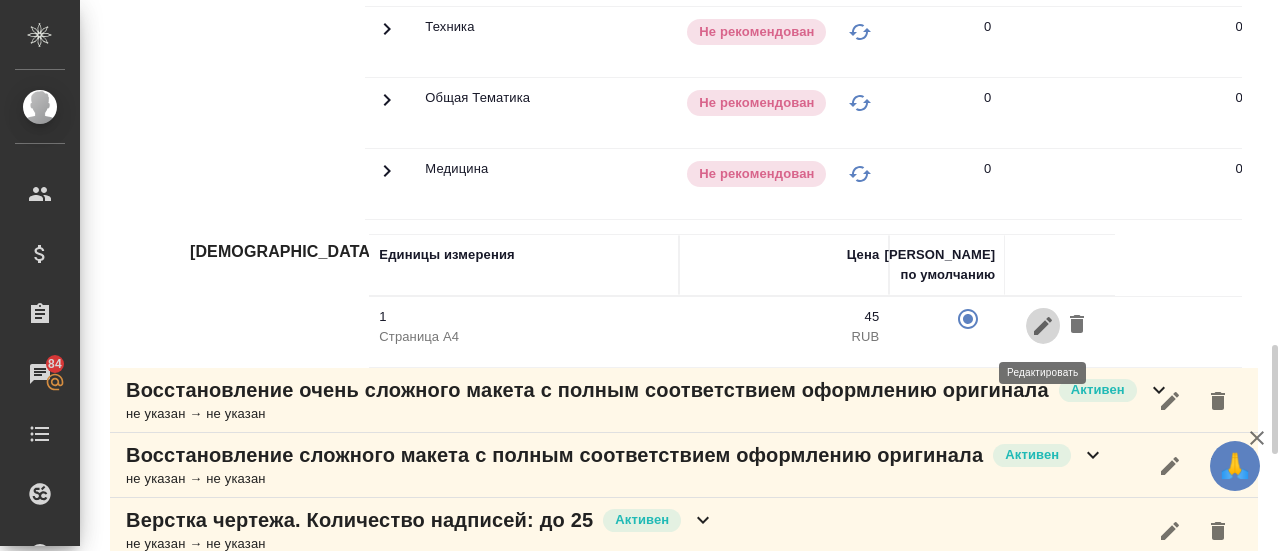 click 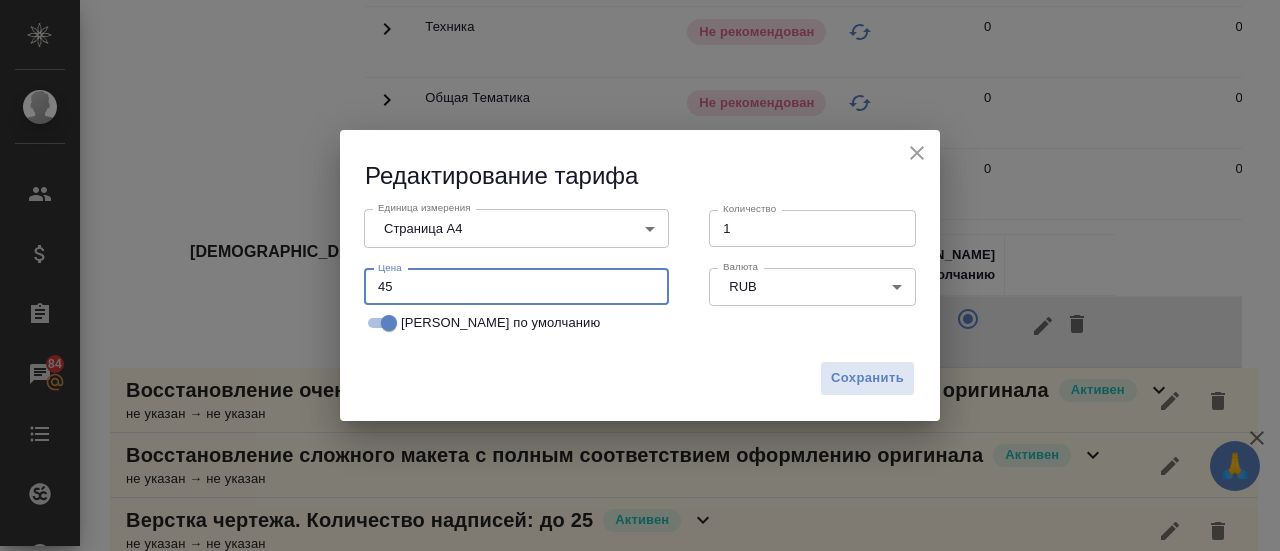 drag, startPoint x: 398, startPoint y: 288, endPoint x: 276, endPoint y: 285, distance: 122.03688 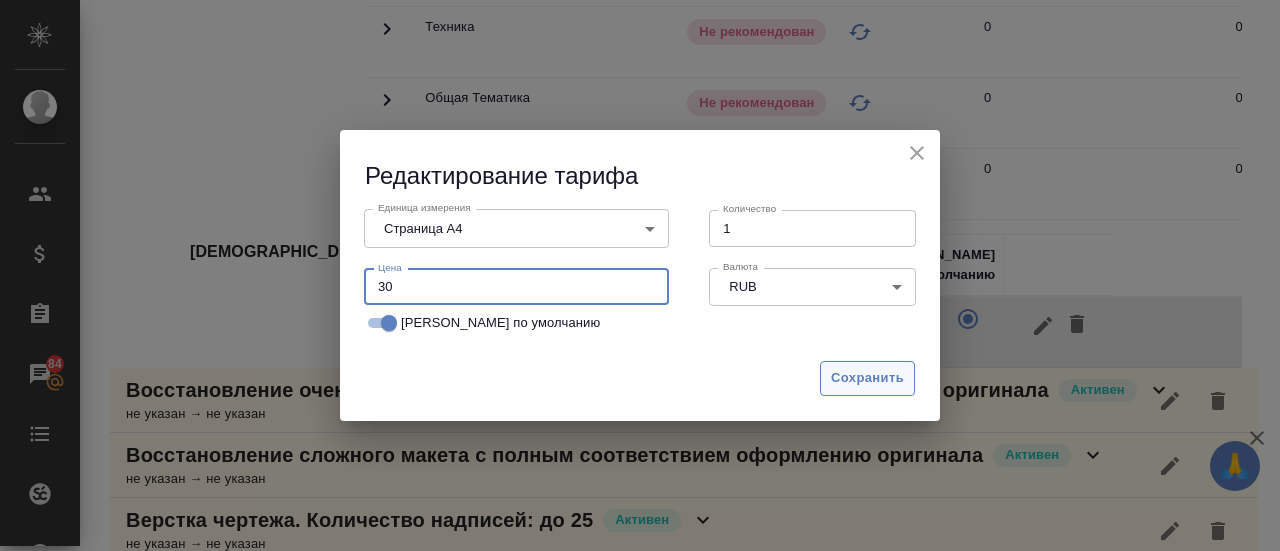 type on "30" 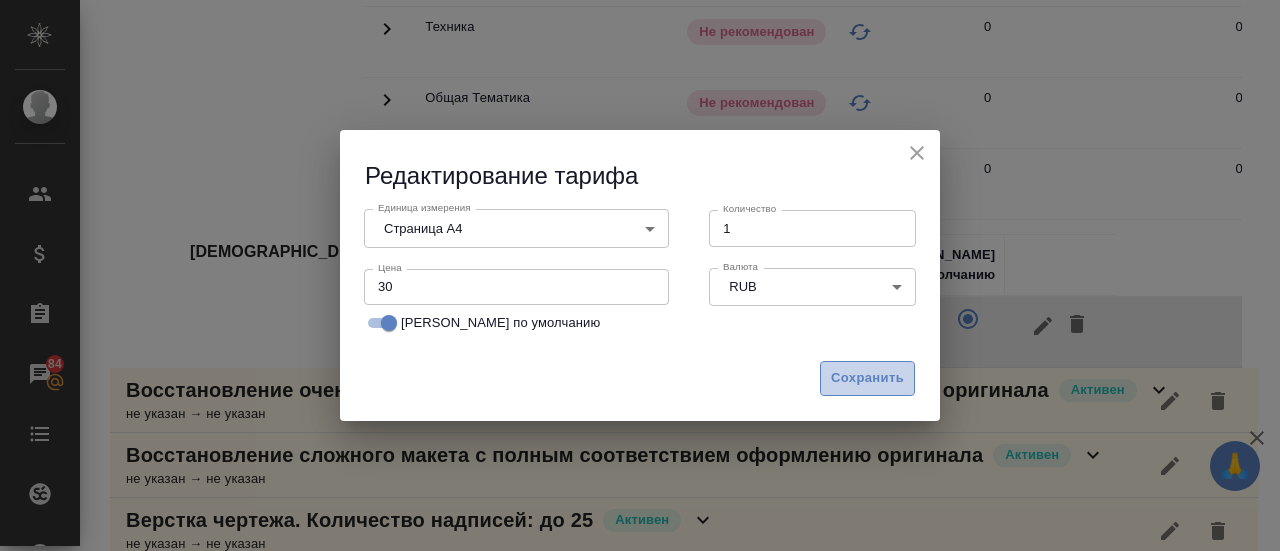 click on "Сохранить" at bounding box center [867, 378] 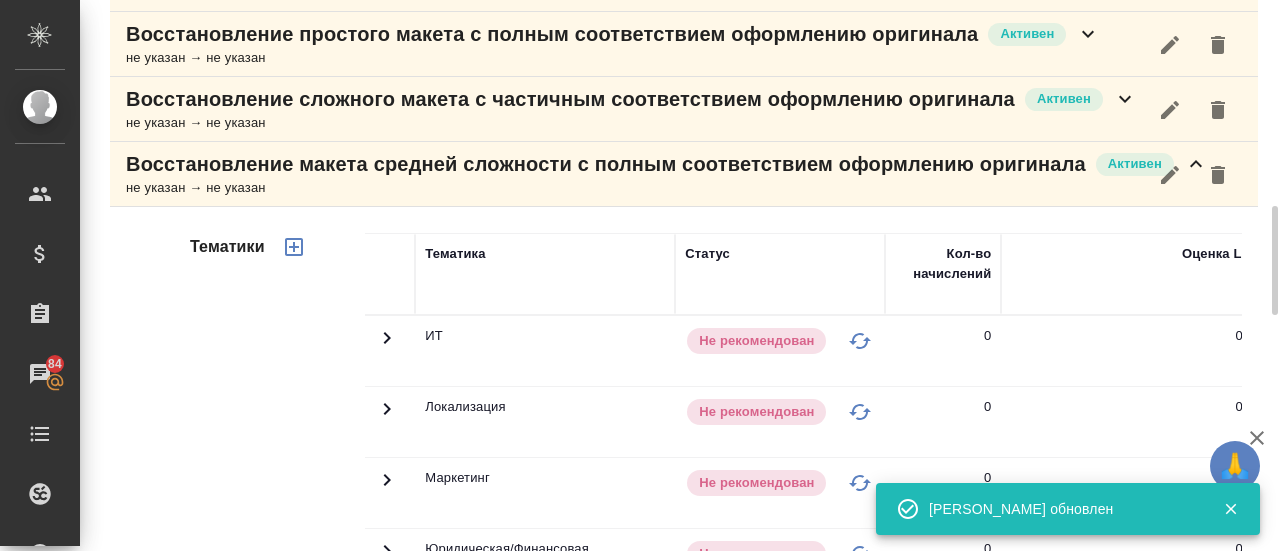scroll, scrollTop: 1052, scrollLeft: 0, axis: vertical 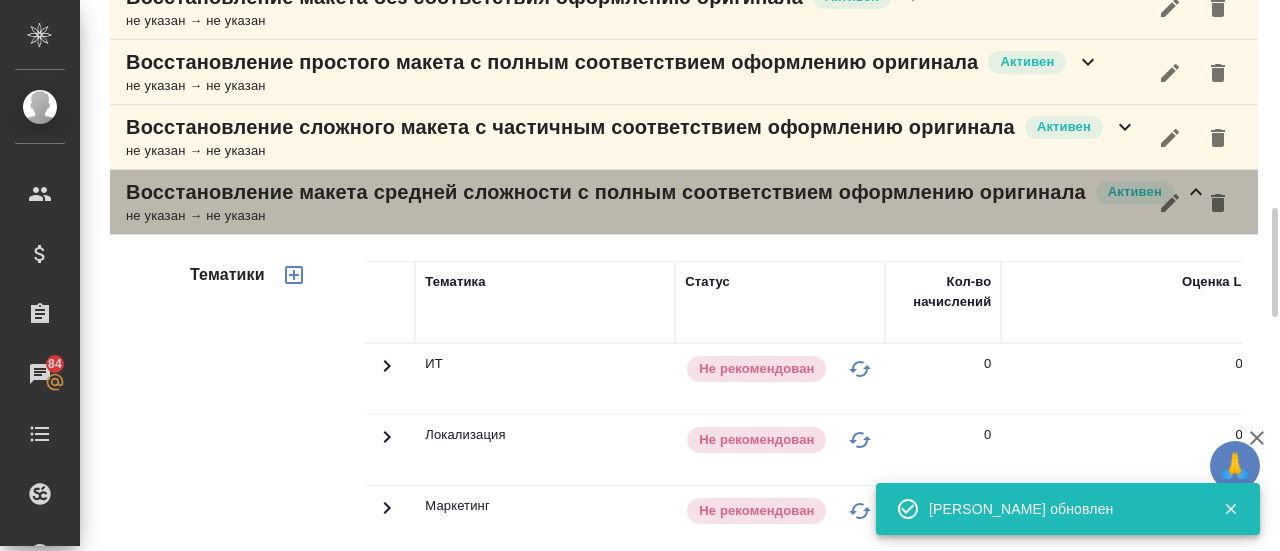 click on "Восстановление макета средней сложности с полным соответствием оформлению оригинала" at bounding box center (606, 192) 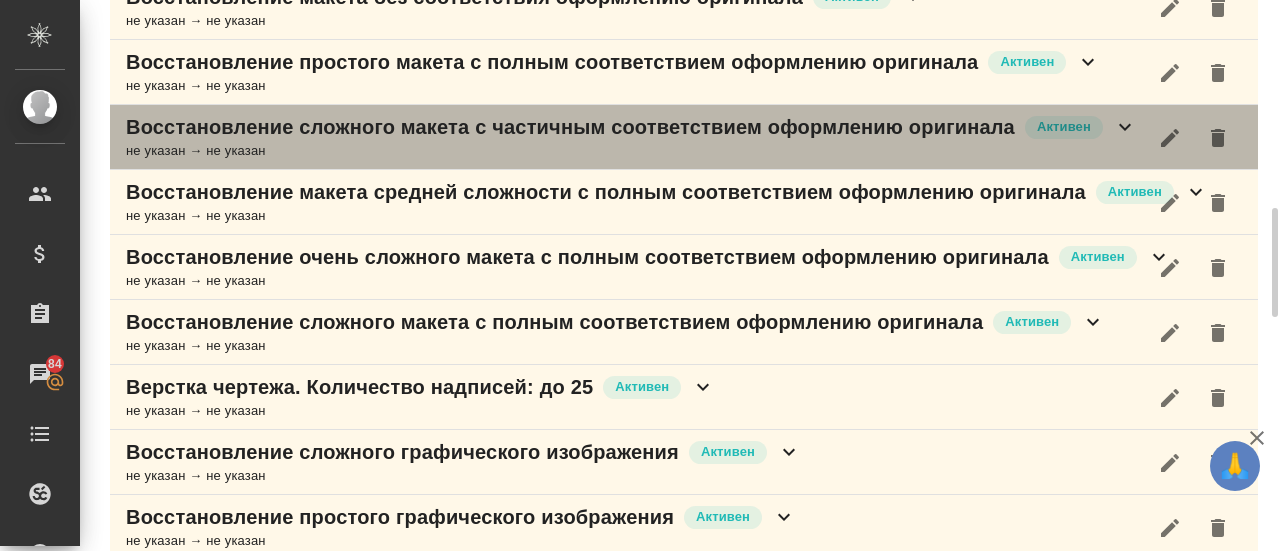 click on "не указан → не указан" at bounding box center [631, 151] 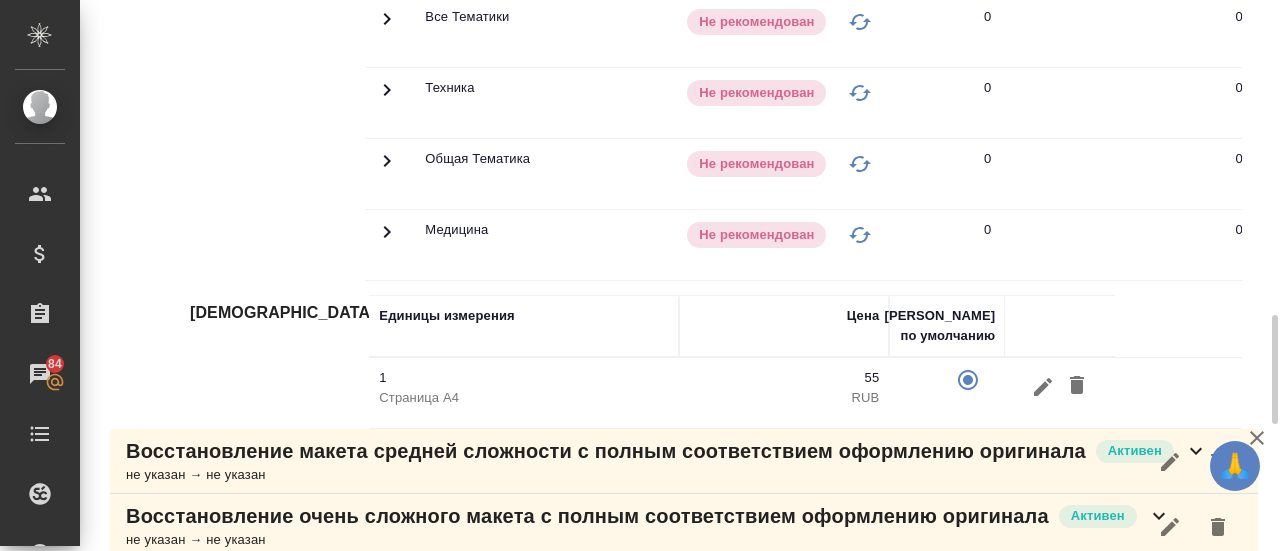 scroll, scrollTop: 1624, scrollLeft: 0, axis: vertical 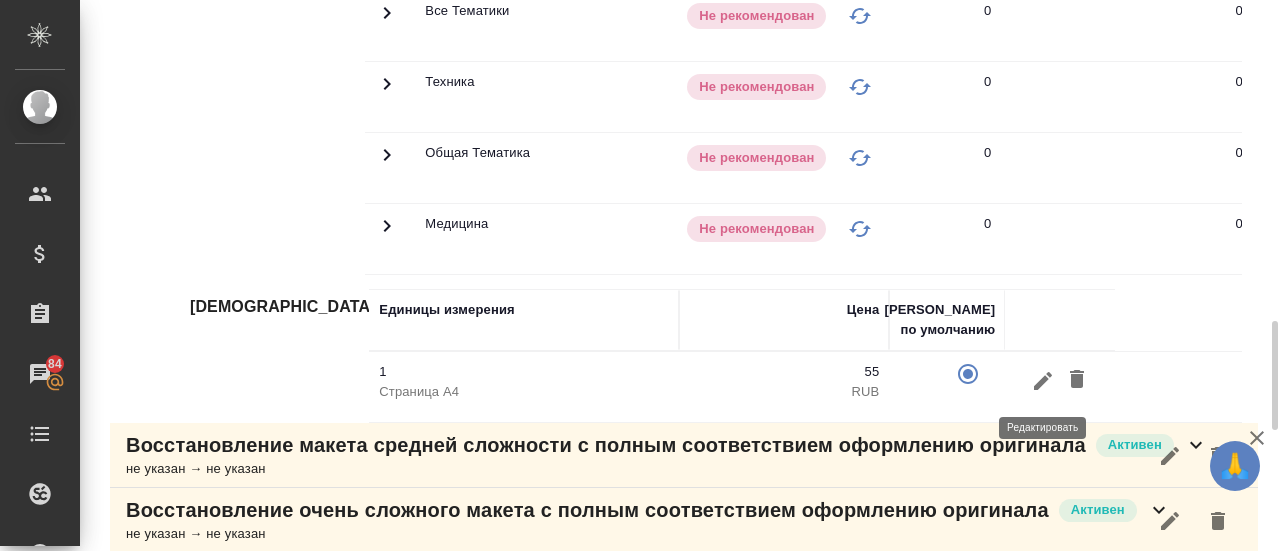 click 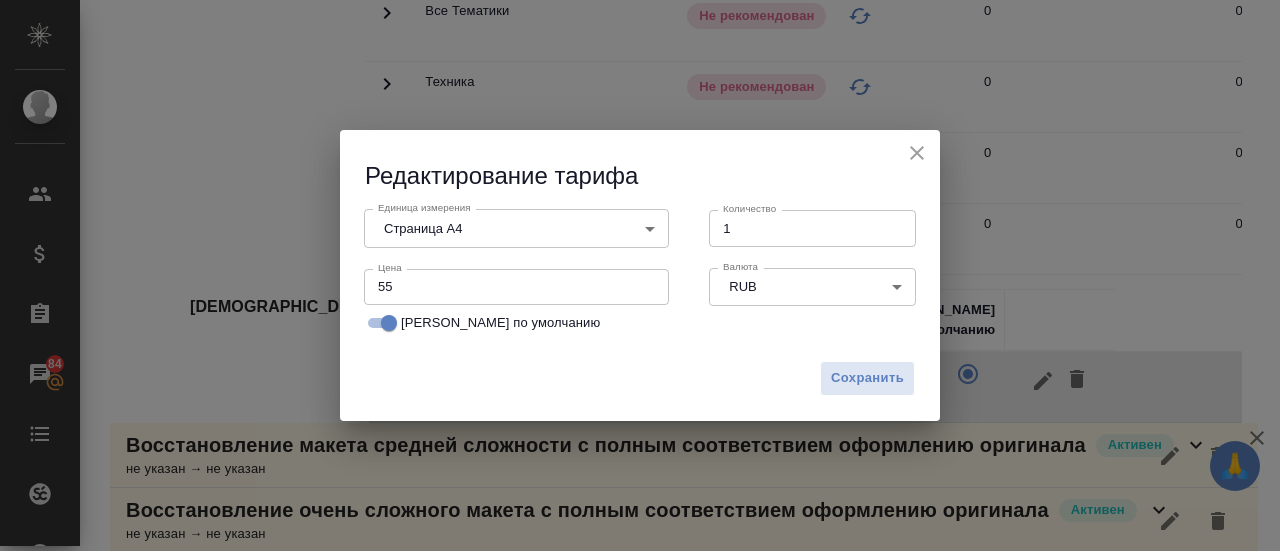 click on "55" at bounding box center [516, 287] 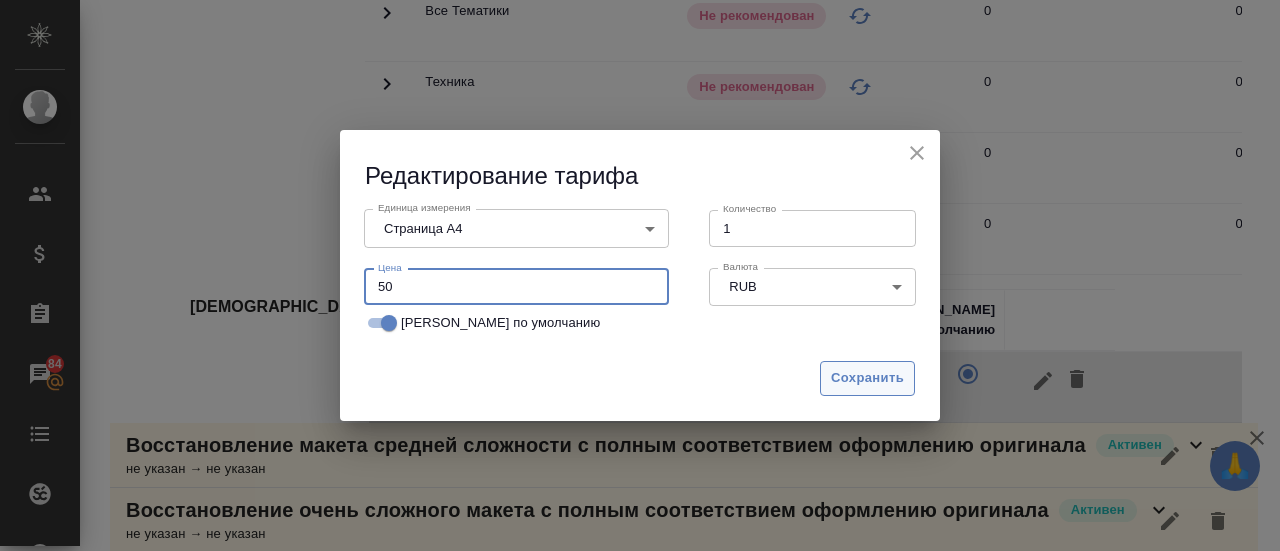 type on "50" 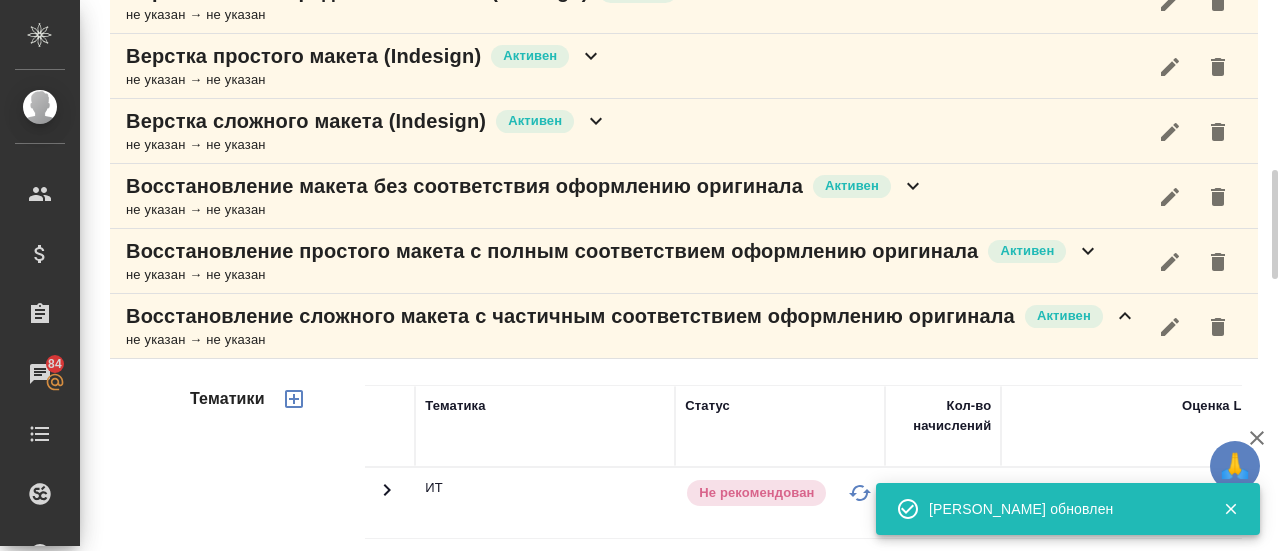 scroll, scrollTop: 859, scrollLeft: 0, axis: vertical 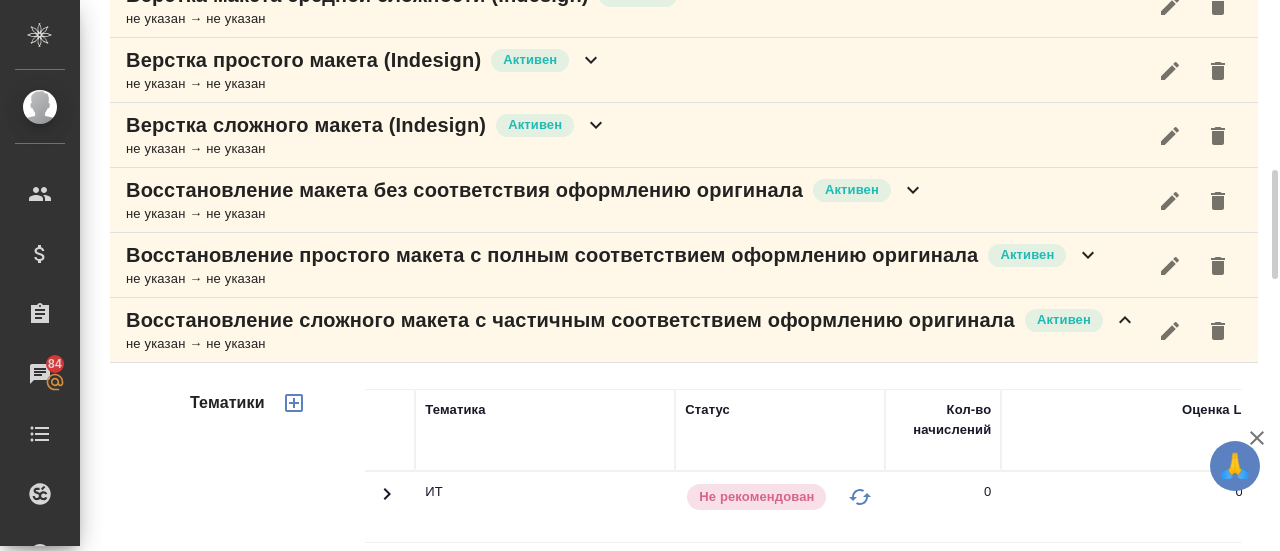 click on "не указан → не указан" at bounding box center [631, 344] 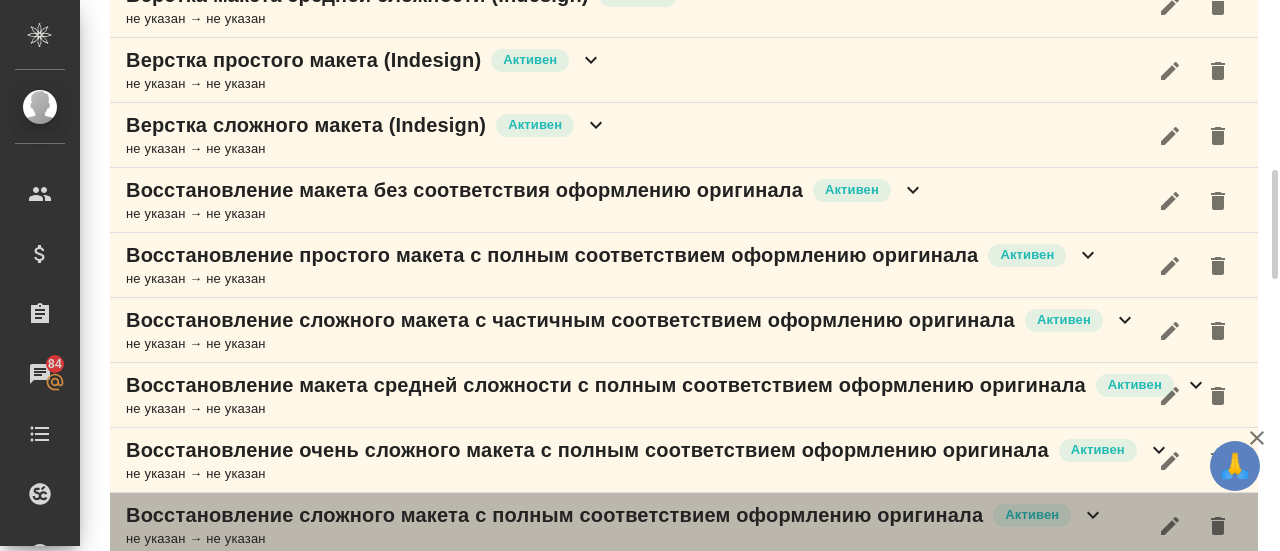 click on "Восстановление сложного макета с полным соответствием оформлению оригинала" at bounding box center (554, 515) 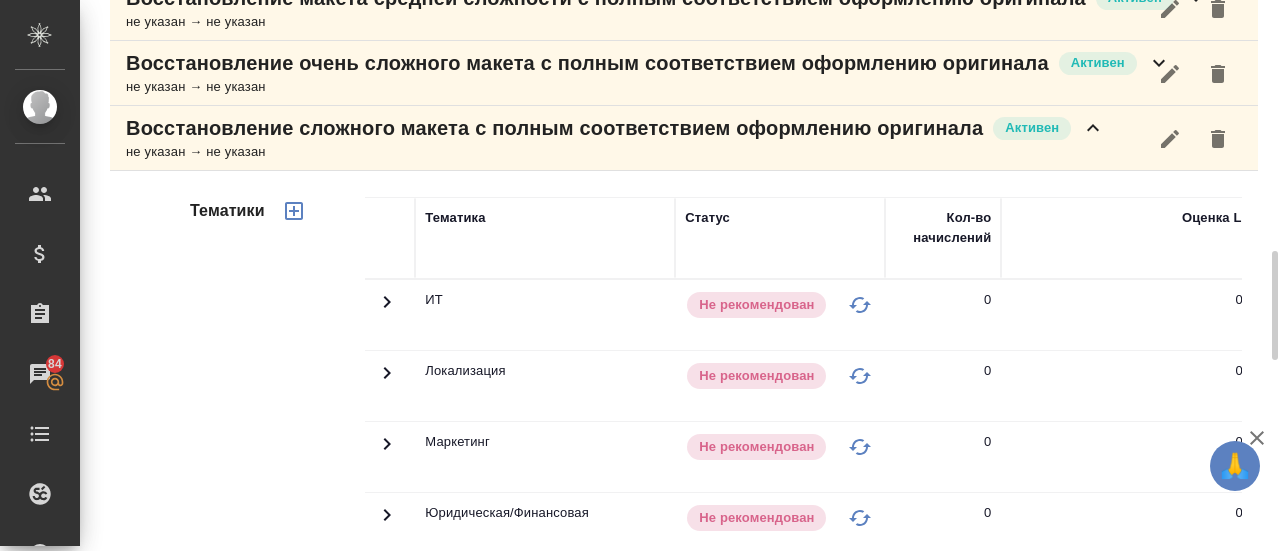 scroll, scrollTop: 1250, scrollLeft: 0, axis: vertical 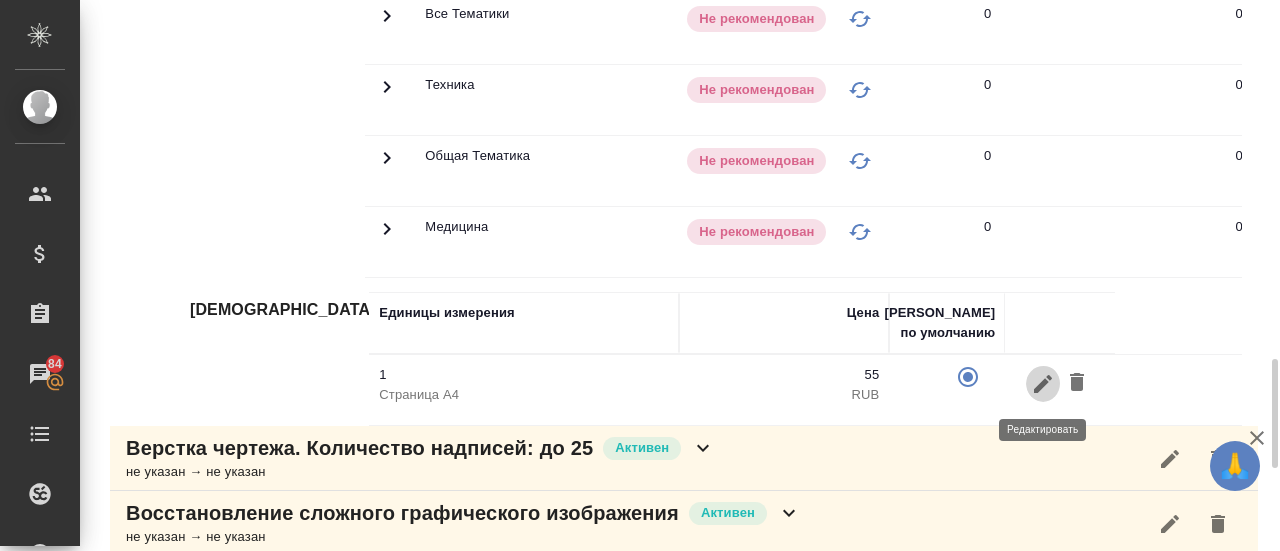 click 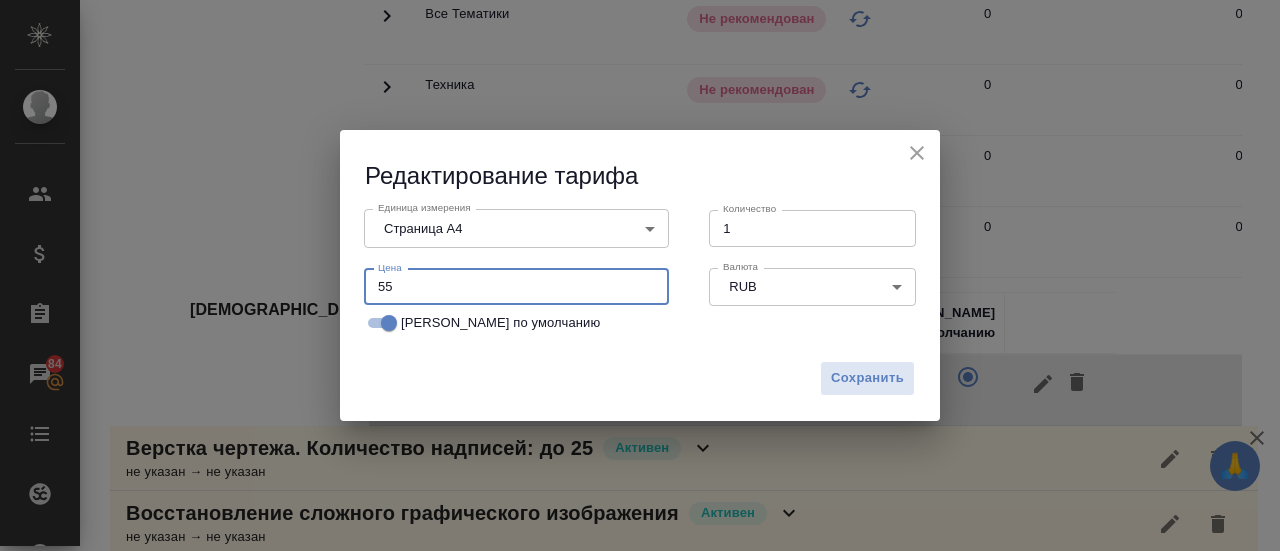 drag, startPoint x: 432, startPoint y: 284, endPoint x: 259, endPoint y: 244, distance: 177.56407 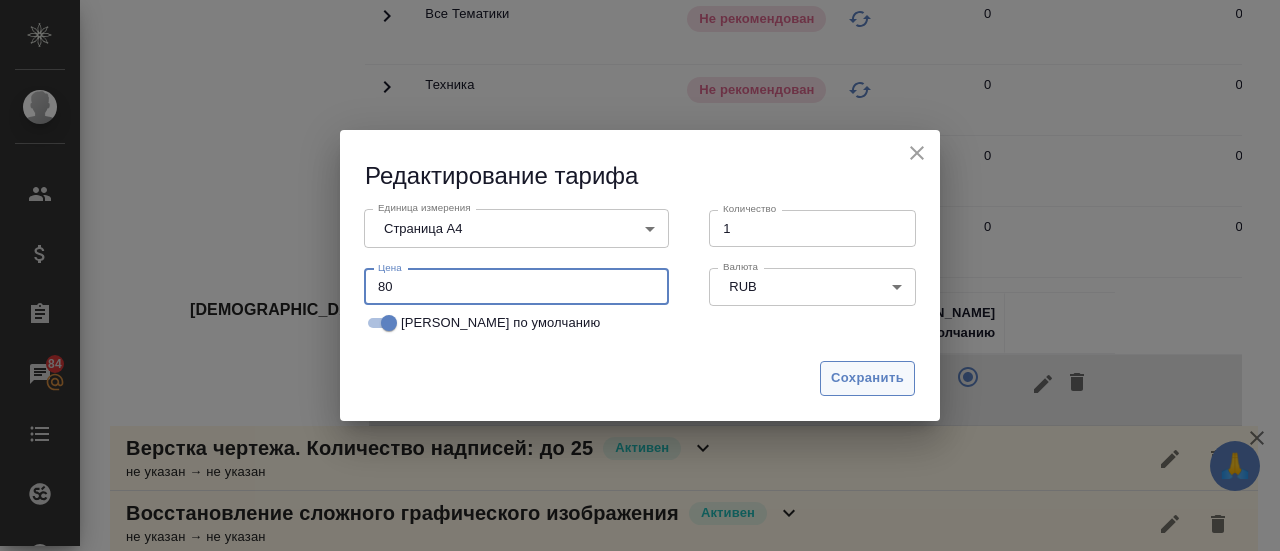 type on "80" 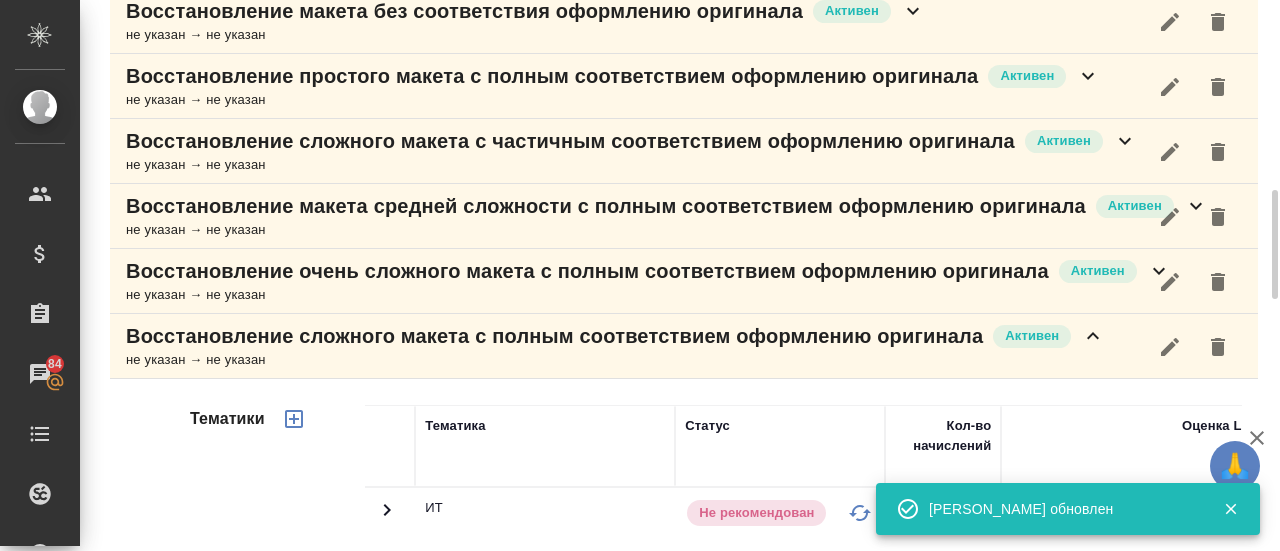 scroll, scrollTop: 1025, scrollLeft: 0, axis: vertical 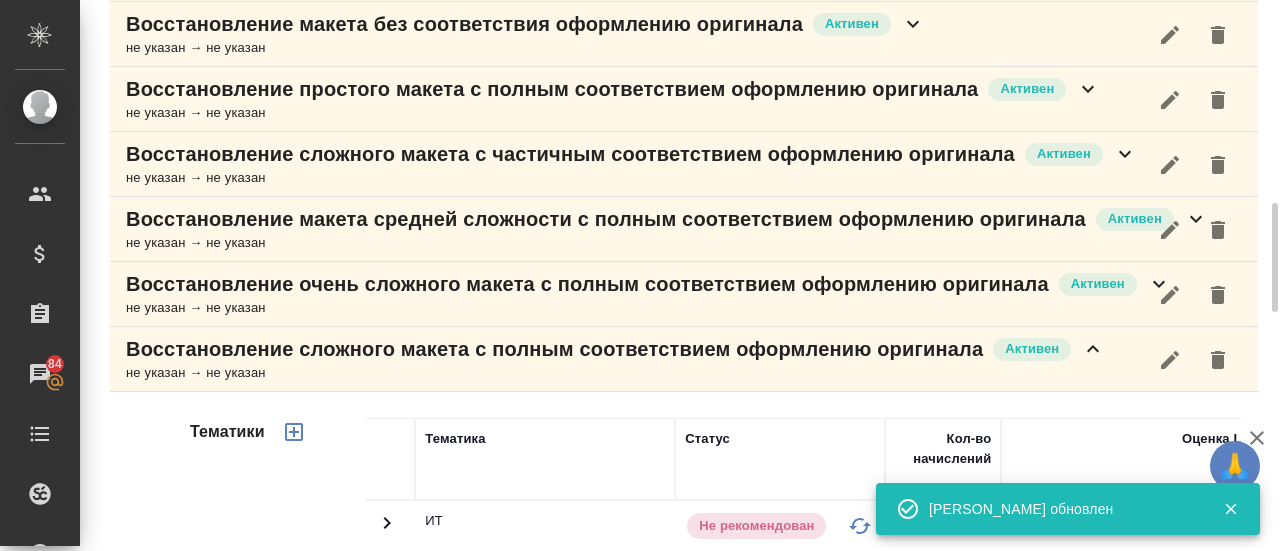 click on "не указан → не указан" at bounding box center (615, 373) 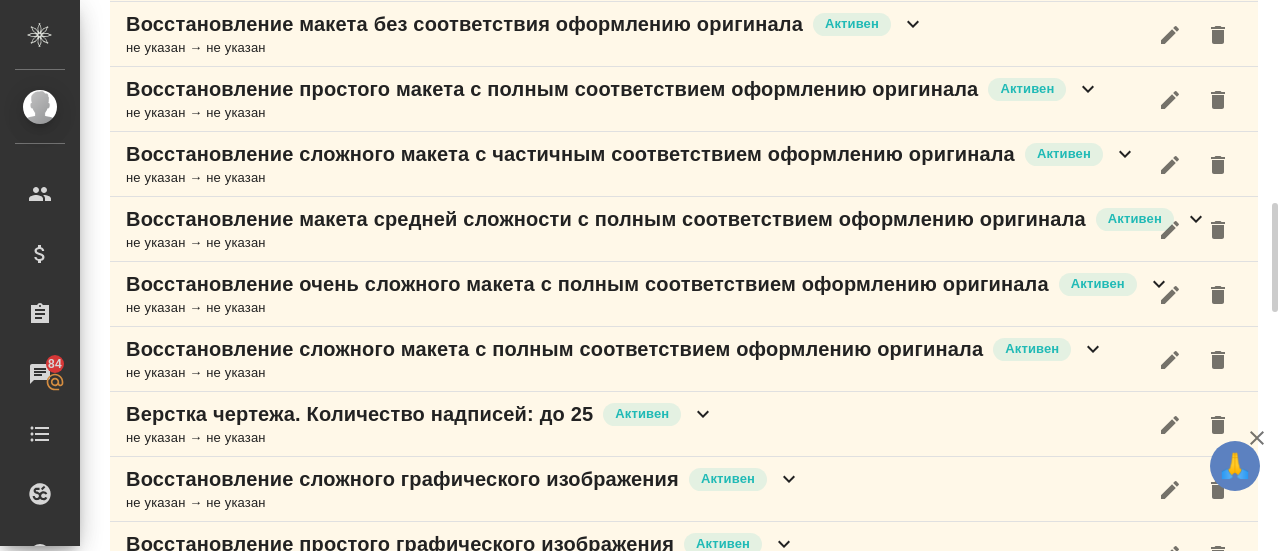 click on "не указан → не указан" at bounding box center (648, 308) 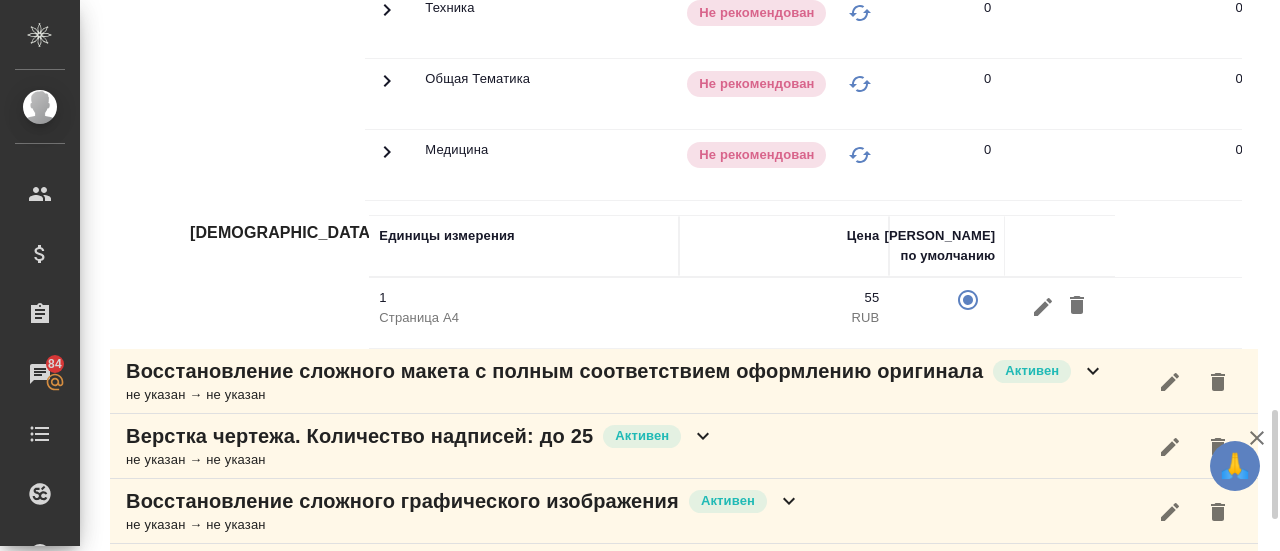 scroll, scrollTop: 1868, scrollLeft: 0, axis: vertical 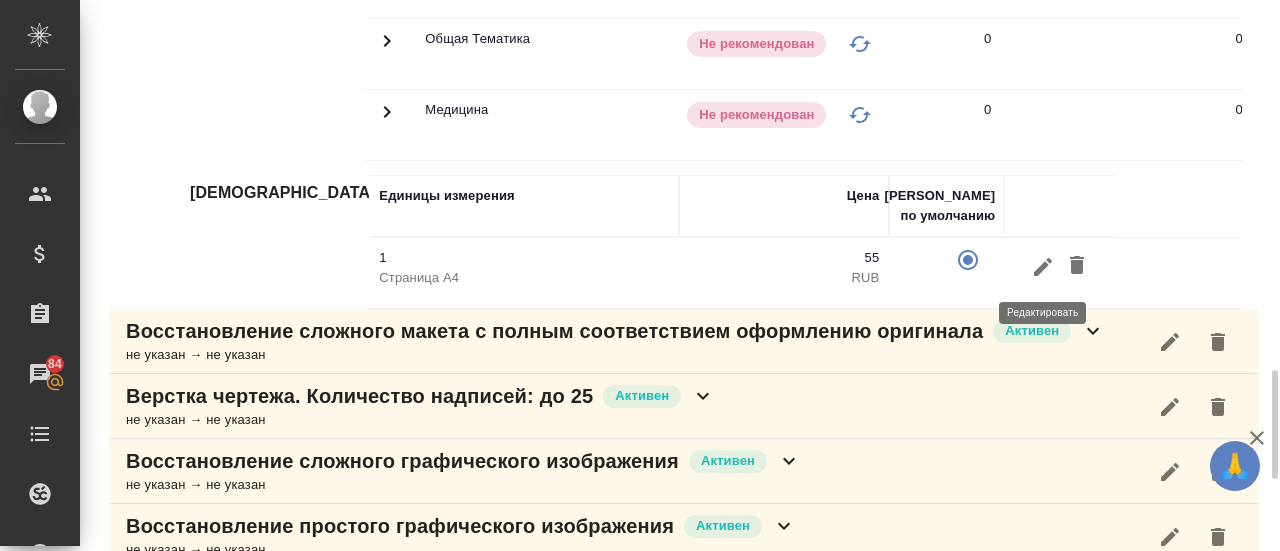 click 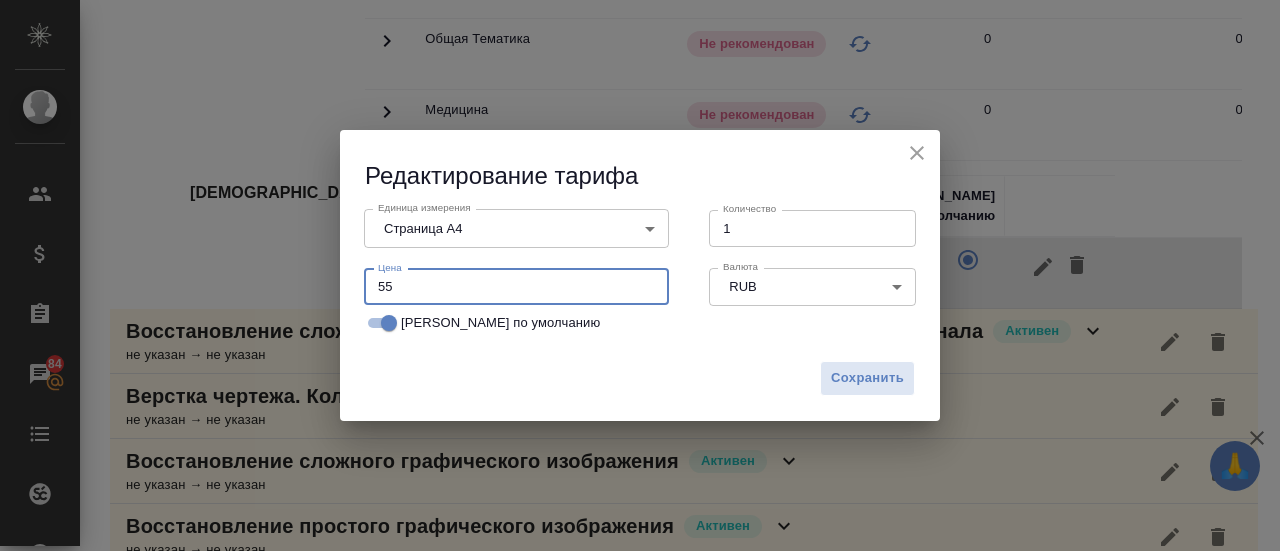 drag, startPoint x: 423, startPoint y: 283, endPoint x: 298, endPoint y: 270, distance: 125.67418 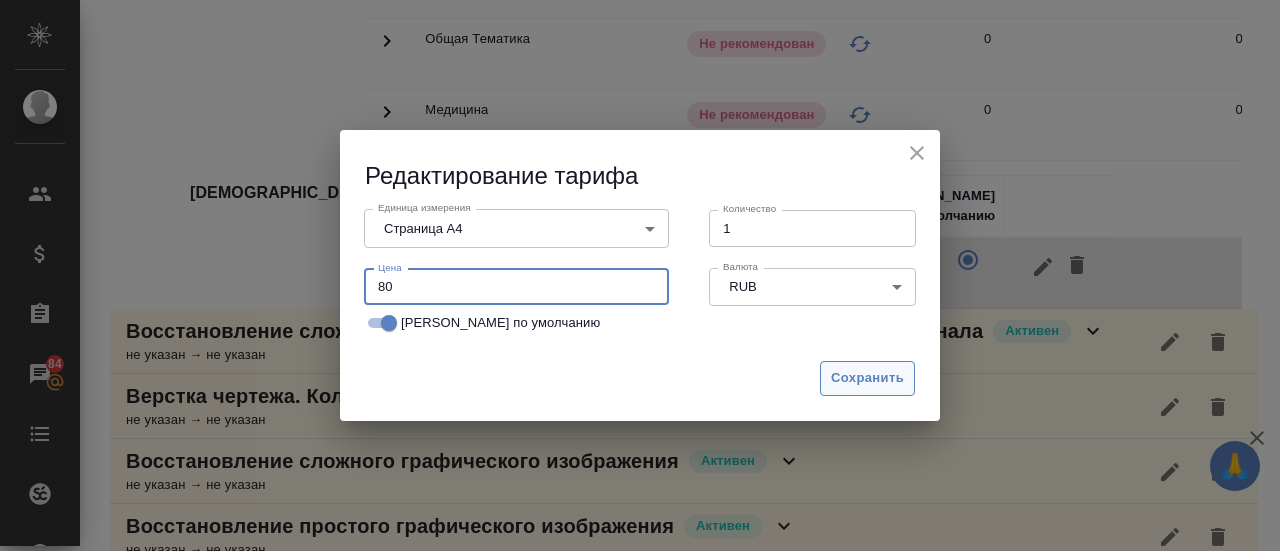 type on "80" 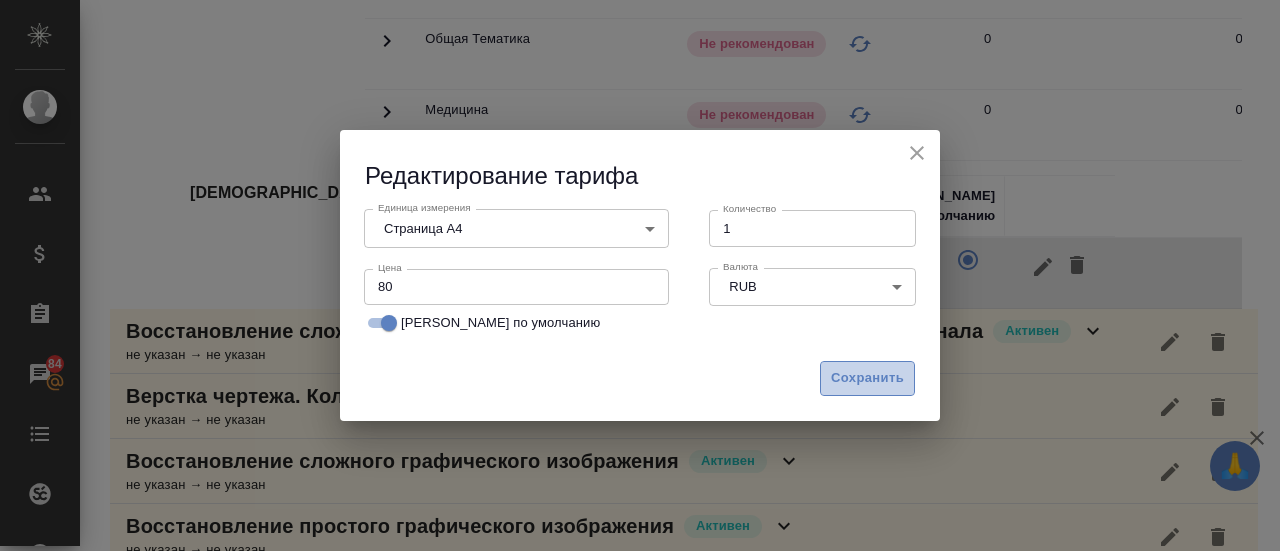 click on "Сохранить" at bounding box center (867, 378) 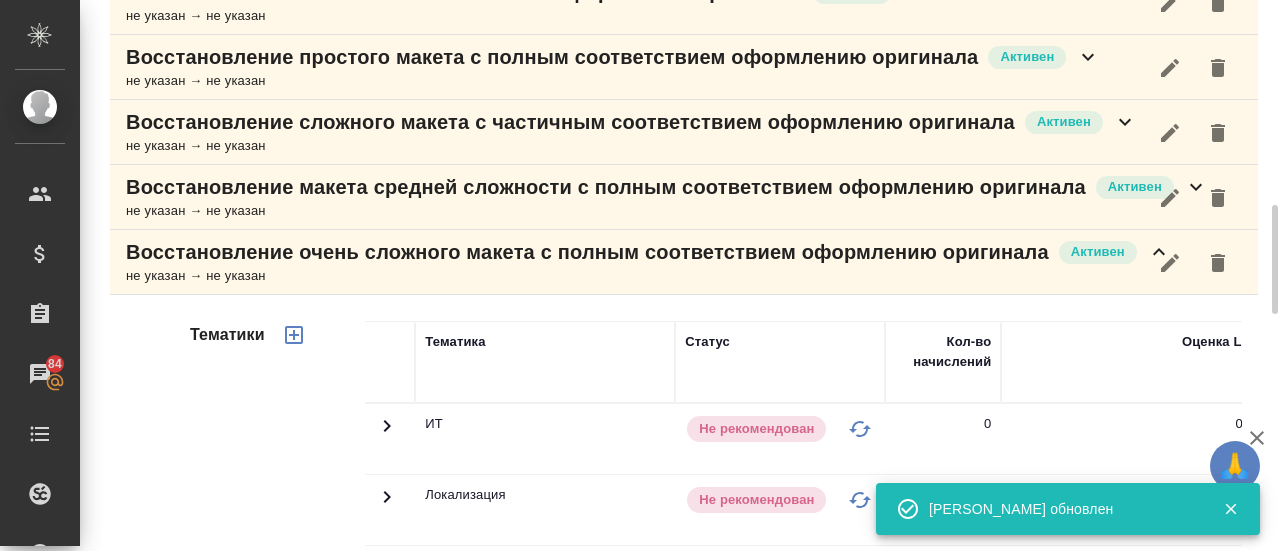 scroll, scrollTop: 1054, scrollLeft: 0, axis: vertical 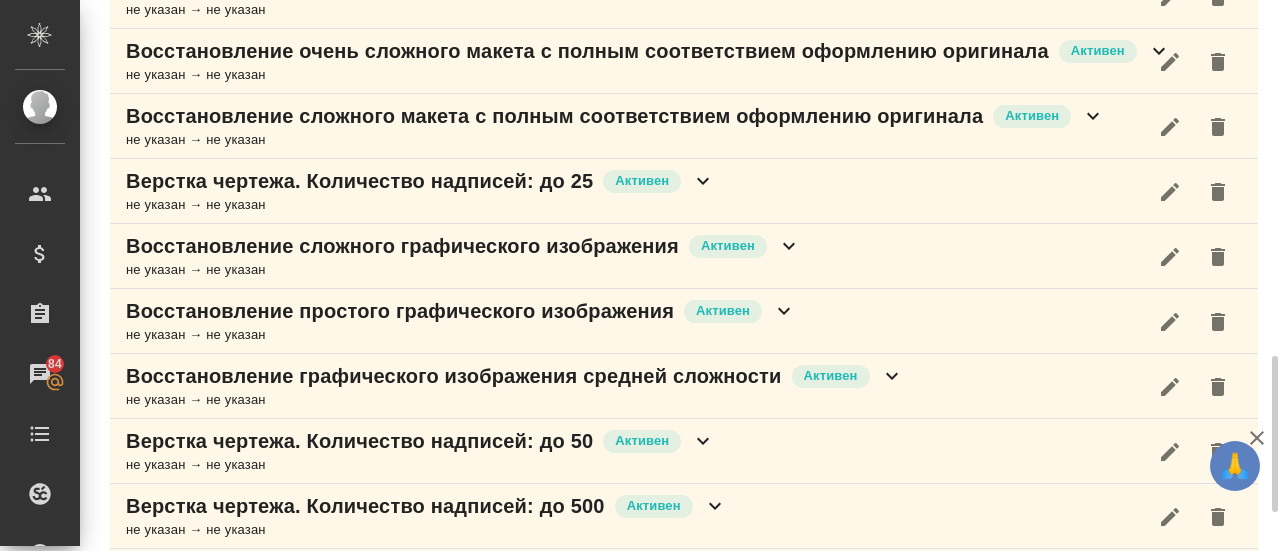 click on "не указан → не указан" at bounding box center (461, 335) 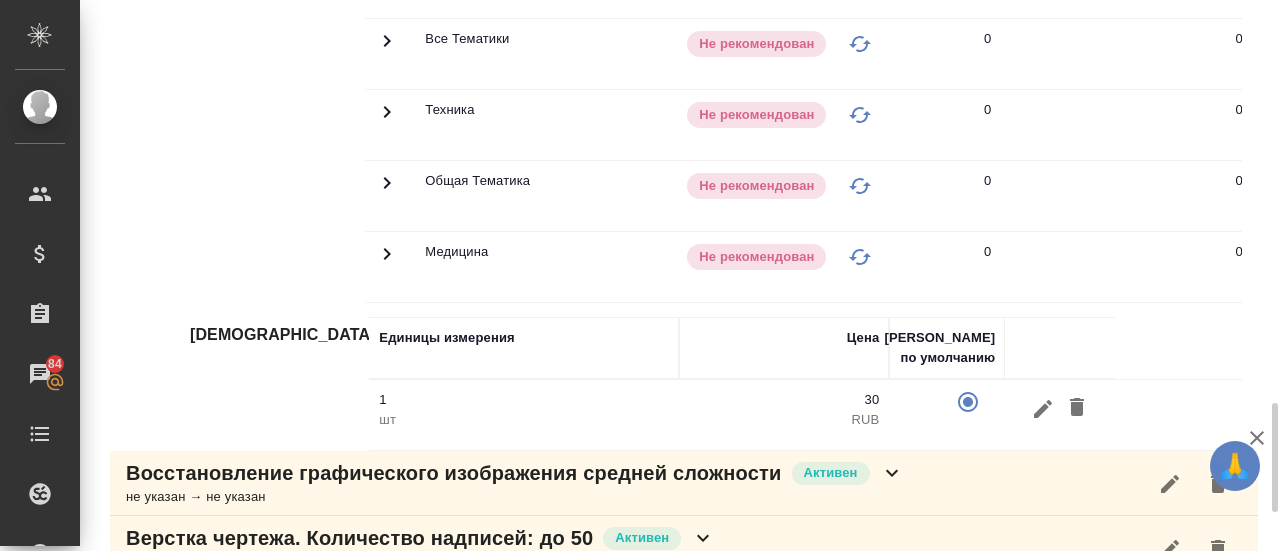 scroll, scrollTop: 1994, scrollLeft: 0, axis: vertical 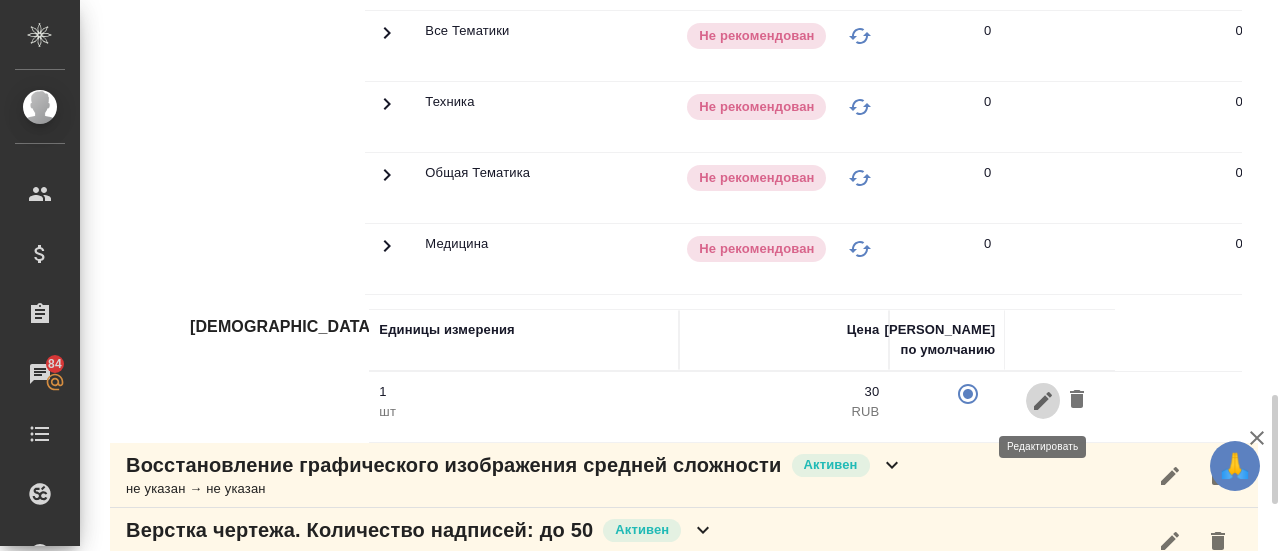 click 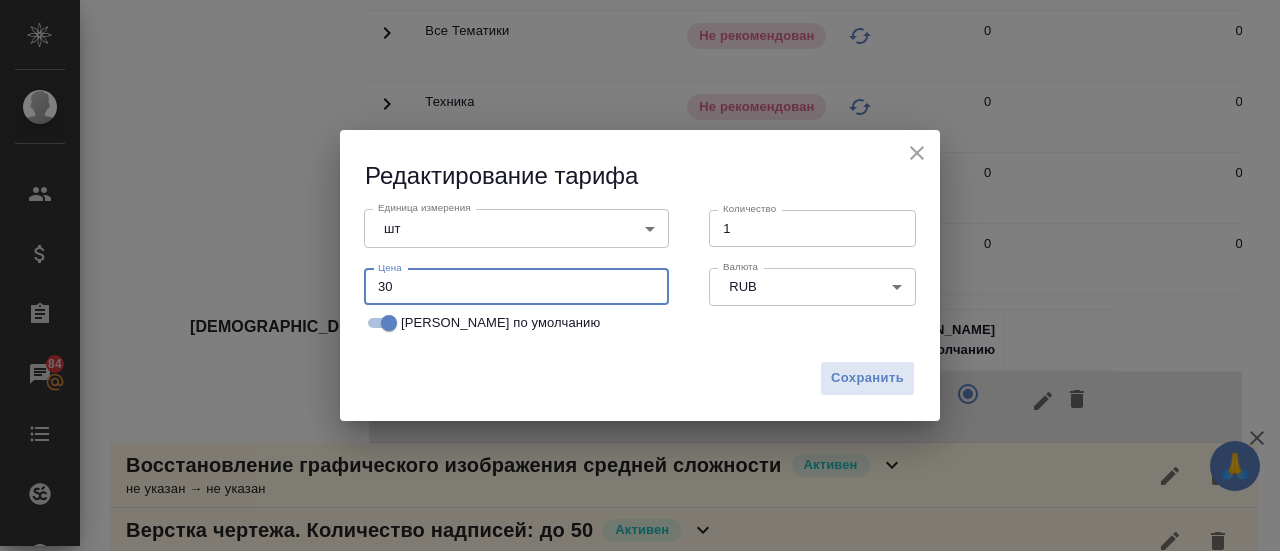 click on "30" at bounding box center (516, 287) 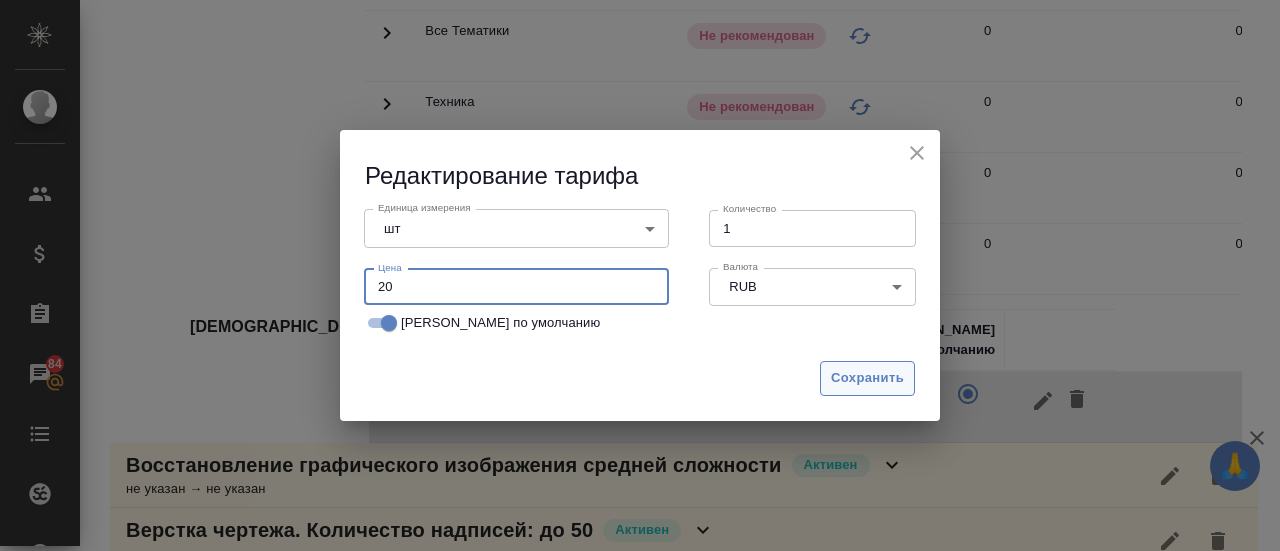 type on "20" 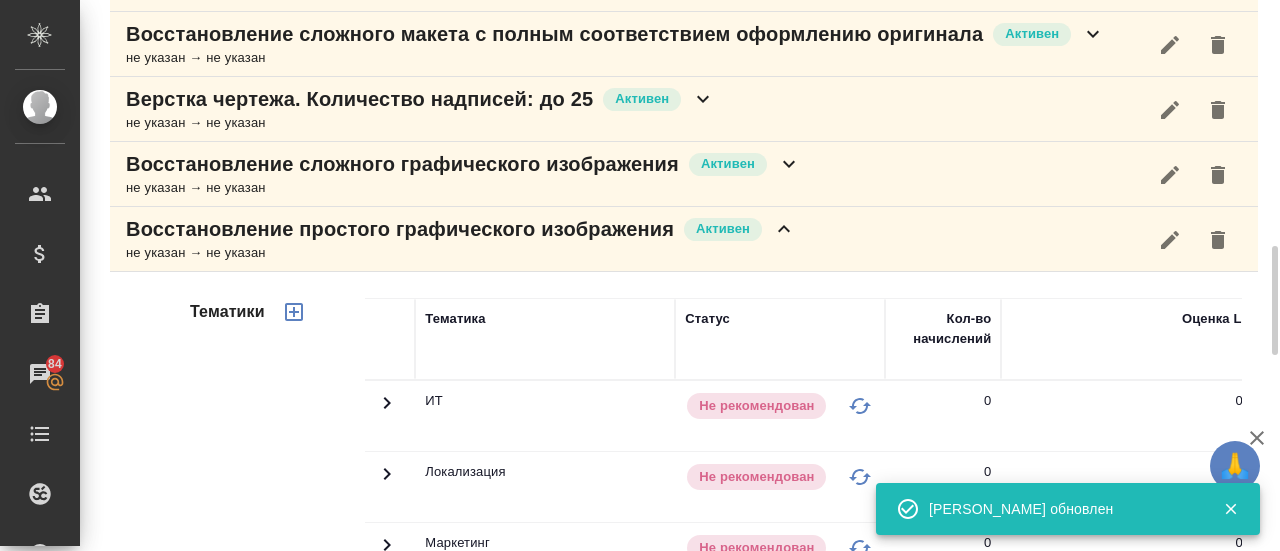 scroll, scrollTop: 1320, scrollLeft: 0, axis: vertical 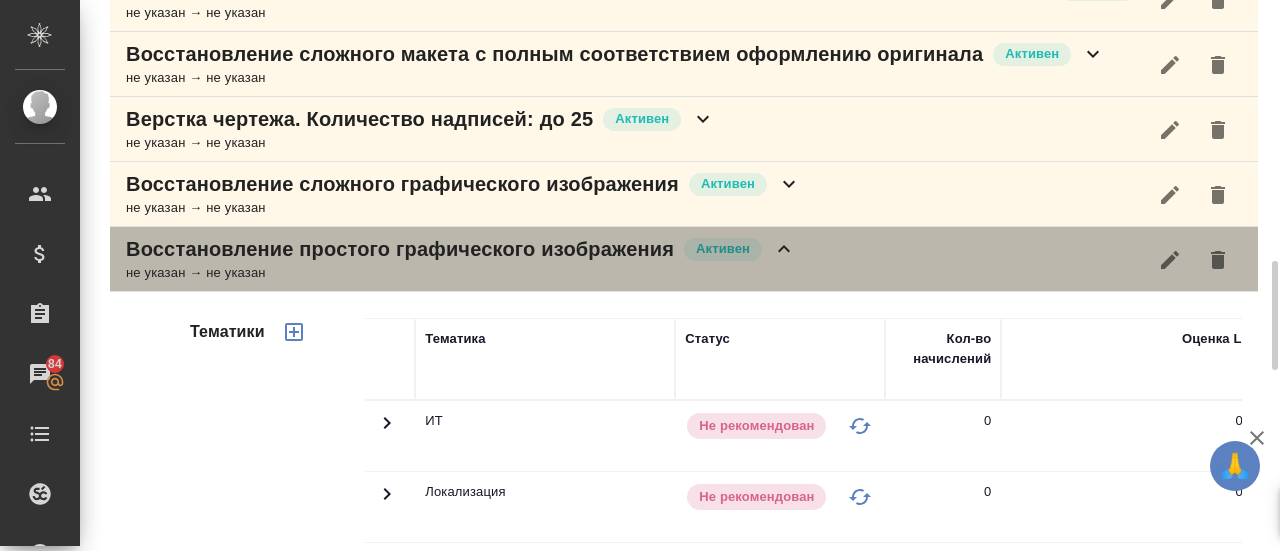 click on "не указан → не указан" at bounding box center (461, 273) 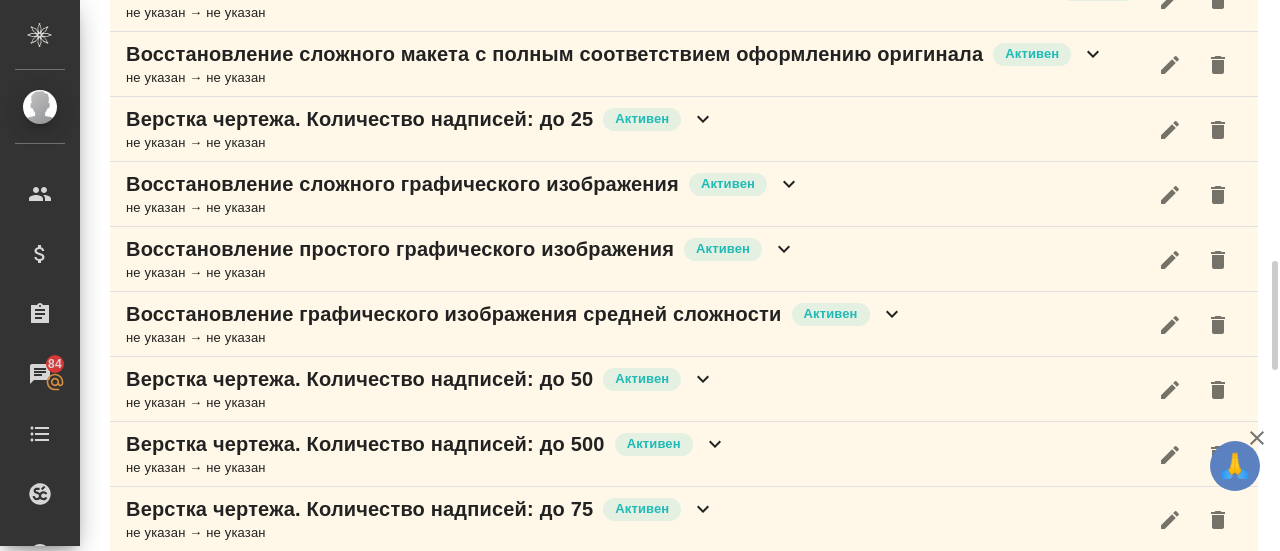 click on "Восстановление графического изображения средней сложности" at bounding box center [454, 314] 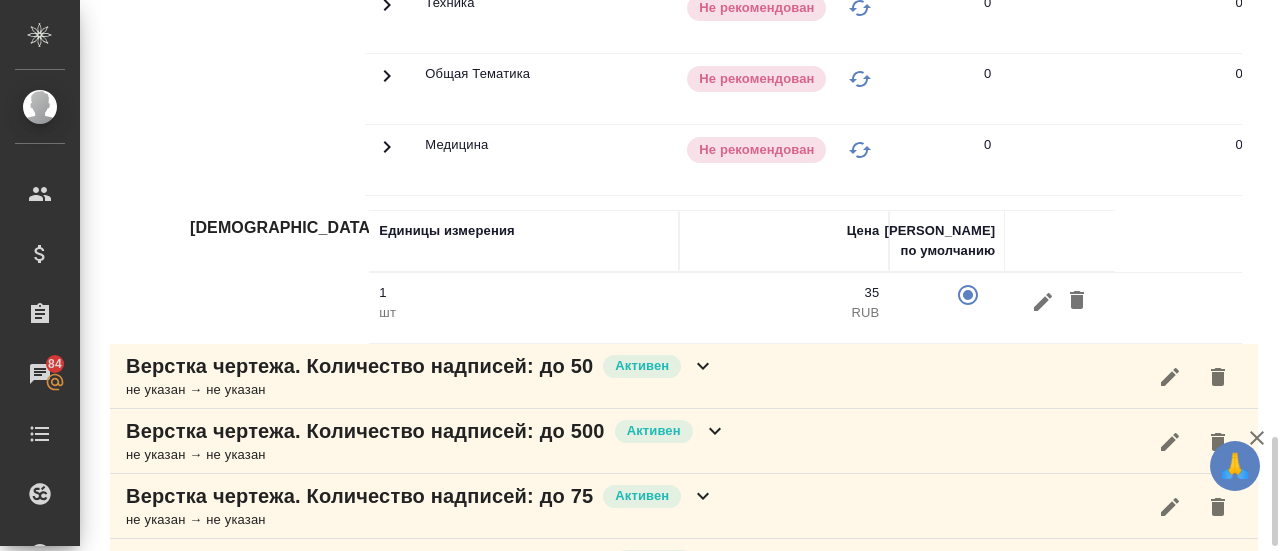 scroll, scrollTop: 2166, scrollLeft: 0, axis: vertical 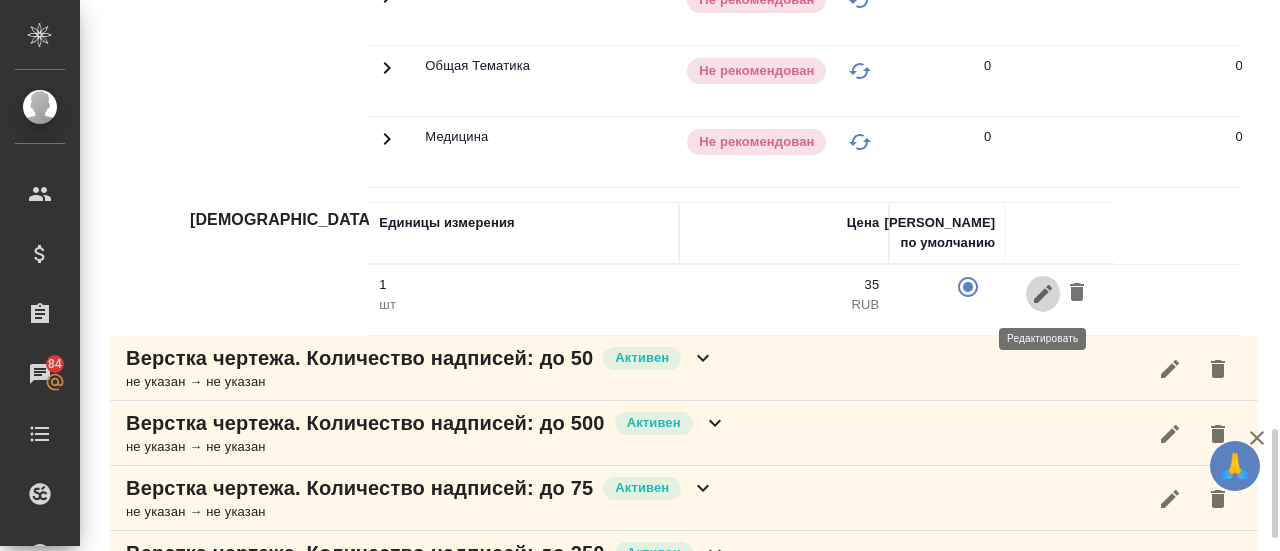 click 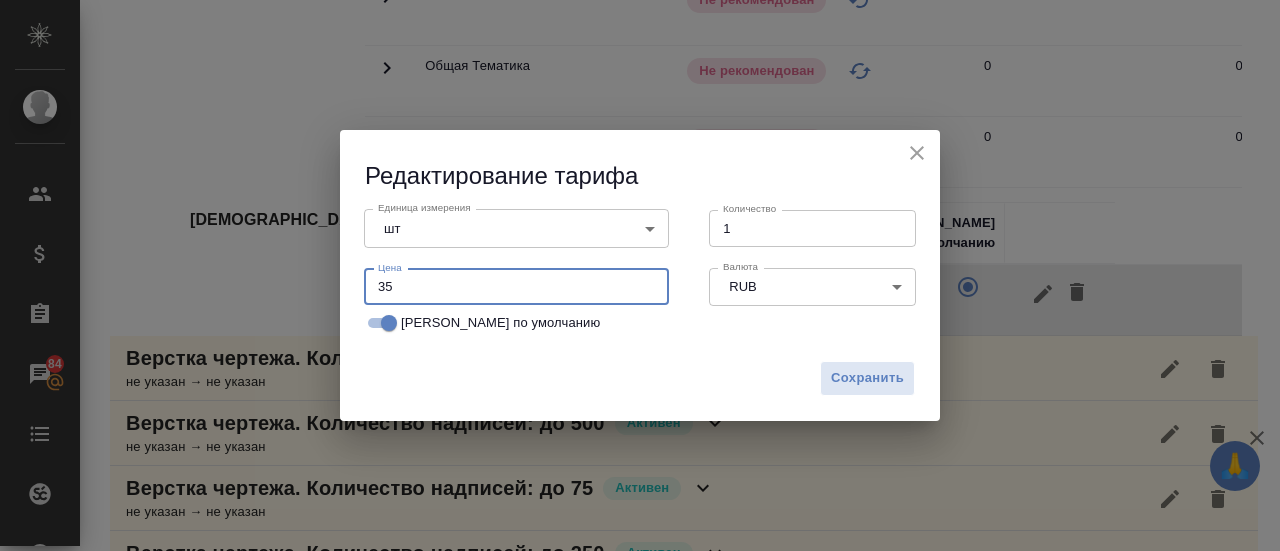 drag, startPoint x: 422, startPoint y: 296, endPoint x: 309, endPoint y: 295, distance: 113.004425 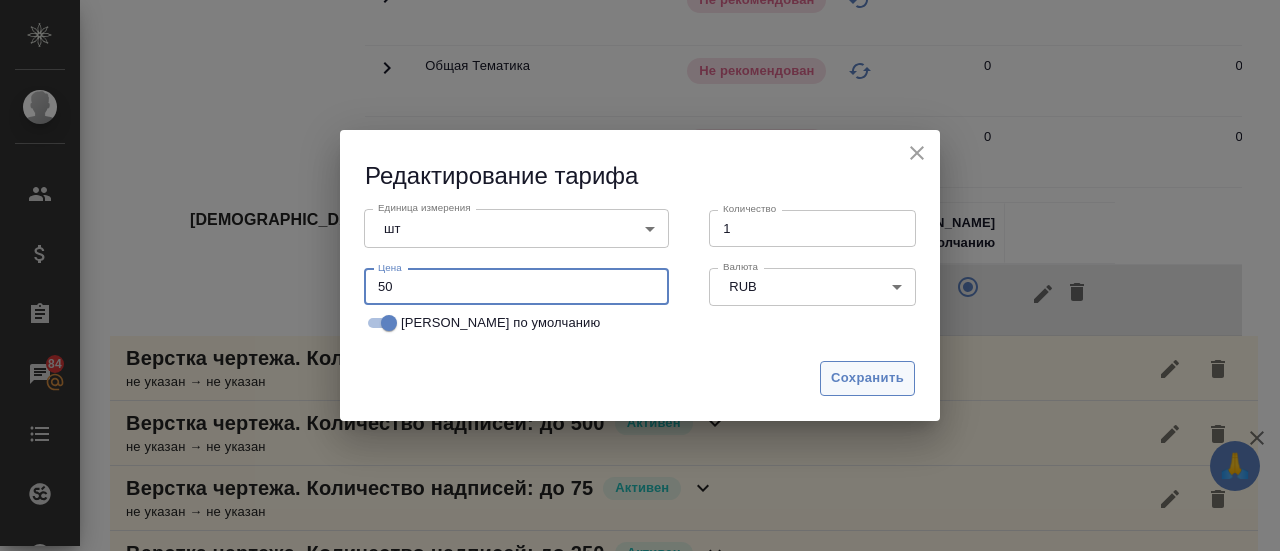 type on "50" 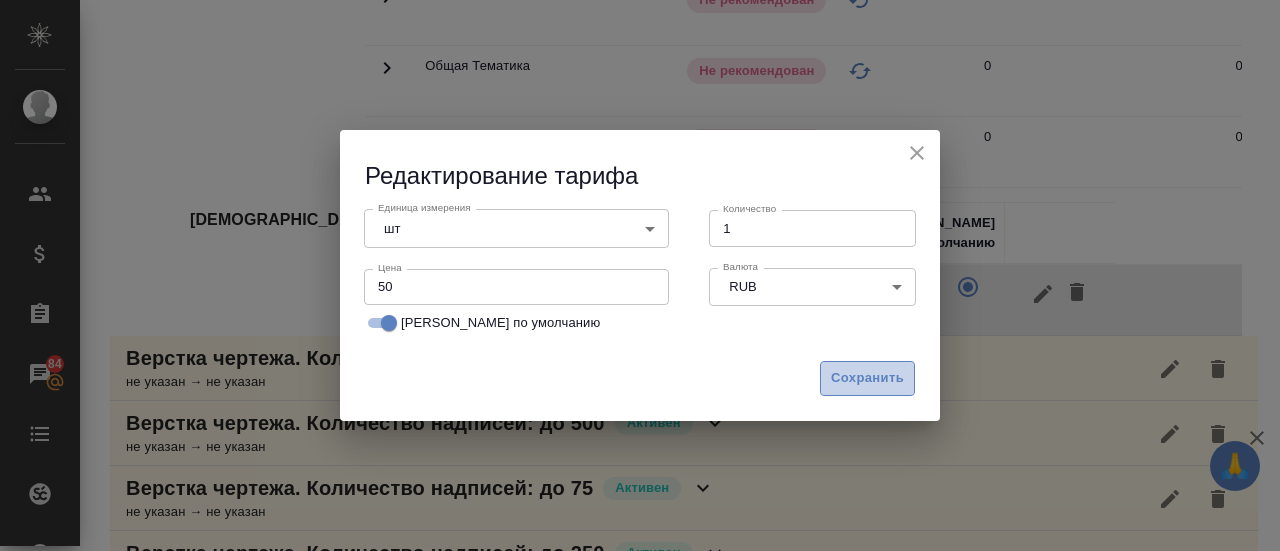 click on "Сохранить" at bounding box center [867, 378] 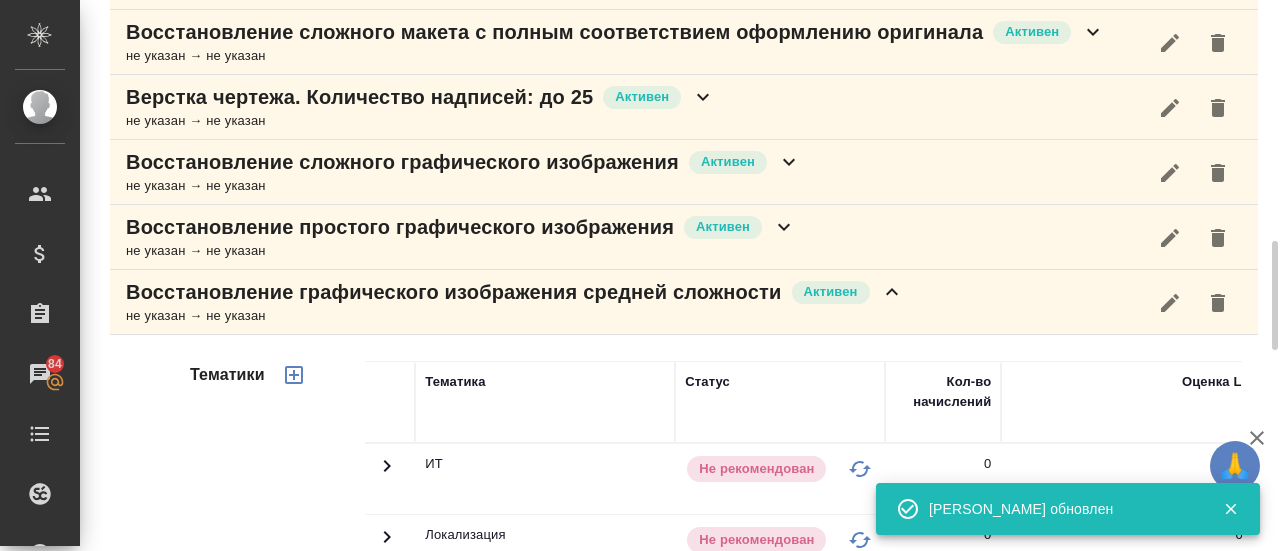 scroll, scrollTop: 1322, scrollLeft: 0, axis: vertical 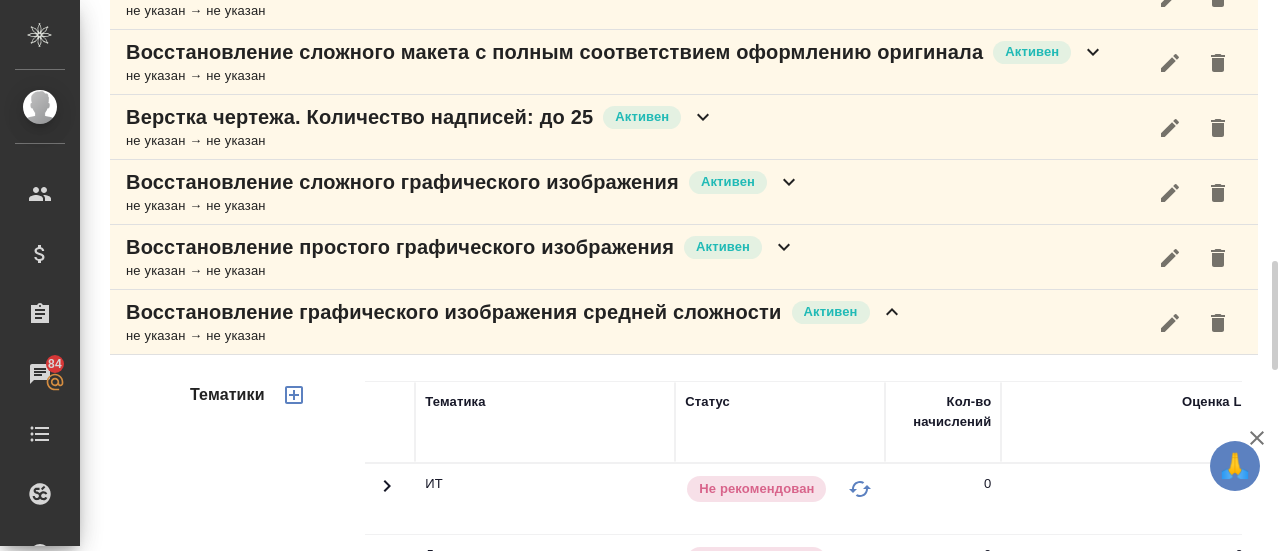 click on "не указан → не указан" at bounding box center (515, 336) 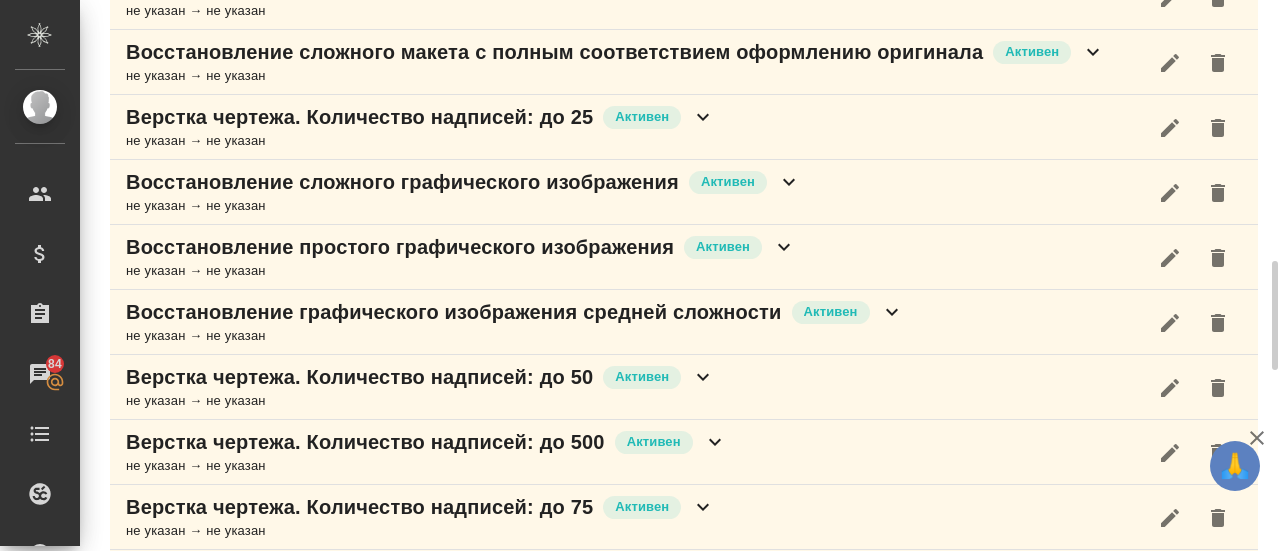 click on "Восстановление сложного графического изображения" at bounding box center [402, 182] 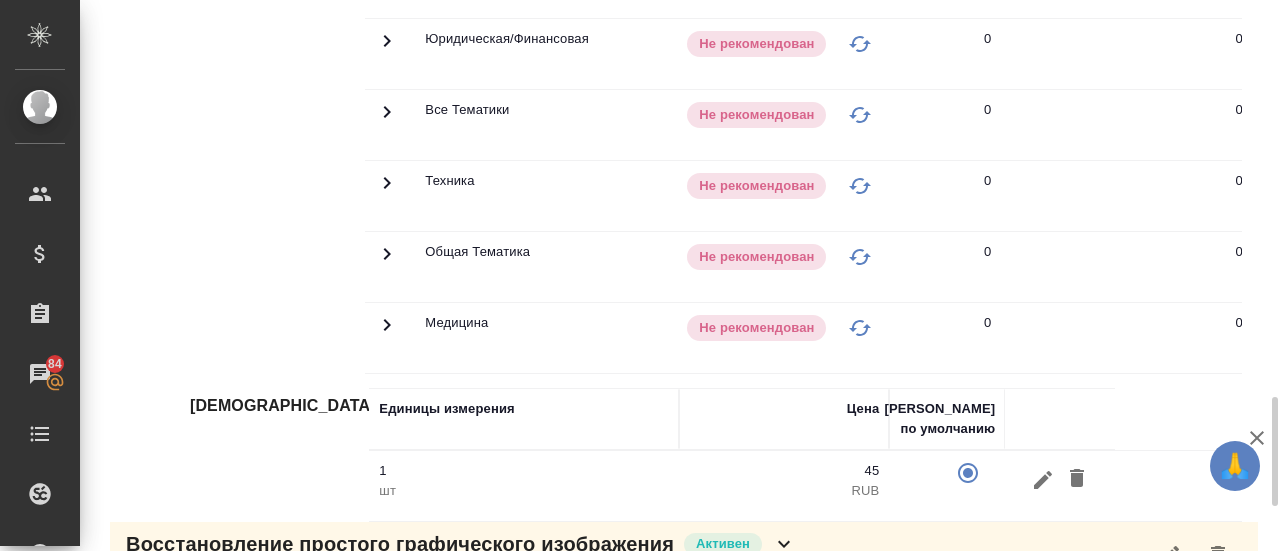 scroll, scrollTop: 1877, scrollLeft: 0, axis: vertical 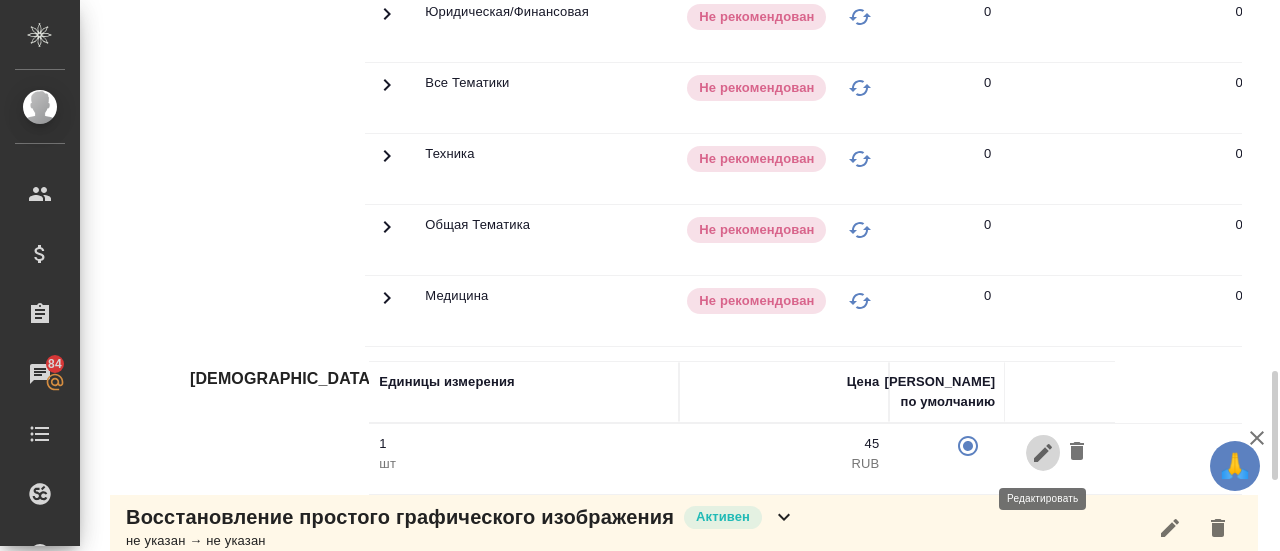 click 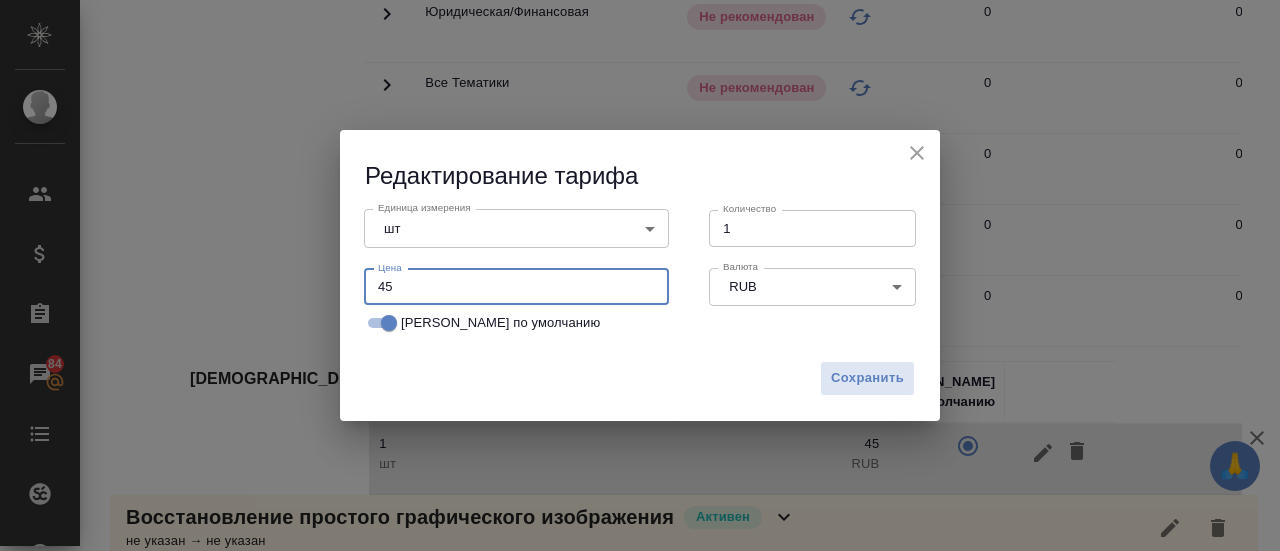 drag, startPoint x: 406, startPoint y: 289, endPoint x: 312, endPoint y: 292, distance: 94.04786 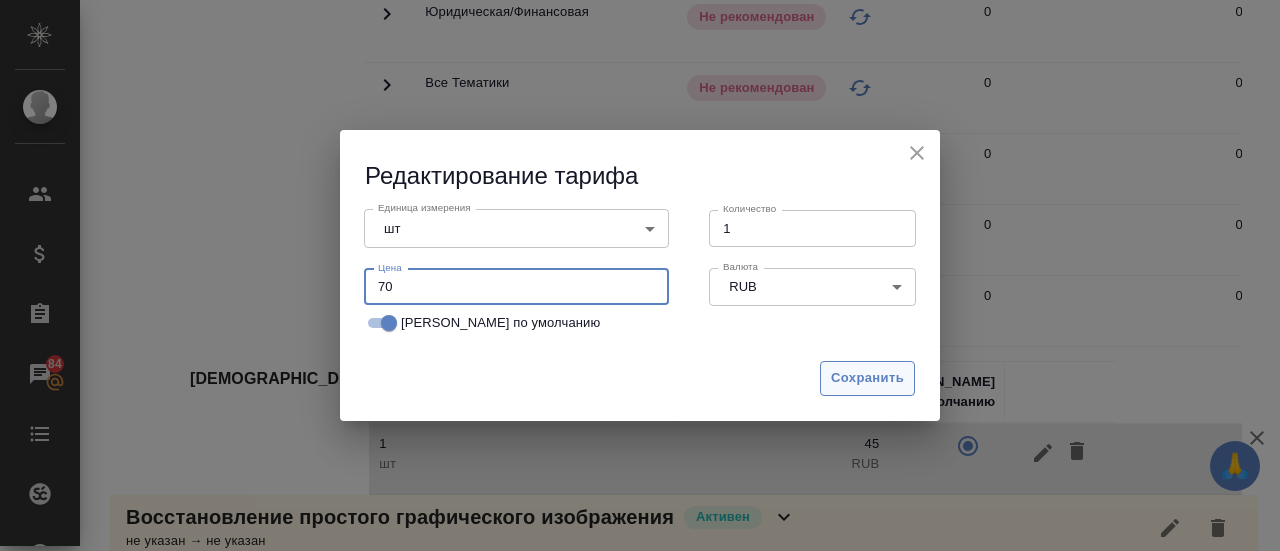 type on "70" 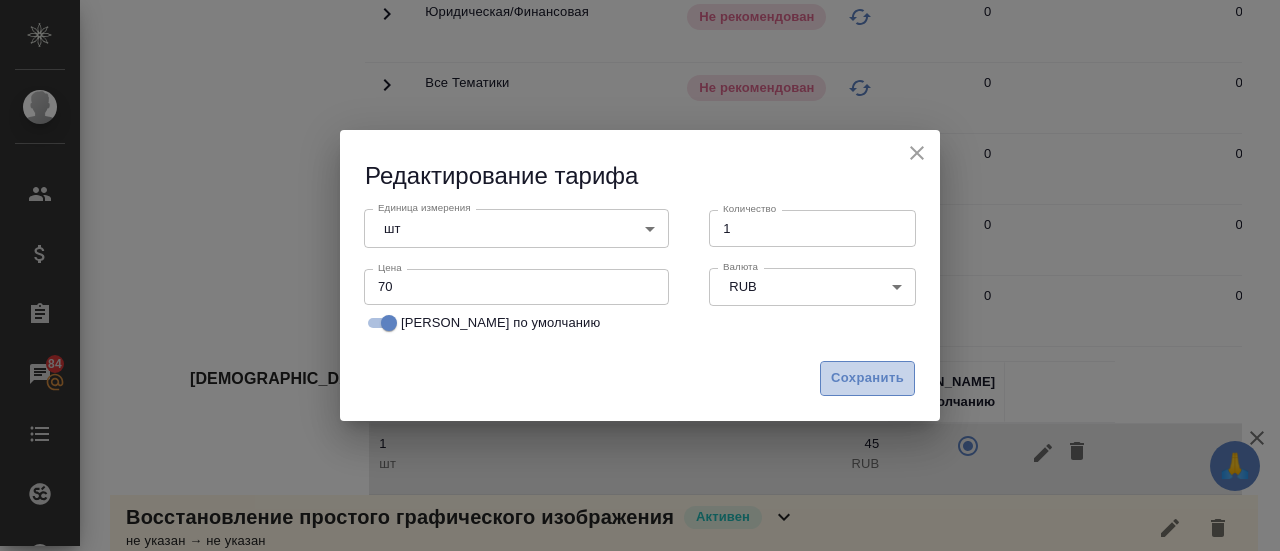 click on "Сохранить" at bounding box center (867, 378) 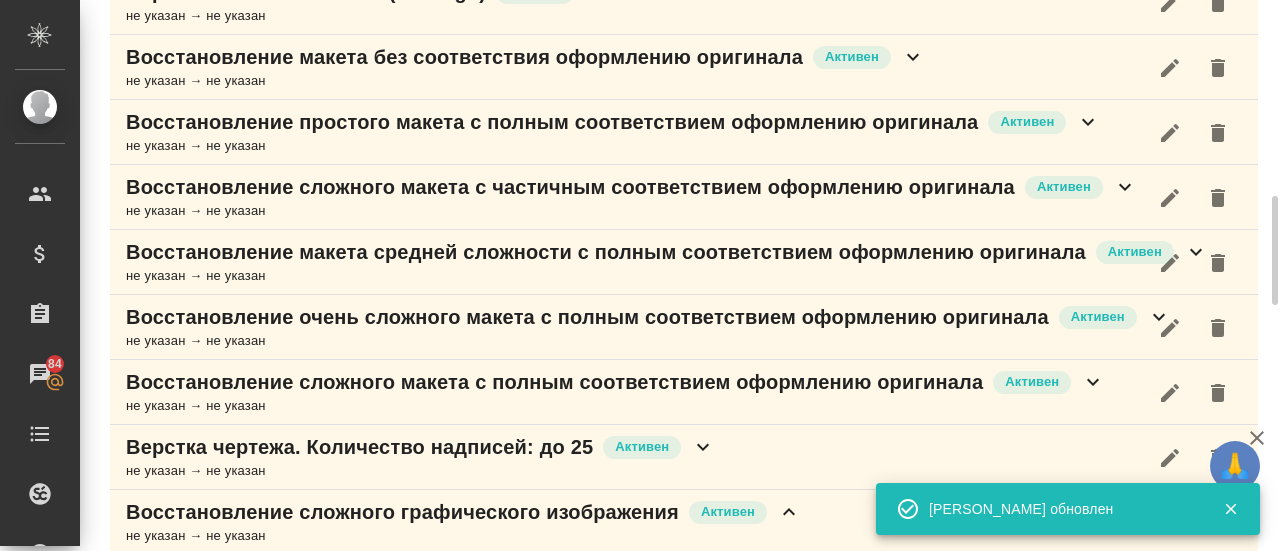 scroll, scrollTop: 991, scrollLeft: 0, axis: vertical 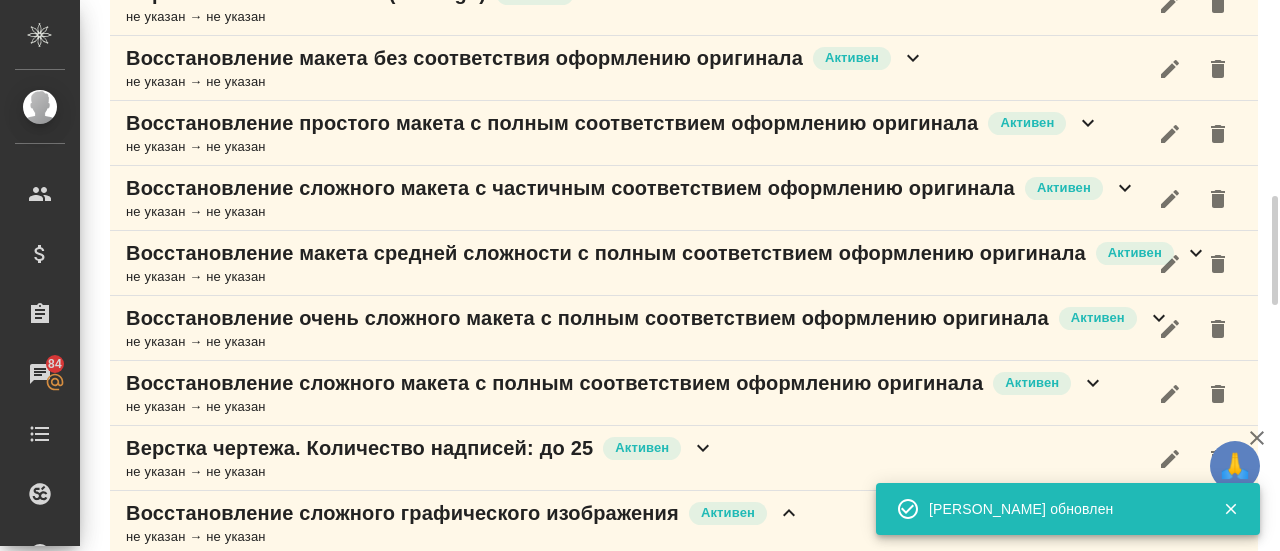 drag, startPoint x: 611, startPoint y: 372, endPoint x: 448, endPoint y: 518, distance: 218.82642 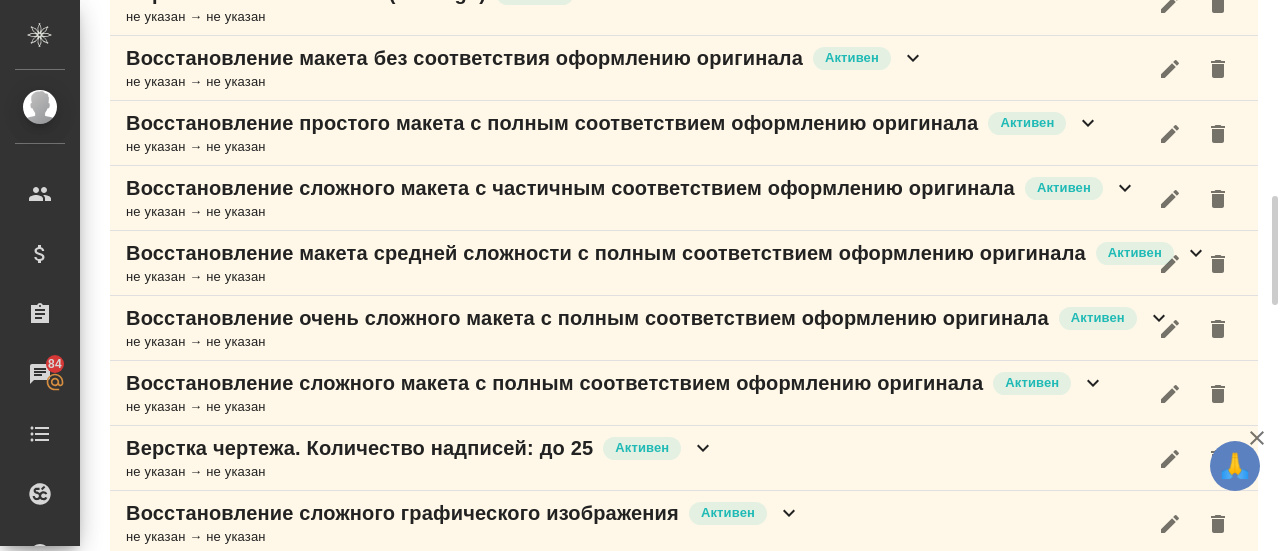 click on "Верстка чертежа. Количество надписей: до 25" at bounding box center (359, 448) 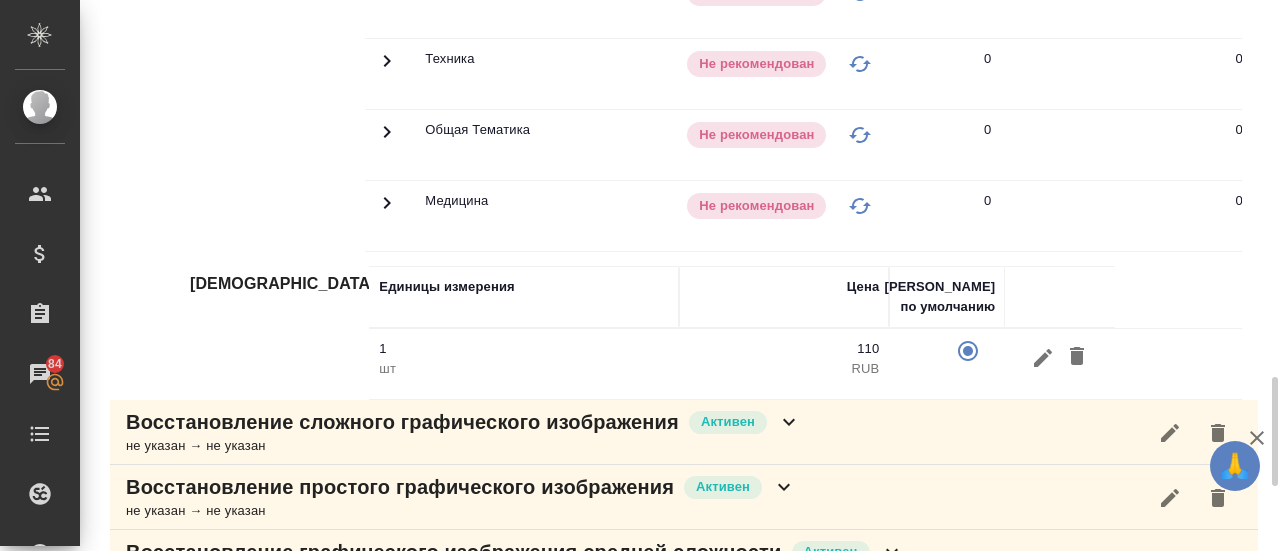scroll, scrollTop: 1911, scrollLeft: 0, axis: vertical 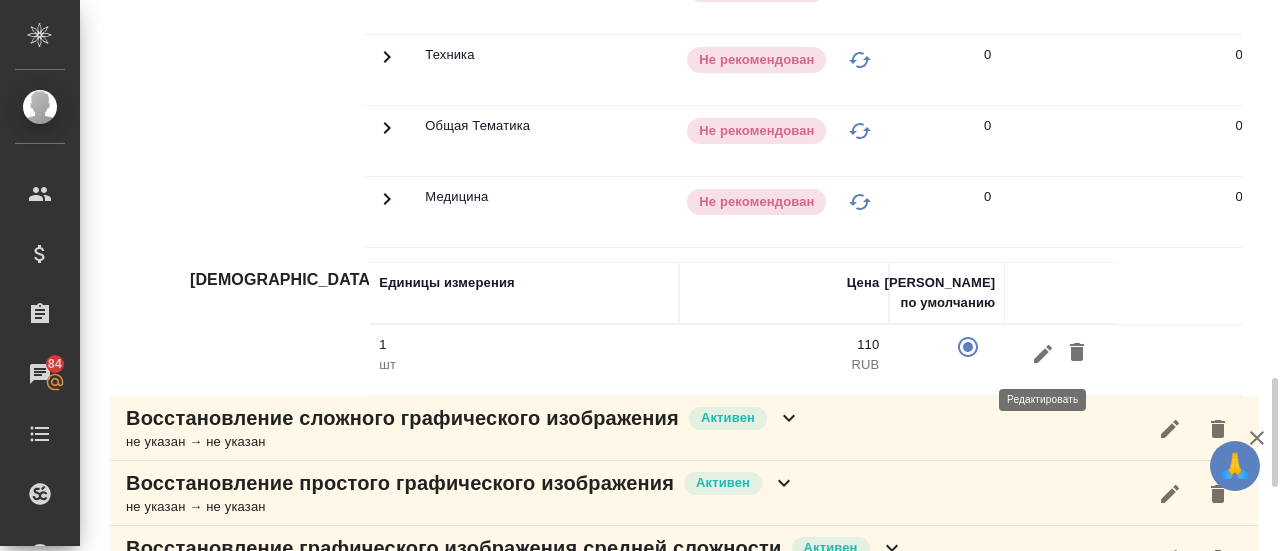 click 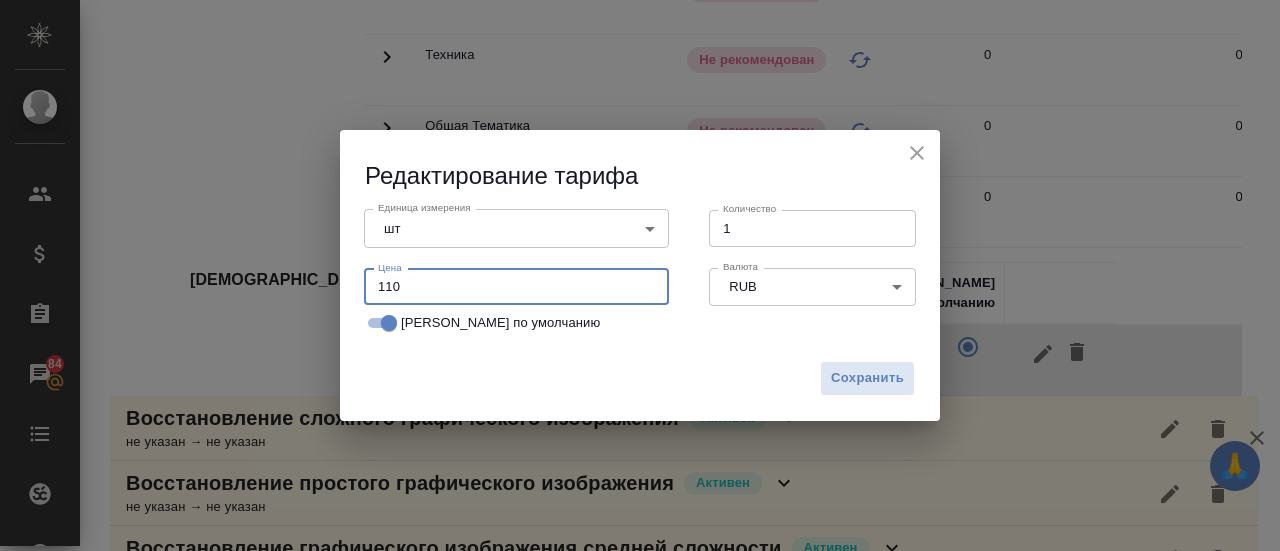 drag, startPoint x: 434, startPoint y: 277, endPoint x: 313, endPoint y: 274, distance: 121.037186 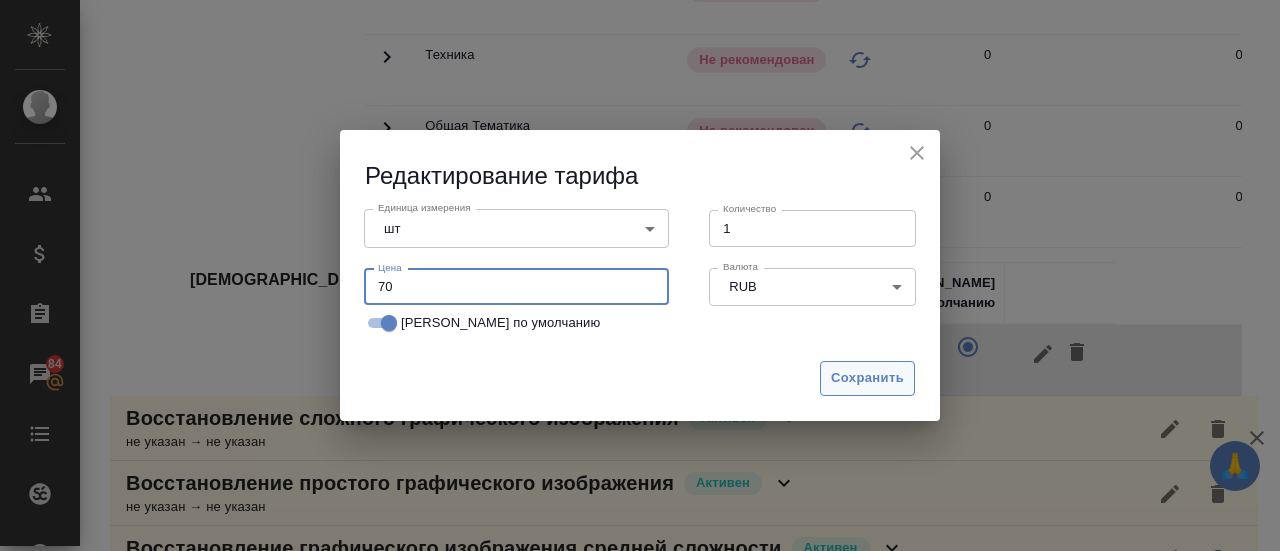 type on "70" 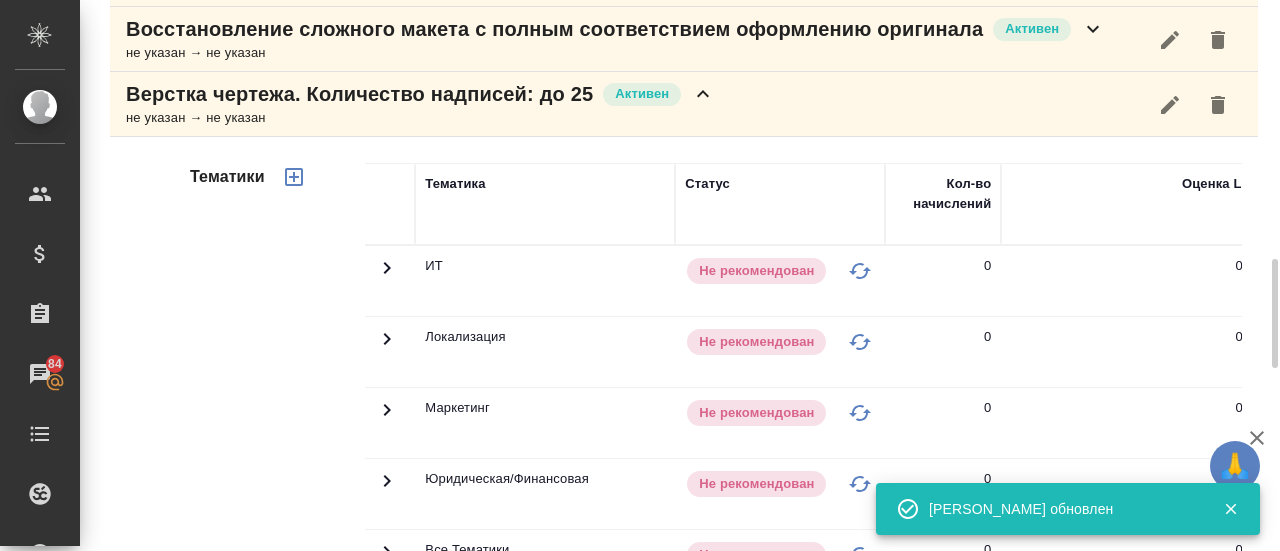 scroll, scrollTop: 1338, scrollLeft: 0, axis: vertical 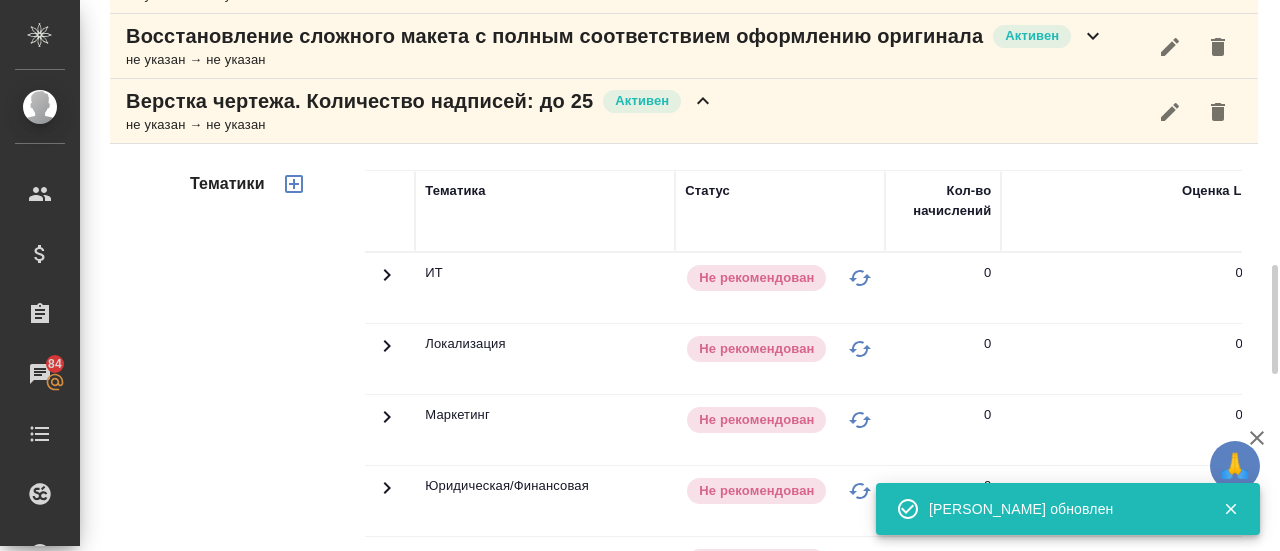 click on "Верстка чертежа. Количество надписей: до 25" at bounding box center (359, 101) 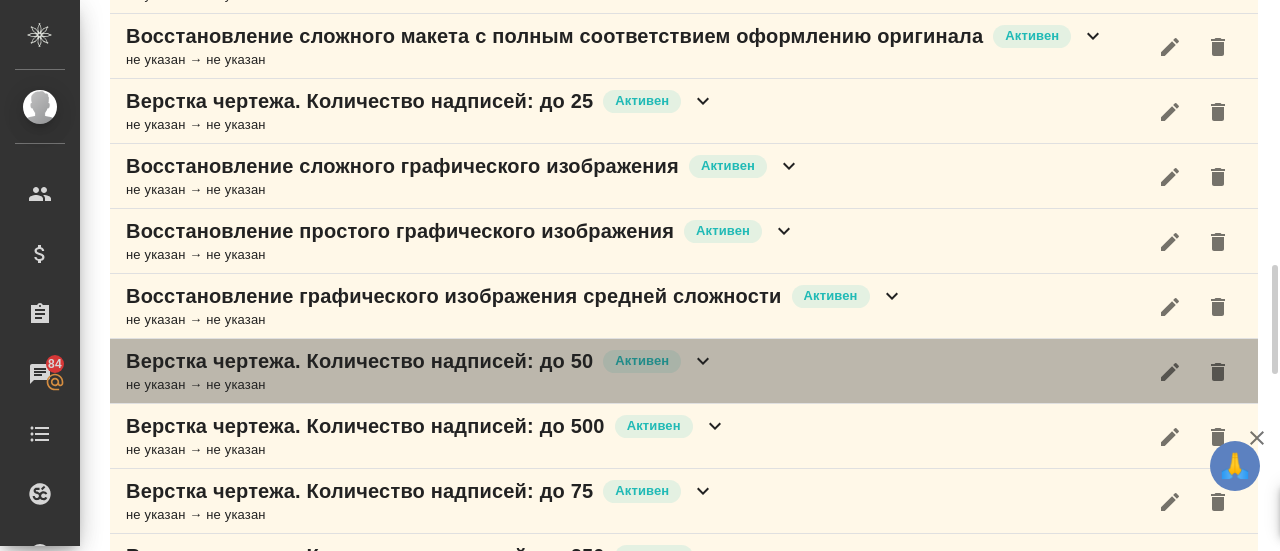 click on "Верстка чертежа. Количество надписей: до 50" at bounding box center (359, 361) 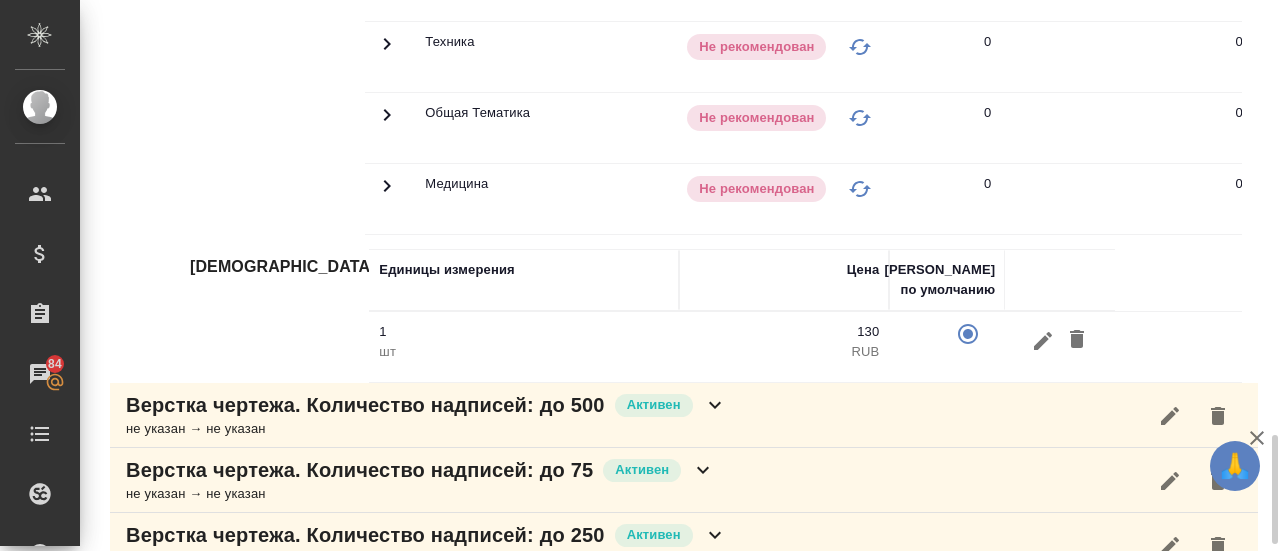 scroll, scrollTop: 2186, scrollLeft: 0, axis: vertical 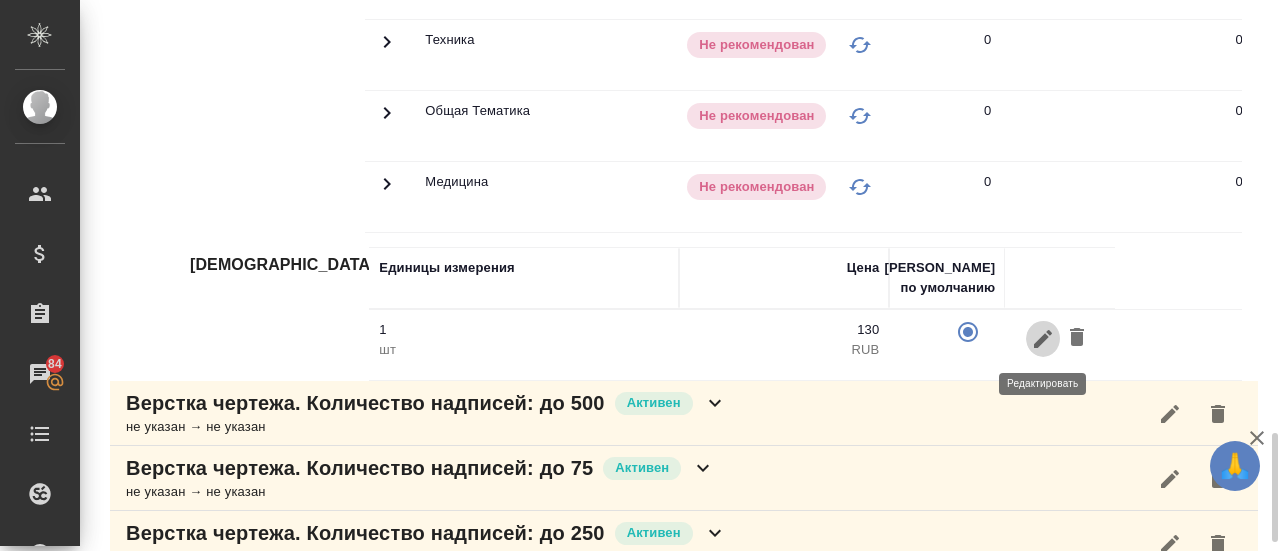 click 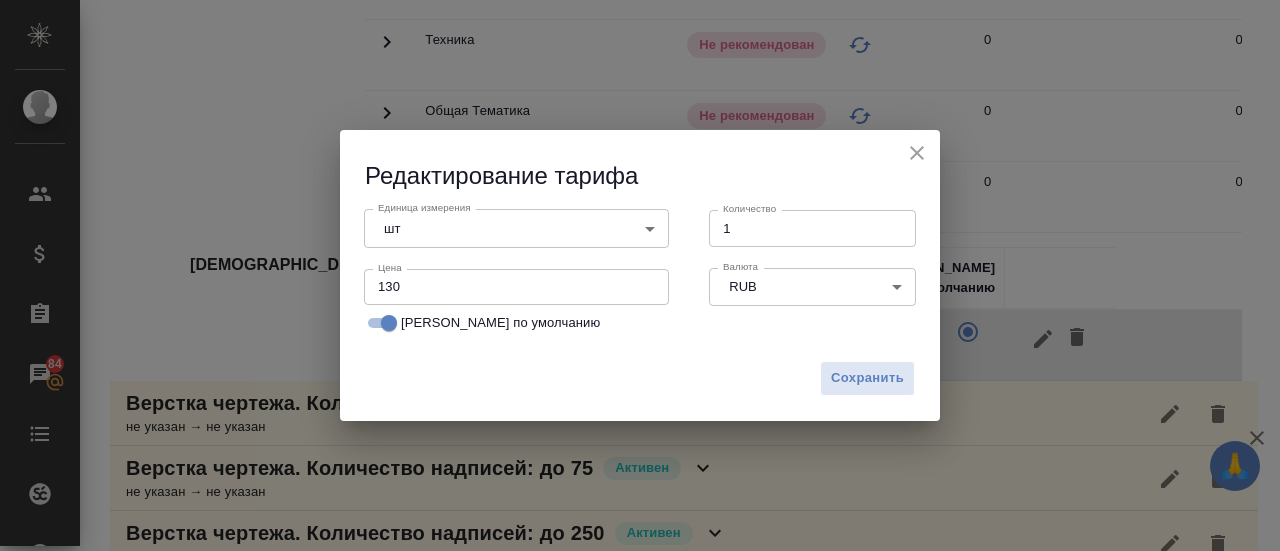 click on "130" at bounding box center (516, 287) 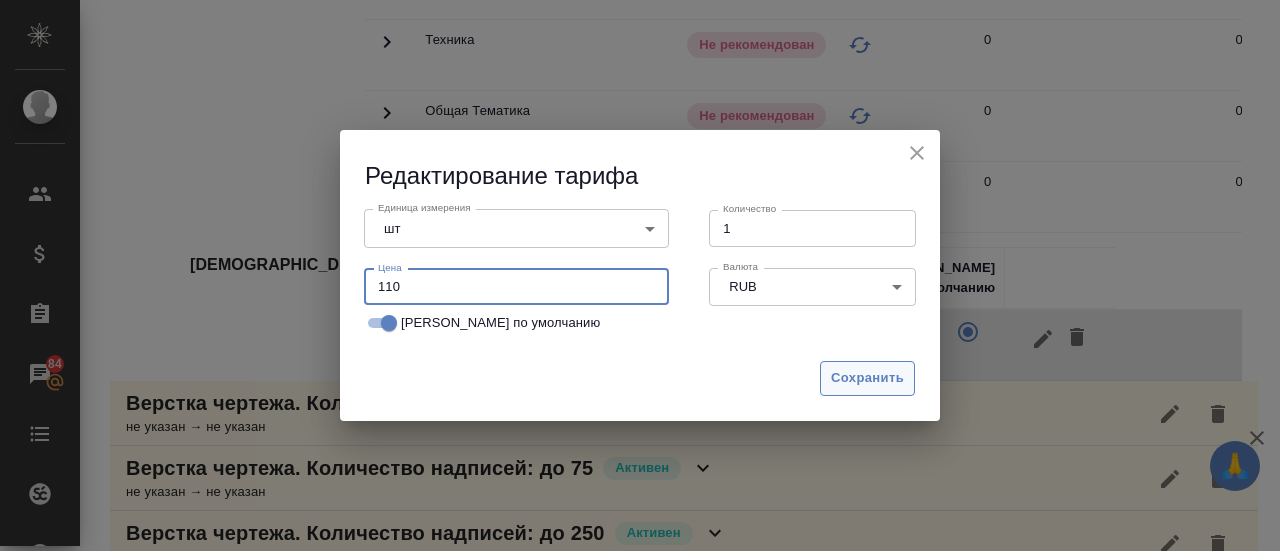 type on "110" 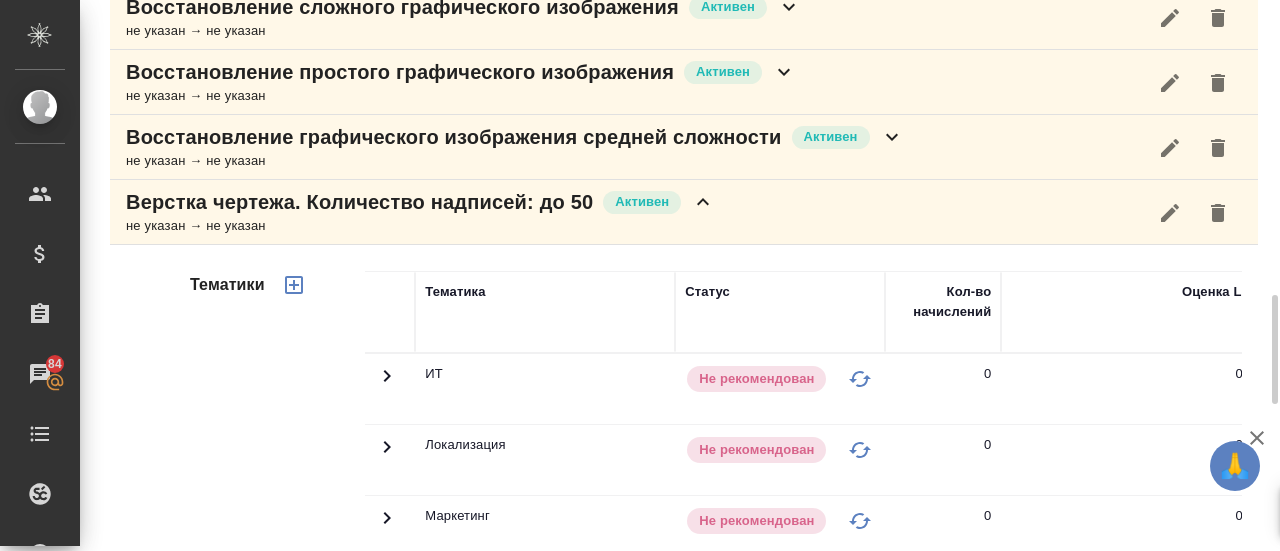 scroll, scrollTop: 1496, scrollLeft: 0, axis: vertical 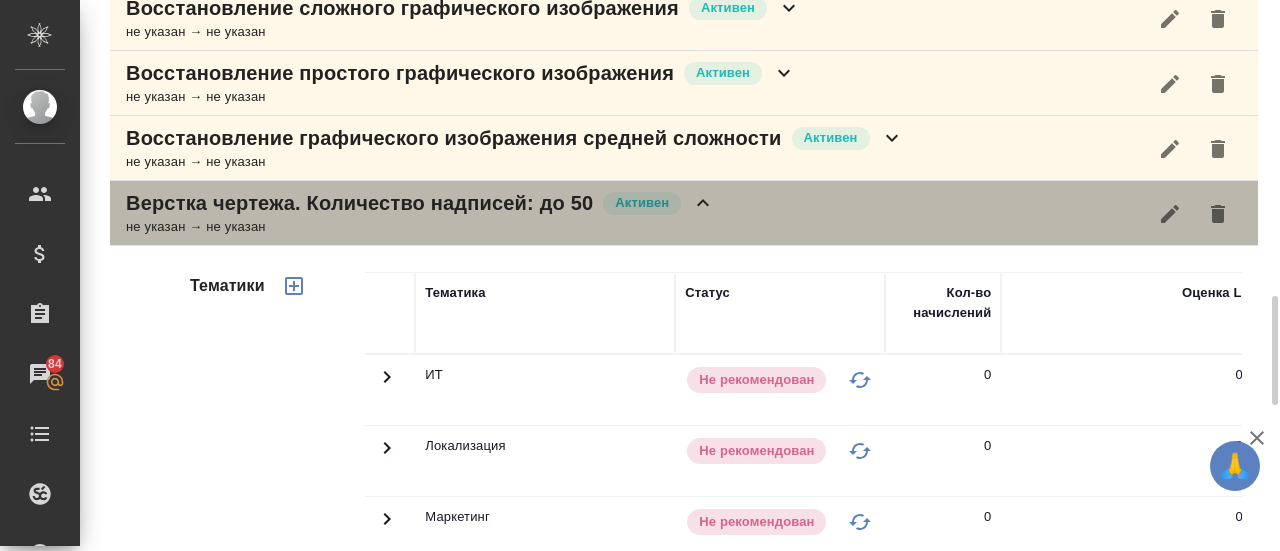 click on "не указан → не указан" at bounding box center (420, 227) 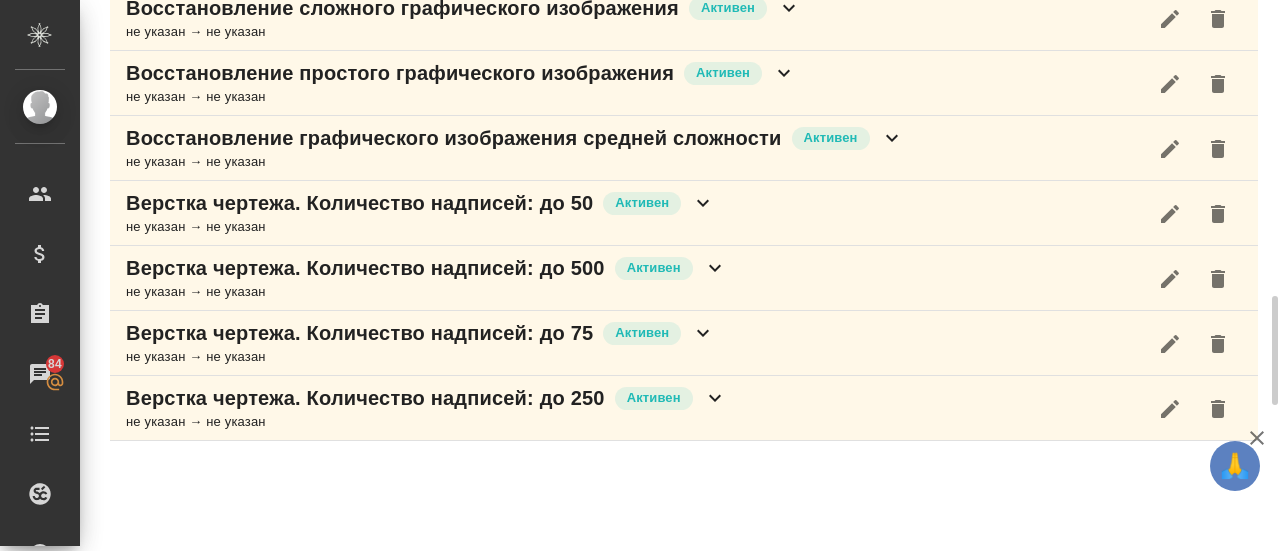 scroll, scrollTop: 1496, scrollLeft: 0, axis: vertical 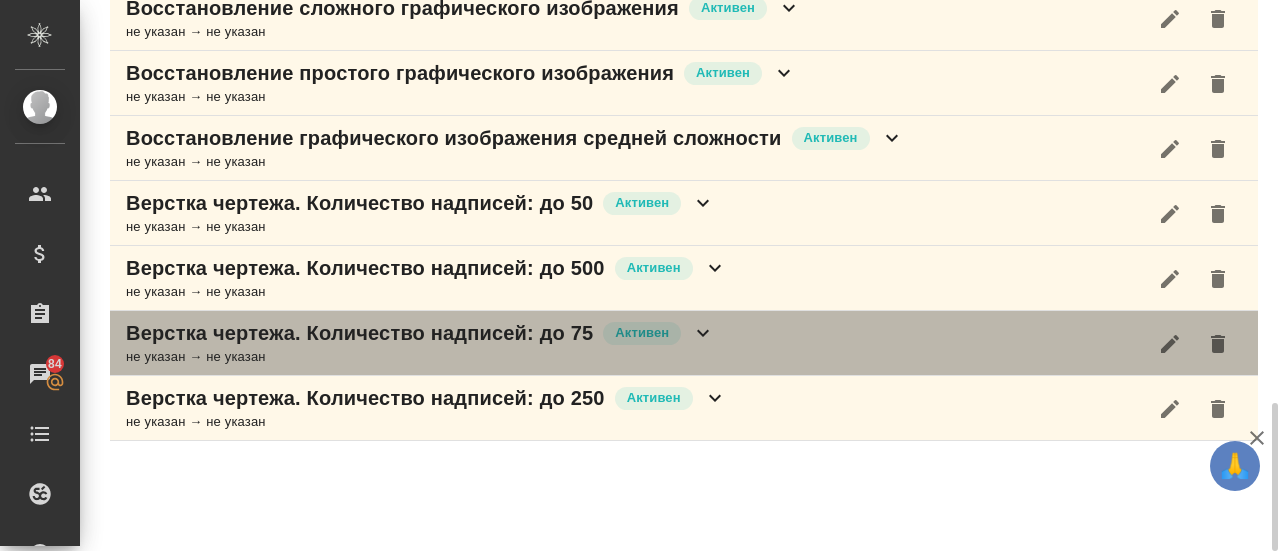 click on "Верстка чертежа. Количество надписей: до 75" at bounding box center (359, 333) 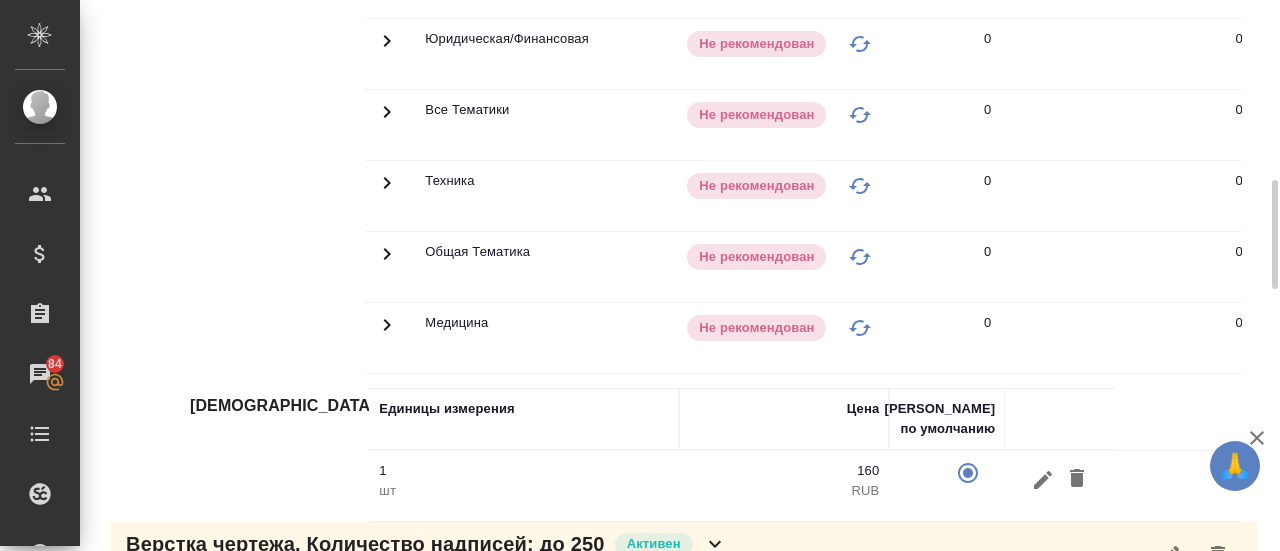 scroll, scrollTop: 2230, scrollLeft: 0, axis: vertical 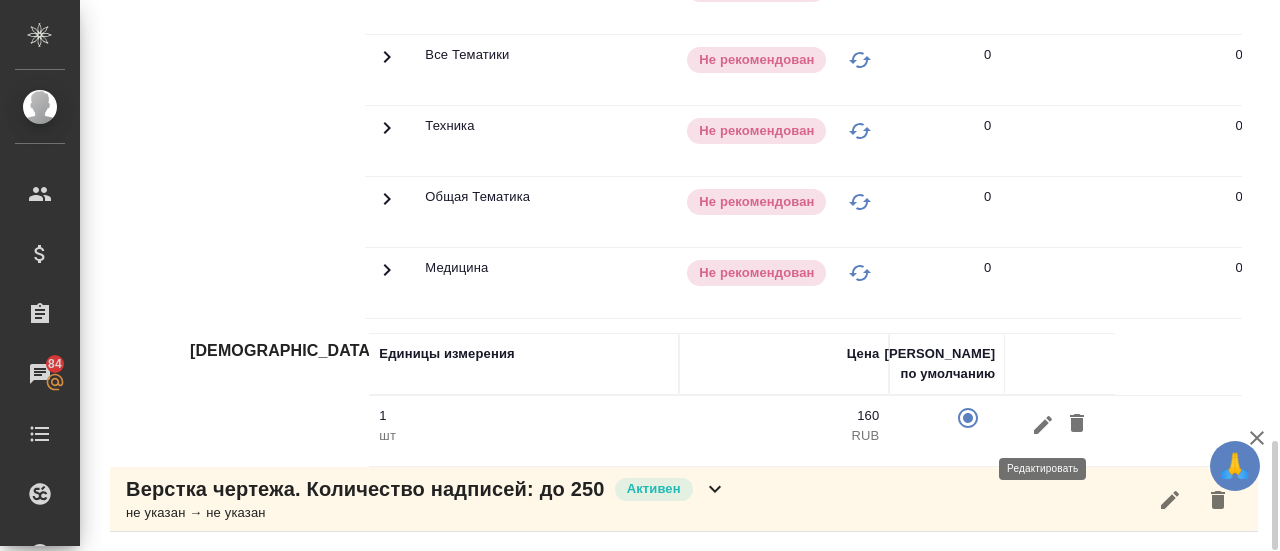 click 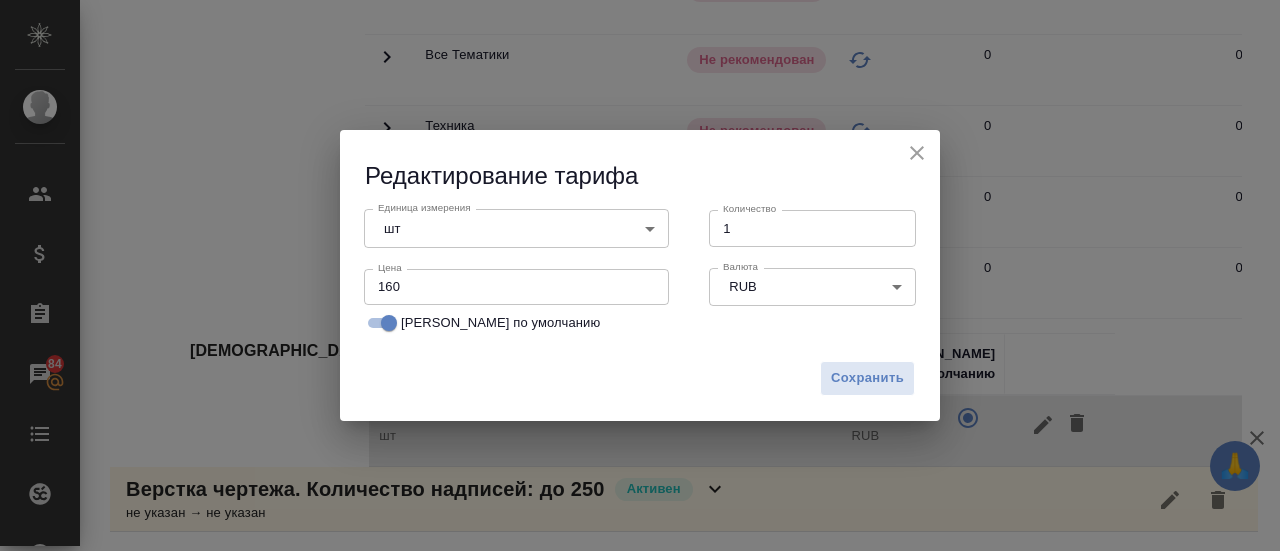 click on "160" at bounding box center (516, 287) 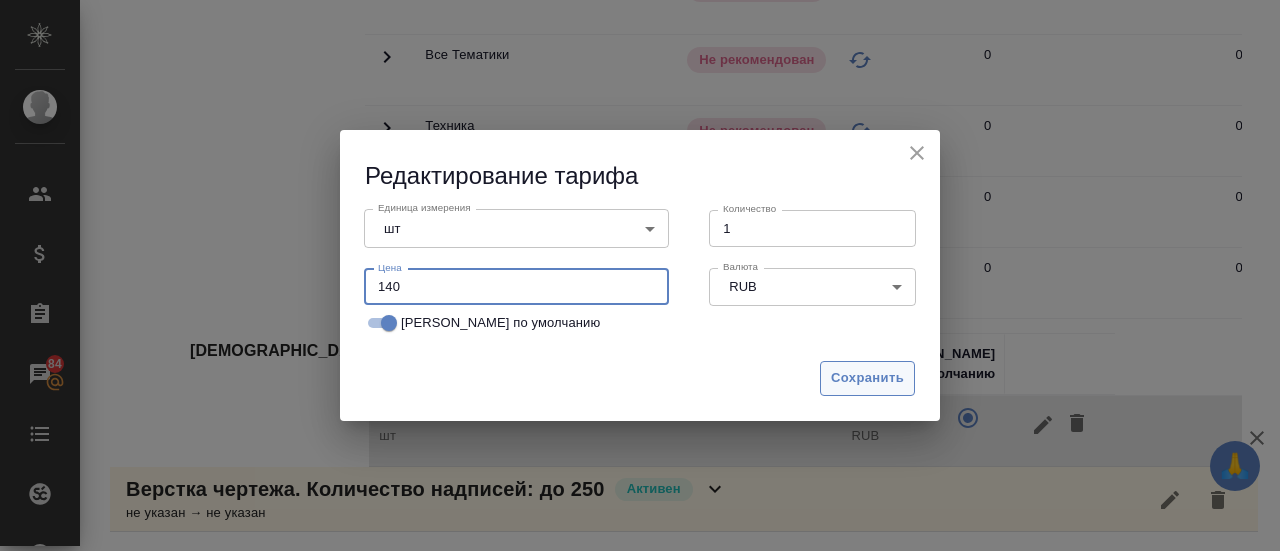 type on "140" 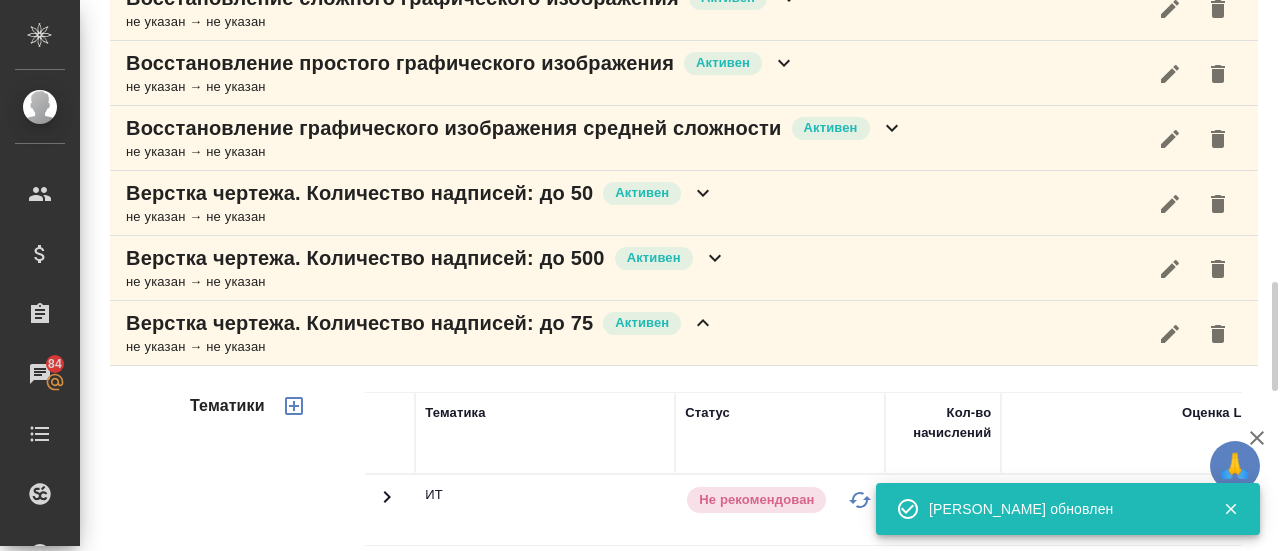 scroll, scrollTop: 1492, scrollLeft: 0, axis: vertical 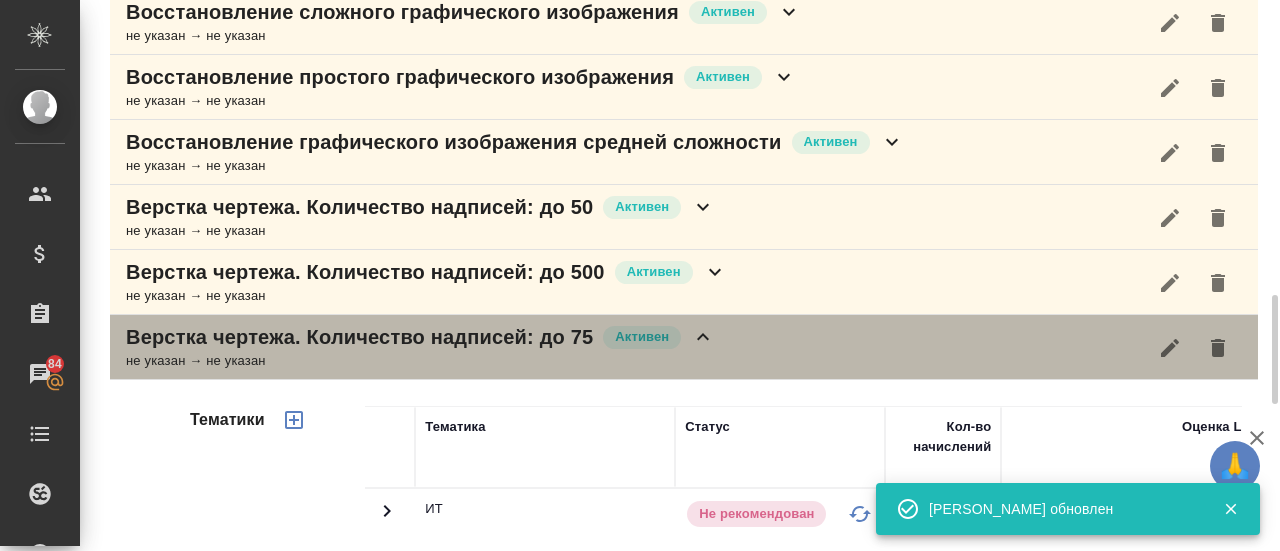 click on "Верстка чертежа. Количество надписей: до 75" at bounding box center (359, 337) 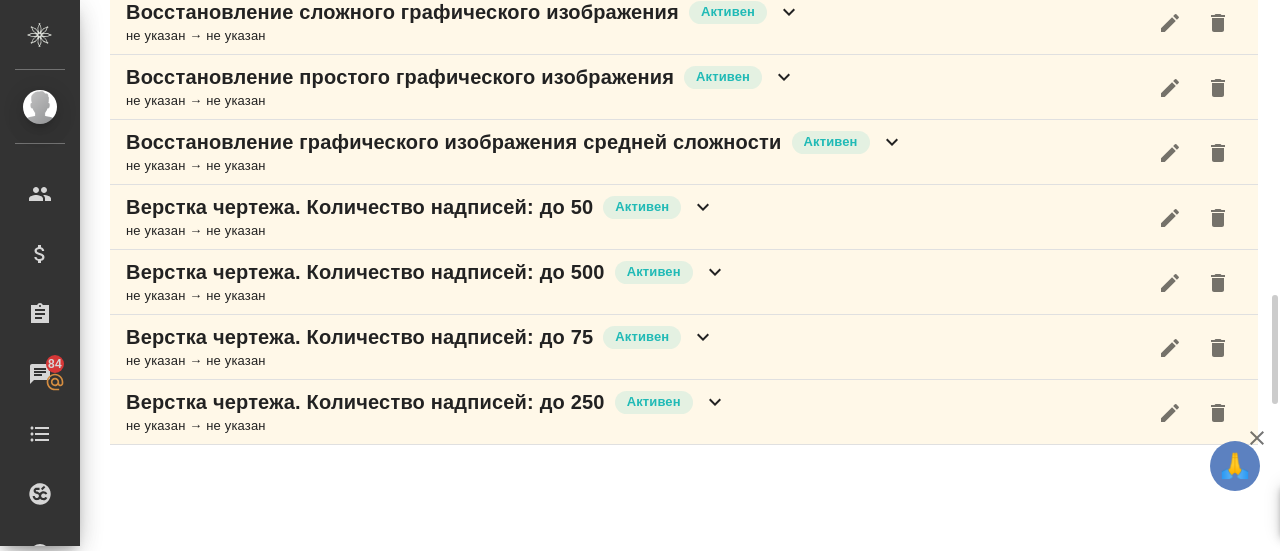 scroll, scrollTop: 1492, scrollLeft: 0, axis: vertical 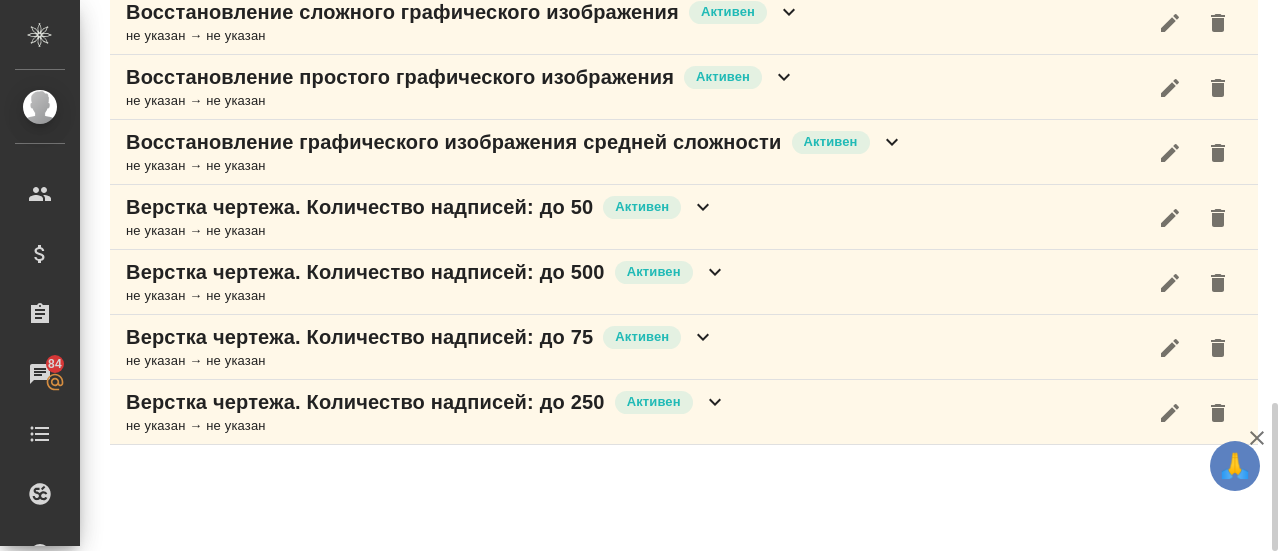 click on "Верстка чертежа. Количество надписей: до 250" at bounding box center [365, 402] 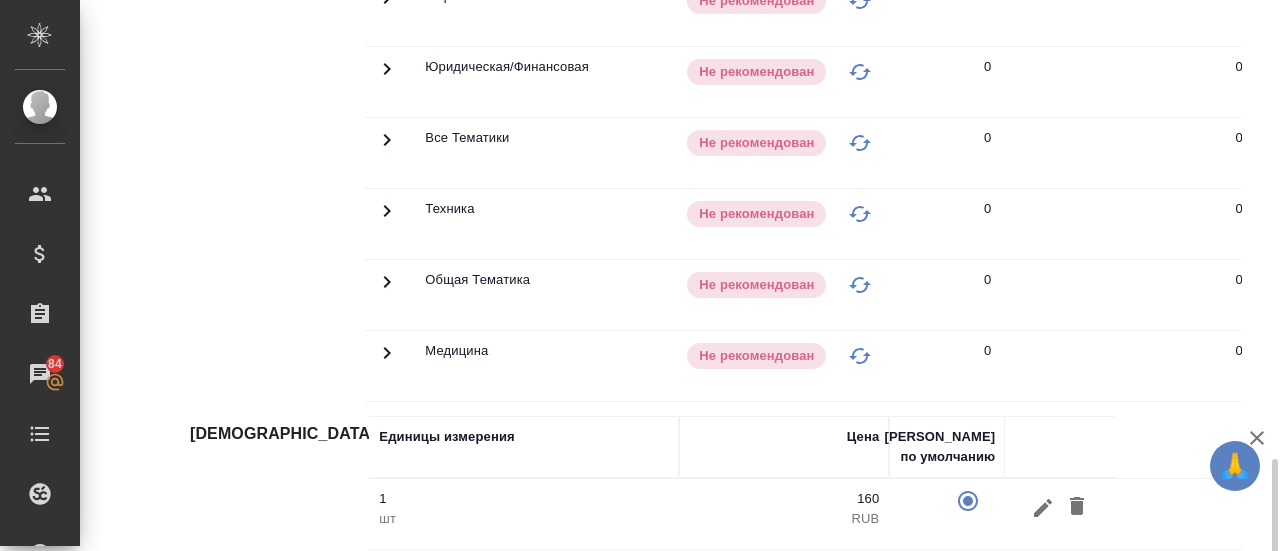 scroll, scrollTop: 2230, scrollLeft: 0, axis: vertical 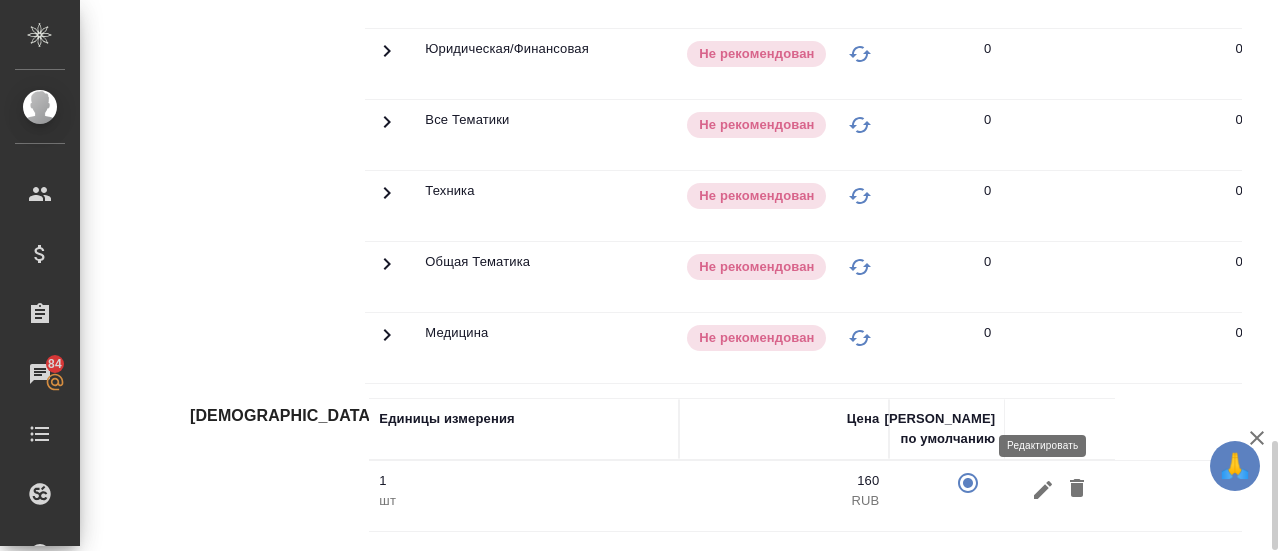 click 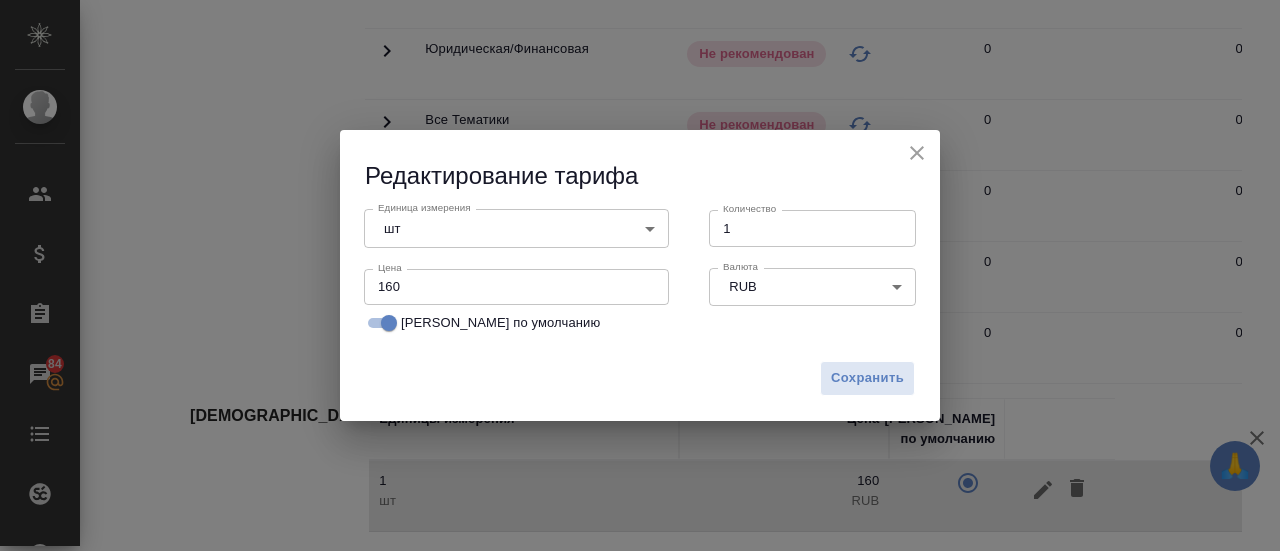 click on "160" at bounding box center [516, 287] 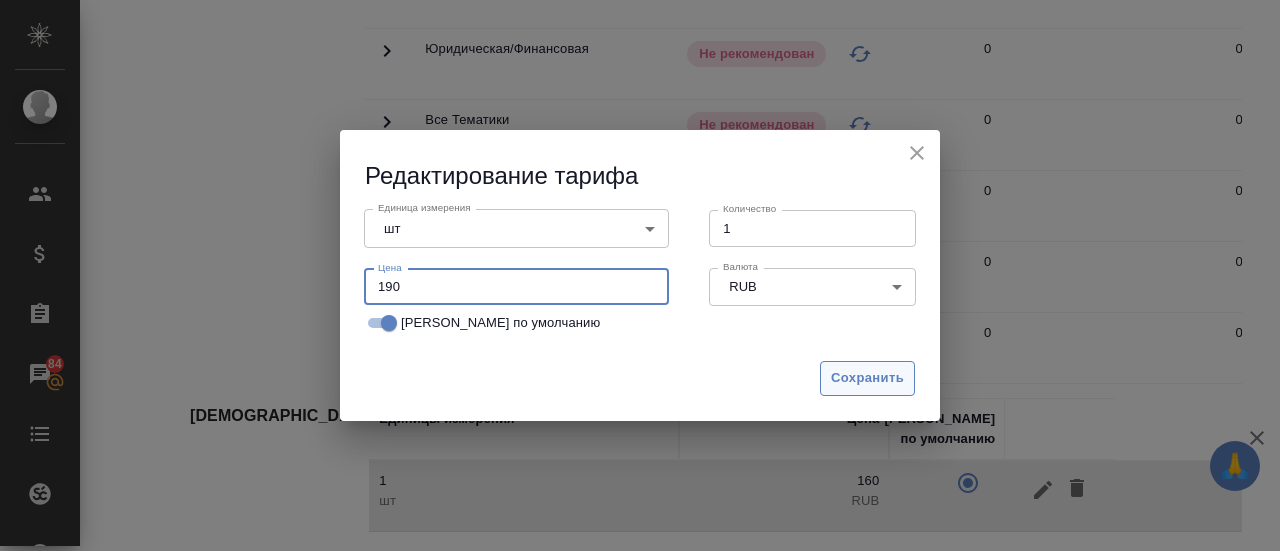 type on "190" 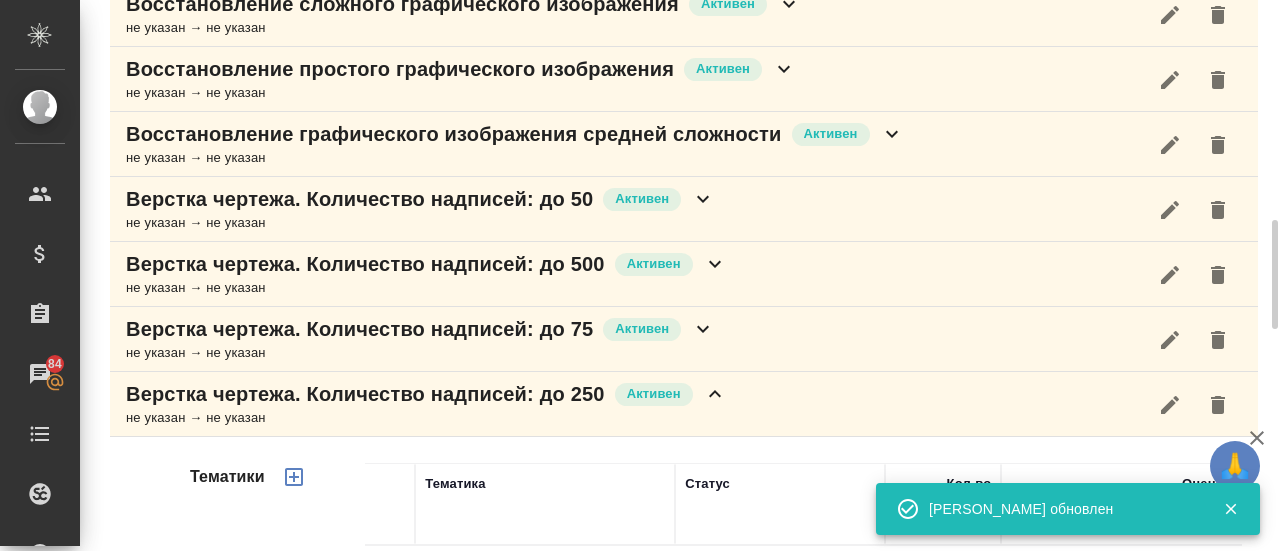 scroll, scrollTop: 1436, scrollLeft: 0, axis: vertical 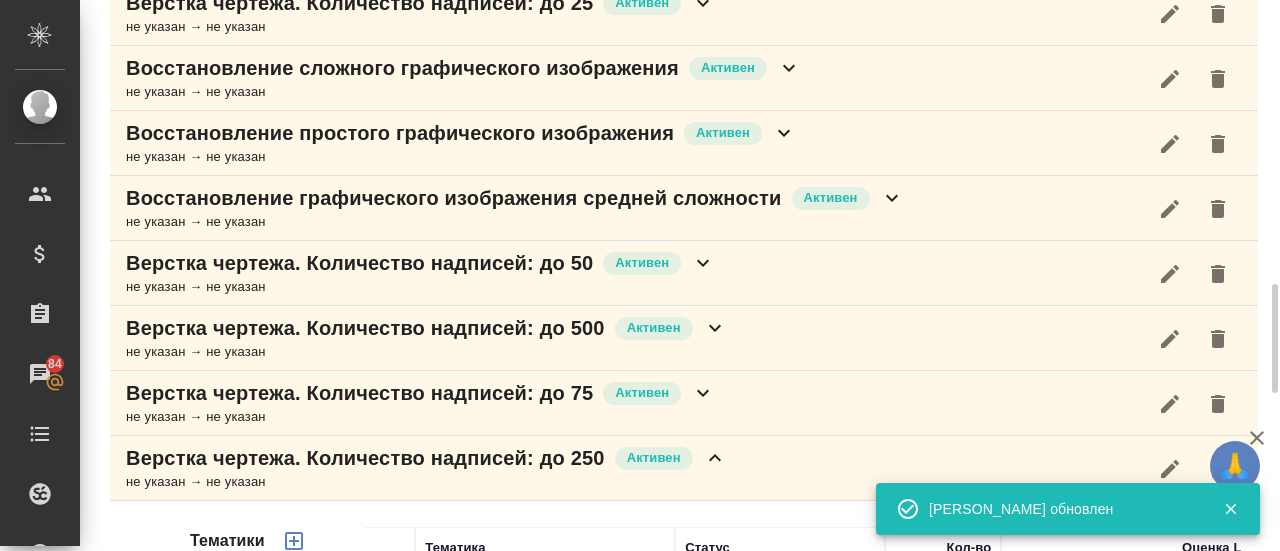click on "не указан → не указан" at bounding box center (426, 482) 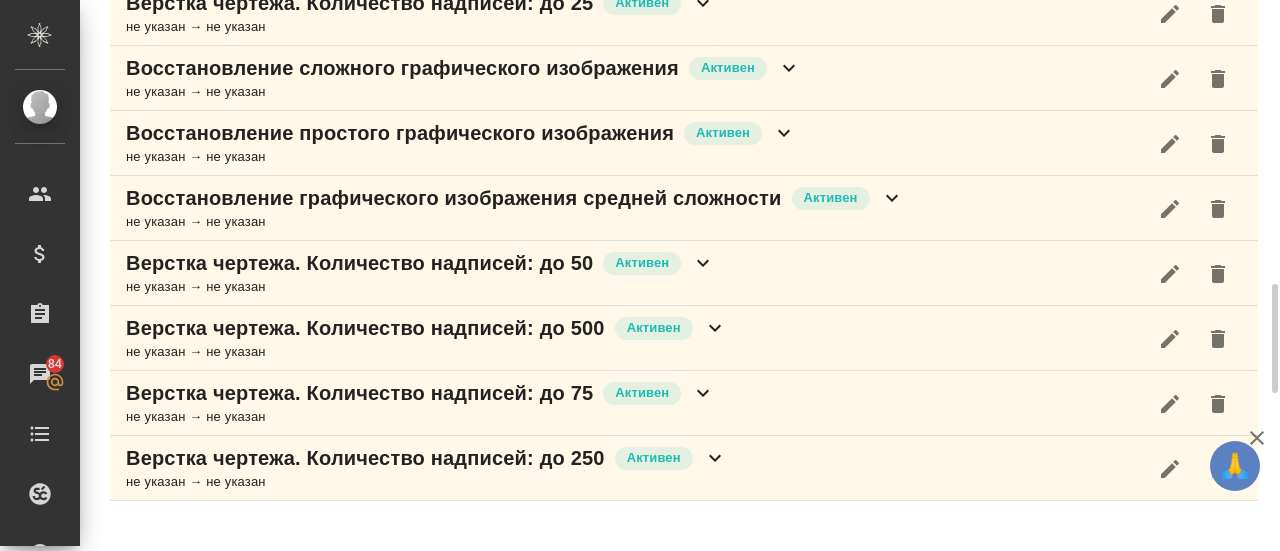 click on "Верстка чертежа. Количество надписей: до 500" at bounding box center (365, 328) 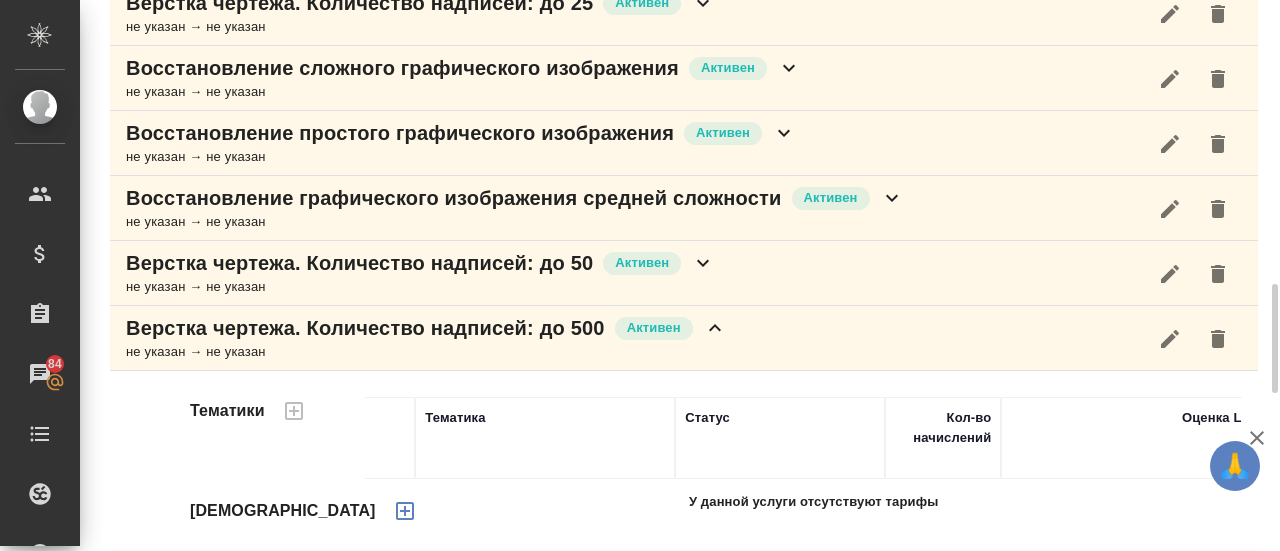 click on "Верстка чертежа. Количество надписей: до 500" at bounding box center [365, 328] 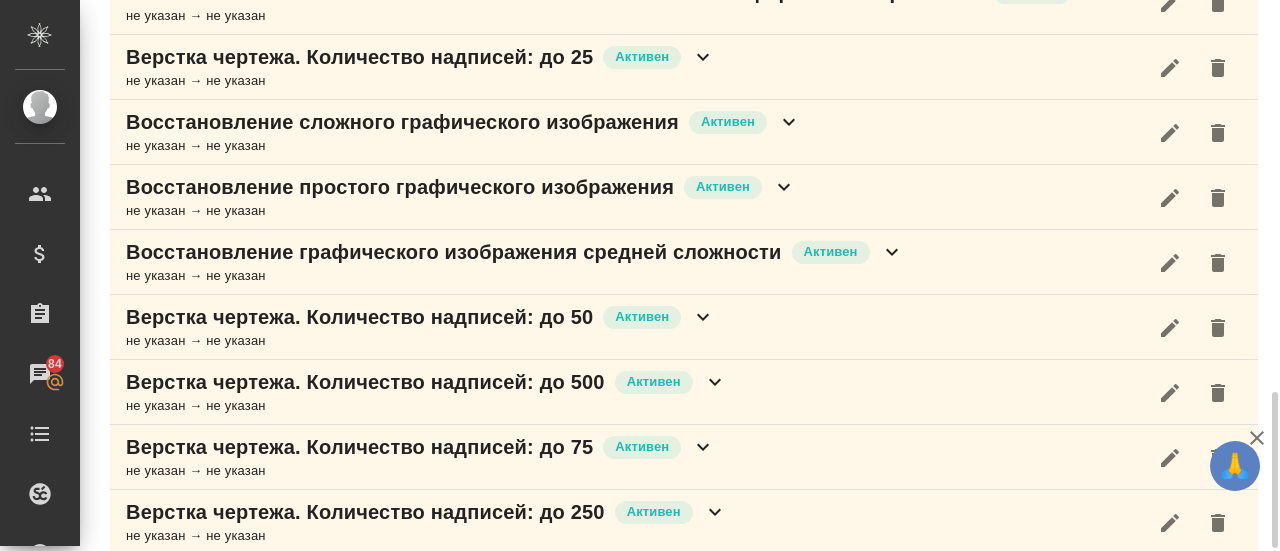 scroll, scrollTop: 1381, scrollLeft: 0, axis: vertical 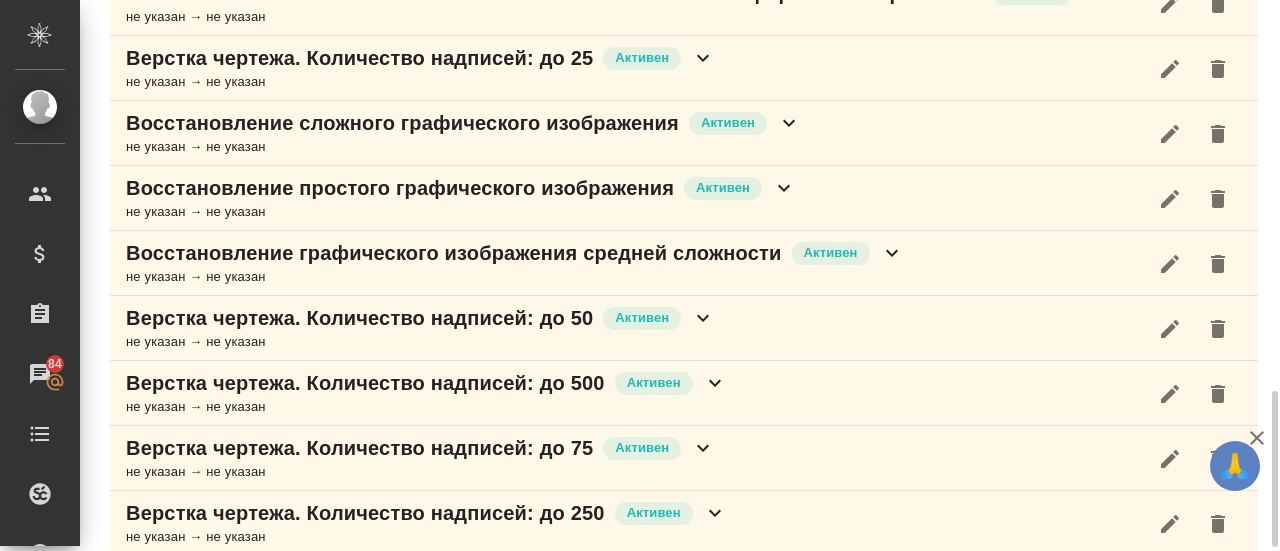click on "Верстка чертежа. Количество надписей: до 500" at bounding box center (365, 383) 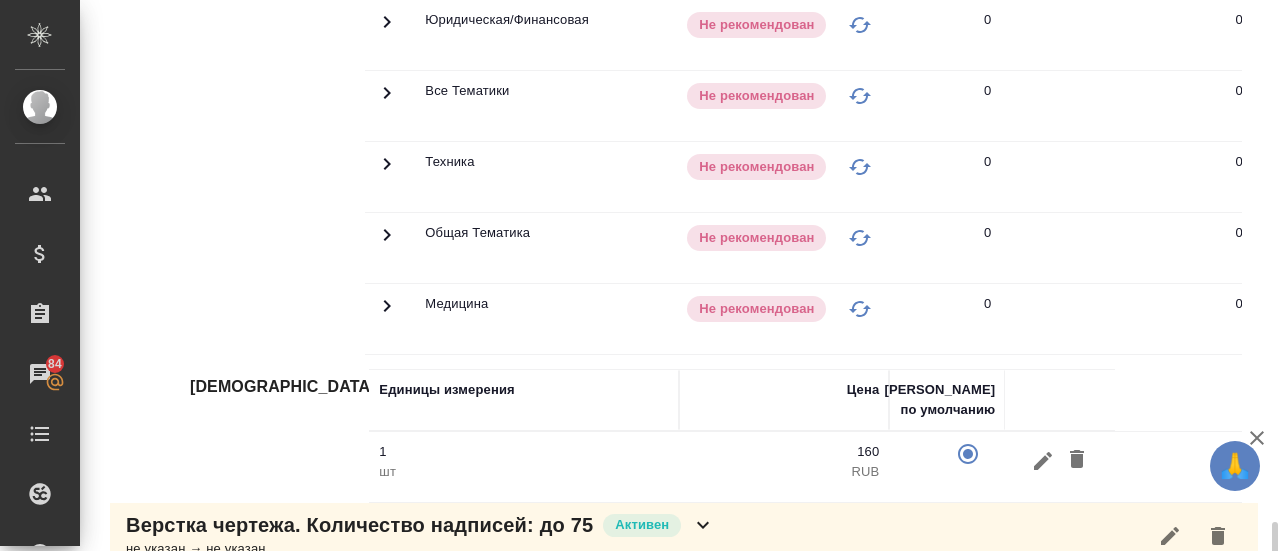 scroll, scrollTop: 2230, scrollLeft: 0, axis: vertical 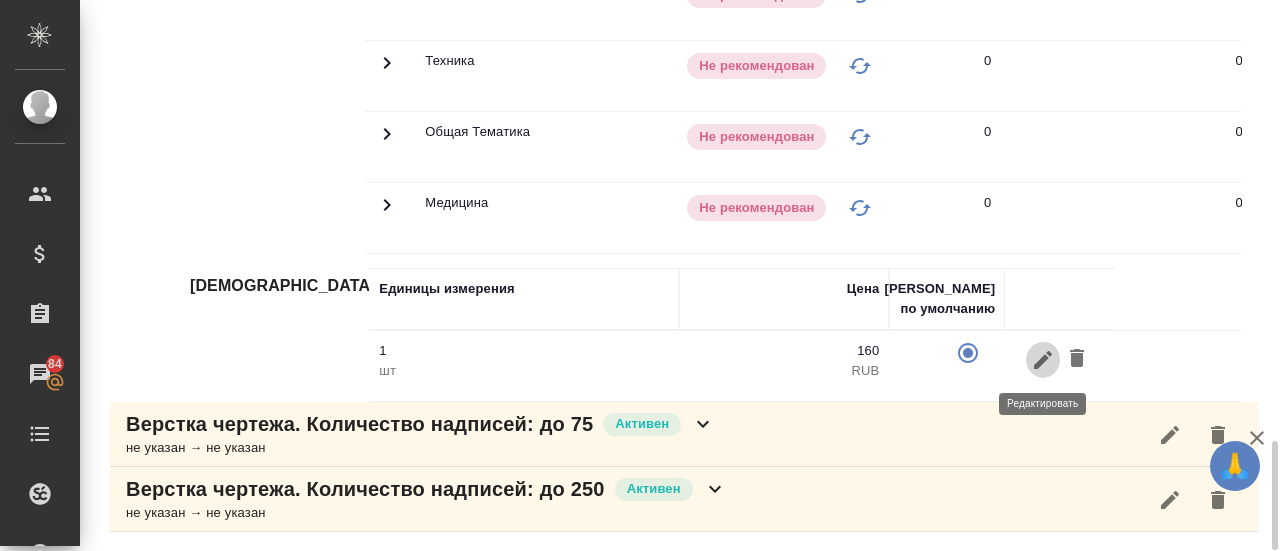 click 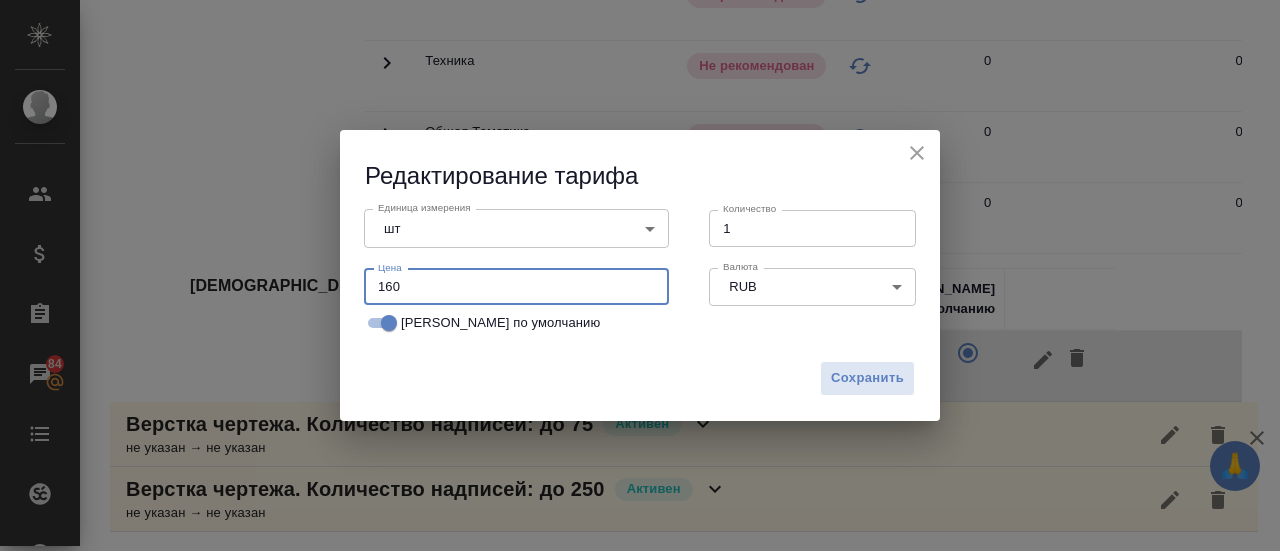 drag, startPoint x: 405, startPoint y: 287, endPoint x: 336, endPoint y: 273, distance: 70.40597 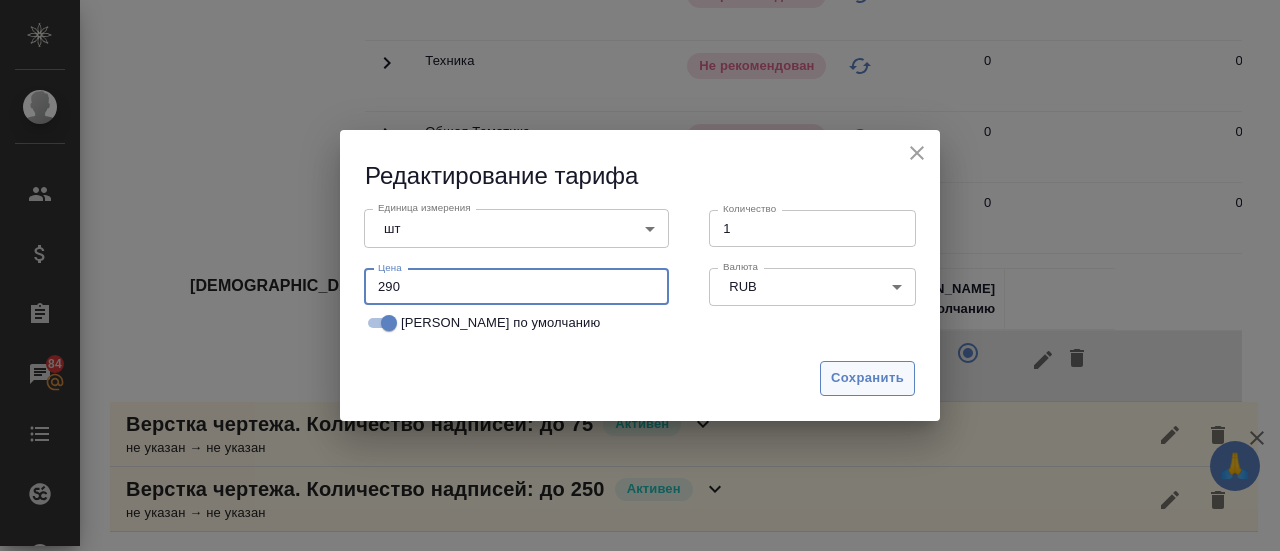 type on "290" 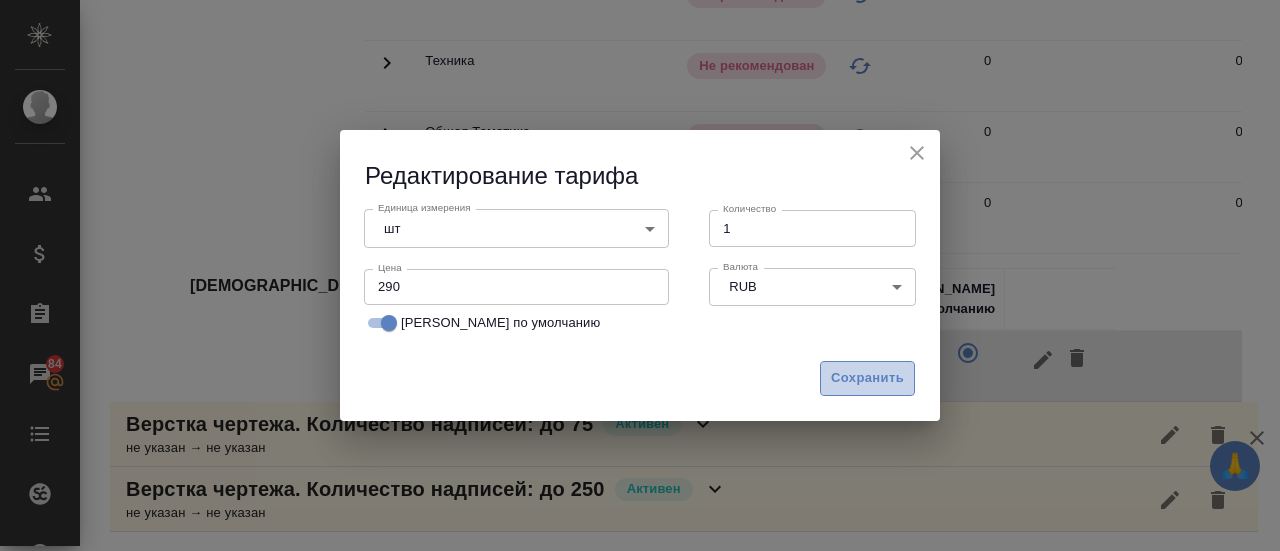 click on "Сохранить" at bounding box center [867, 378] 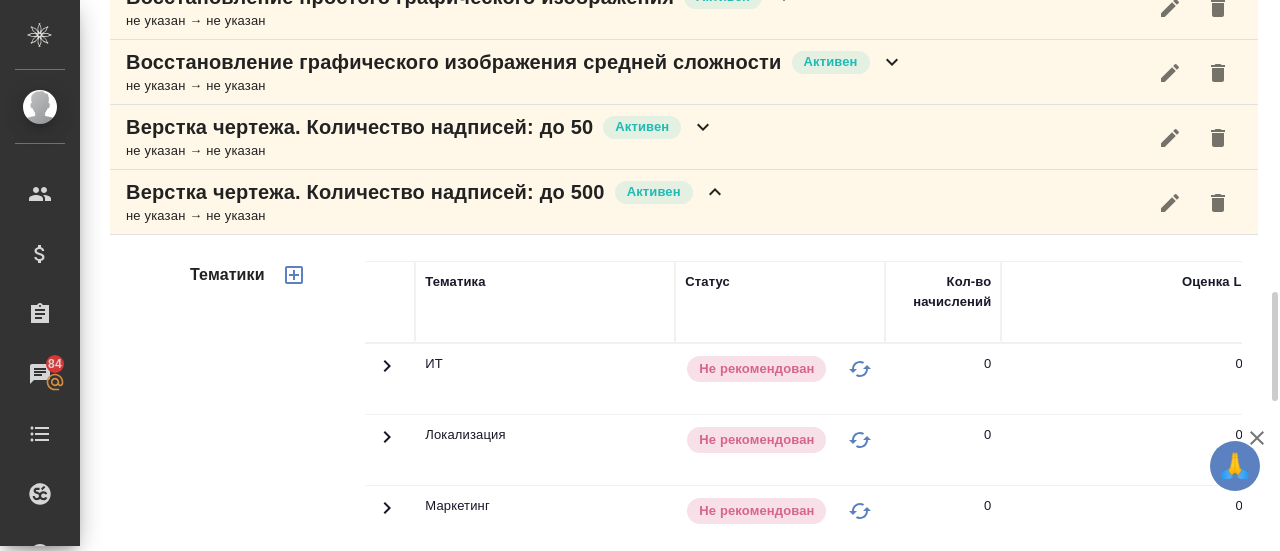 scroll, scrollTop: 1543, scrollLeft: 0, axis: vertical 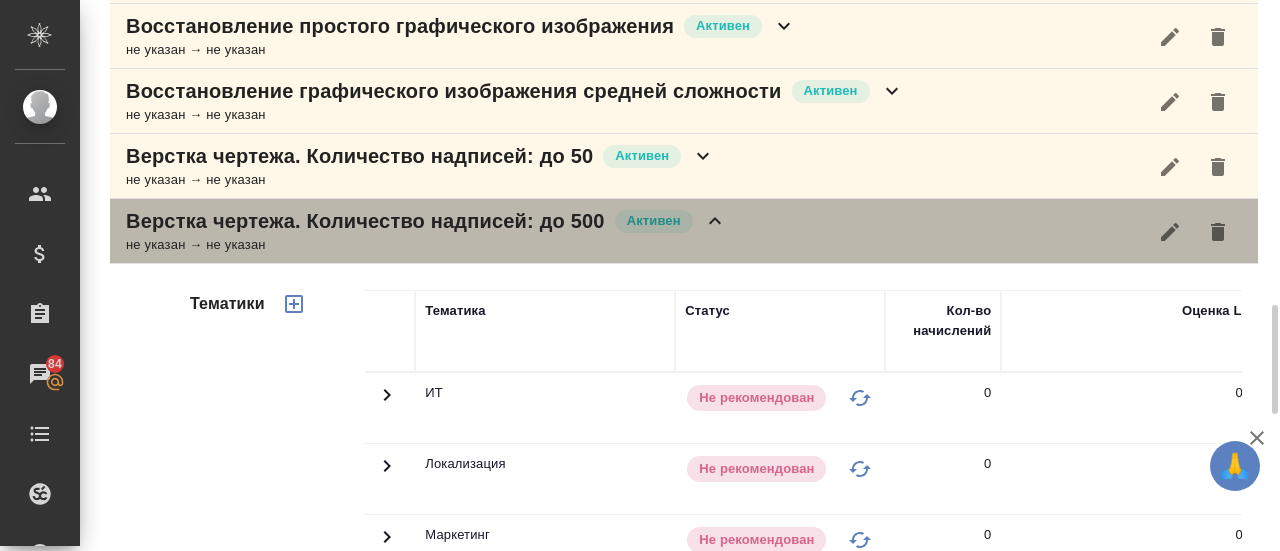 click on "Верстка чертежа. Количество надписей: до 500" at bounding box center (365, 221) 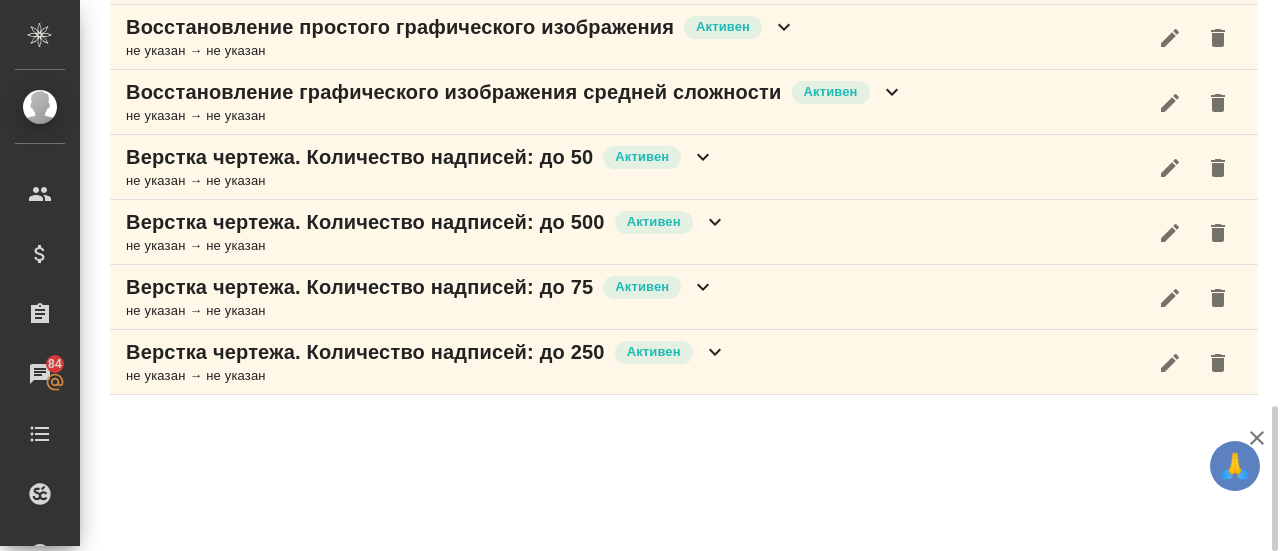 scroll, scrollTop: 1542, scrollLeft: 0, axis: vertical 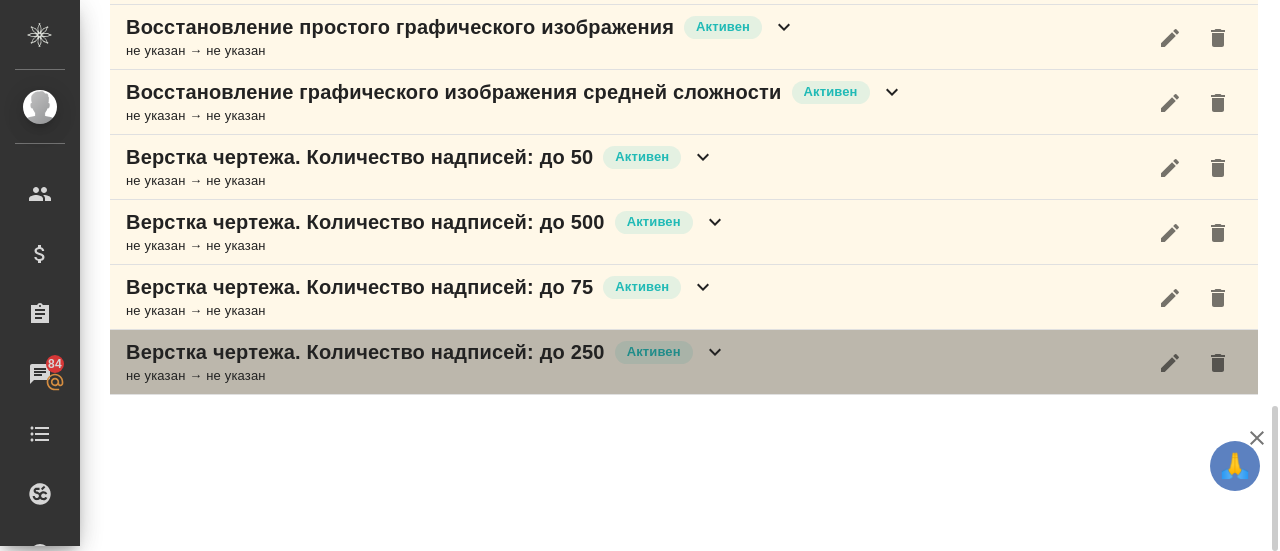 click on "Верстка чертежа. Количество надписей: до 250" at bounding box center (365, 352) 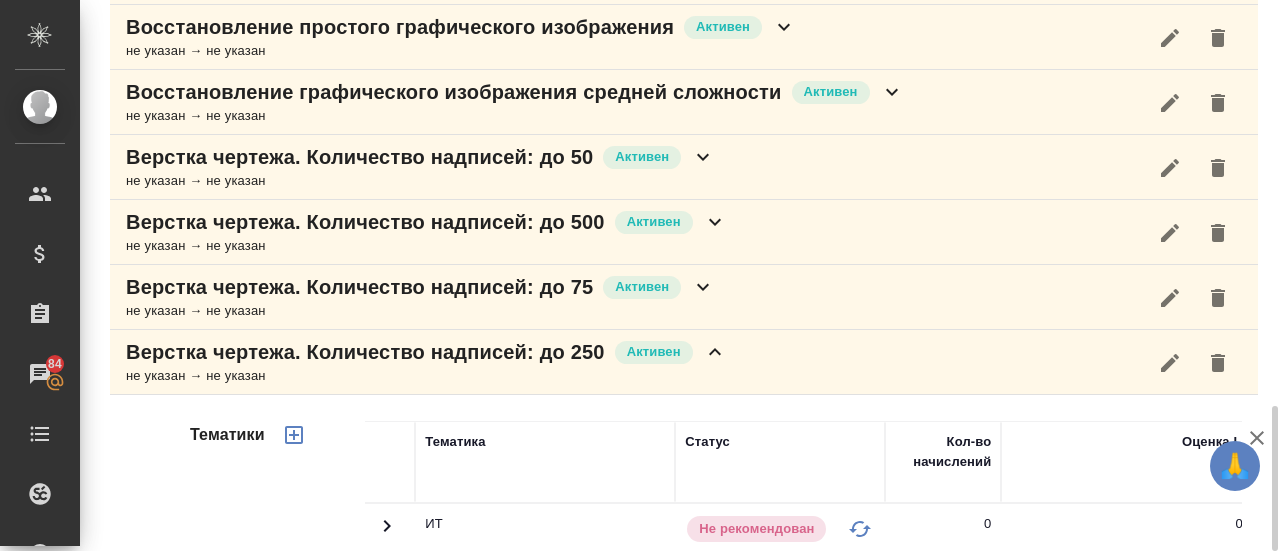 click on "Верстка чертежа. Количество надписей: до 250" at bounding box center (365, 352) 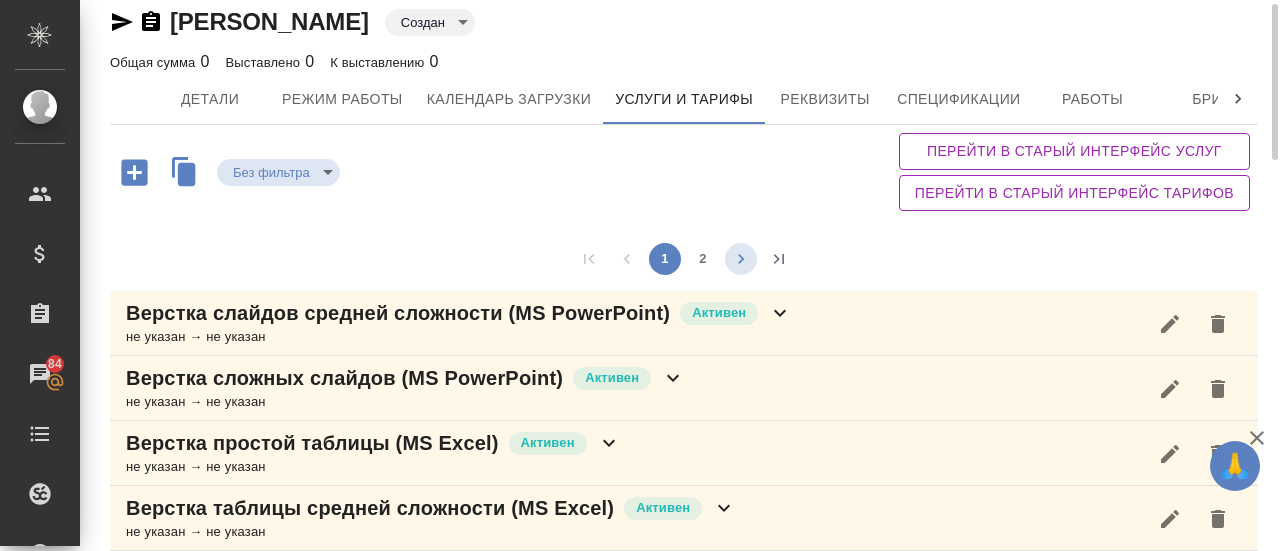 scroll, scrollTop: 20, scrollLeft: 0, axis: vertical 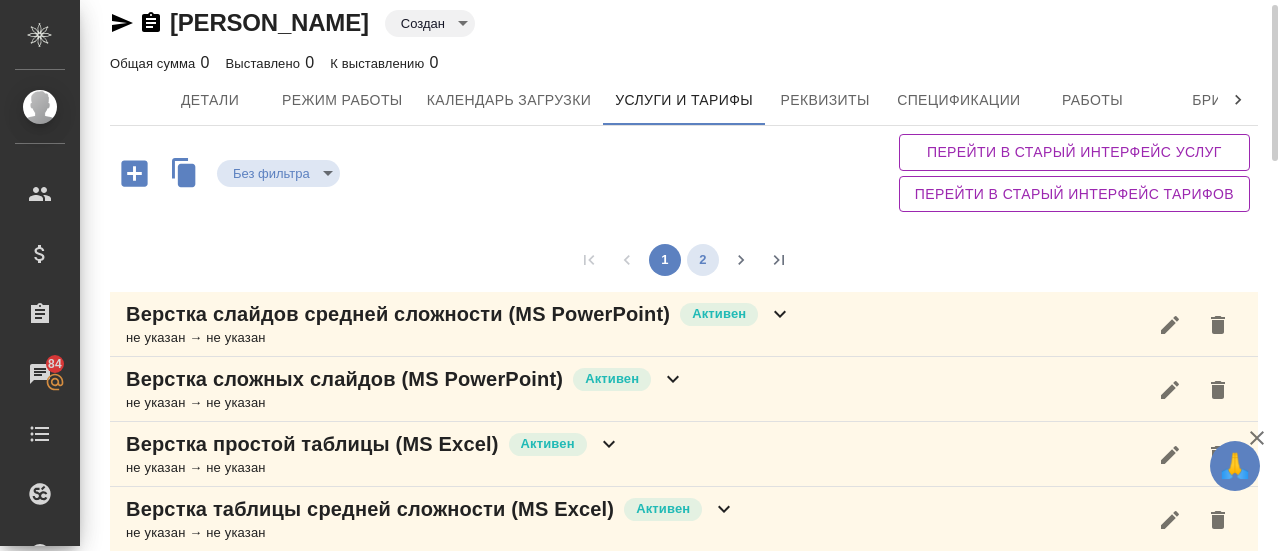 click on "2" at bounding box center (703, 260) 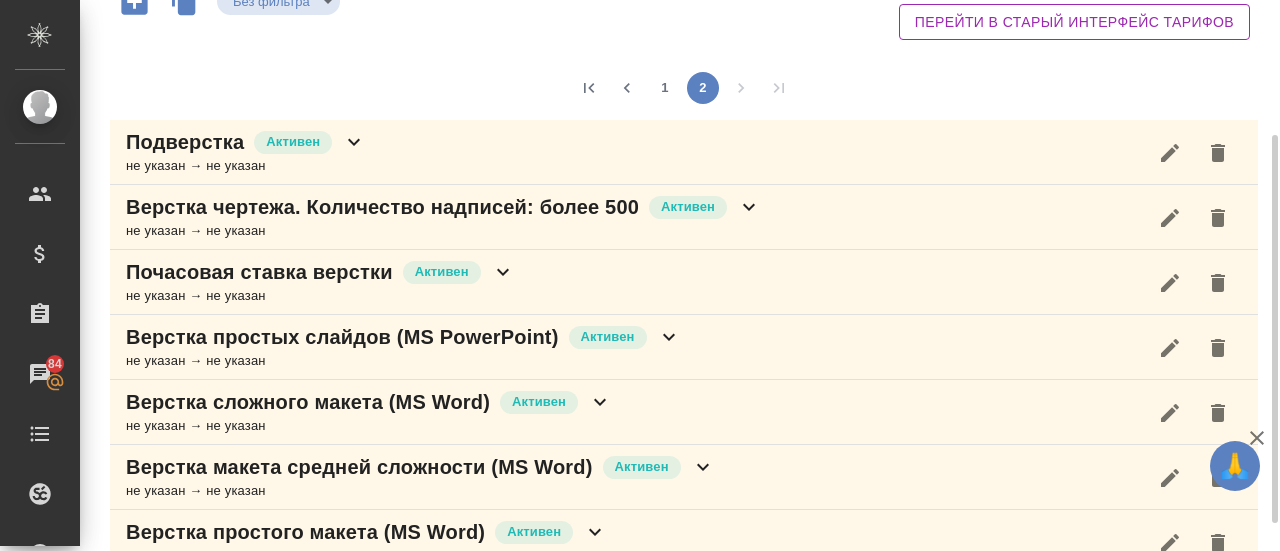 scroll, scrollTop: 193, scrollLeft: 0, axis: vertical 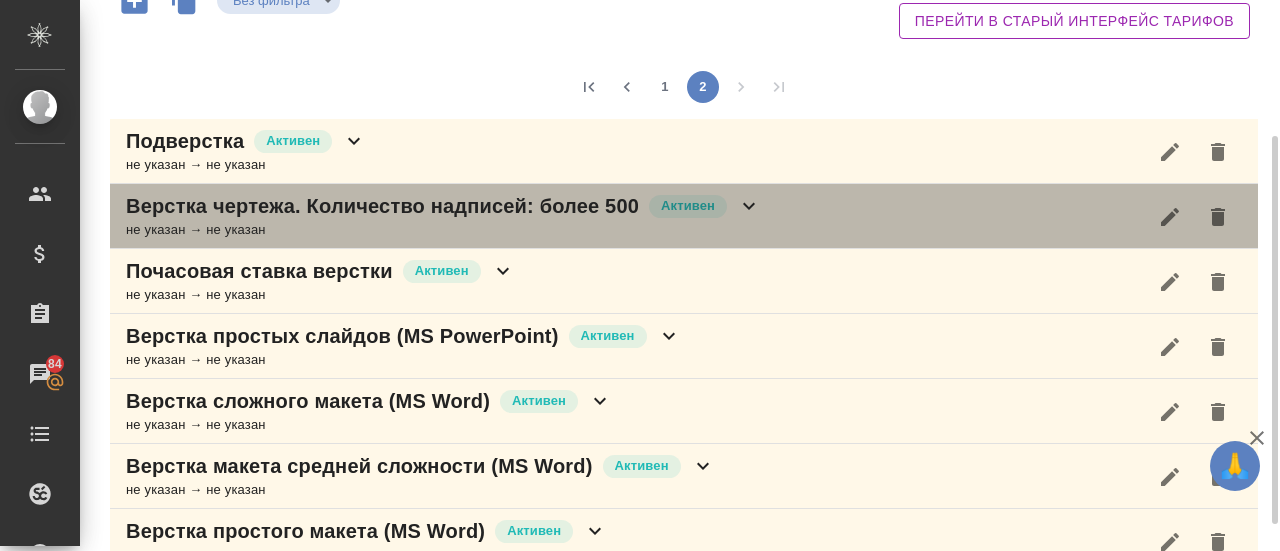 click on "Верстка чертежа. Количество надписей: более 500" at bounding box center (382, 206) 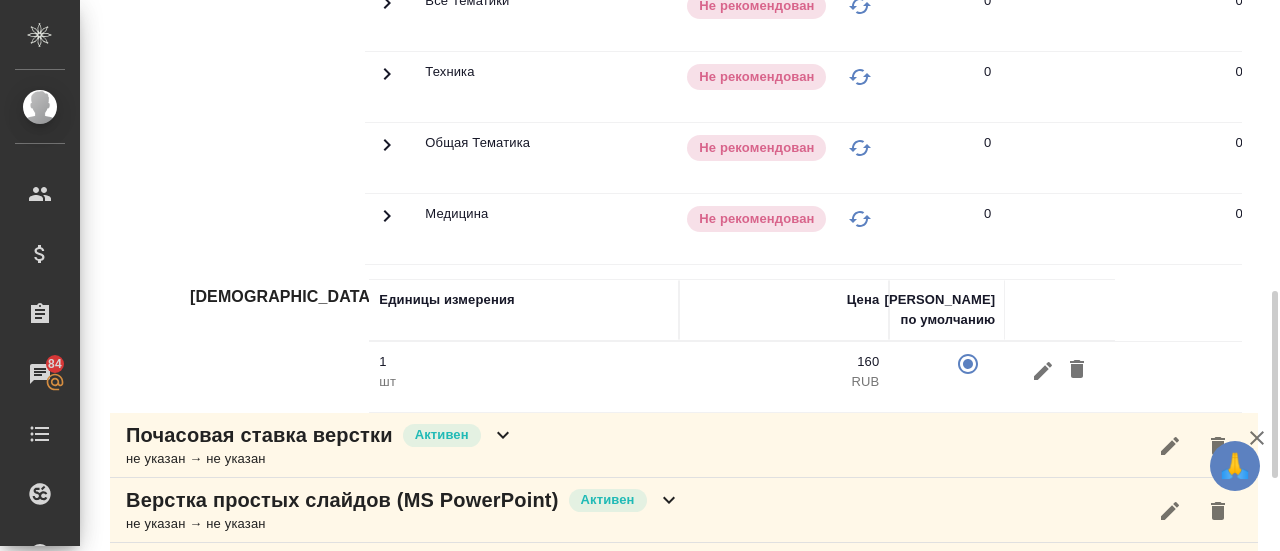 scroll, scrollTop: 864, scrollLeft: 0, axis: vertical 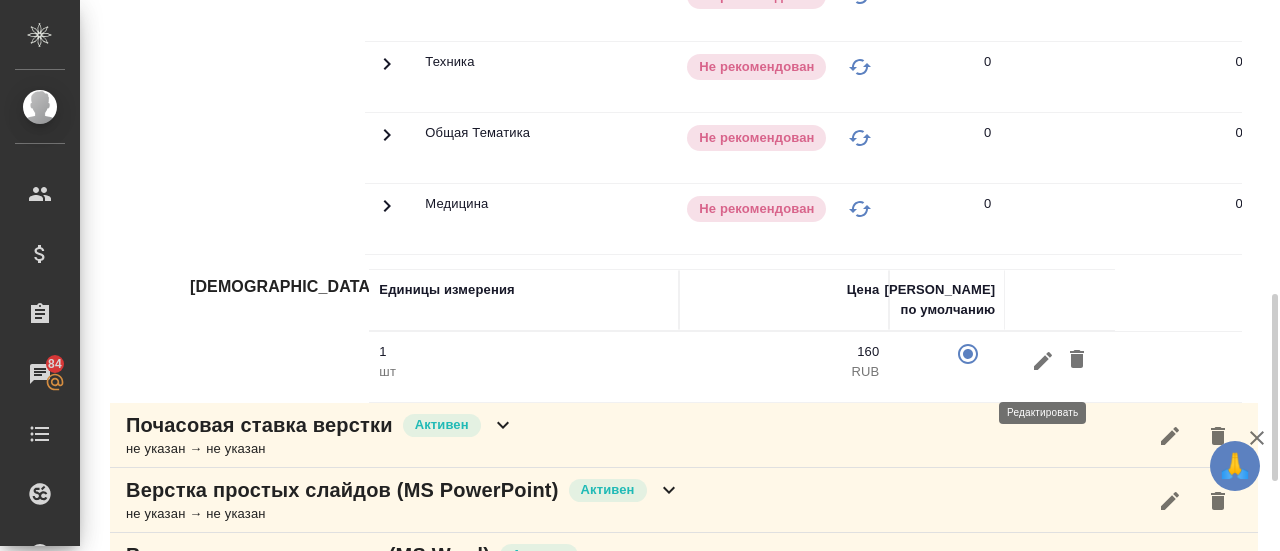 click 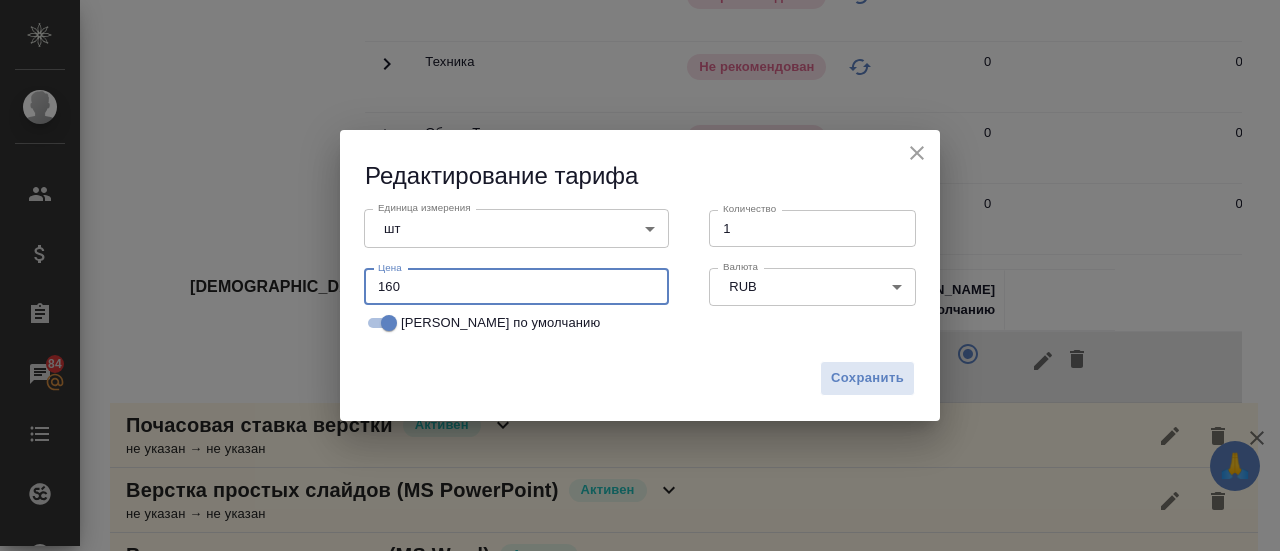 drag, startPoint x: 414, startPoint y: 277, endPoint x: 283, endPoint y: 271, distance: 131.13733 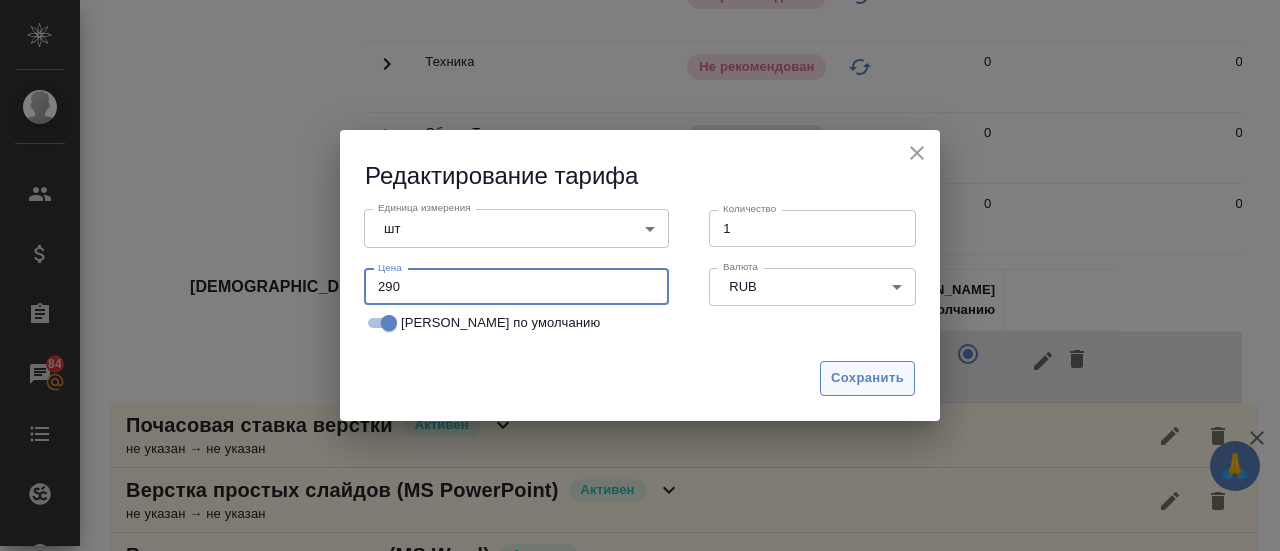 type on "290" 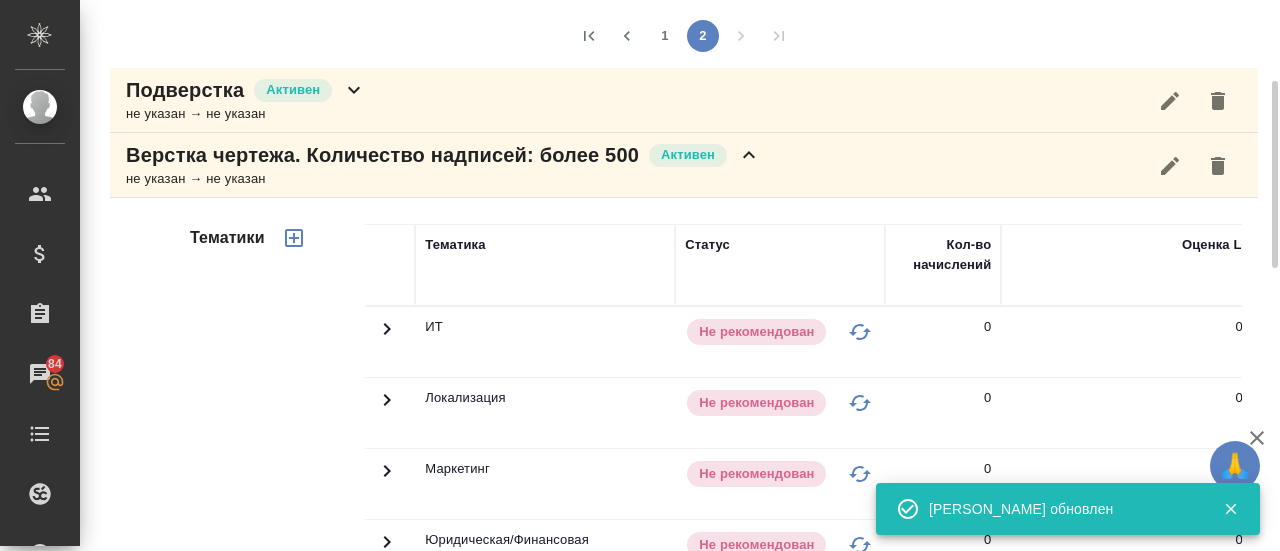 scroll, scrollTop: 242, scrollLeft: 0, axis: vertical 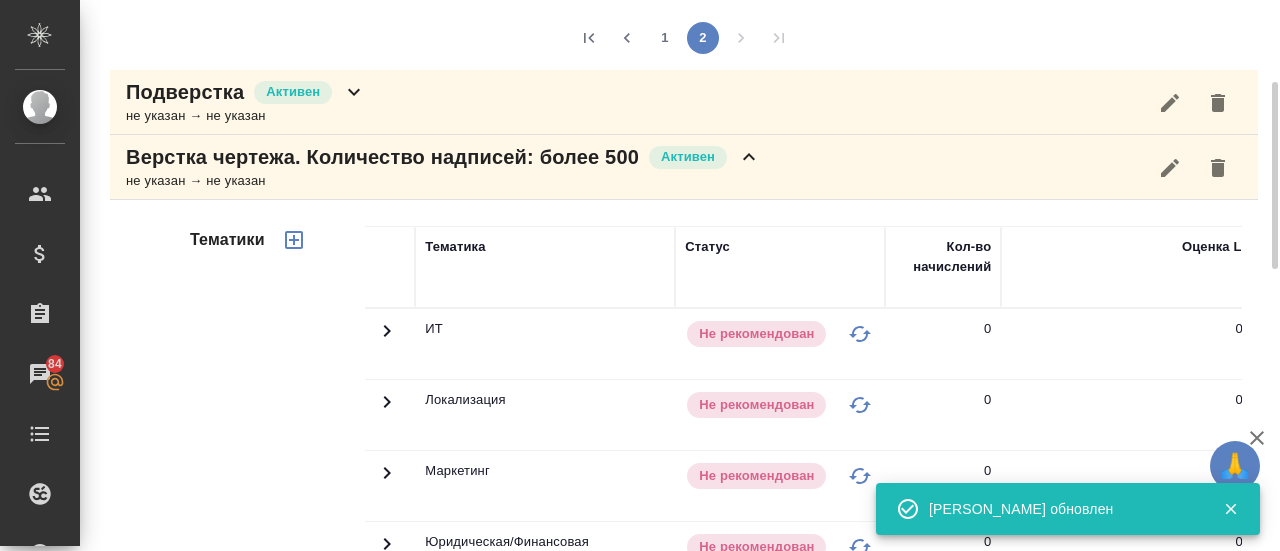 click on "Верстка чертежа. Количество надписей: более 500" at bounding box center [382, 157] 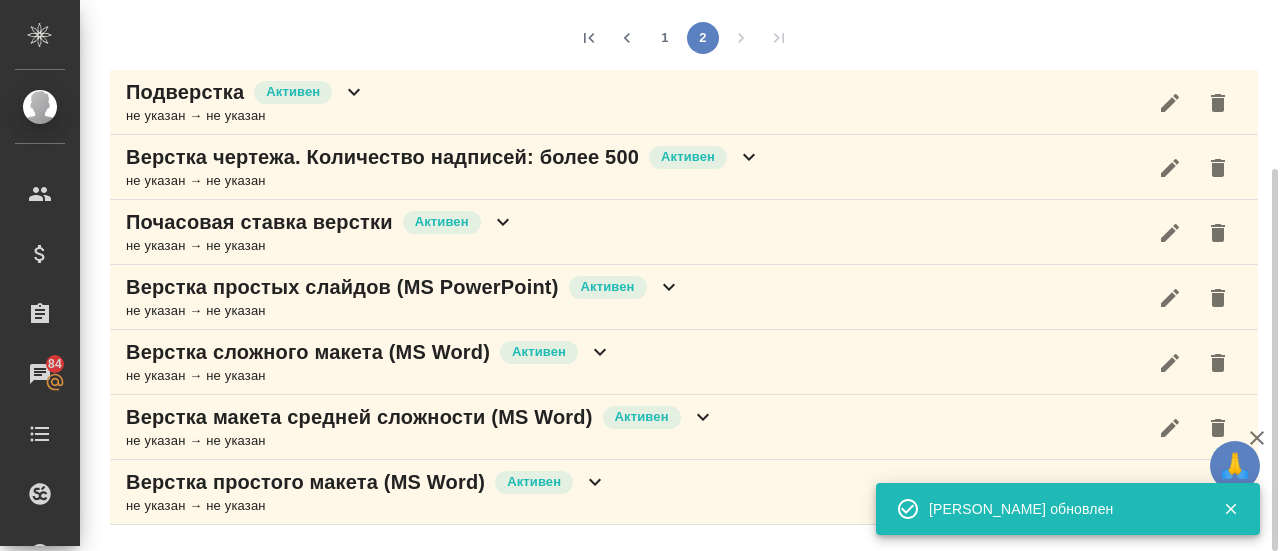 scroll, scrollTop: 242, scrollLeft: 0, axis: vertical 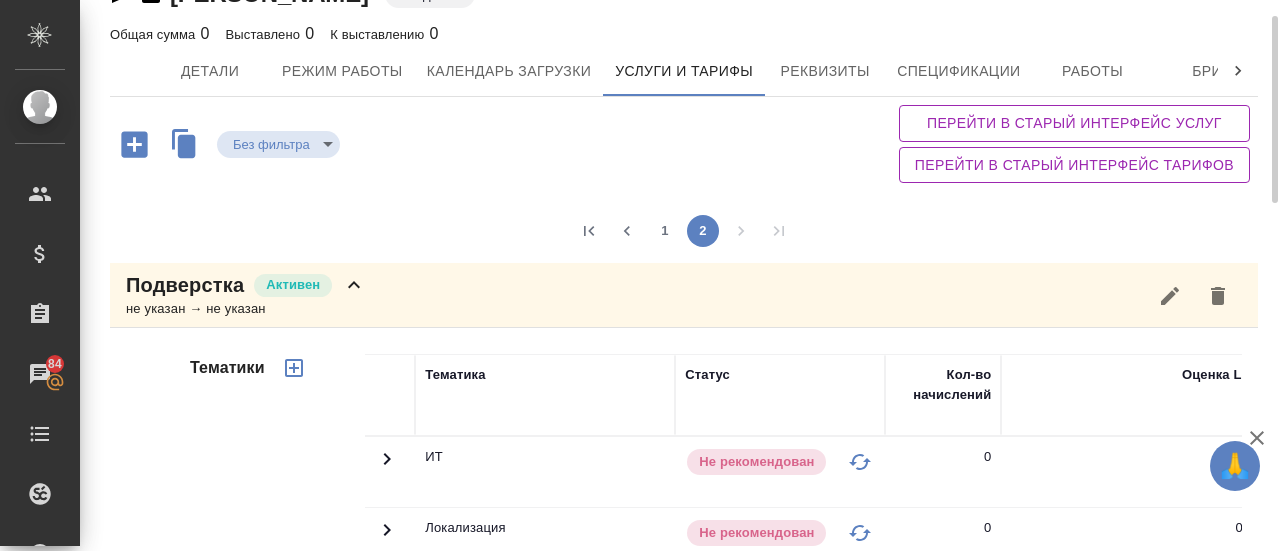 click on "Подверстка [PERSON_NAME] не указан → не указан" at bounding box center [684, 295] 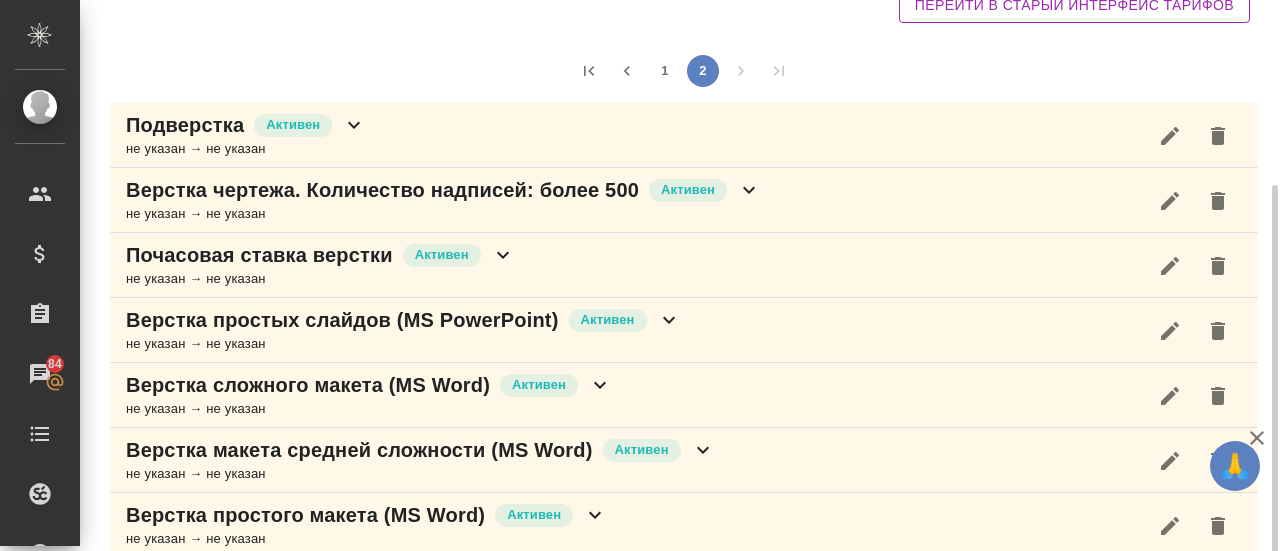 scroll, scrollTop: 231, scrollLeft: 0, axis: vertical 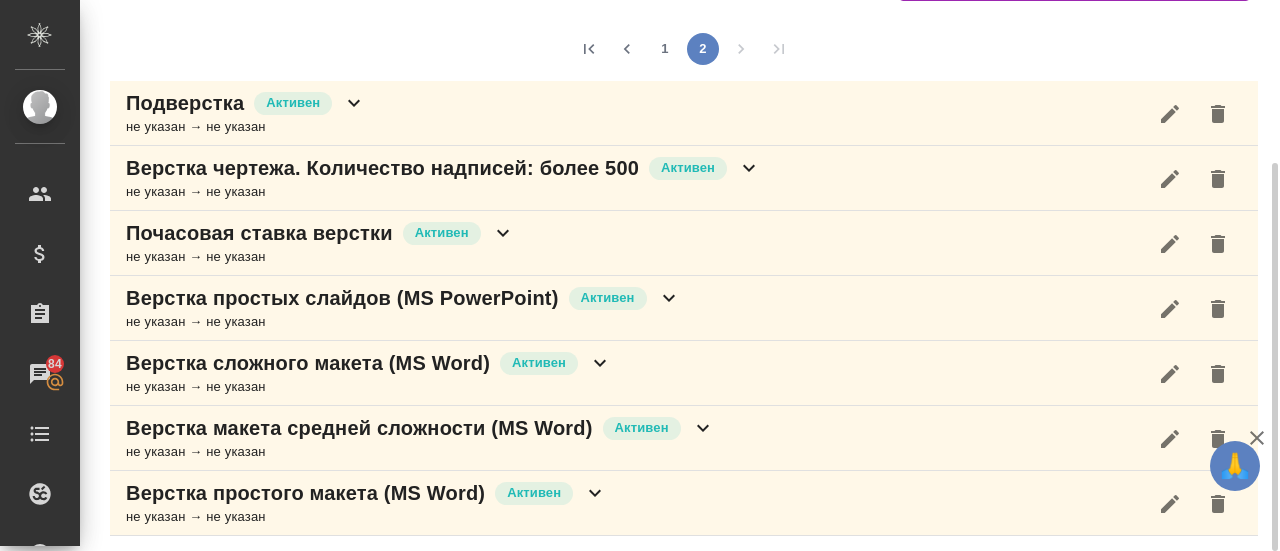 click 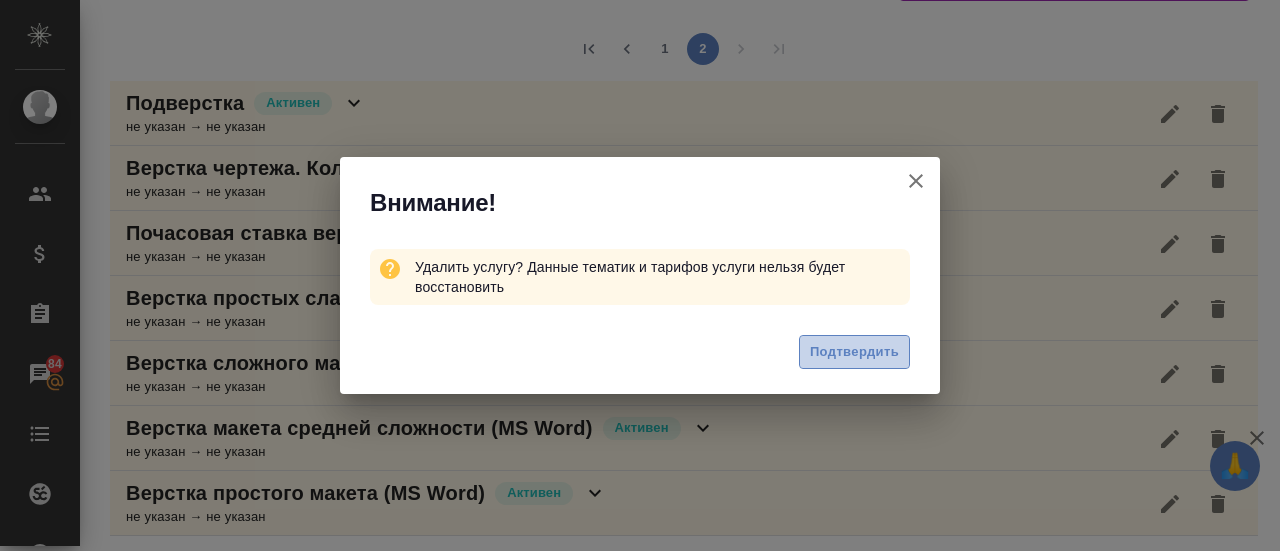 click on "Подтвердить" at bounding box center [854, 352] 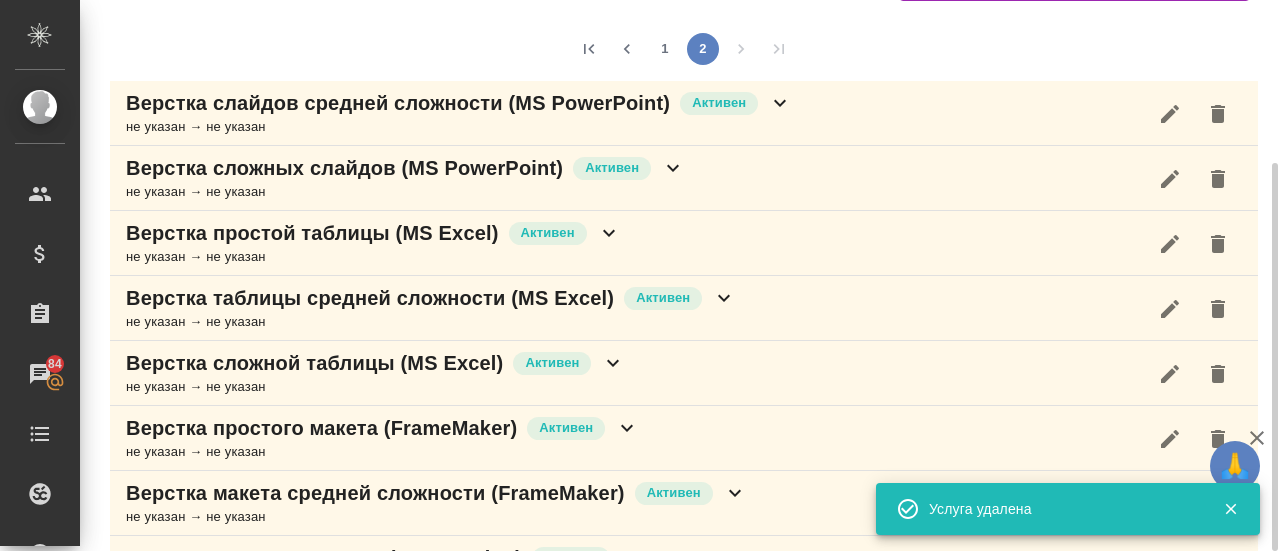 click 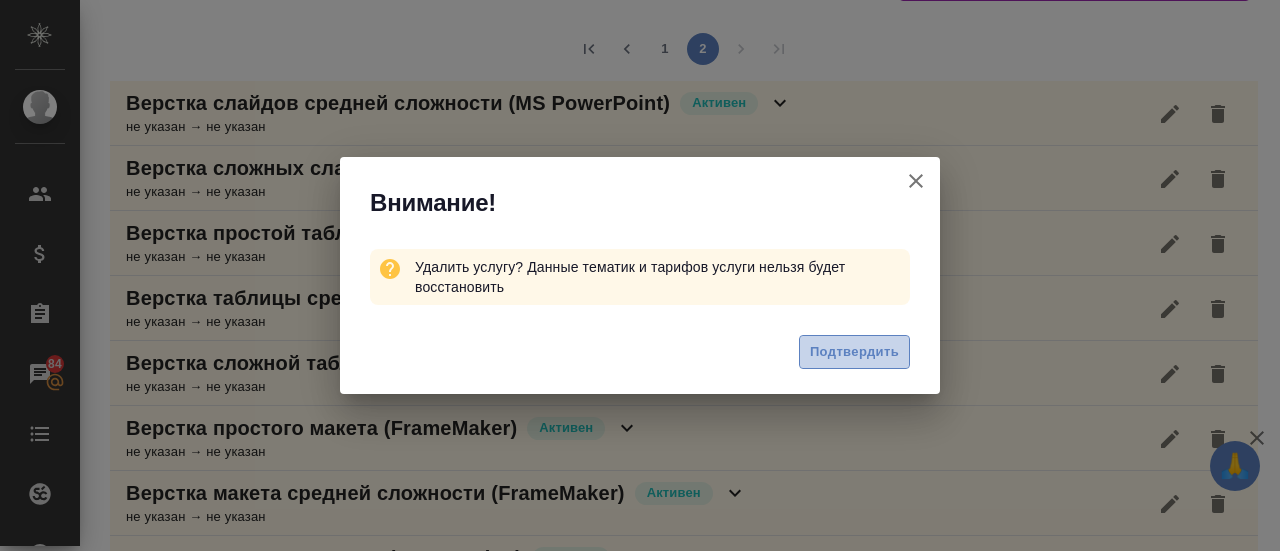 click on "Подтвердить" at bounding box center [854, 352] 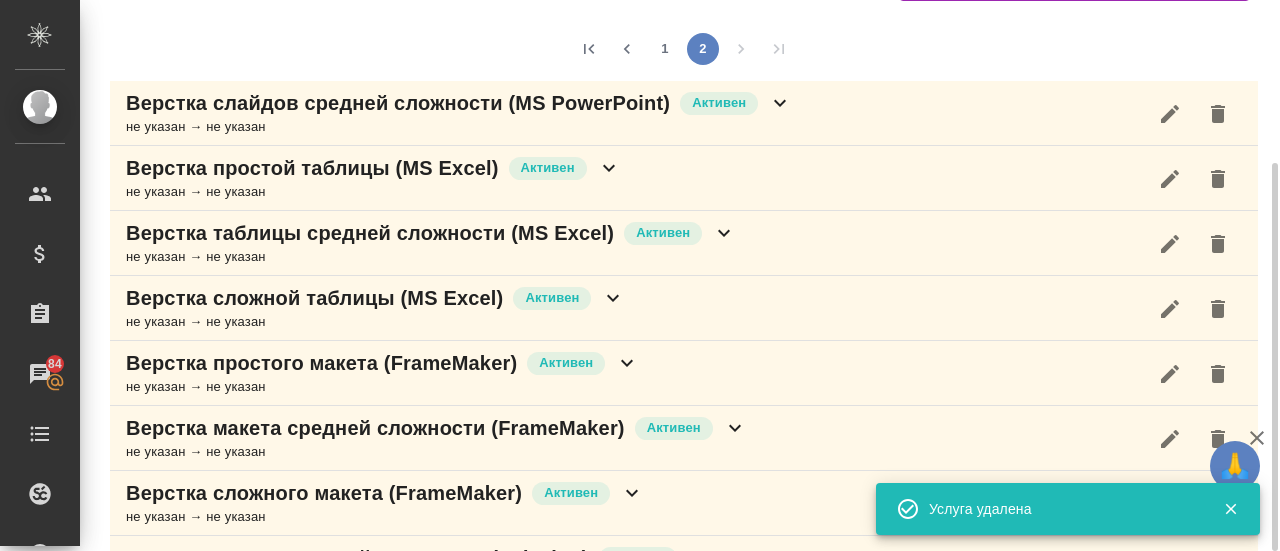 click 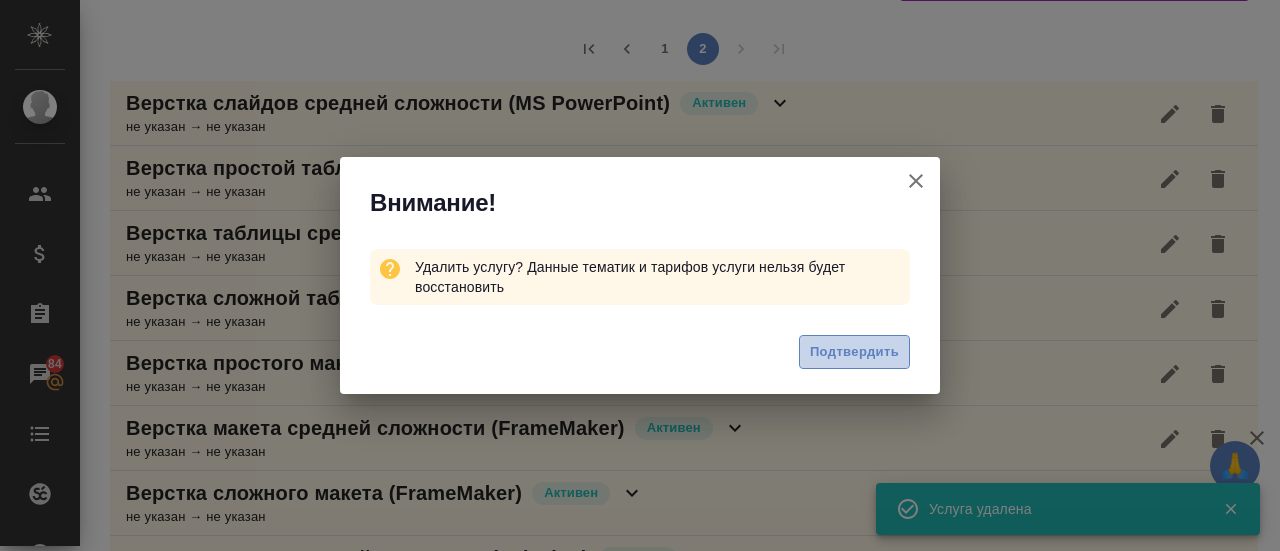 click on "Подтвердить" at bounding box center [854, 352] 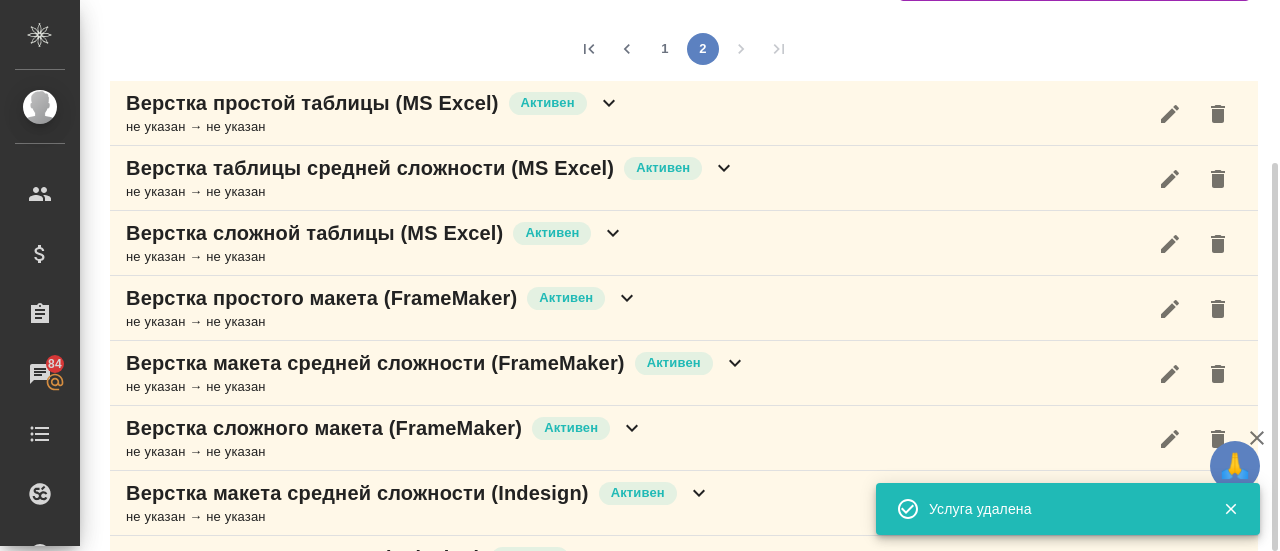 click at bounding box center [1218, 114] 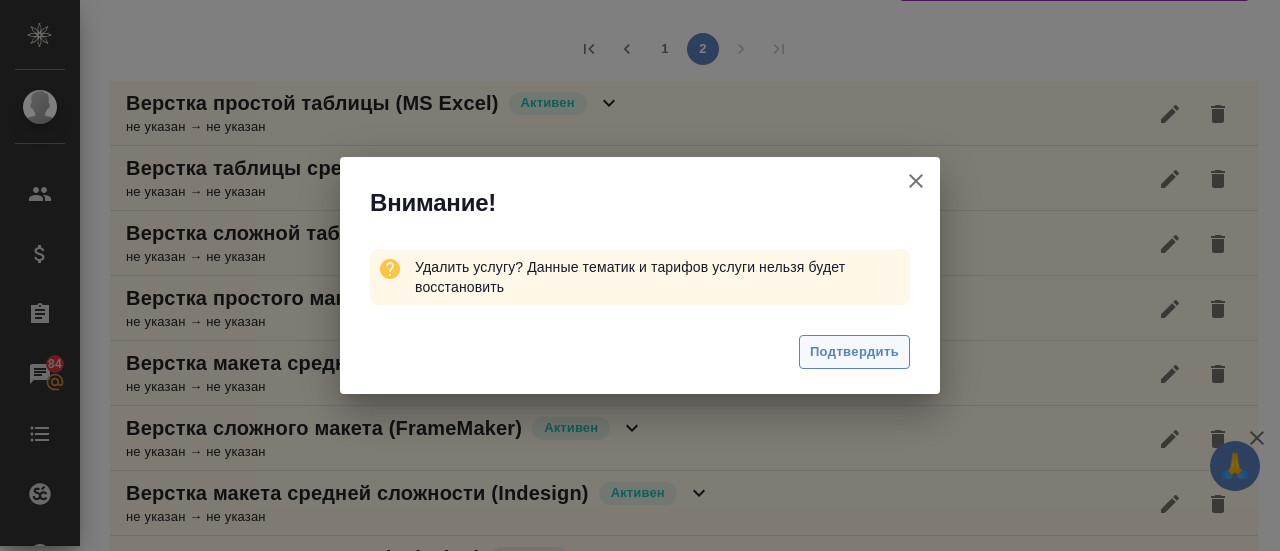 click on "Подтвердить" at bounding box center [854, 352] 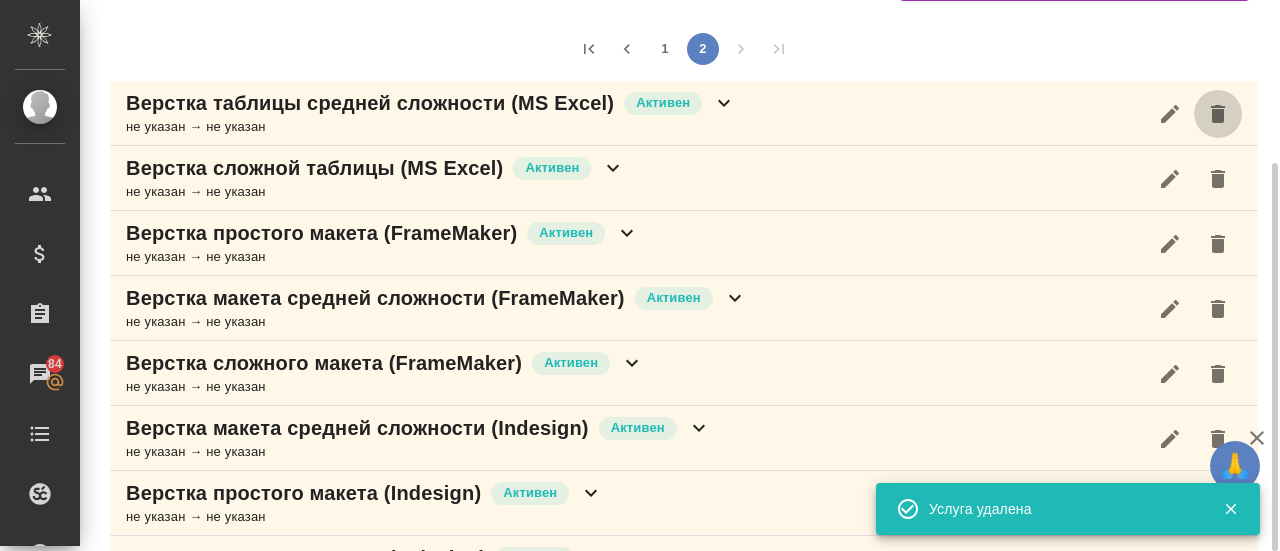 click 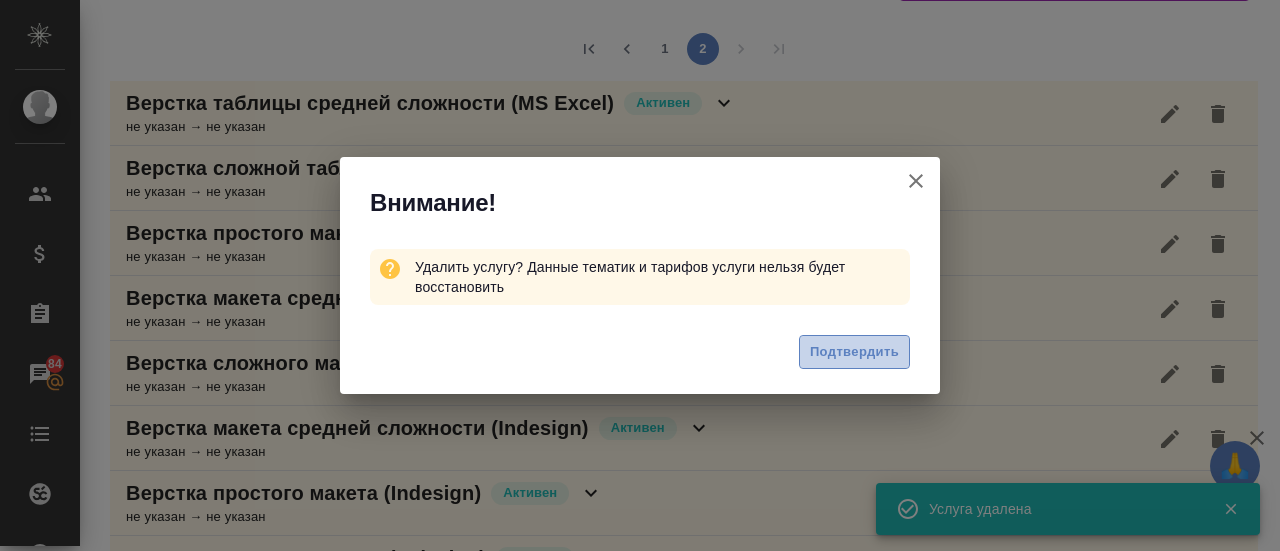 click on "Подтвердить" at bounding box center (854, 352) 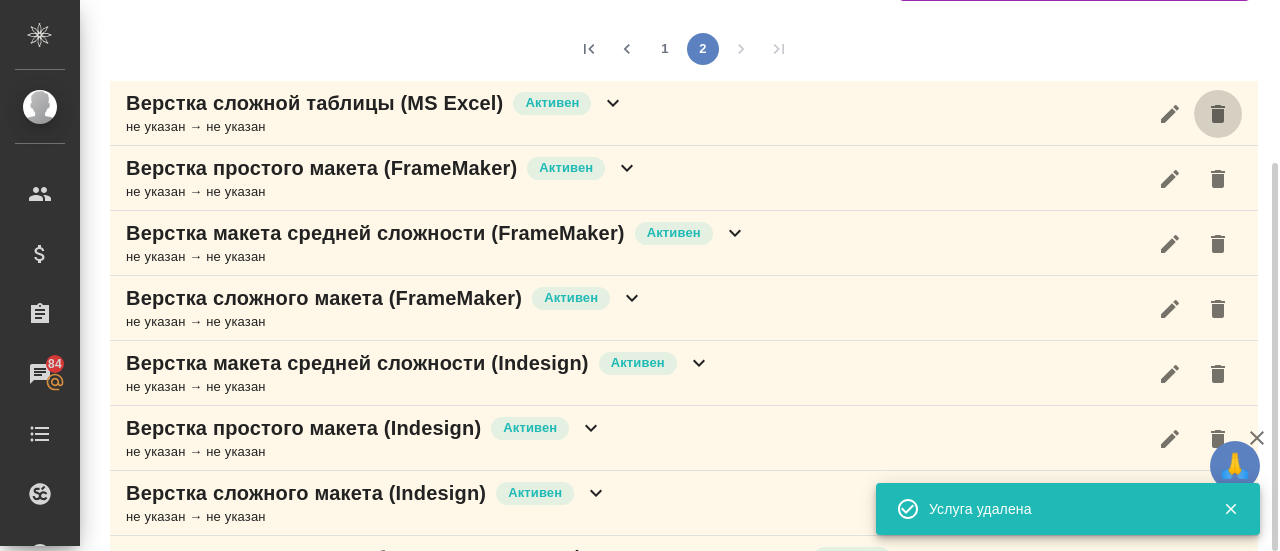 click 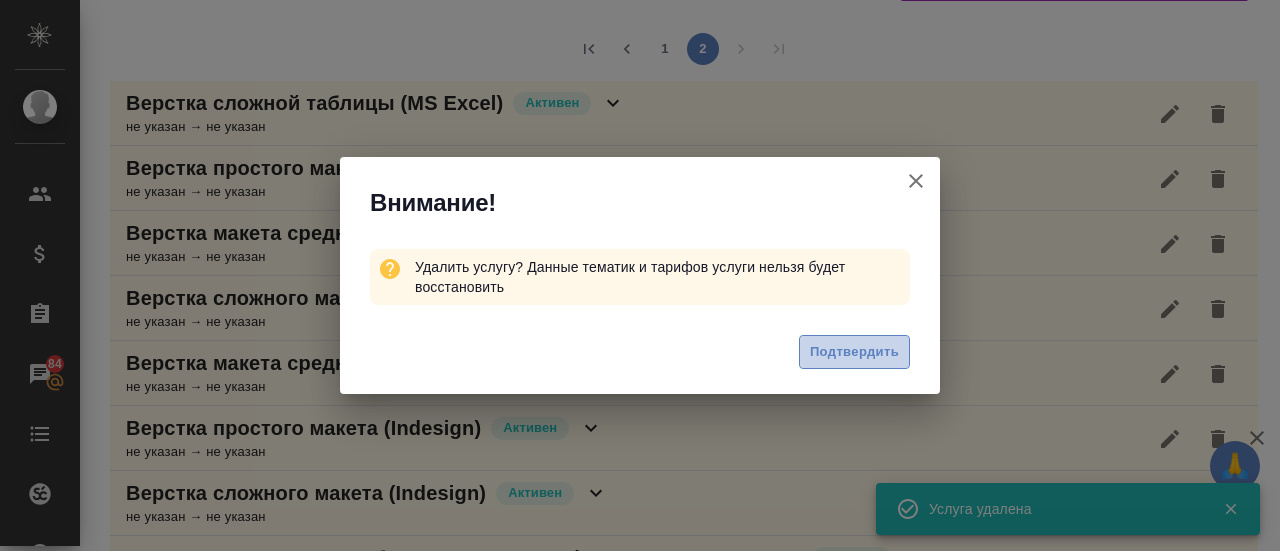 click on "Подтвердить" at bounding box center (854, 352) 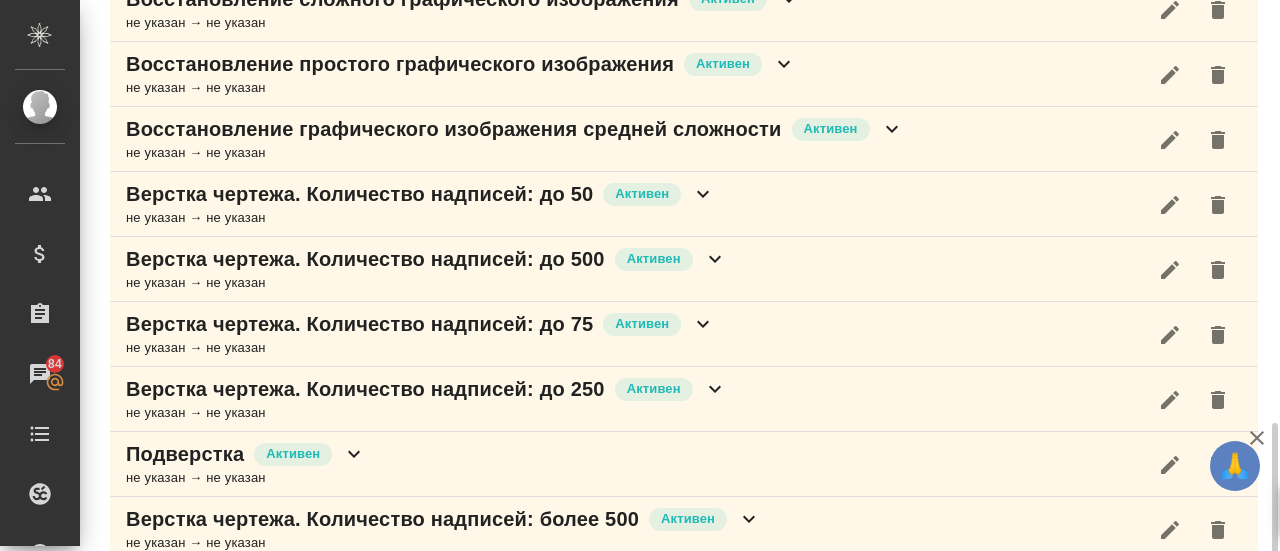 scroll, scrollTop: 1395, scrollLeft: 0, axis: vertical 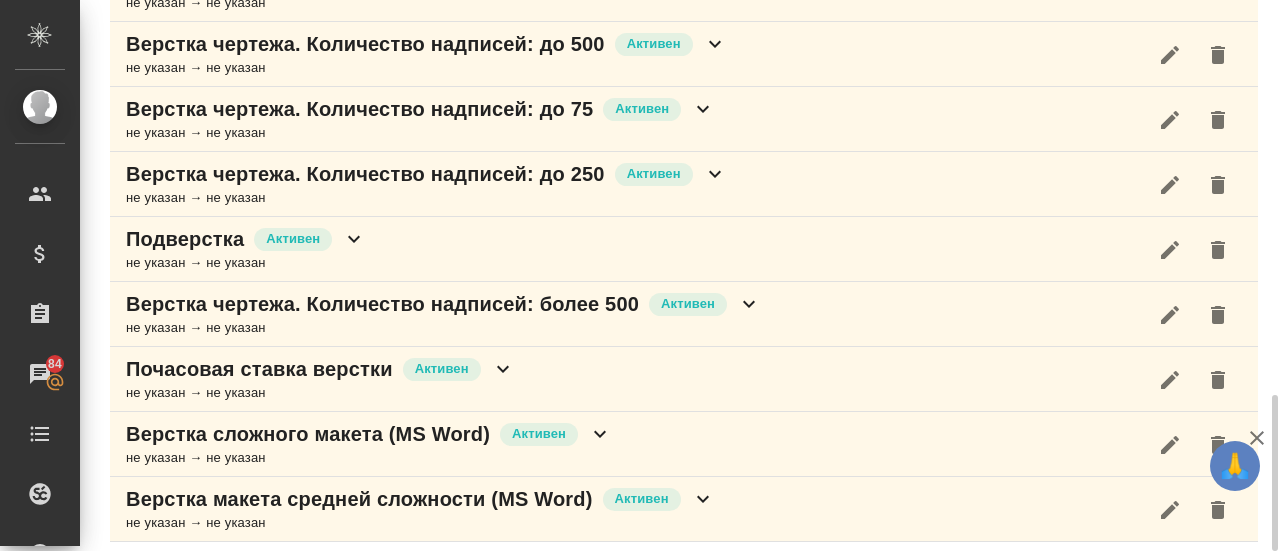 click 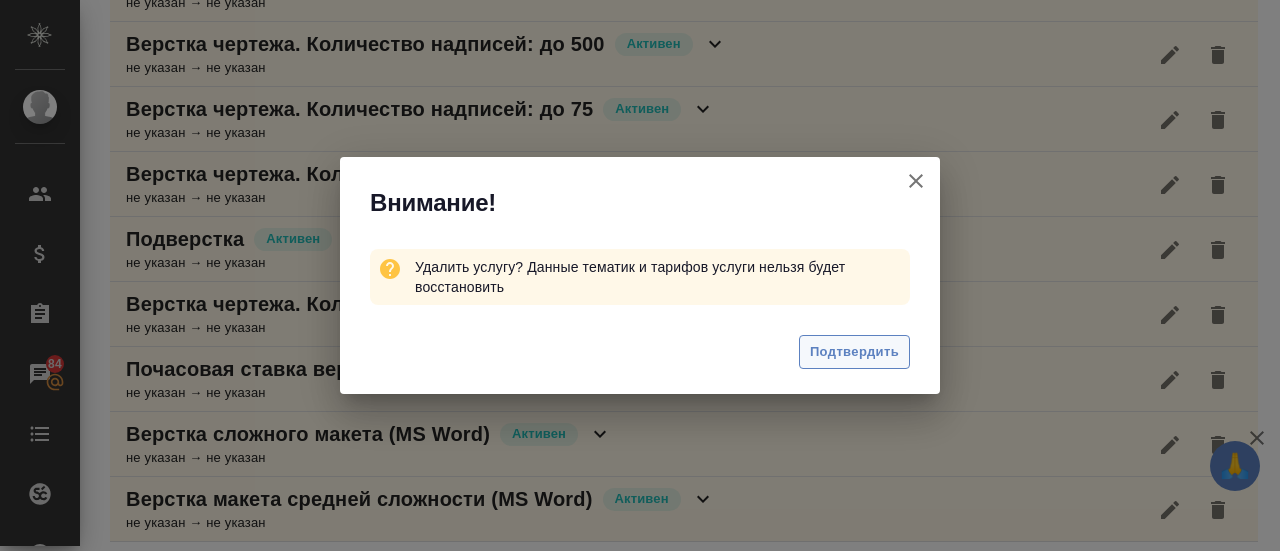 click on "Подтвердить" at bounding box center (854, 352) 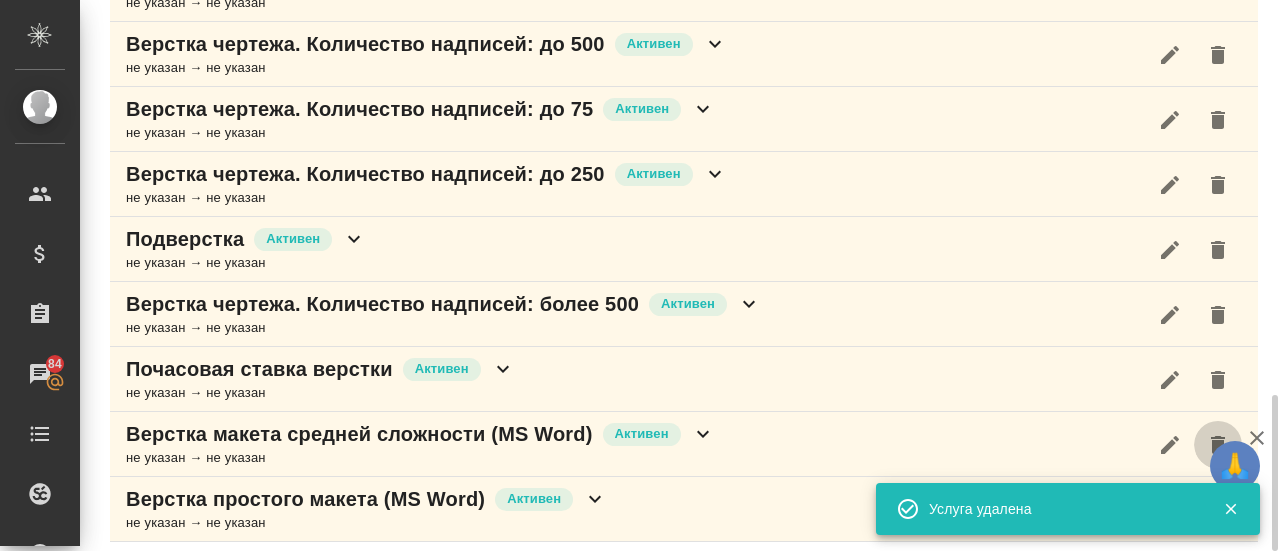 click 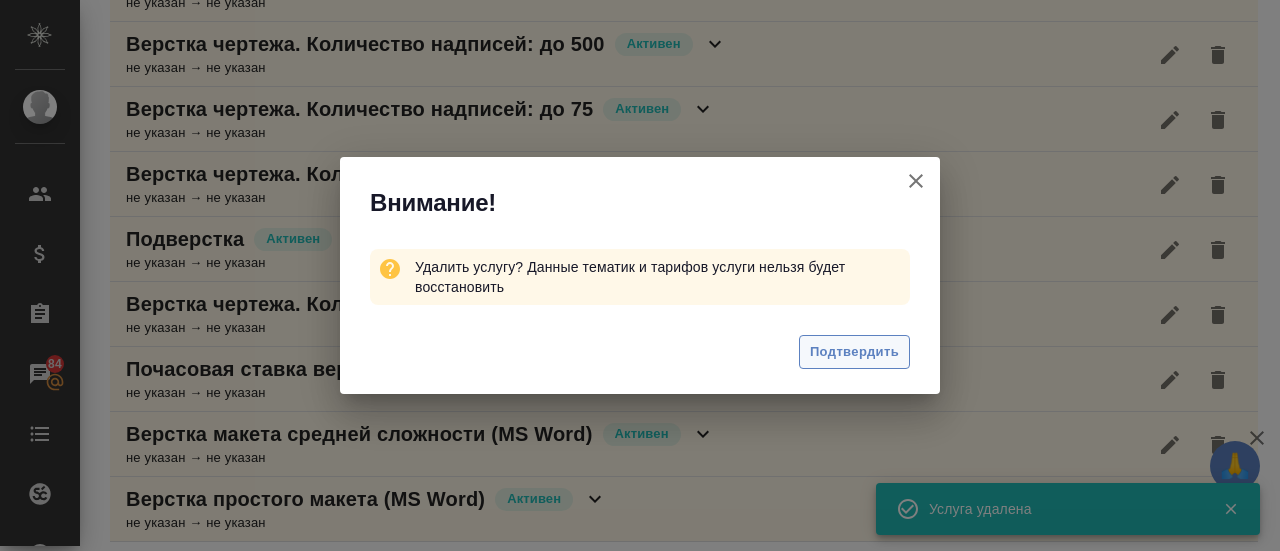 click on "Подтвердить" at bounding box center (854, 352) 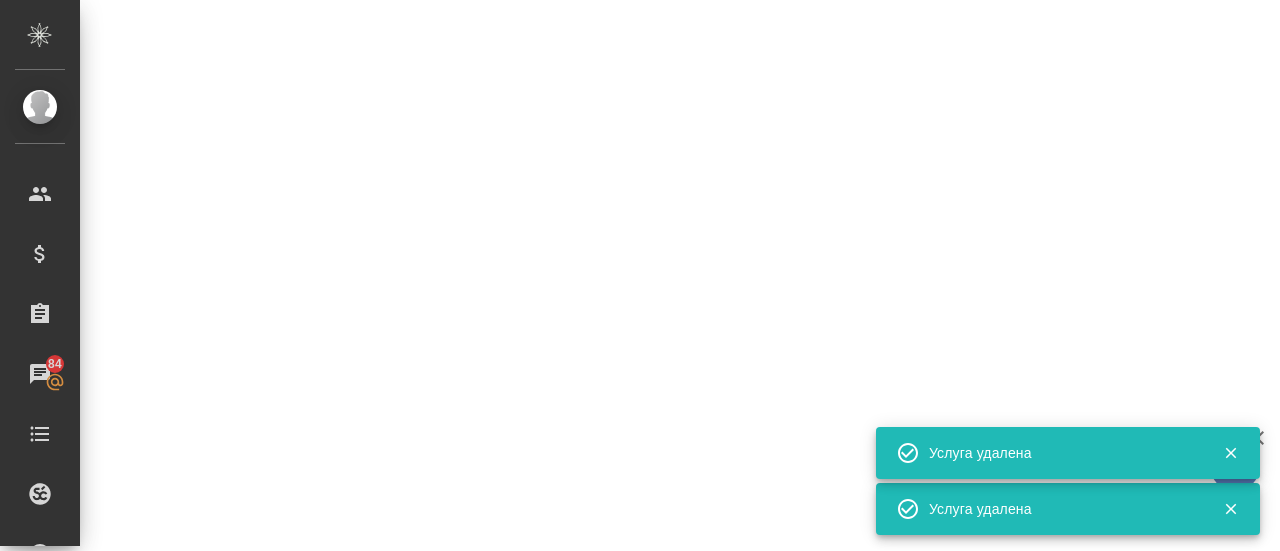 scroll, scrollTop: 1394, scrollLeft: 0, axis: vertical 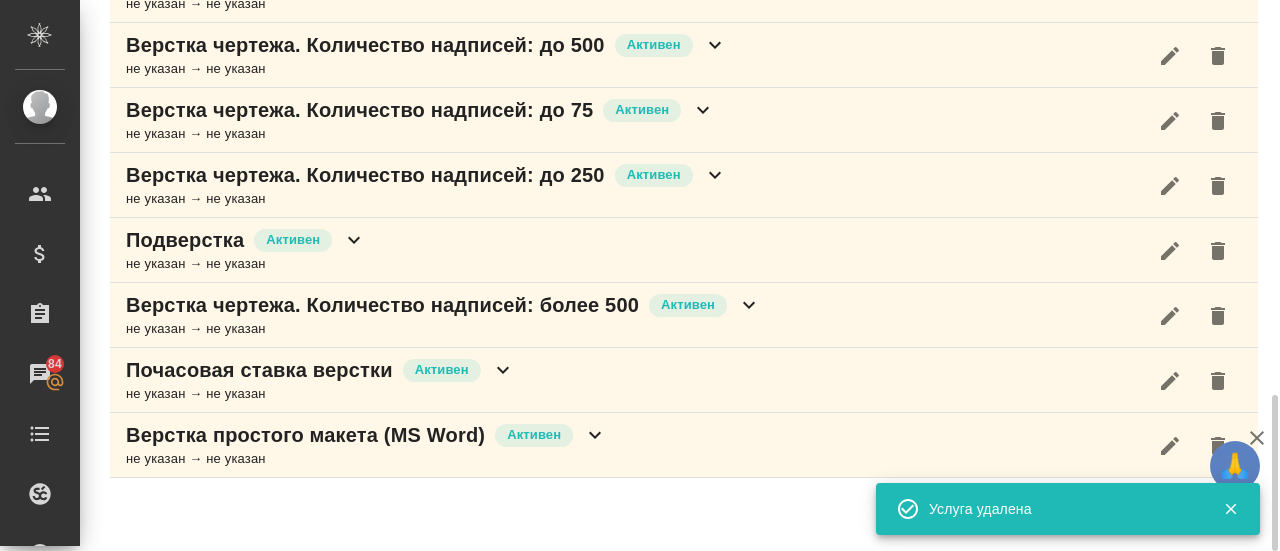 click 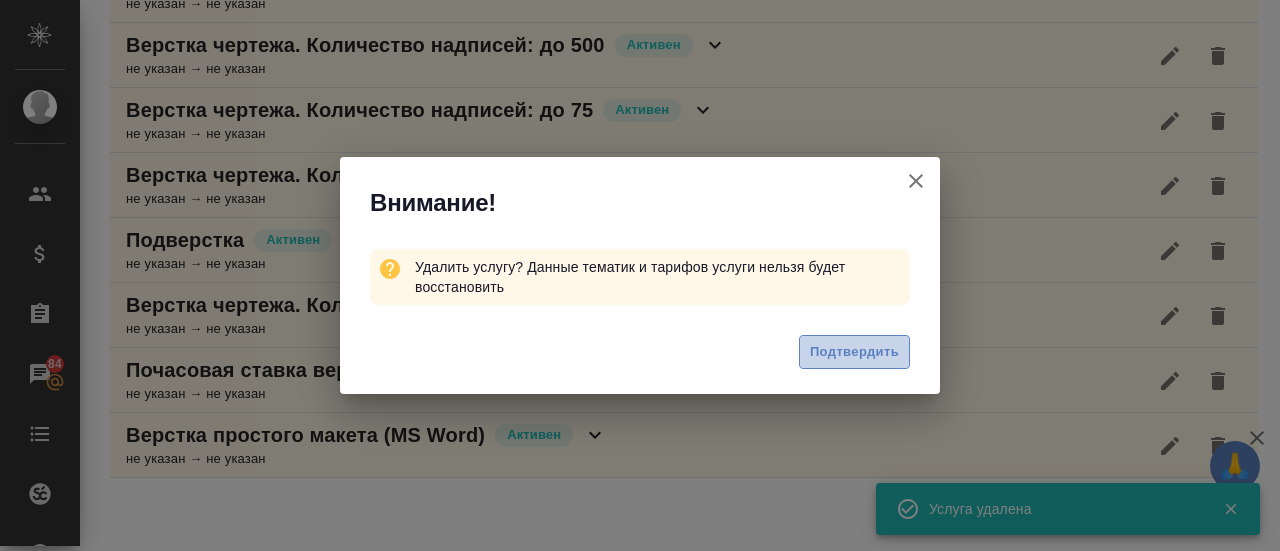 click on "Подтвердить" at bounding box center [854, 352] 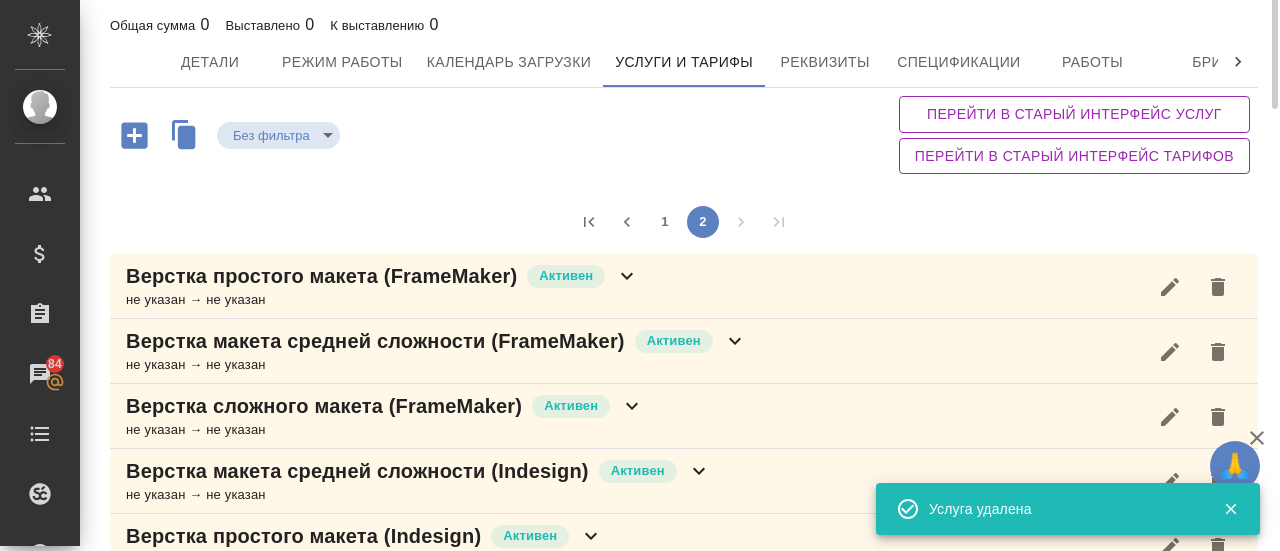 scroll, scrollTop: 0, scrollLeft: 0, axis: both 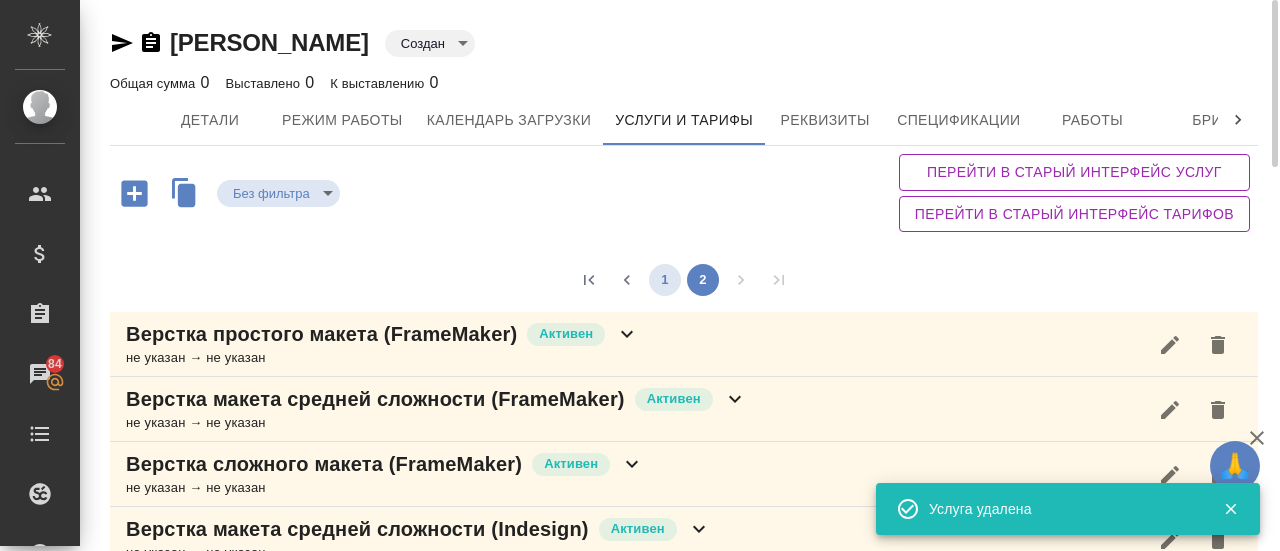 click on "1" at bounding box center [665, 280] 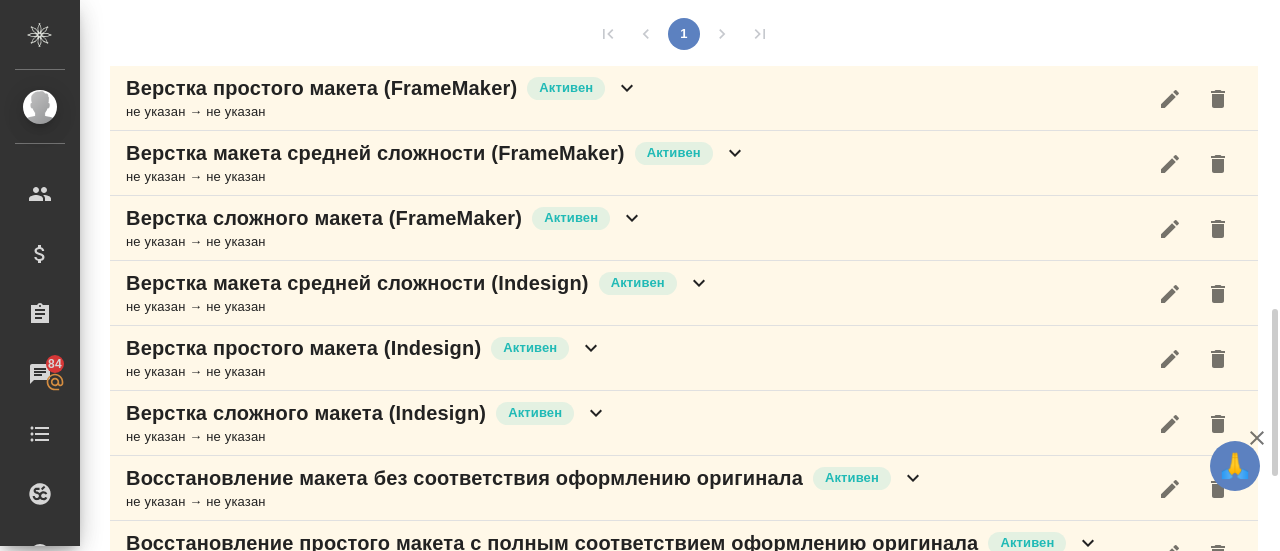 scroll, scrollTop: 0, scrollLeft: 0, axis: both 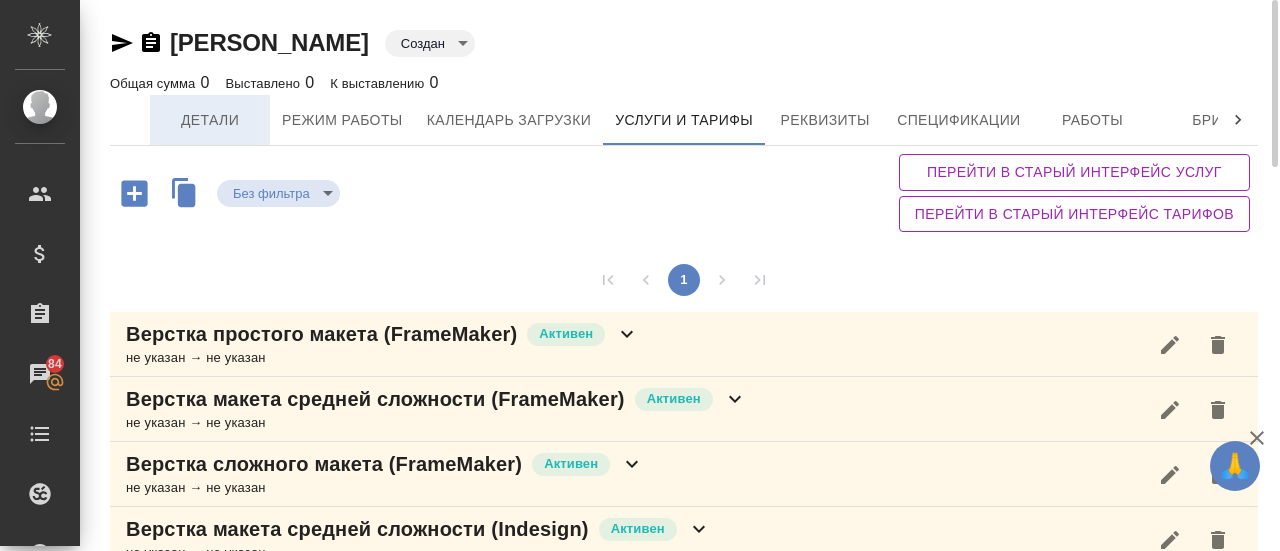click on "Детали" at bounding box center (210, 120) 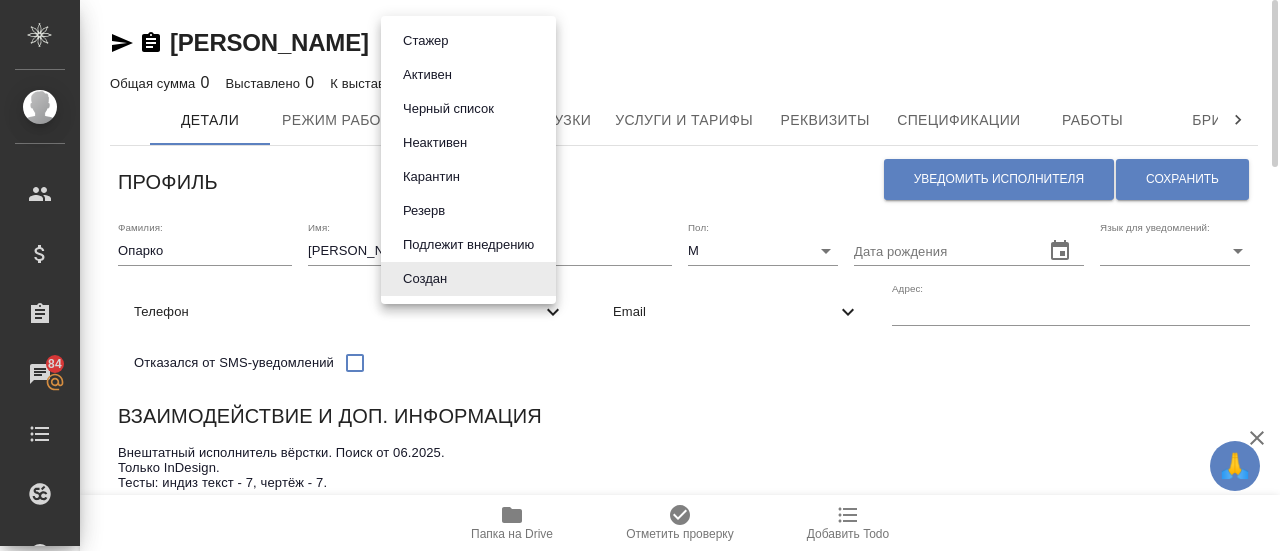 click on "🙏 .cls-1
fill:#fff;
AWATERA Gusmanova Nailya Клиенты Спецификации Заказы 84 Чаты Todo Проекты SC Исполнители Кандидаты Работы Входящие заявки Заявки на доставку Рекламации Проекты процессинга Конференции Выйти Опарко Валерий Создан created Общая сумма 0 Выставлено 0 К выставлению 0 Детали Режим работы Календарь загрузки Услуги и тарифы Реквизиты Спецификации Работы Бриф Smartcat Доп. инфо Чат Профиль Уведомить исполнителя Сохранить Фамилия: Опарко Имя: Валерий Отчество: Пол: М male Дата рождения Язык для уведомлений: ​ Телефон Отказался от SMS-уведомлений Email Адрес: x ​ 0" at bounding box center [640, 275] 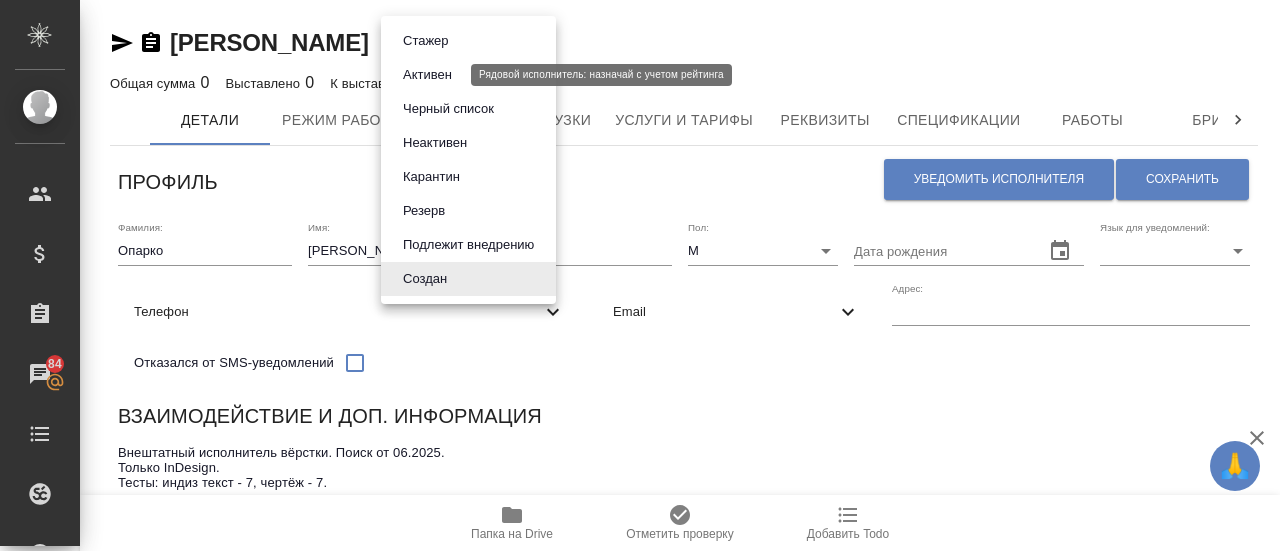 click on "Активен" at bounding box center (427, 75) 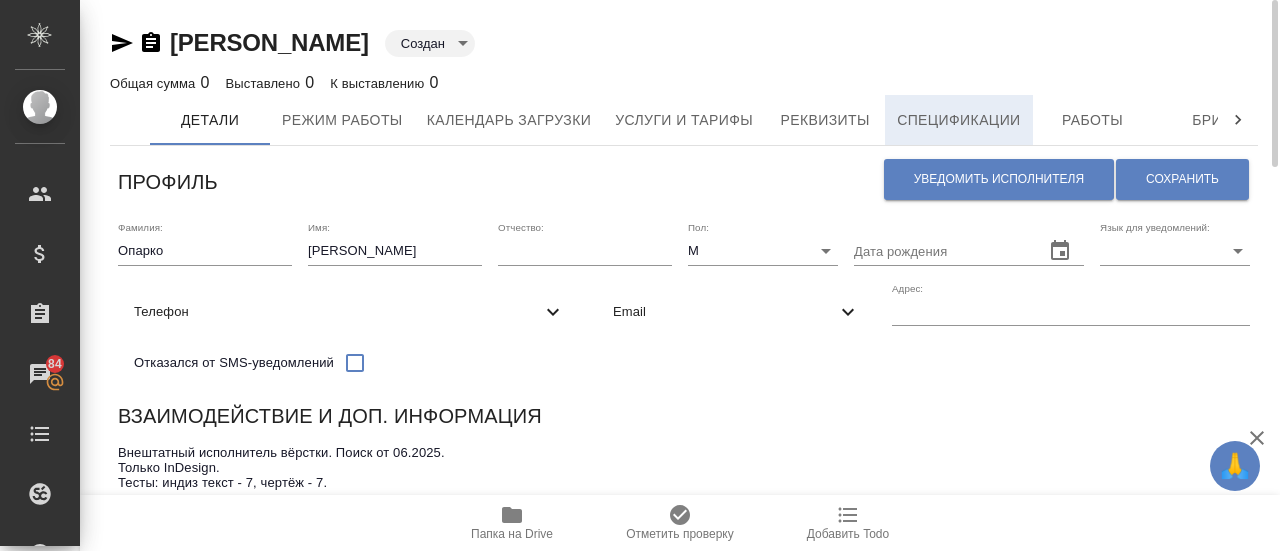 type on "active" 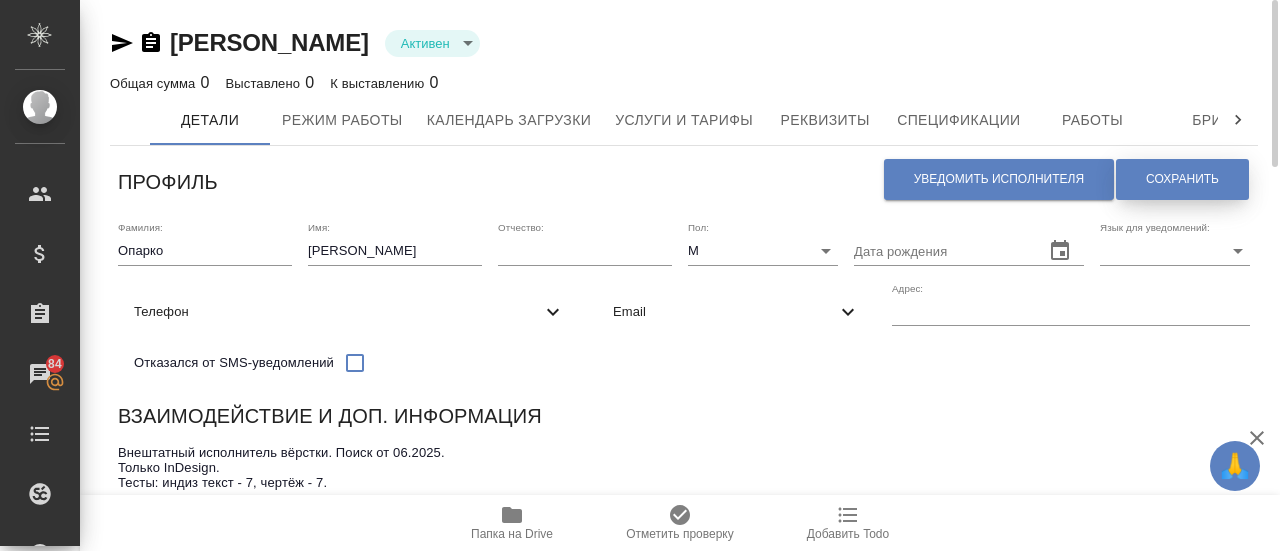 click on "Сохранить" at bounding box center [1182, 179] 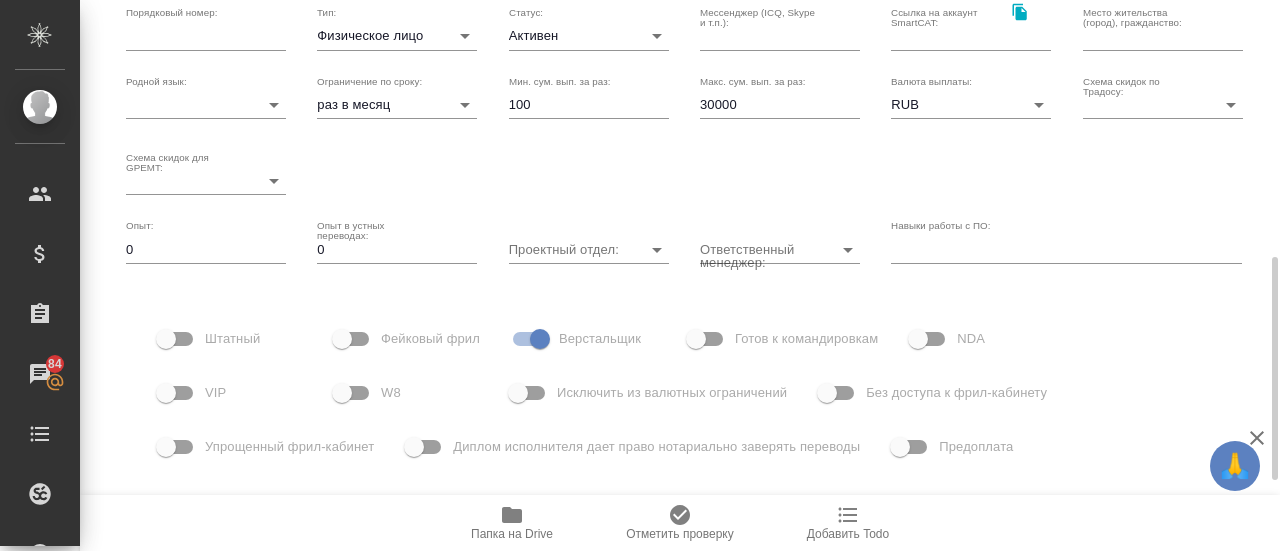 scroll, scrollTop: 736, scrollLeft: 0, axis: vertical 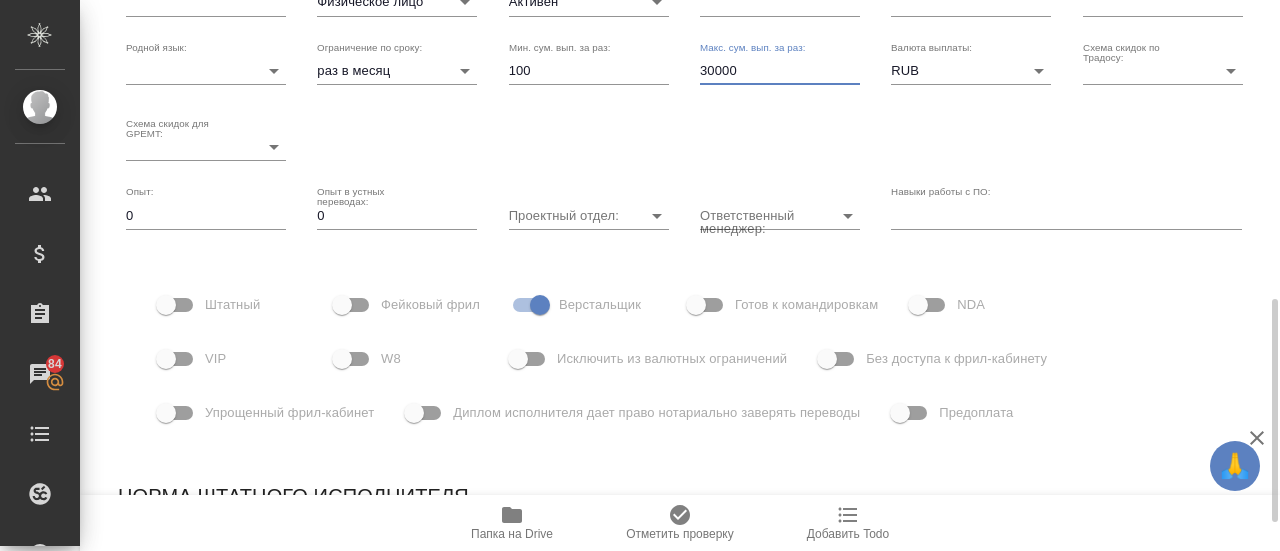 click on "30000" at bounding box center (780, 71) 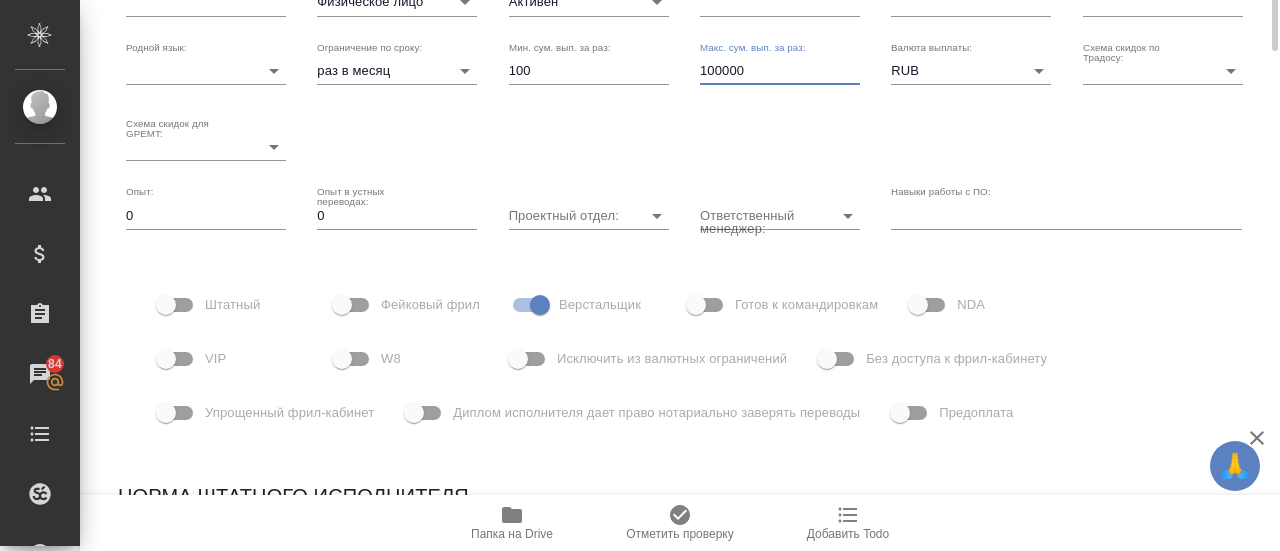 scroll, scrollTop: 0, scrollLeft: 0, axis: both 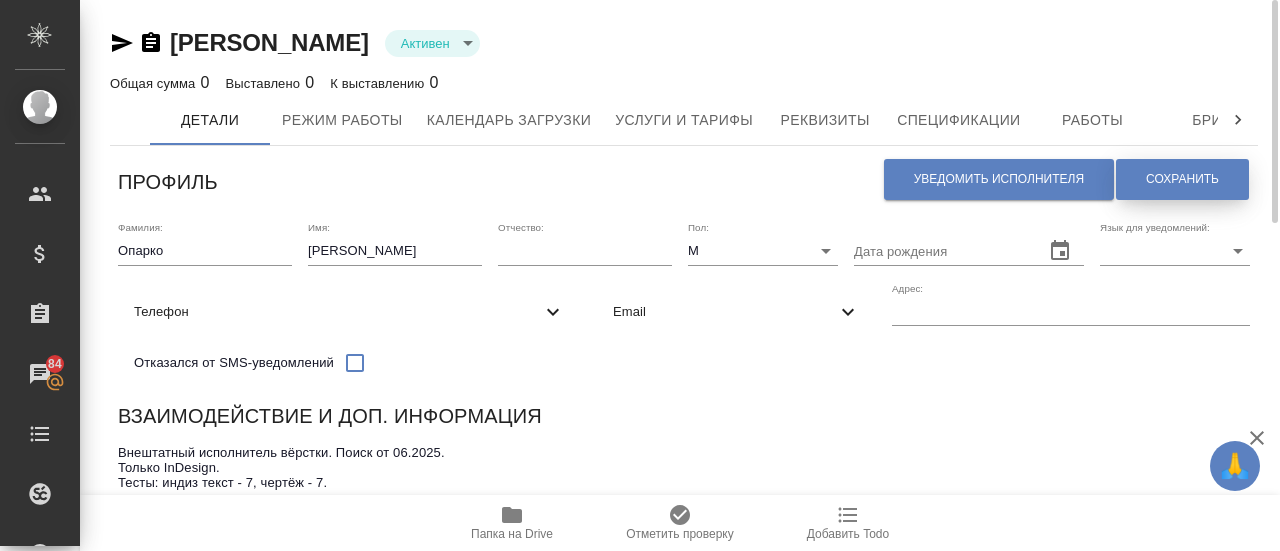 type on "100000" 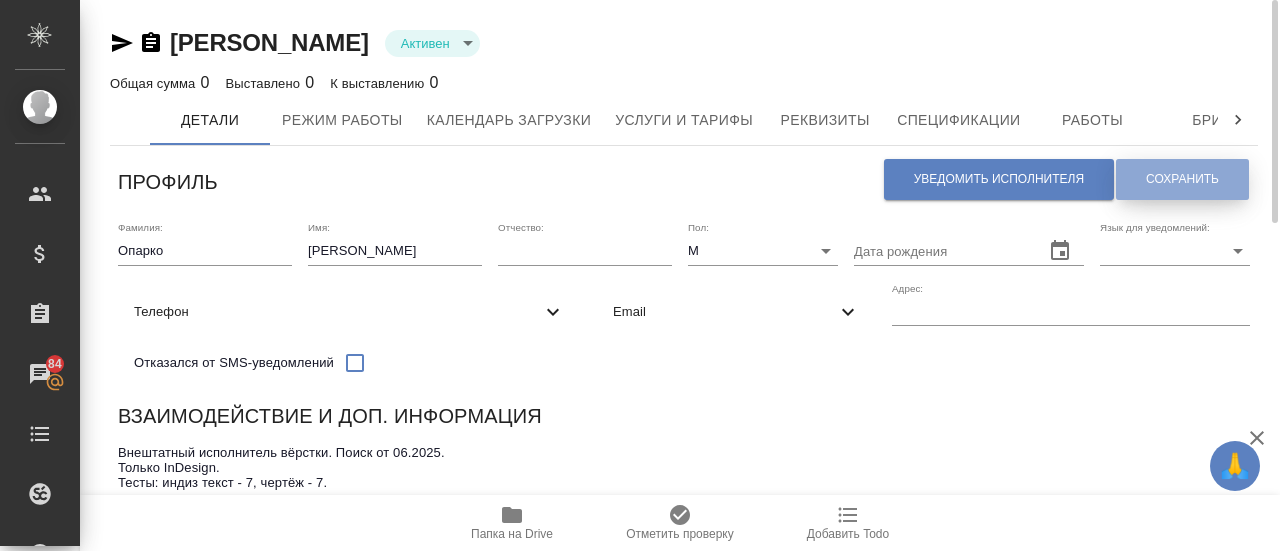click on "Сохранить" at bounding box center [1182, 179] 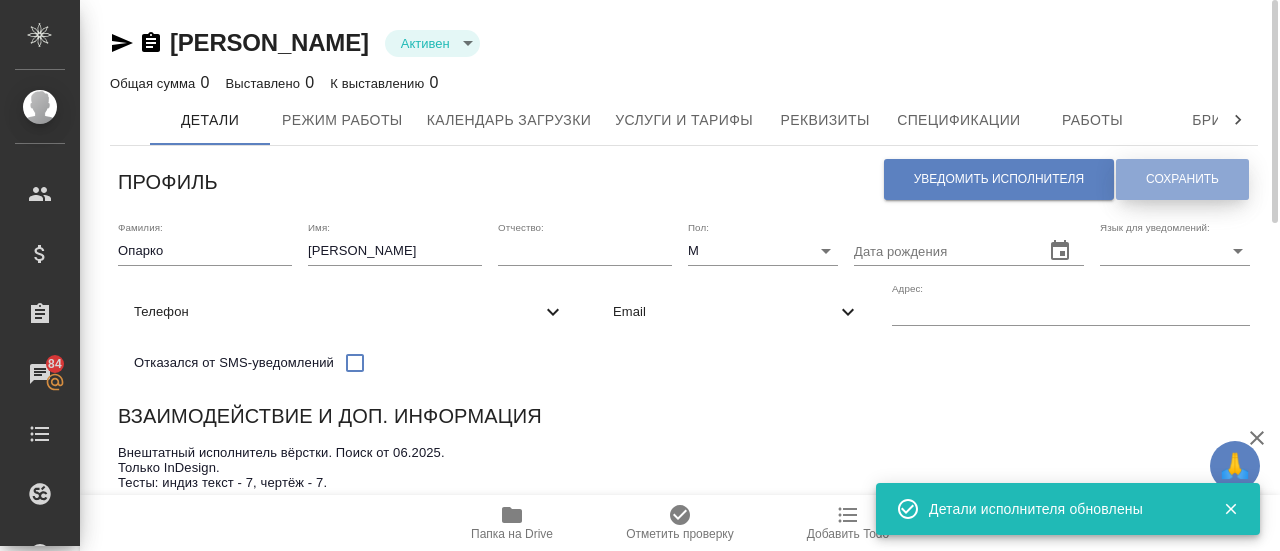 click on "Сохранить" at bounding box center [1182, 179] 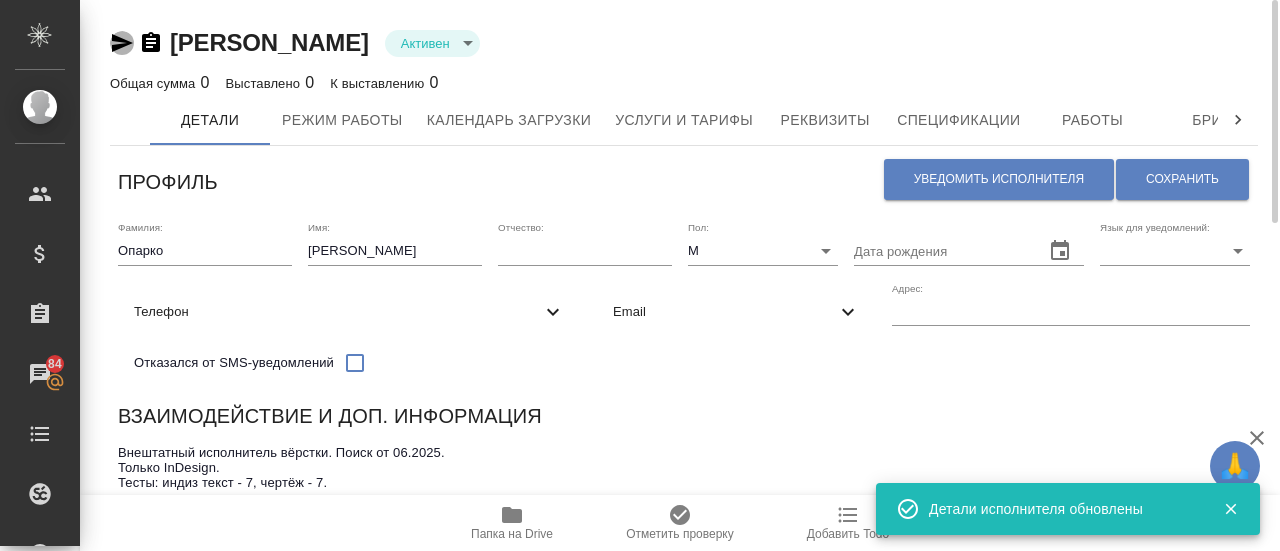 click 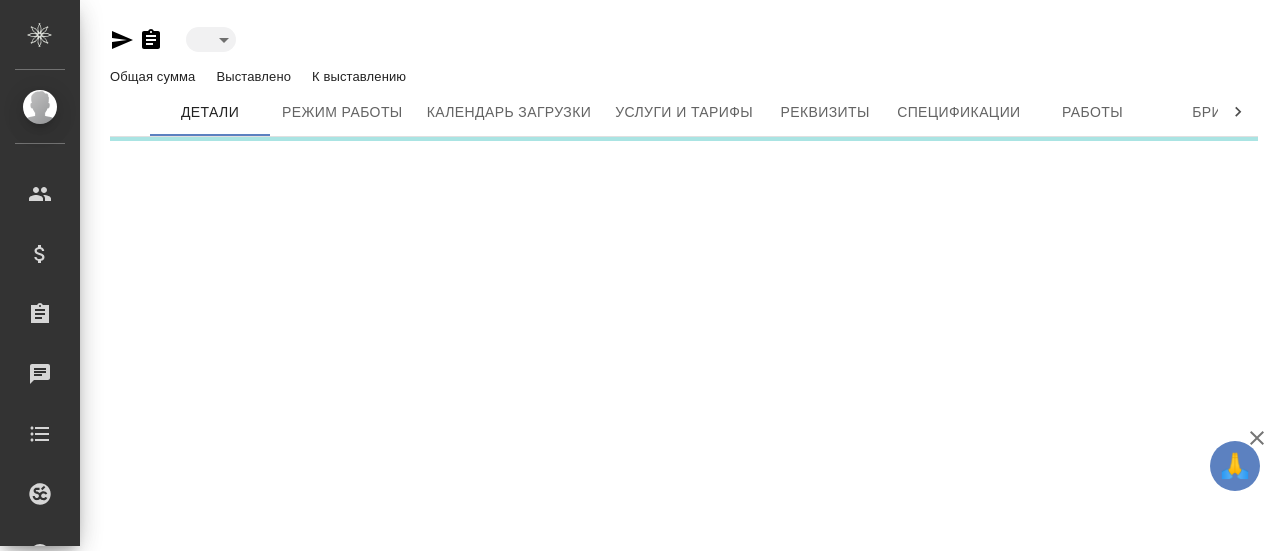 scroll, scrollTop: 0, scrollLeft: 0, axis: both 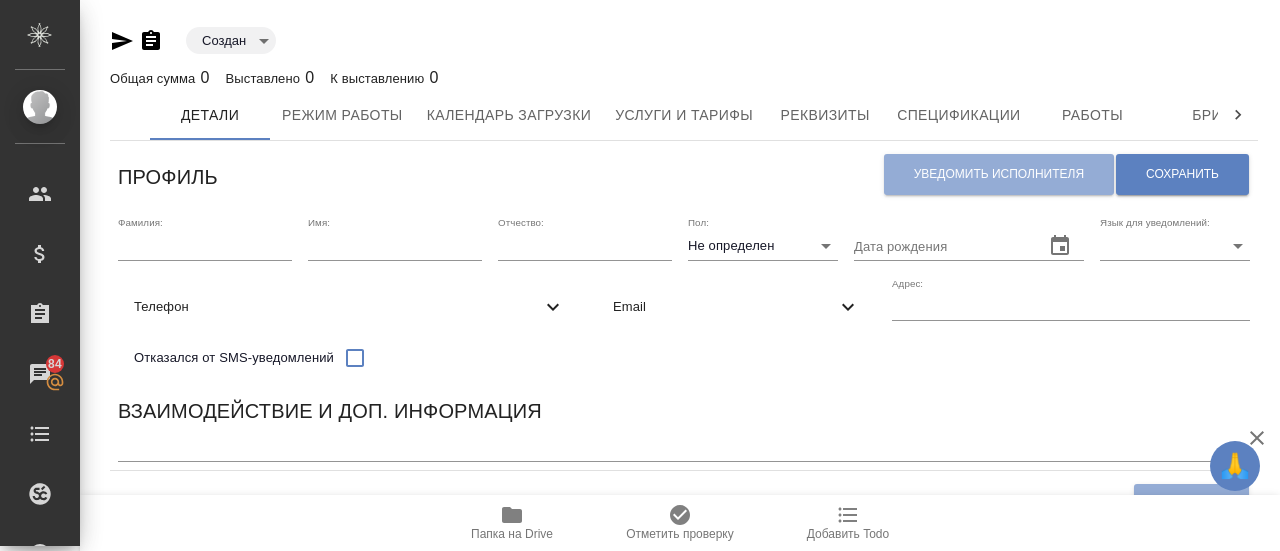 click at bounding box center (205, 246) 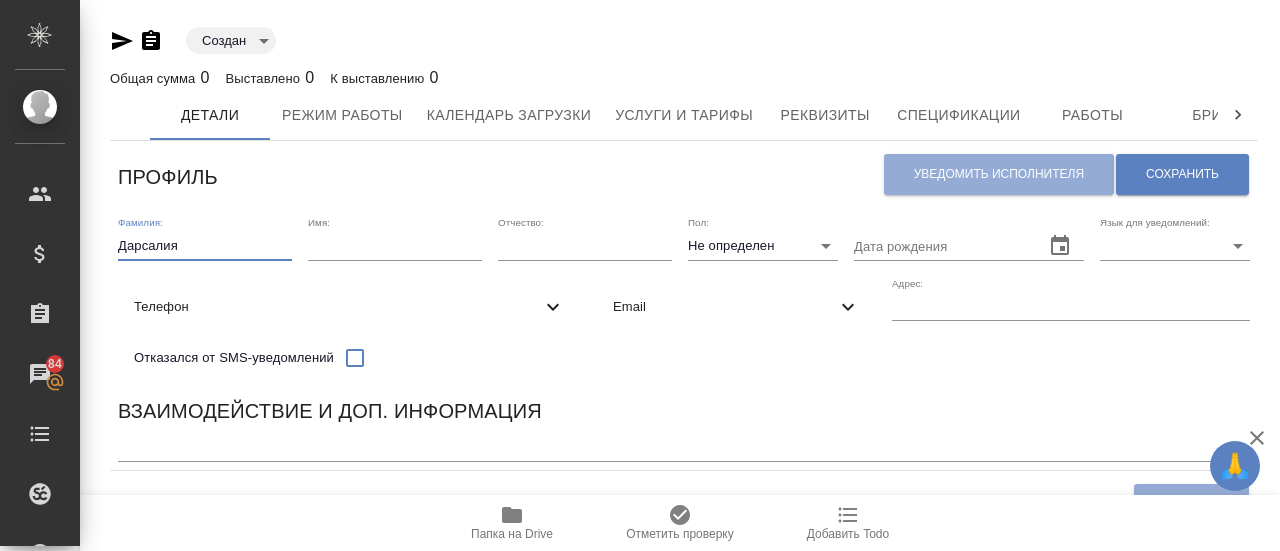 type on "Дарсалия" 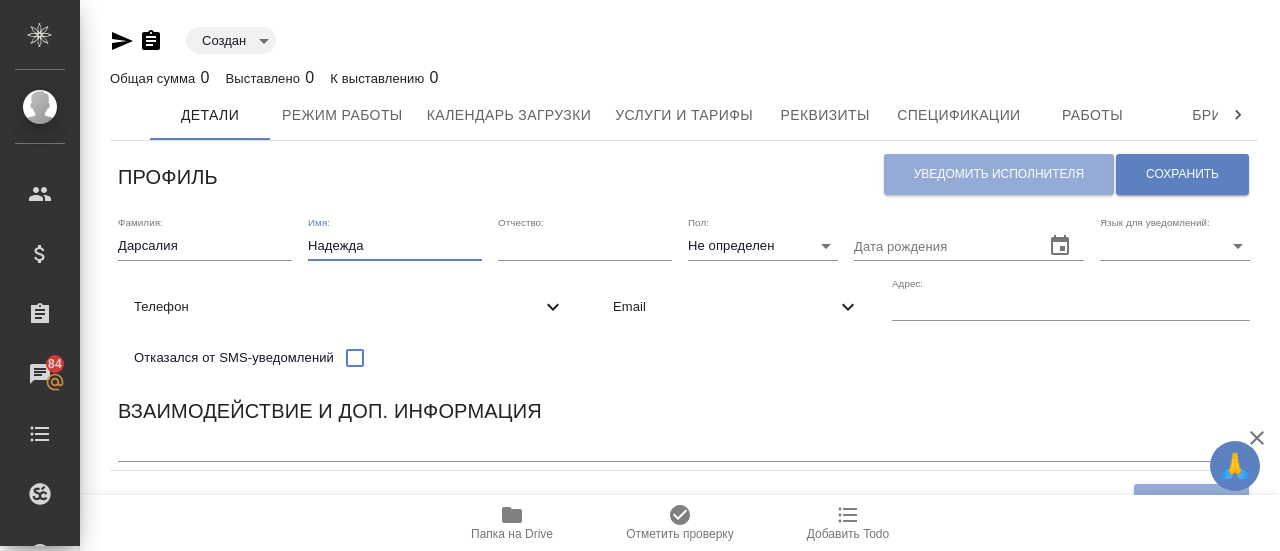 type on "Надежда" 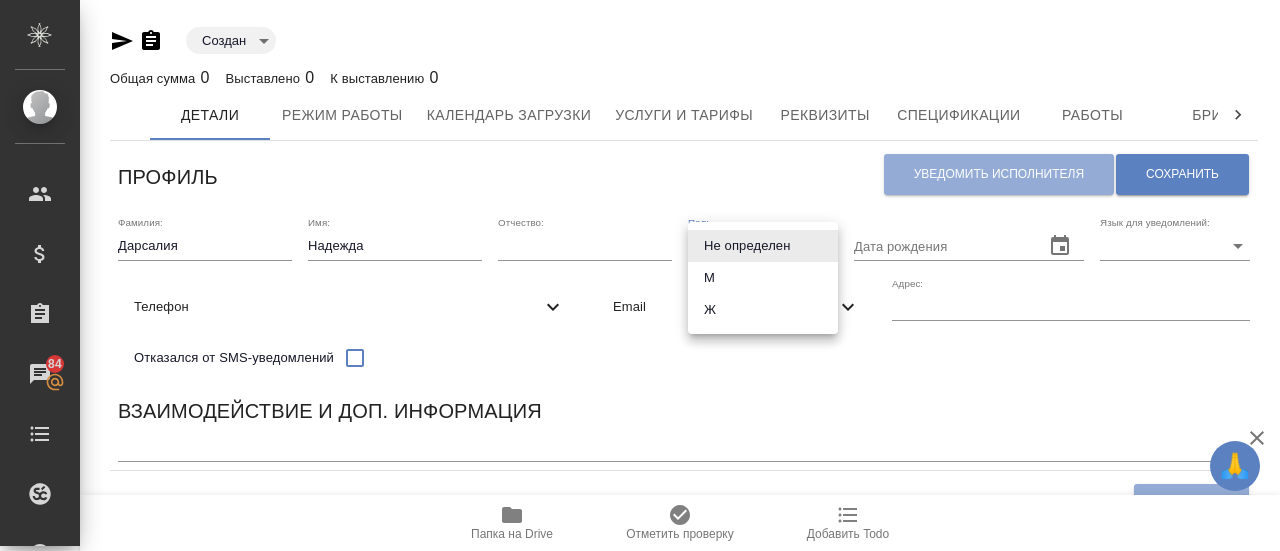 click on "Ж" at bounding box center [763, 310] 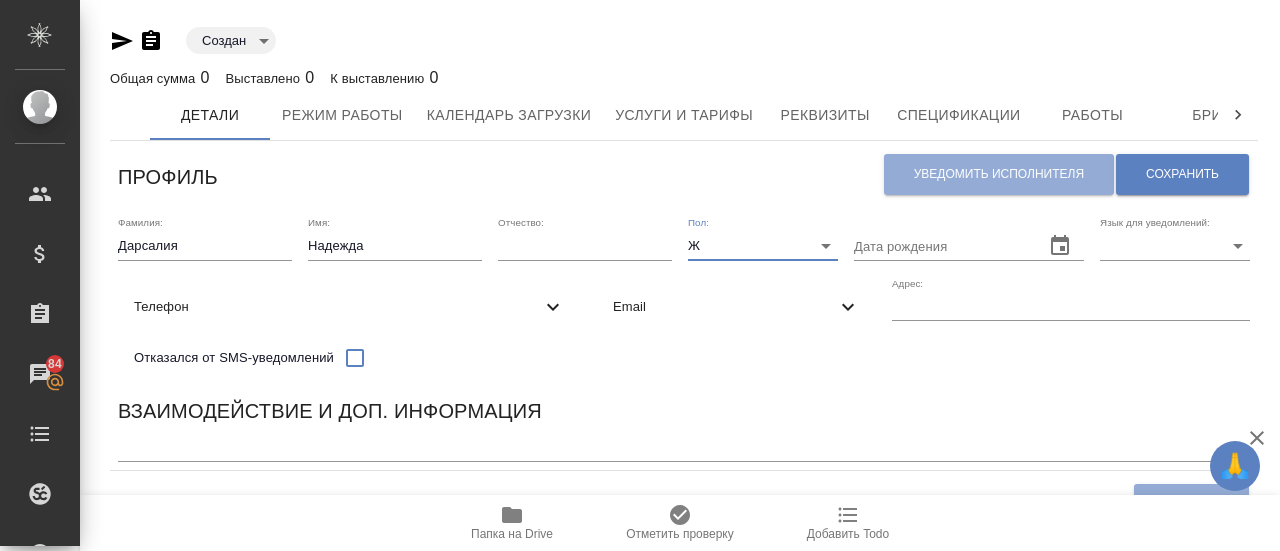 click on "🙏 .cls-1
fill:#fff;
AWATERA Gusmanova Nailya Клиенты Спецификации Заказы 84 Чаты Todo Проекты SC Исполнители Кандидаты Работы Входящие заявки Заявки на доставку Рекламации Проекты процессинга Конференции Выйти Создан created Общая сумма 0 Выставлено 0 К выставлению 0 Детали Режим работы Календарь загрузки Услуги и тарифы Реквизиты Спецификации Работы Бриф Smartcat Доп. [PERSON_NAME] Уведомить исполнителя Сохранить Фамилия: [PERSON_NAME] Имя: Надежда Отчество: [PERSON_NAME]: Ж [DEMOGRAPHIC_DATA] Дата рождения [PERSON_NAME] для уведомлений: ​ Телефон Отказался от SMS-уведомлений Email Адрес: x Создать [PERSON_NAME]: 0" at bounding box center [640, 275] 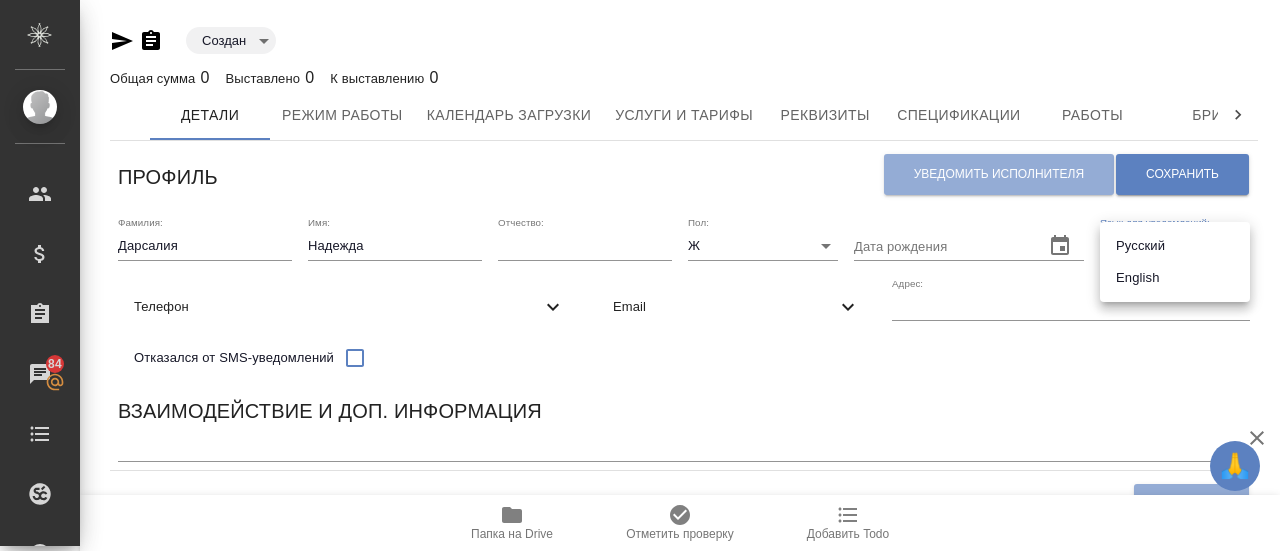 click on "Русский" at bounding box center [1175, 246] 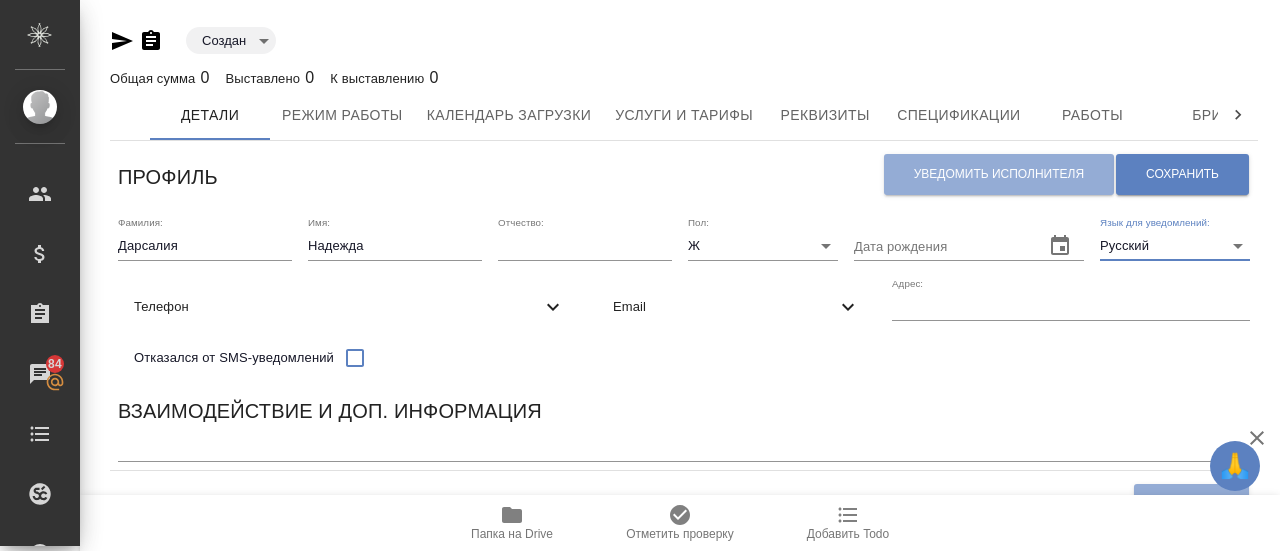 click on "Email" at bounding box center [724, 307] 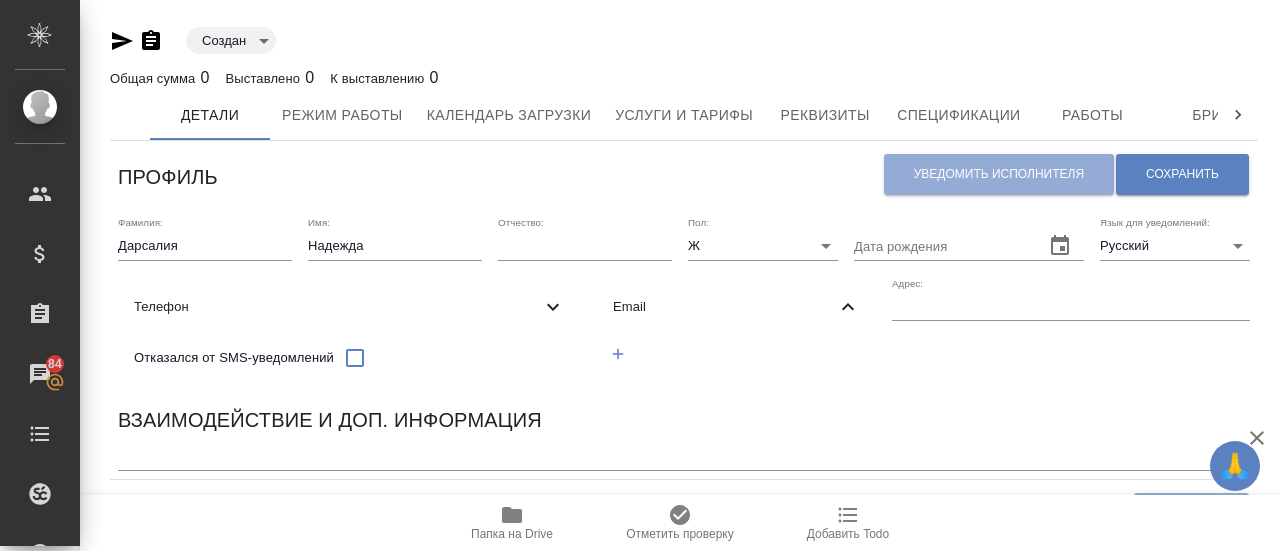 click 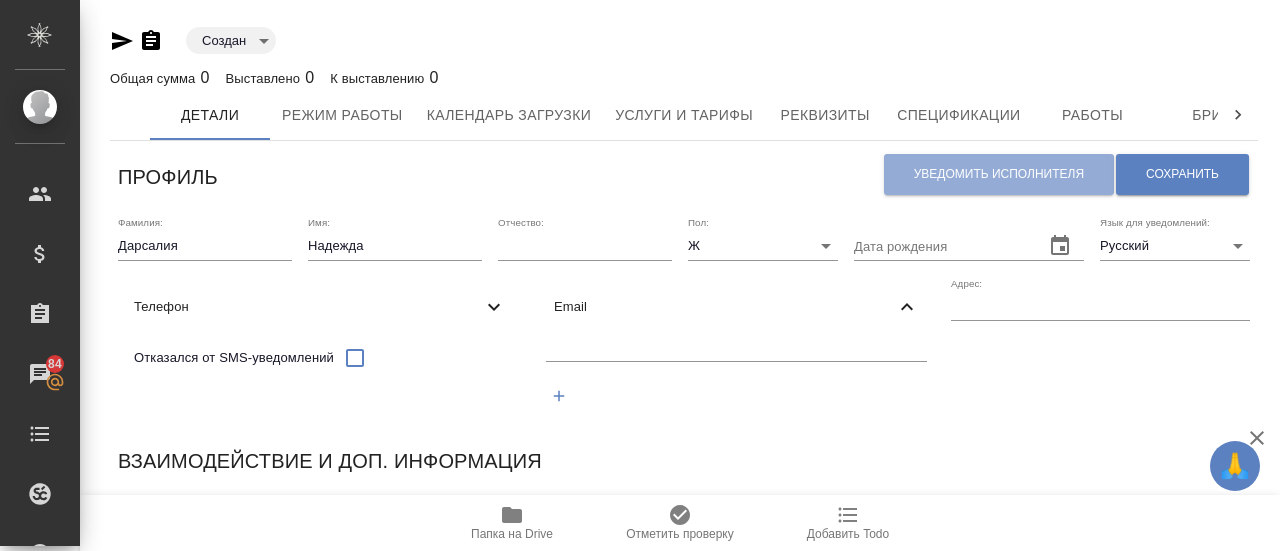 click at bounding box center [736, 349] 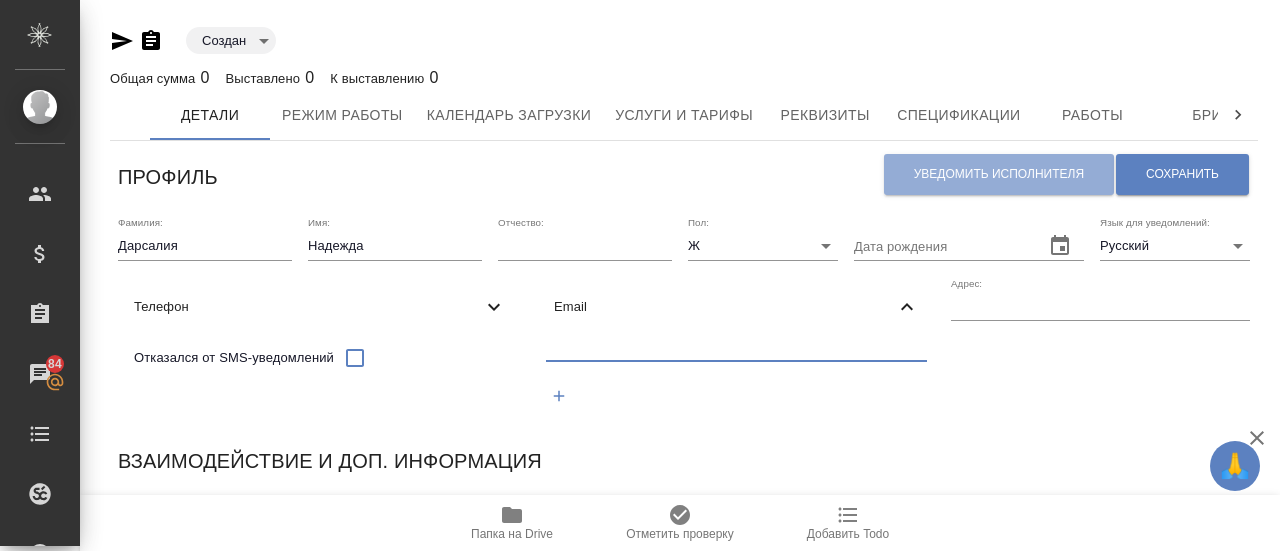 paste on "[EMAIL_ADDRESS][DOMAIN_NAME]" 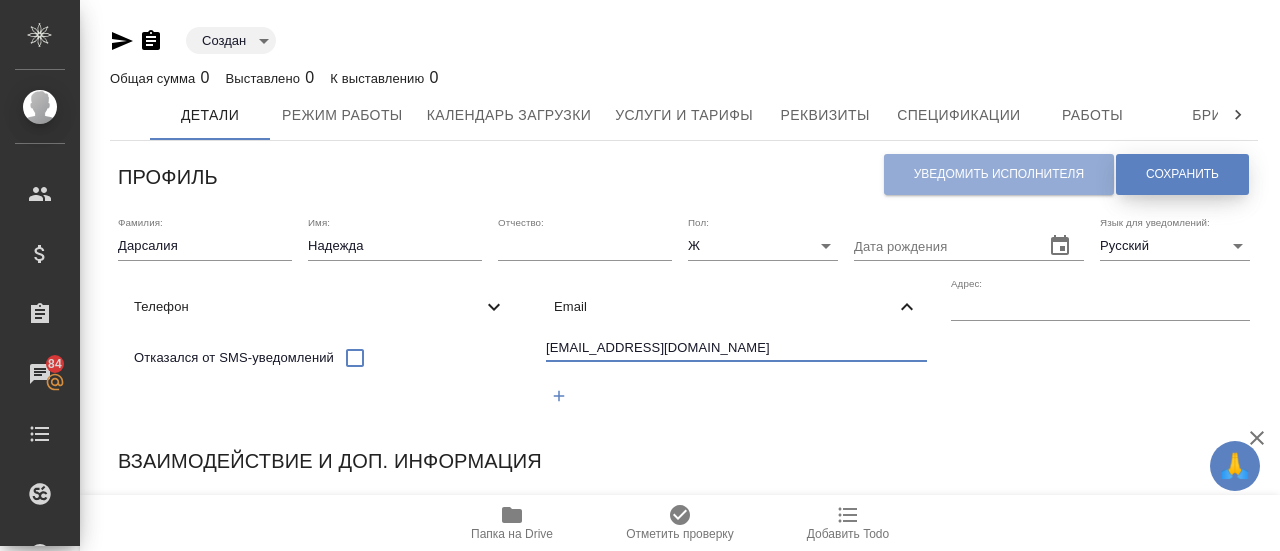 type on "[EMAIL_ADDRESS][DOMAIN_NAME]" 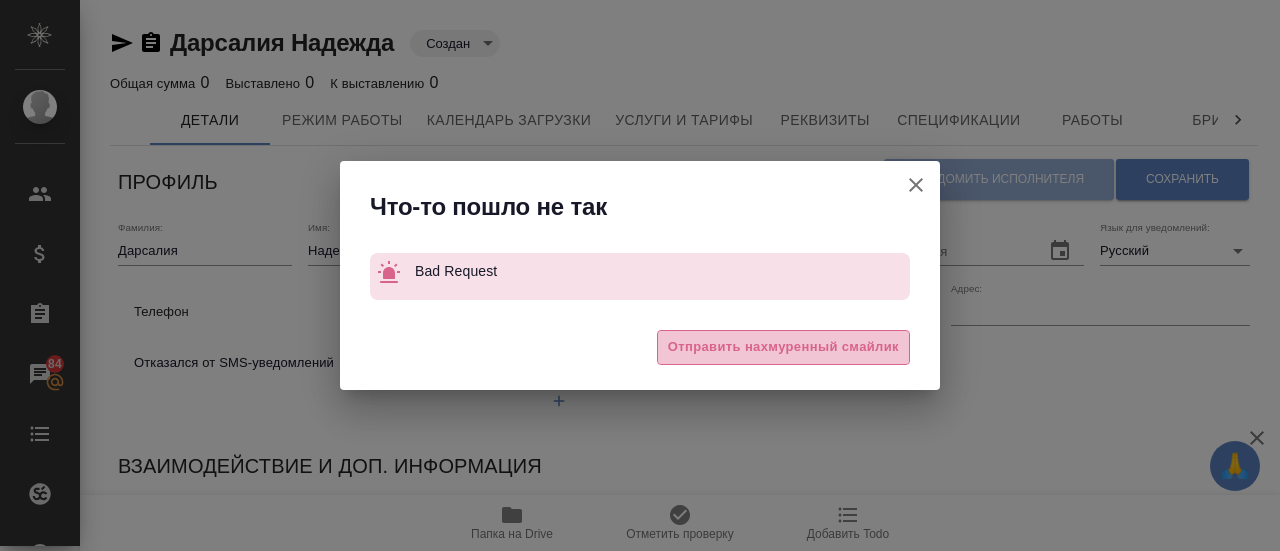click on "Отправить нахмуренный смайлик" at bounding box center (783, 347) 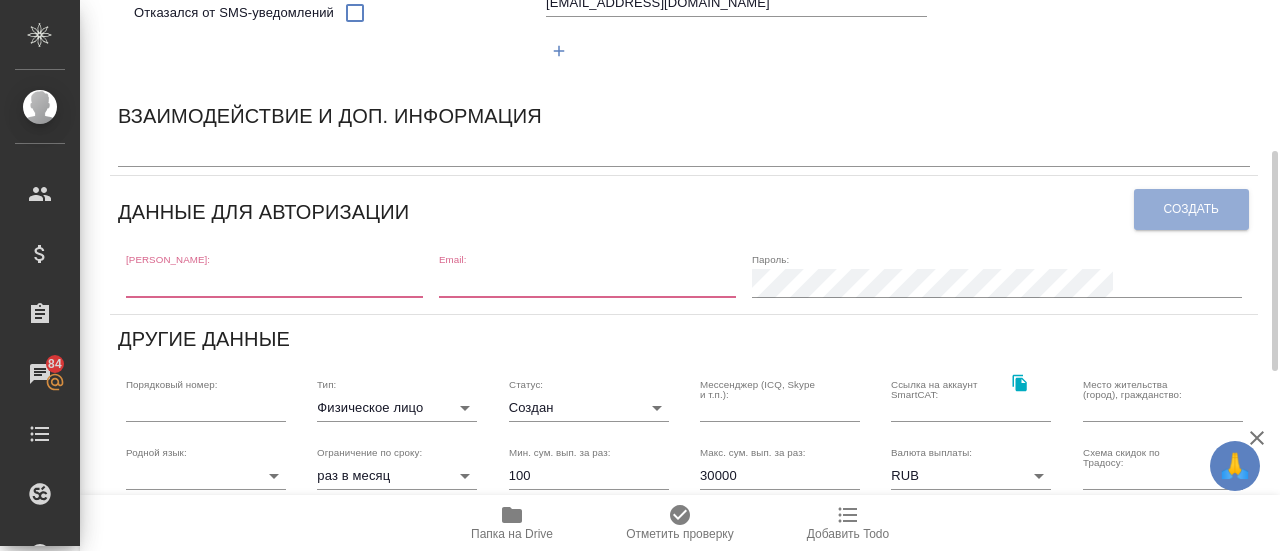 scroll, scrollTop: 362, scrollLeft: 0, axis: vertical 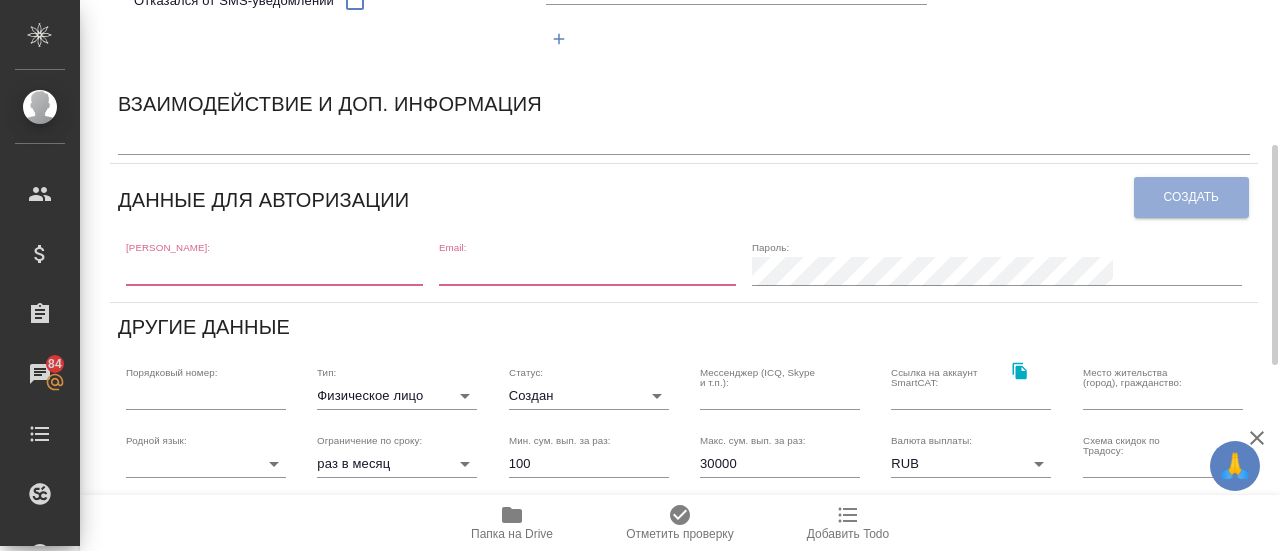 click at bounding box center (274, 271) 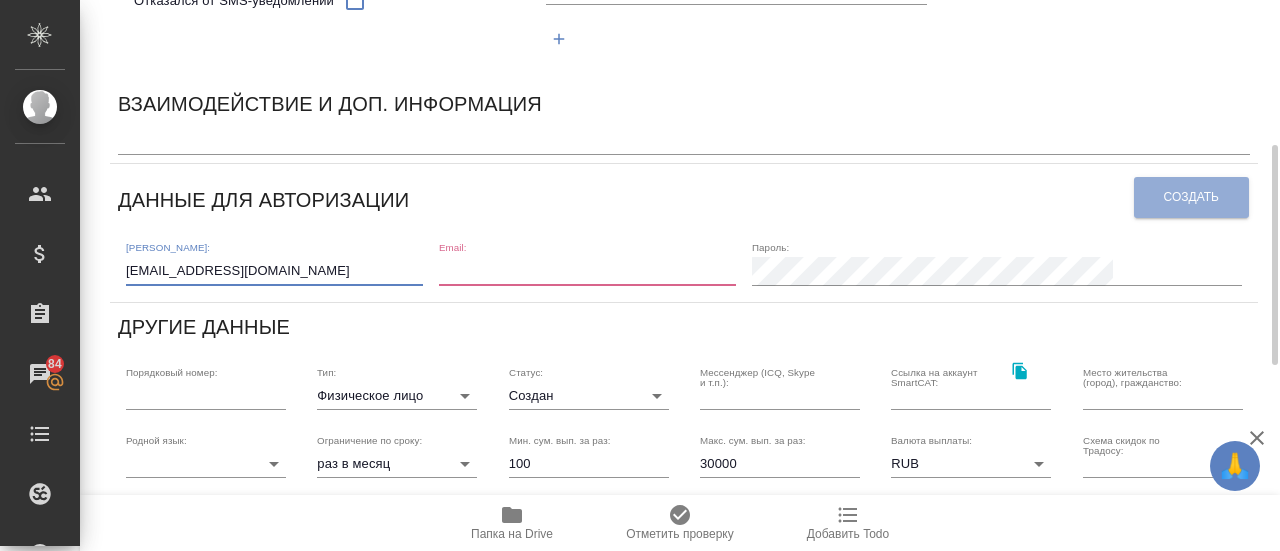 type on "vami4kmure@gmail.com" 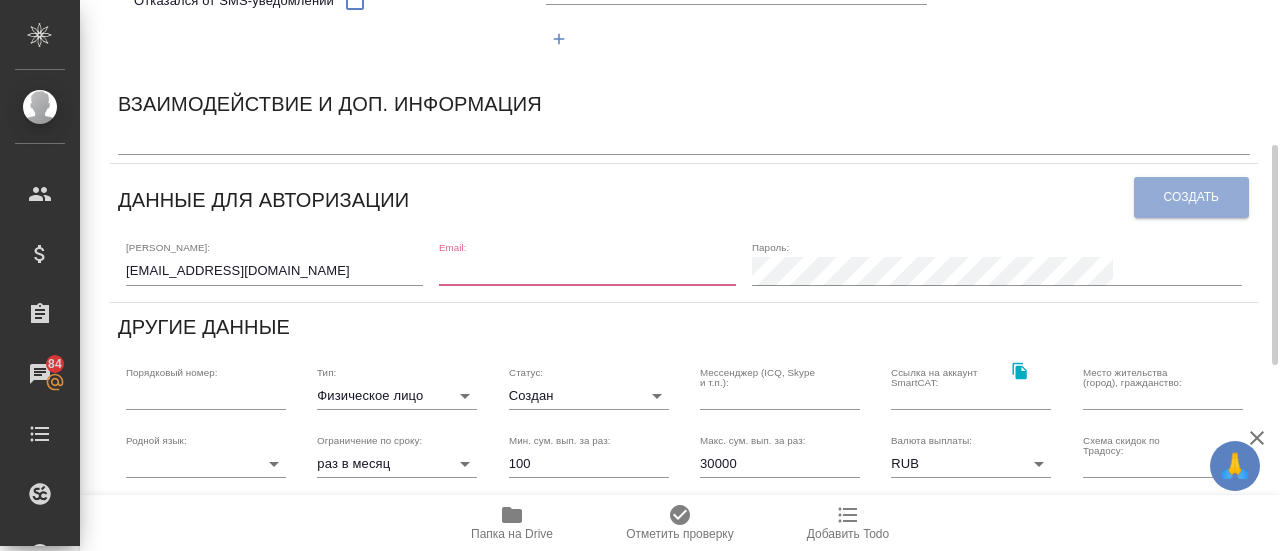 paste on "vami4kmure@gmail.com" 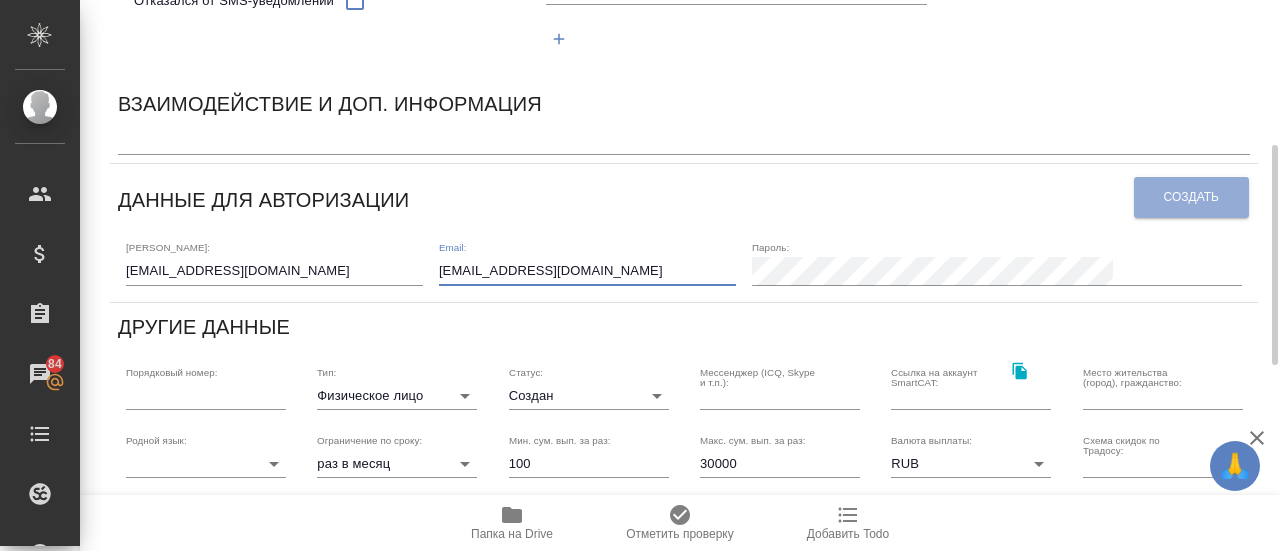 type on "vami4kmure@gmail.com" 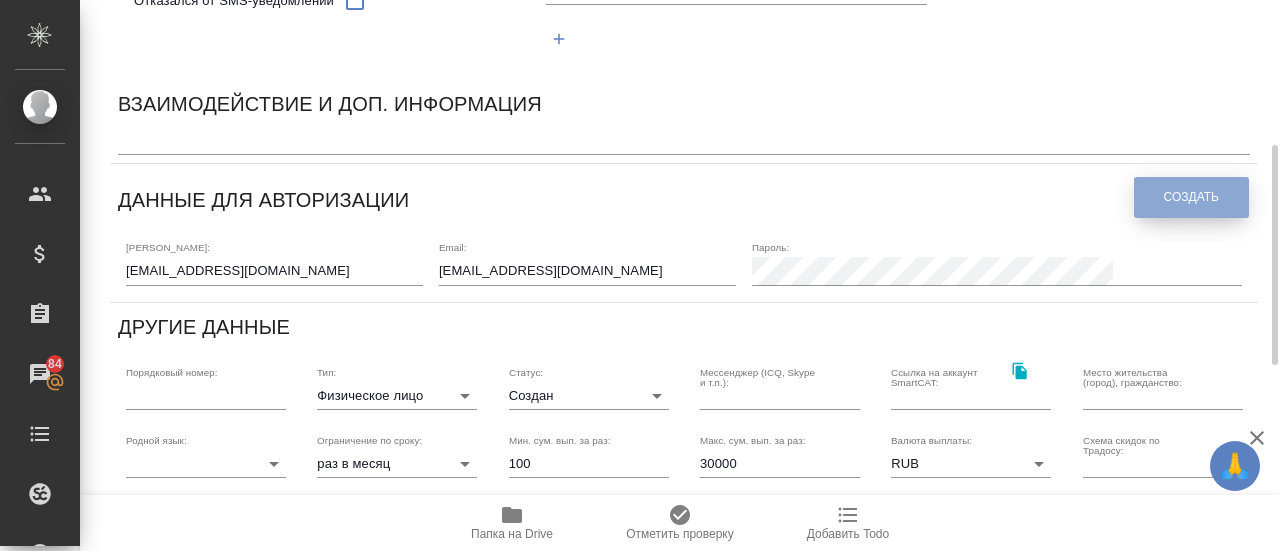 click on "Создать" at bounding box center (1191, 197) 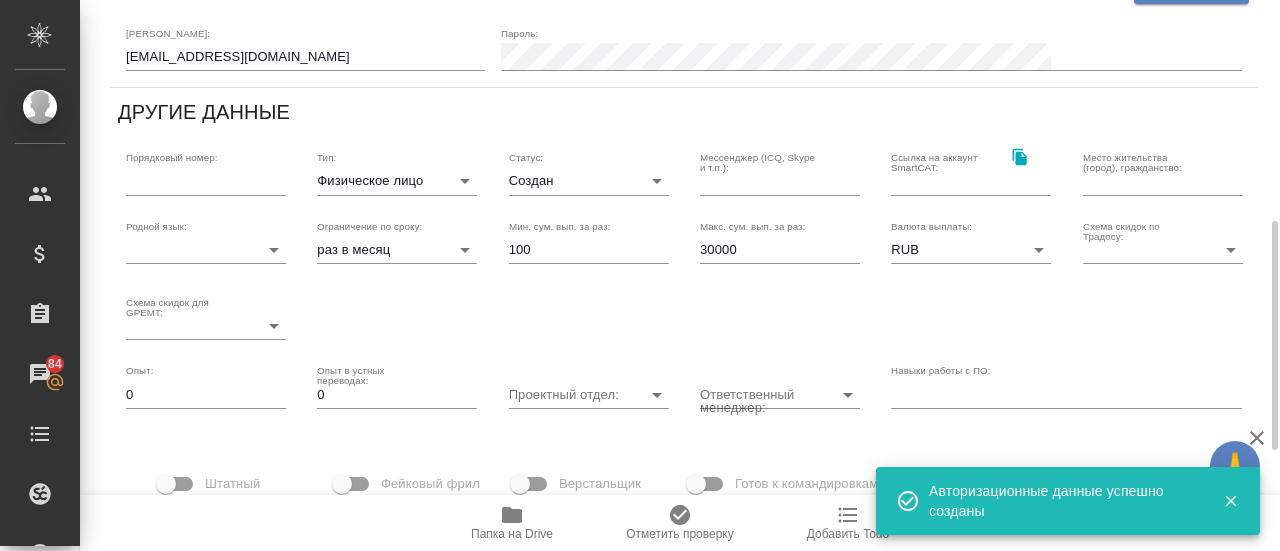 scroll, scrollTop: 528, scrollLeft: 0, axis: vertical 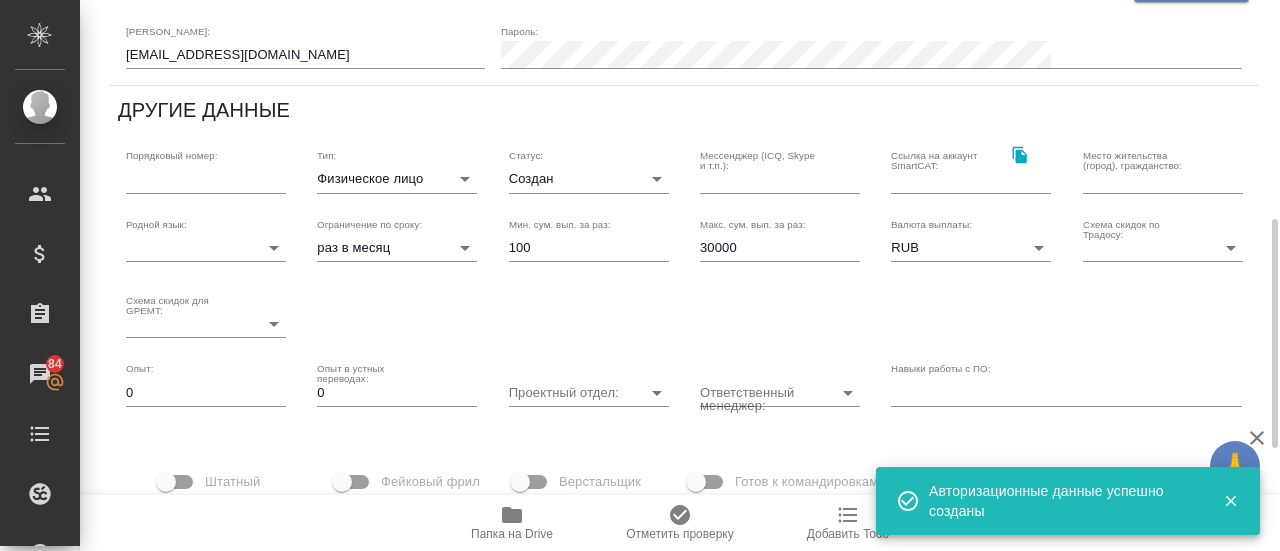 click on "Верстальщик" at bounding box center (520, 482) 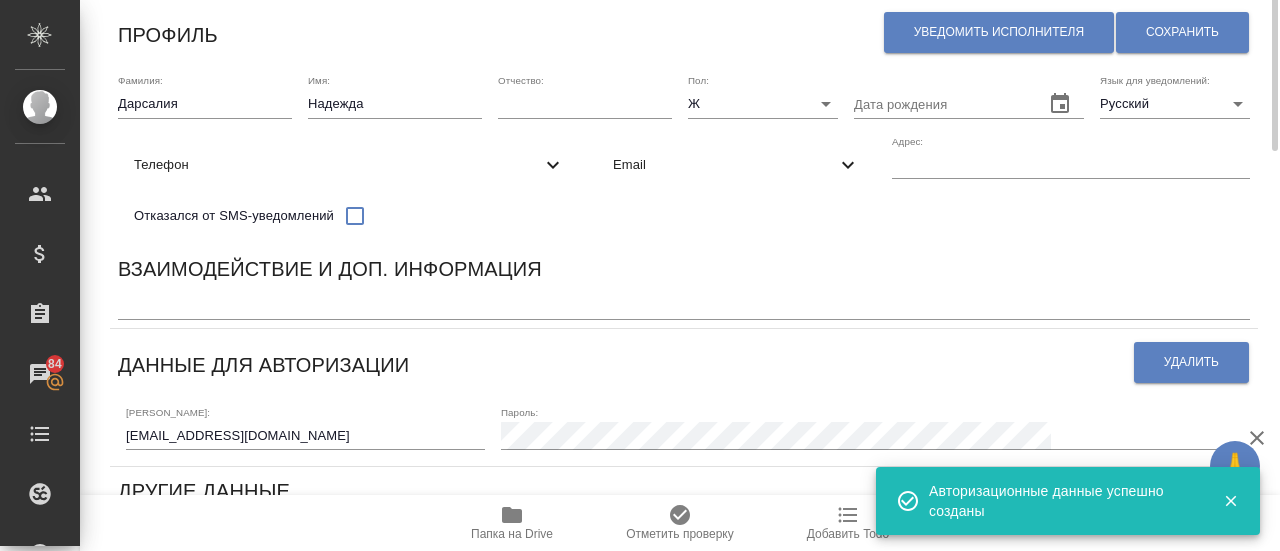 scroll, scrollTop: 0, scrollLeft: 0, axis: both 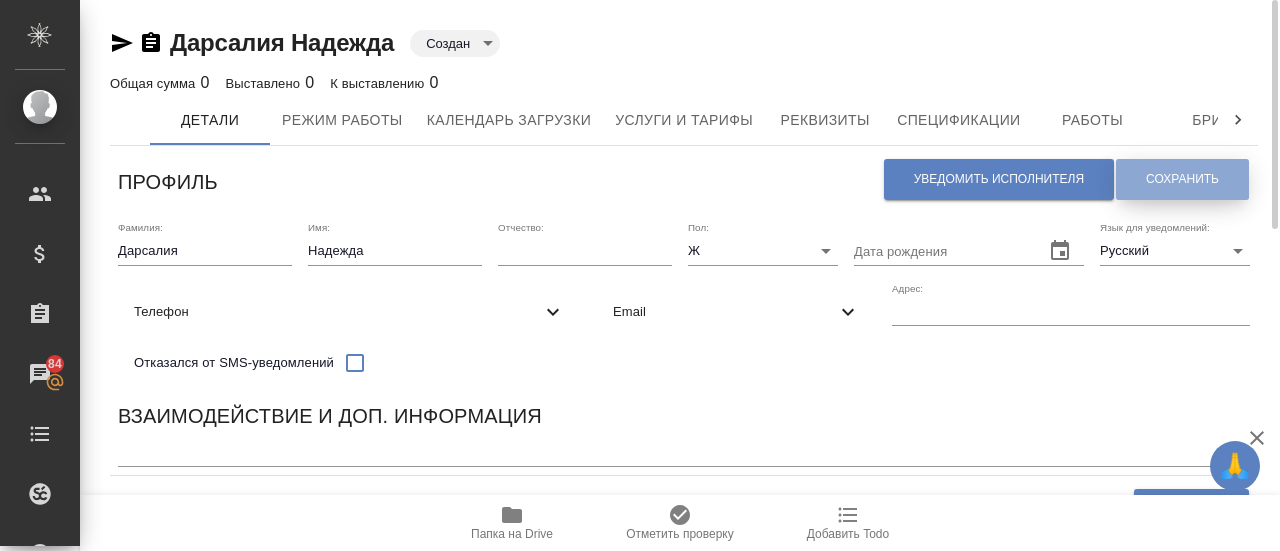 click on "Сохранить" at bounding box center (1182, 179) 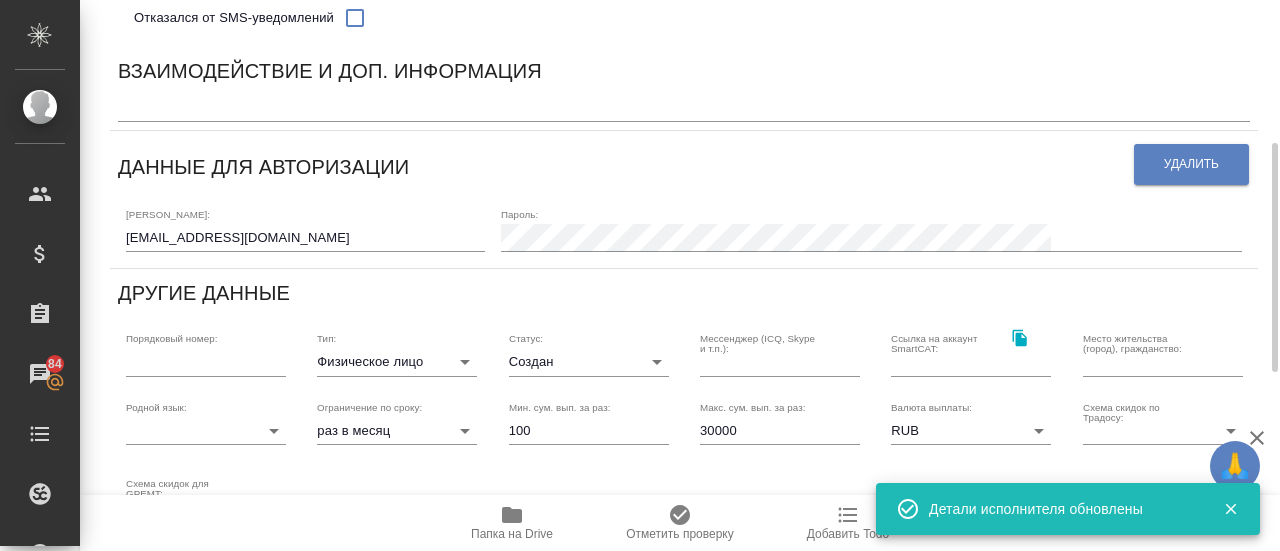 scroll, scrollTop: 450, scrollLeft: 0, axis: vertical 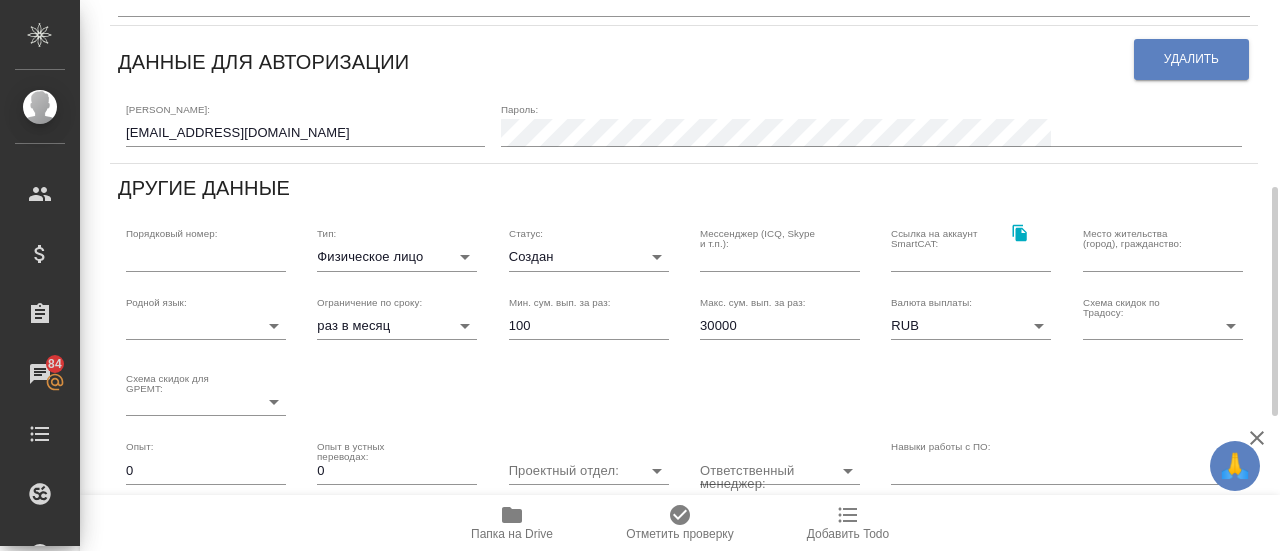 click on "30000" at bounding box center (780, 326) 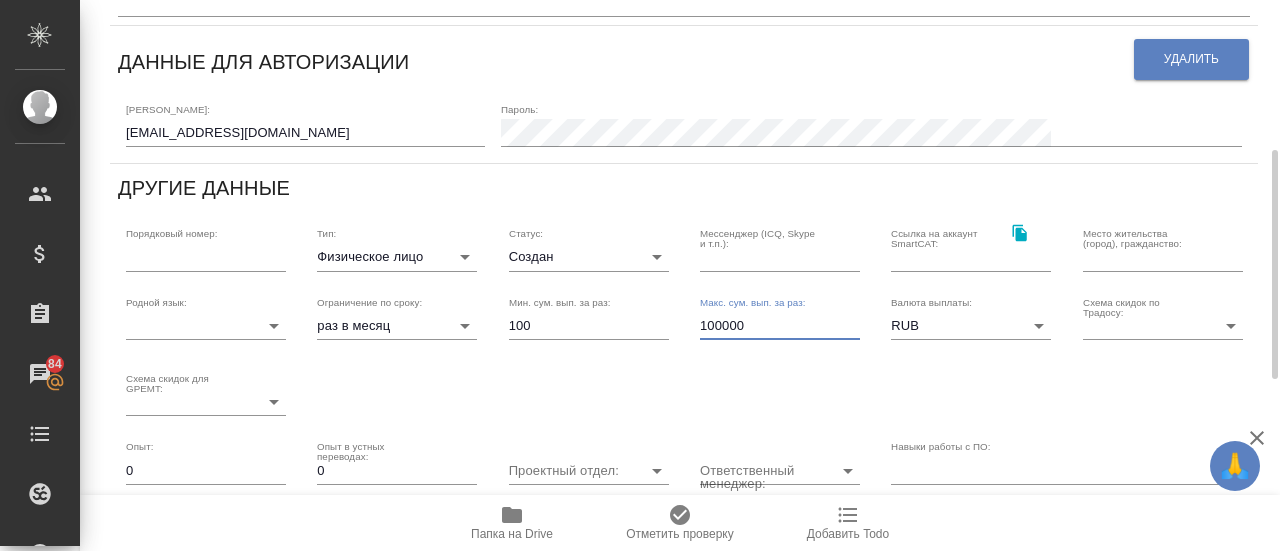 scroll, scrollTop: 0, scrollLeft: 0, axis: both 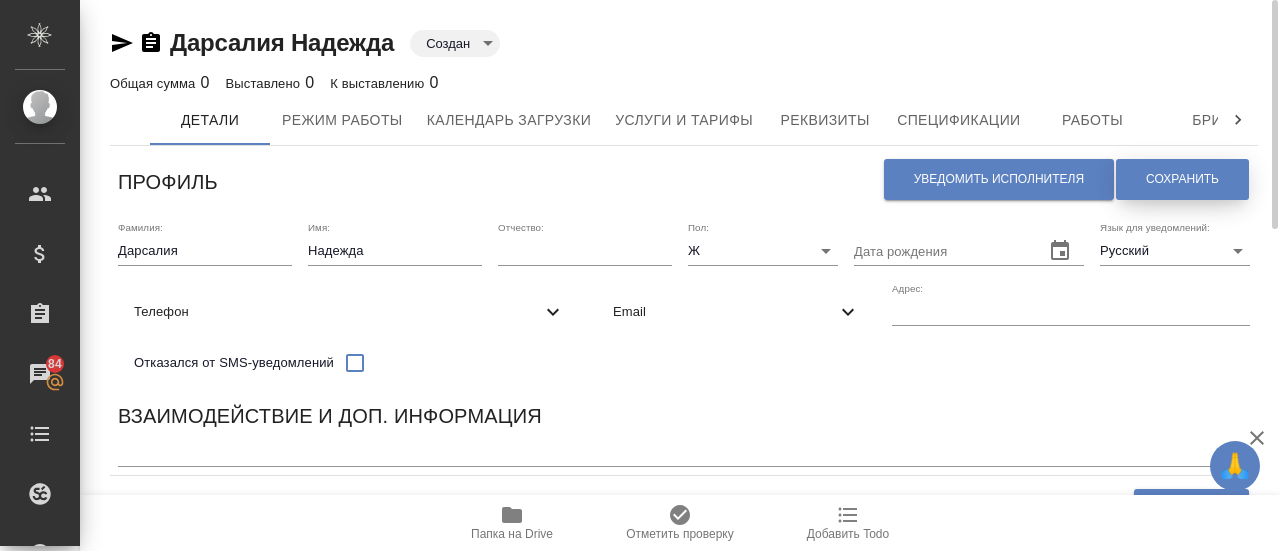 type on "100000" 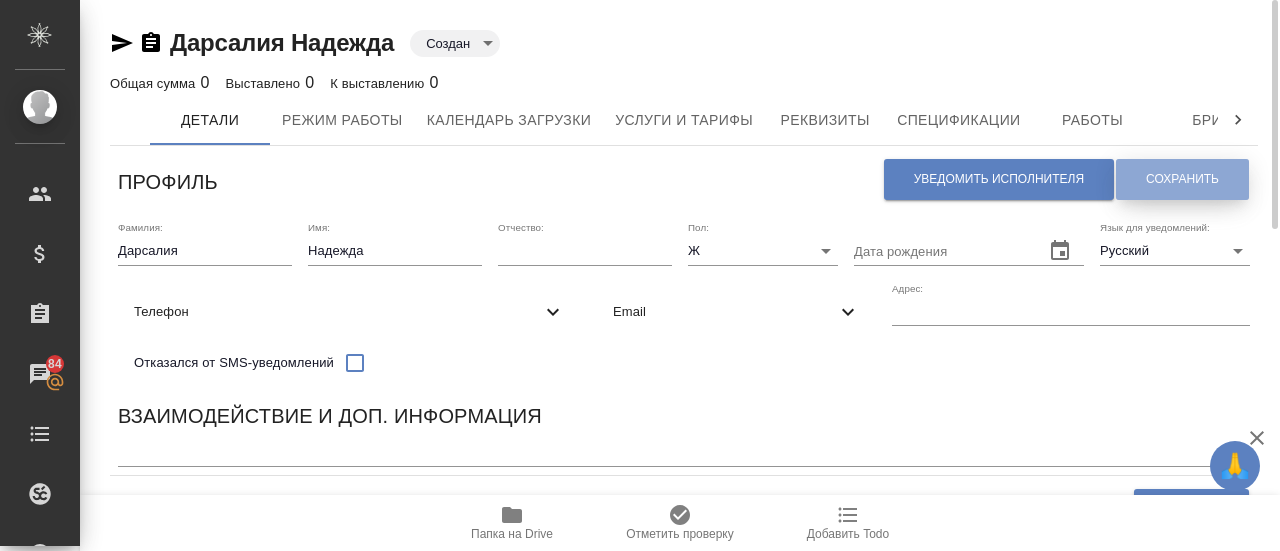 click on "Сохранить" at bounding box center (1182, 179) 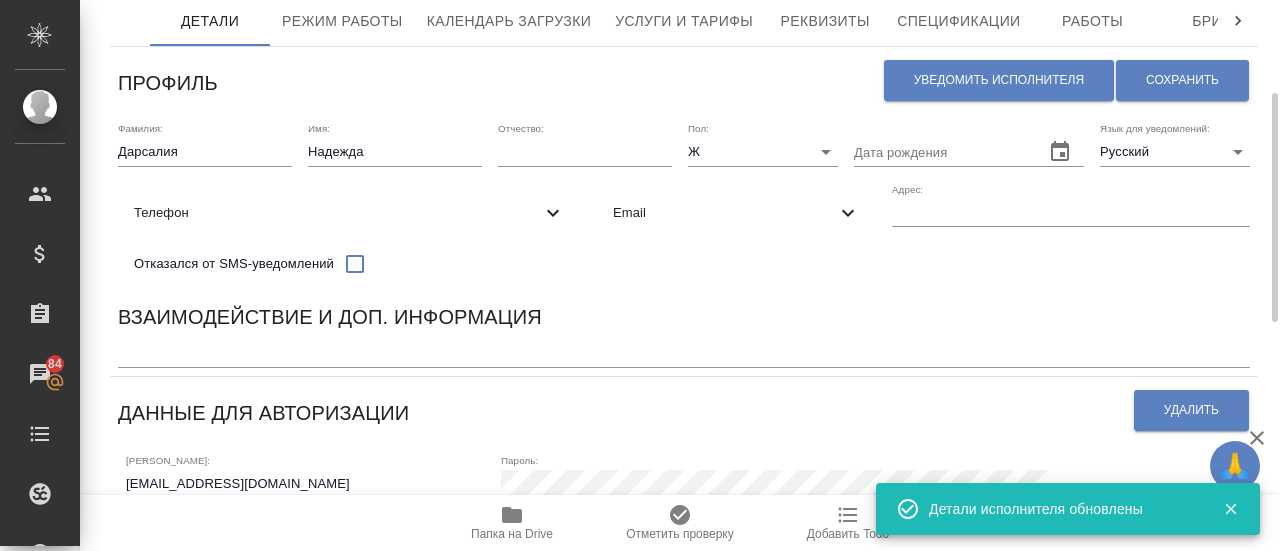 scroll, scrollTop: 138, scrollLeft: 0, axis: vertical 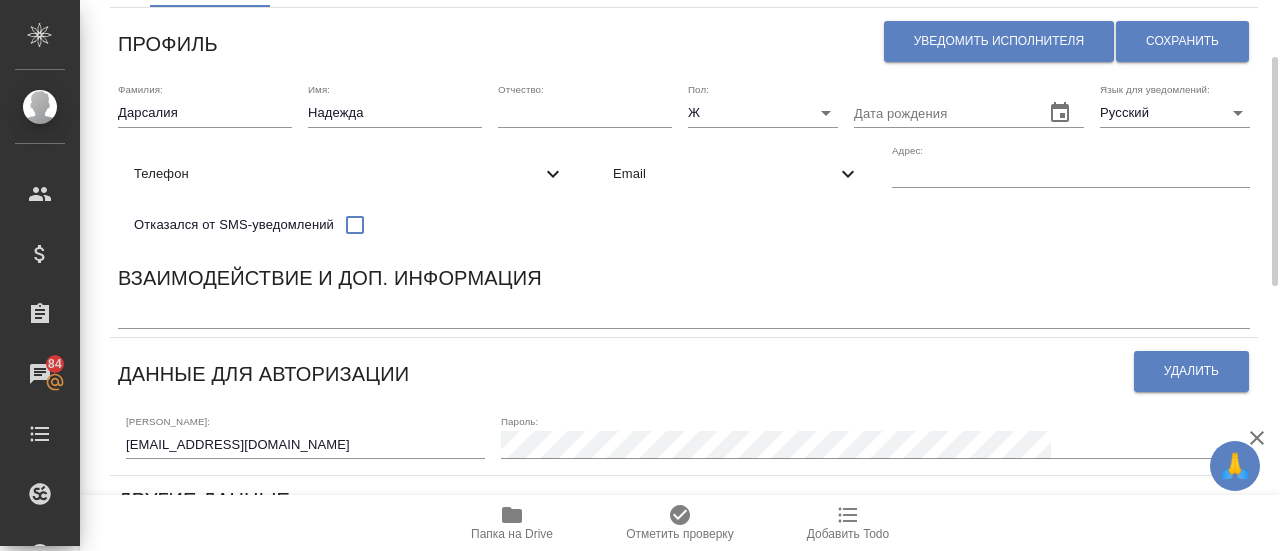 click at bounding box center (684, 314) 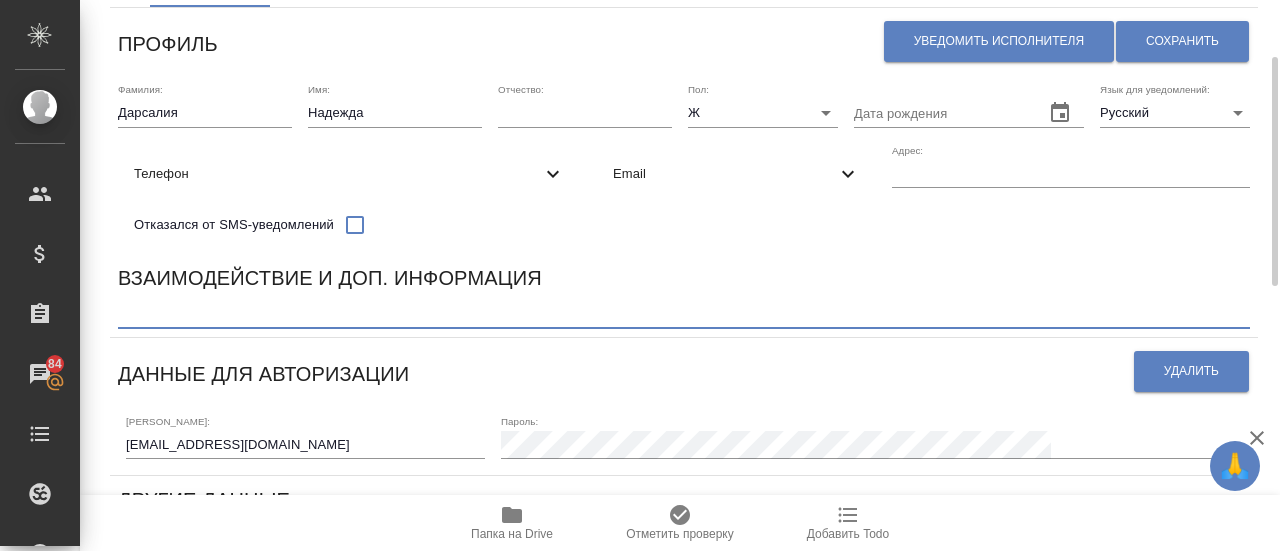 paste on "Внештатный исполнитель вёрстки. Поиск от 06.2025.
Только Word." 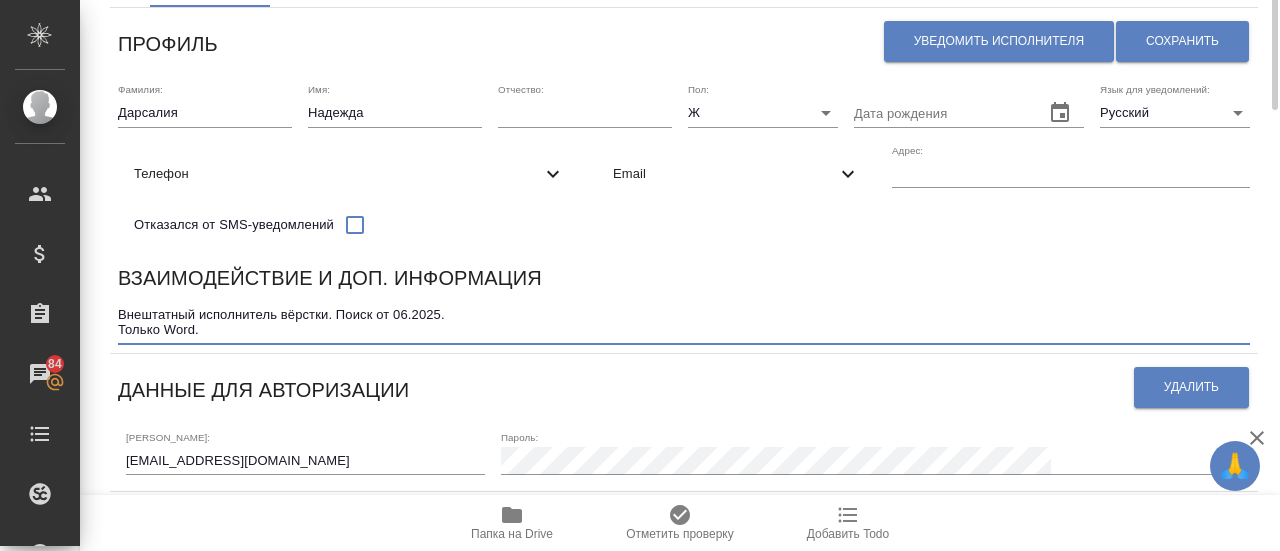 scroll, scrollTop: 0, scrollLeft: 0, axis: both 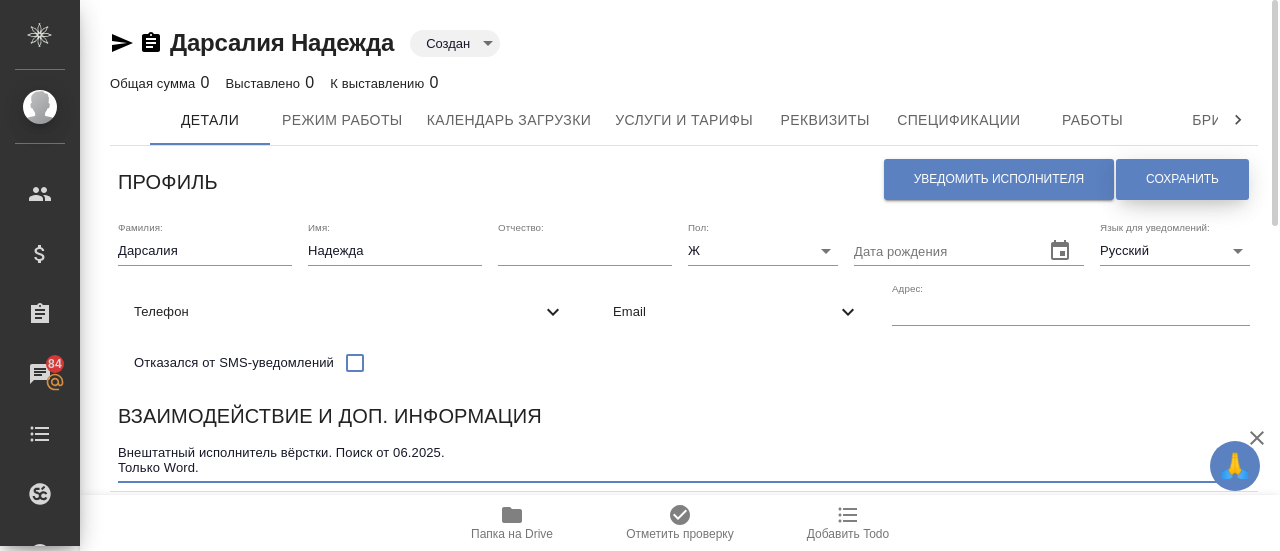 type on "Внештатный исполнитель вёрстки. Поиск от 06.2025.
Только Word." 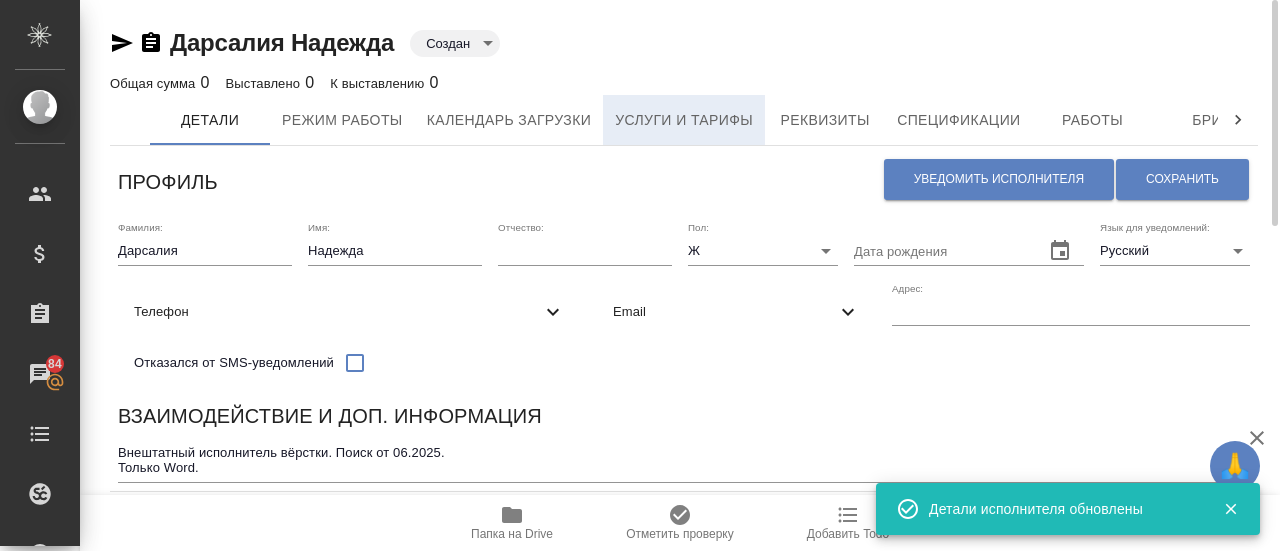 click on "Услуги и тарифы" at bounding box center (684, 120) 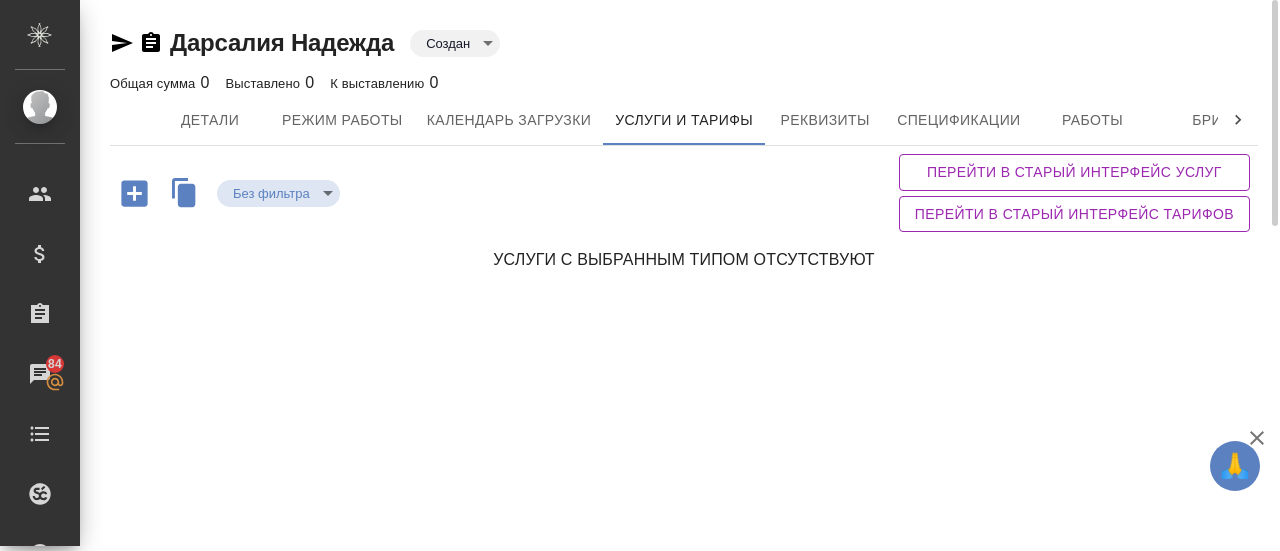 click 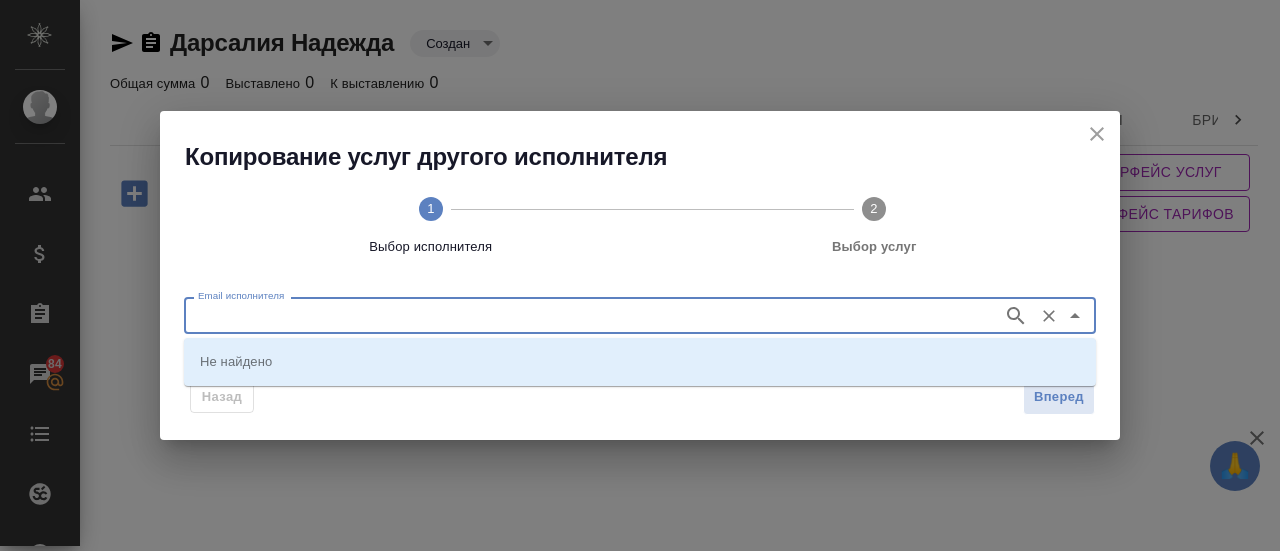 click on "Email исполнителя" at bounding box center [591, 315] 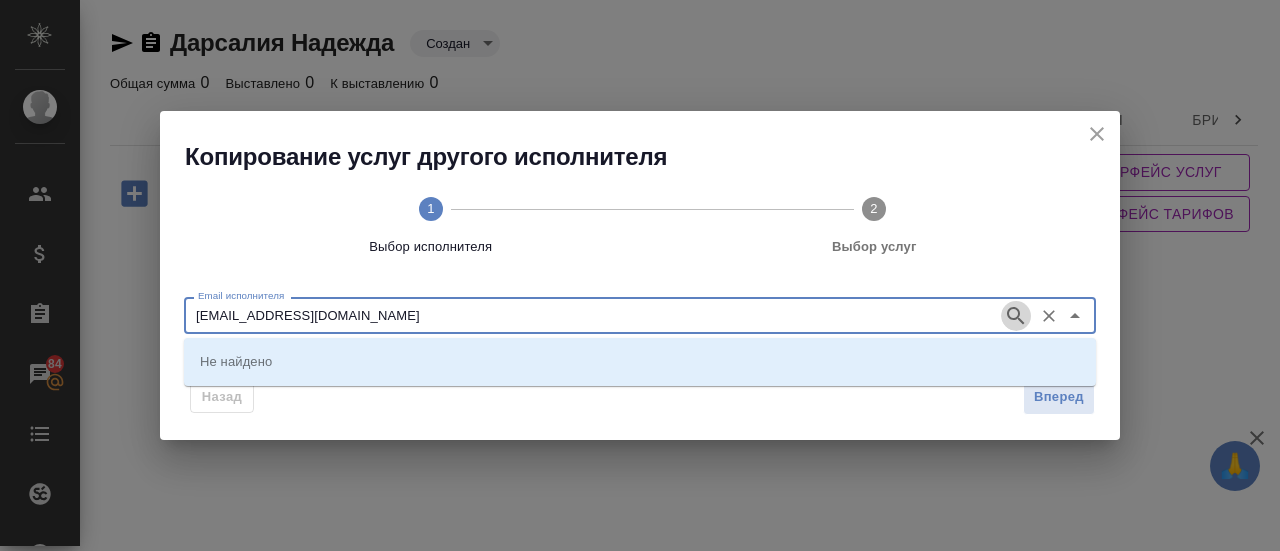 click 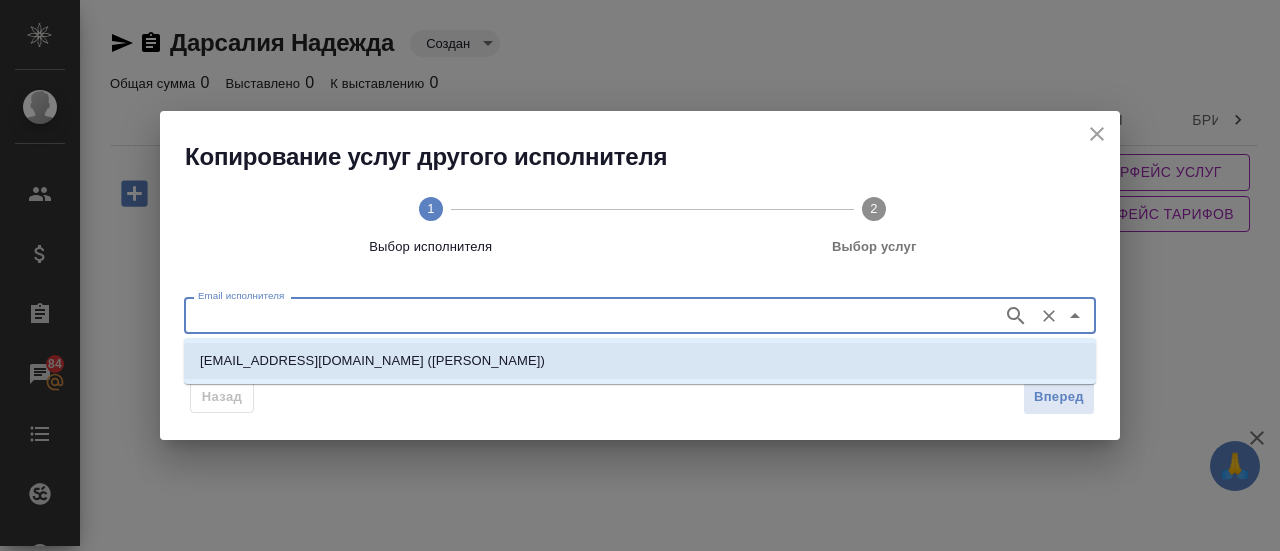 click on "queentat@bk.ru (Либерман Татьяна)" at bounding box center (640, 361) 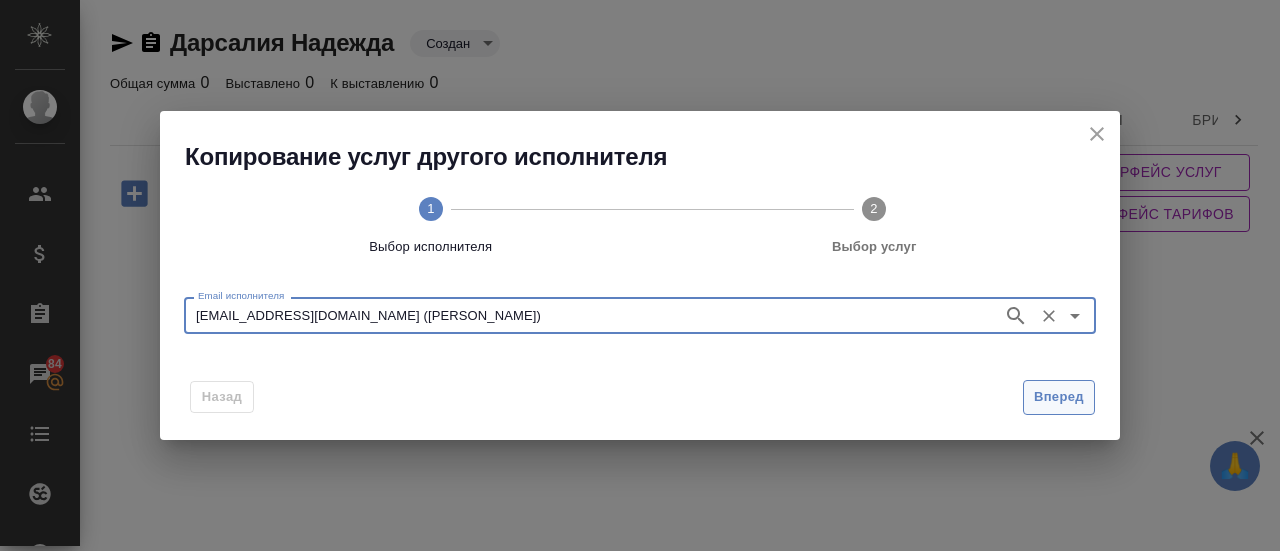 type on "queentat@bk.ru (Либерман Татьяна)" 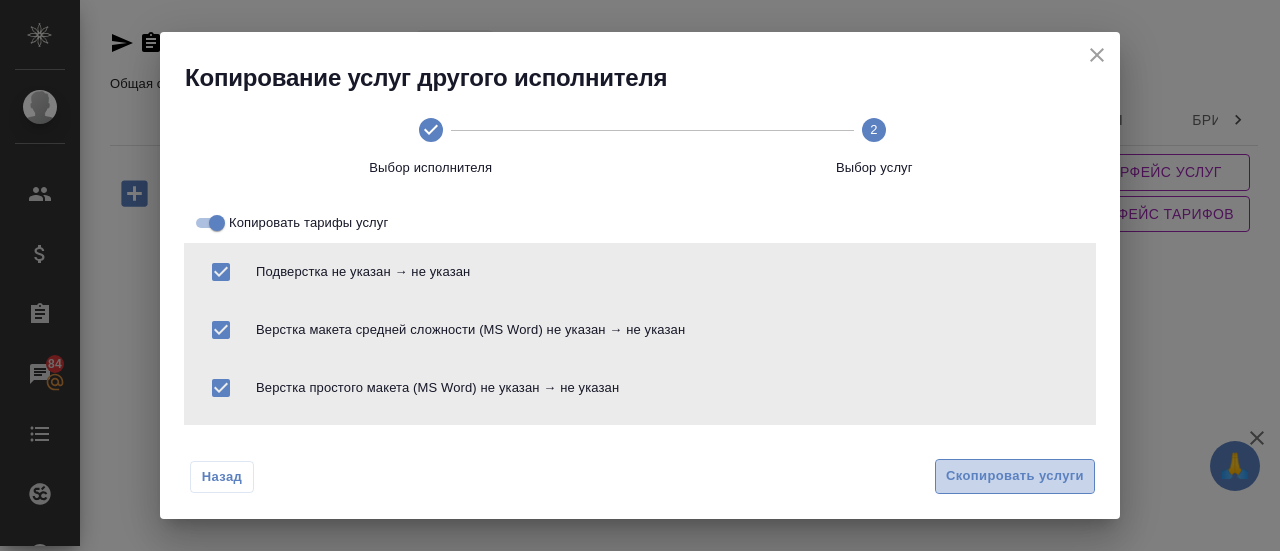 click on "Скопировать услуги" at bounding box center [1015, 476] 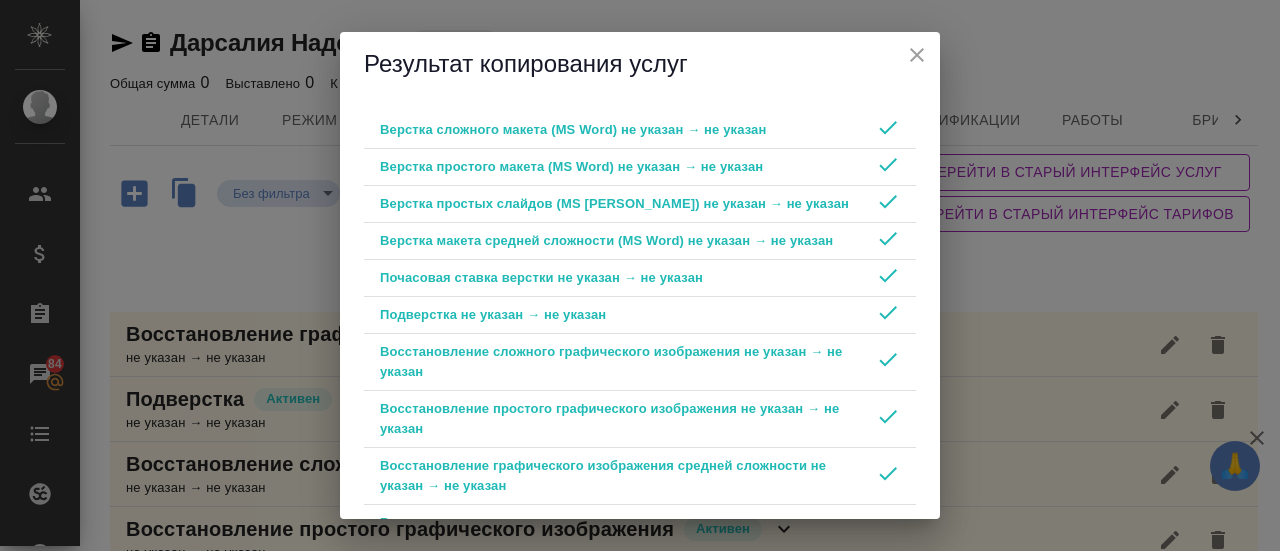 scroll, scrollTop: 558, scrollLeft: 0, axis: vertical 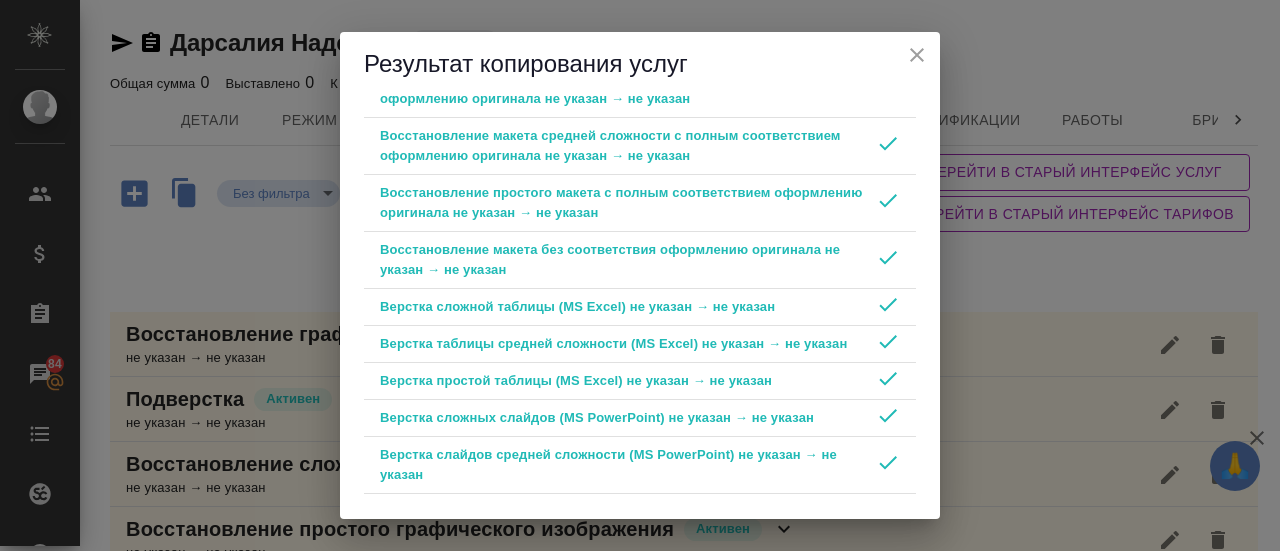 click 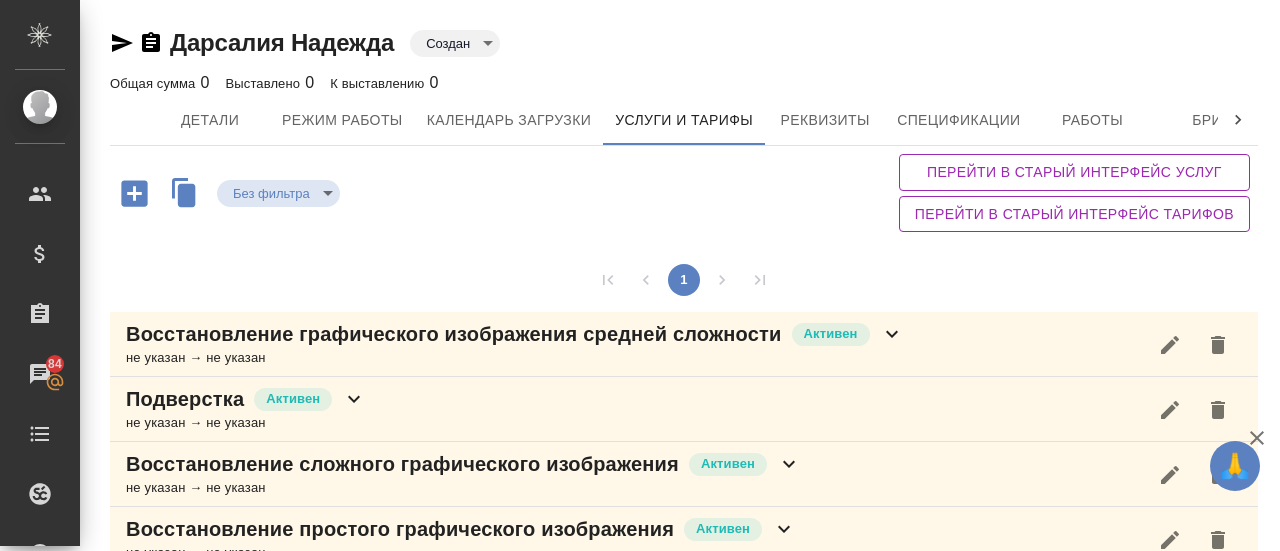 scroll, scrollTop: 0, scrollLeft: 0, axis: both 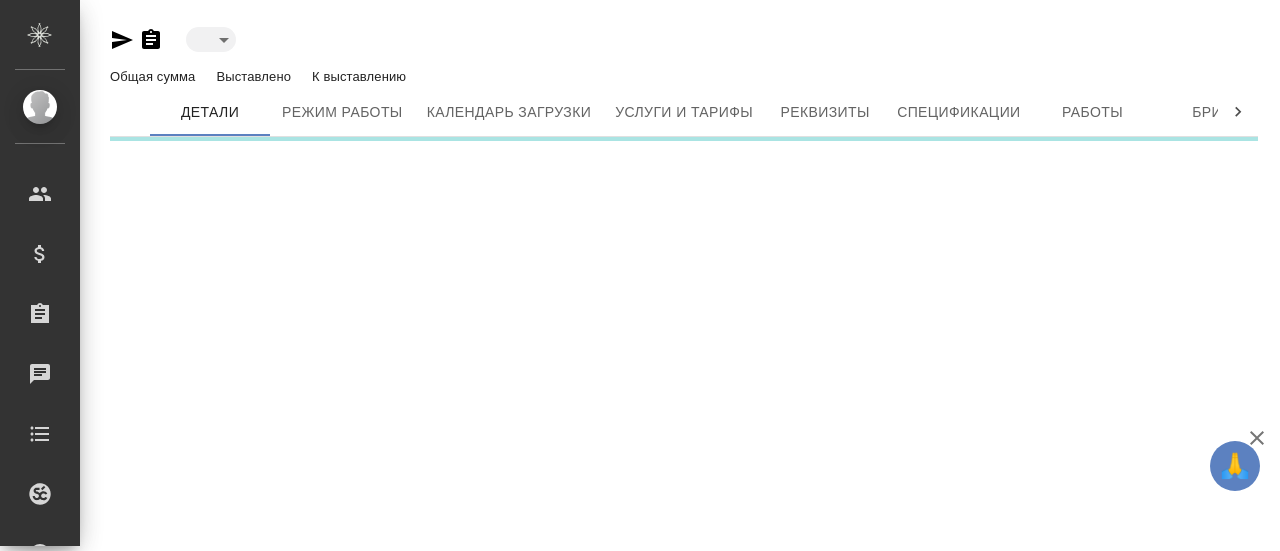 type on "active" 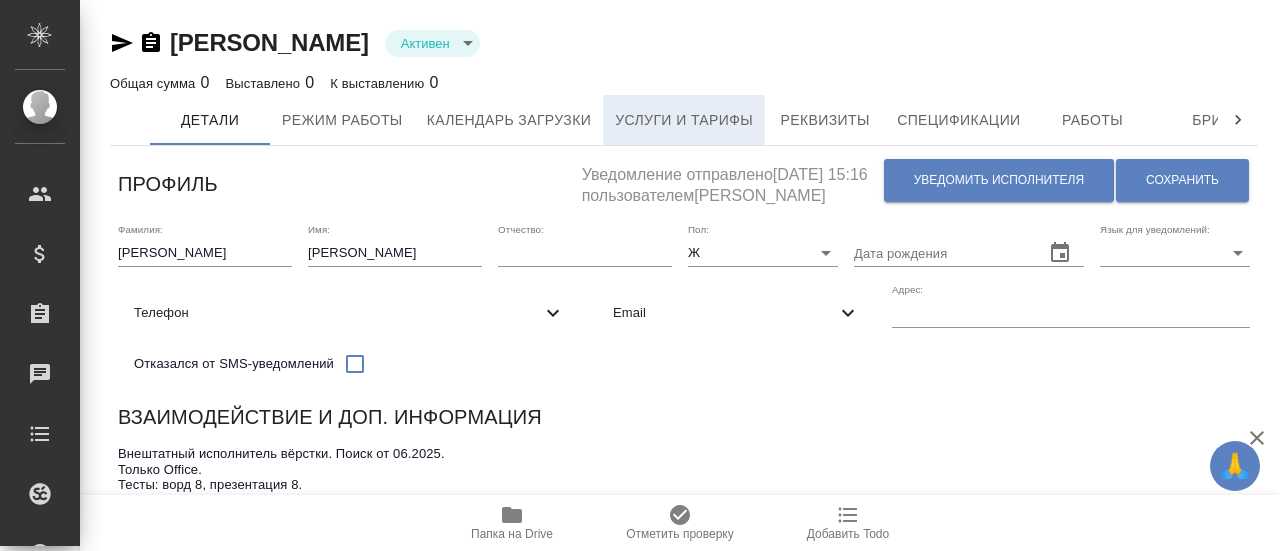 click on "Услуги и тарифы" at bounding box center (684, 120) 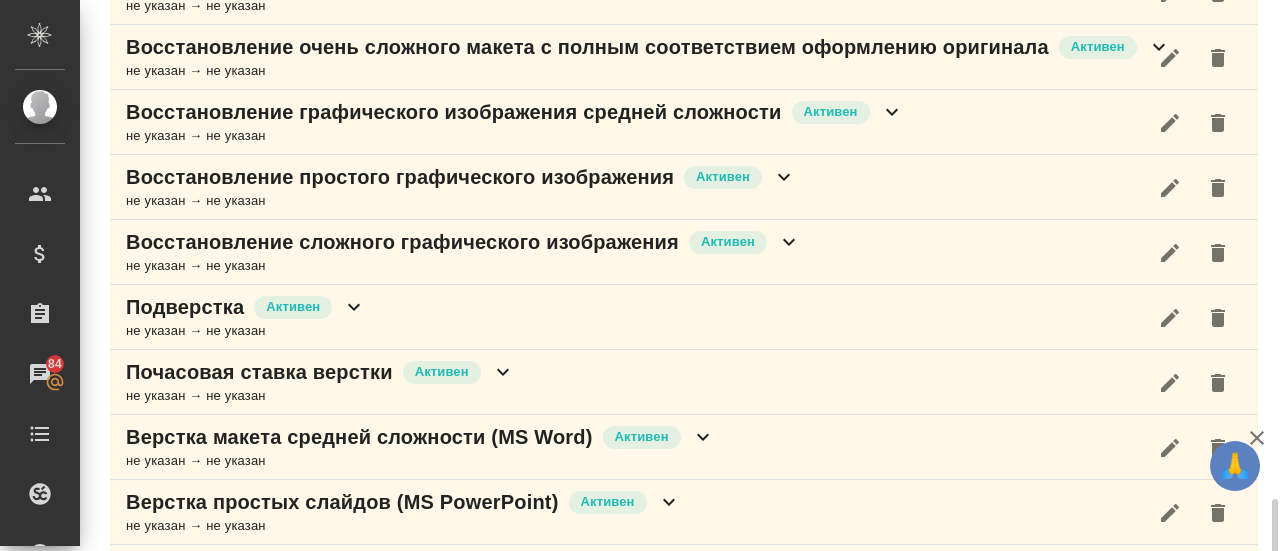 scroll, scrollTop: 1072, scrollLeft: 0, axis: vertical 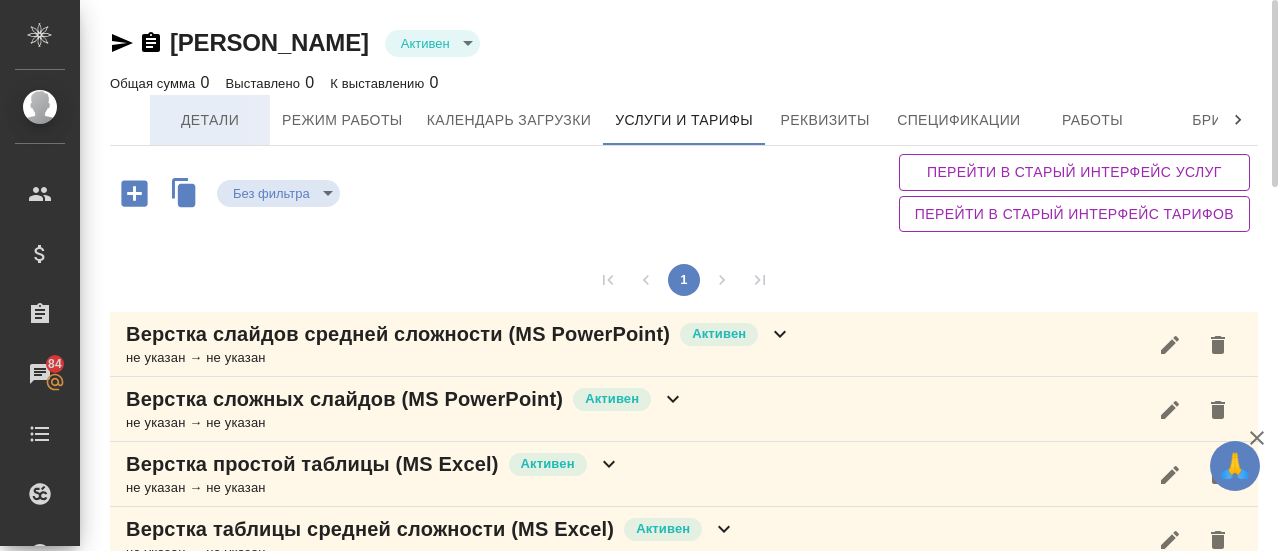 click on "Детали" at bounding box center (210, 120) 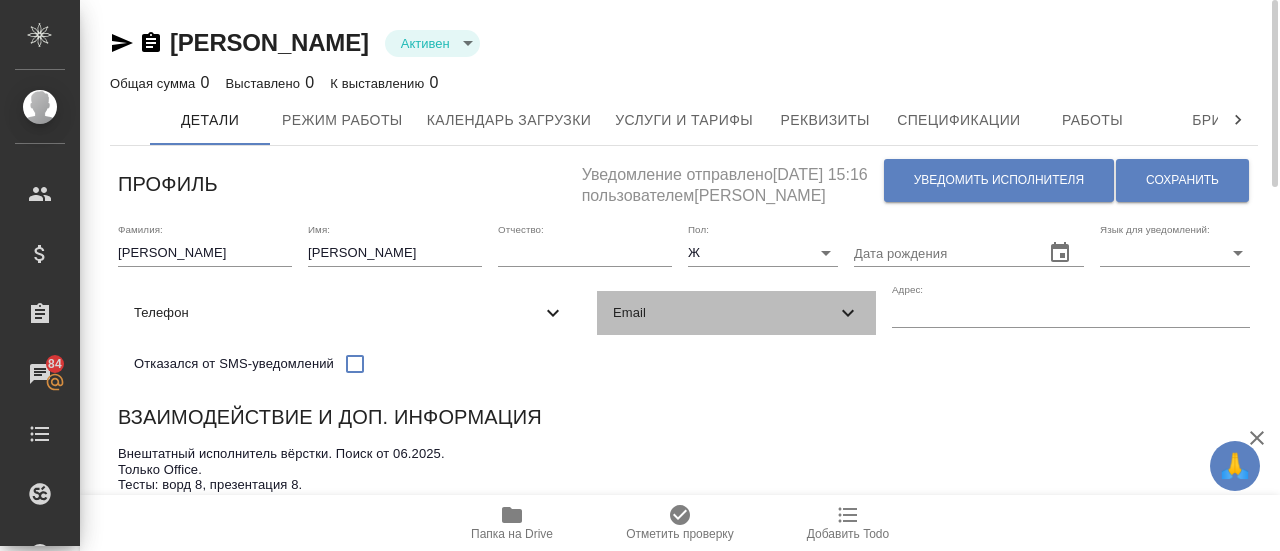 click on "Email" at bounding box center [724, 313] 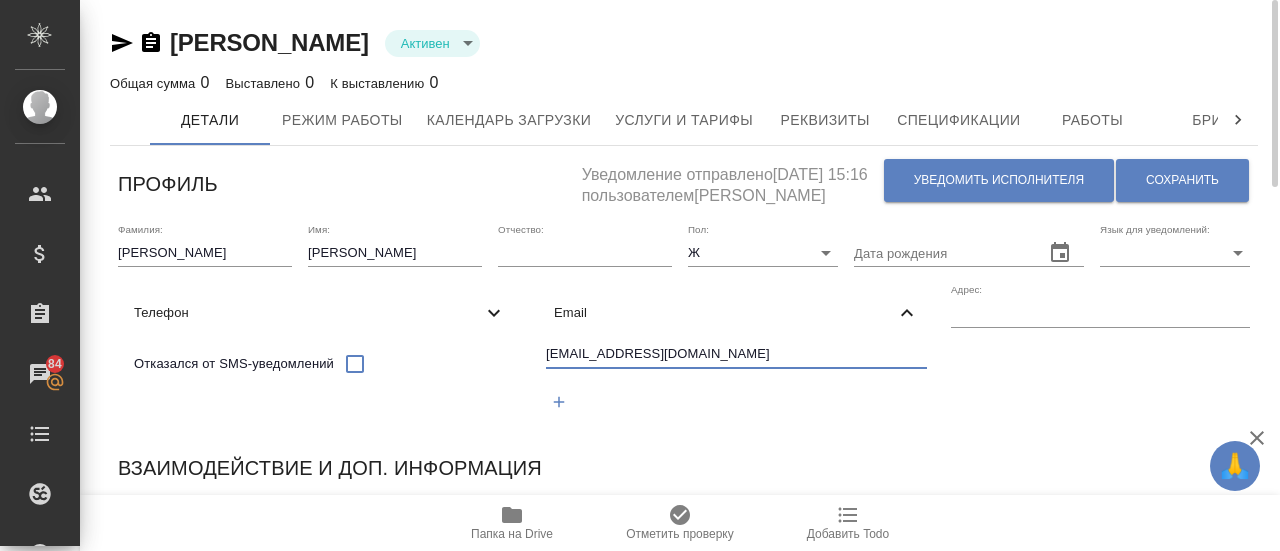 drag, startPoint x: 668, startPoint y: 364, endPoint x: 490, endPoint y: 337, distance: 180.0361 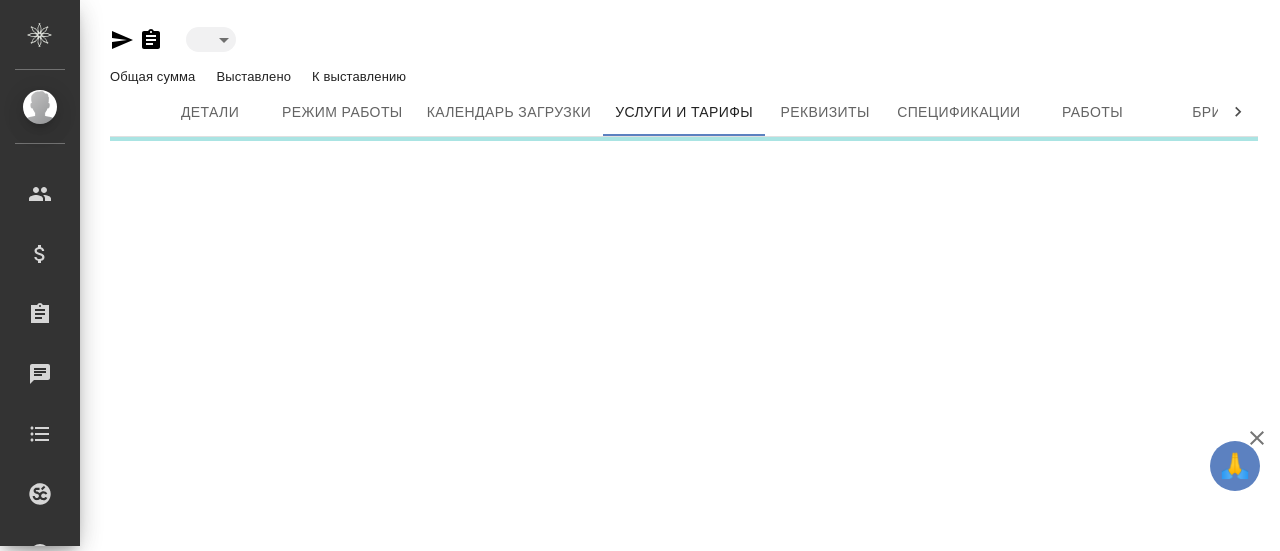 scroll, scrollTop: 0, scrollLeft: 0, axis: both 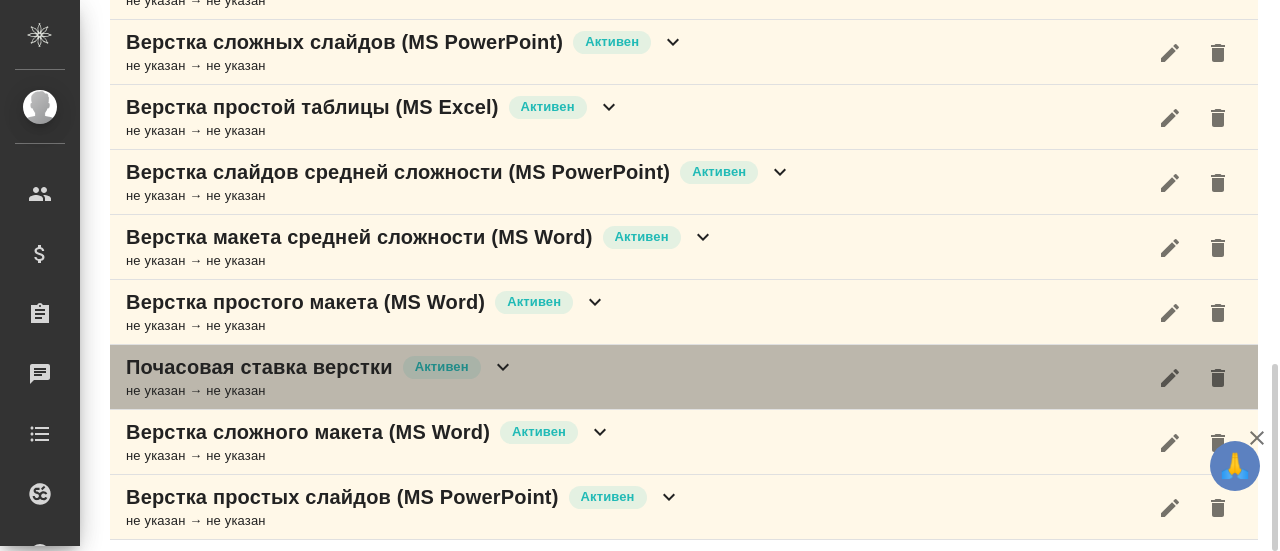 click on "Почасовая ставка верстки" at bounding box center (259, 367) 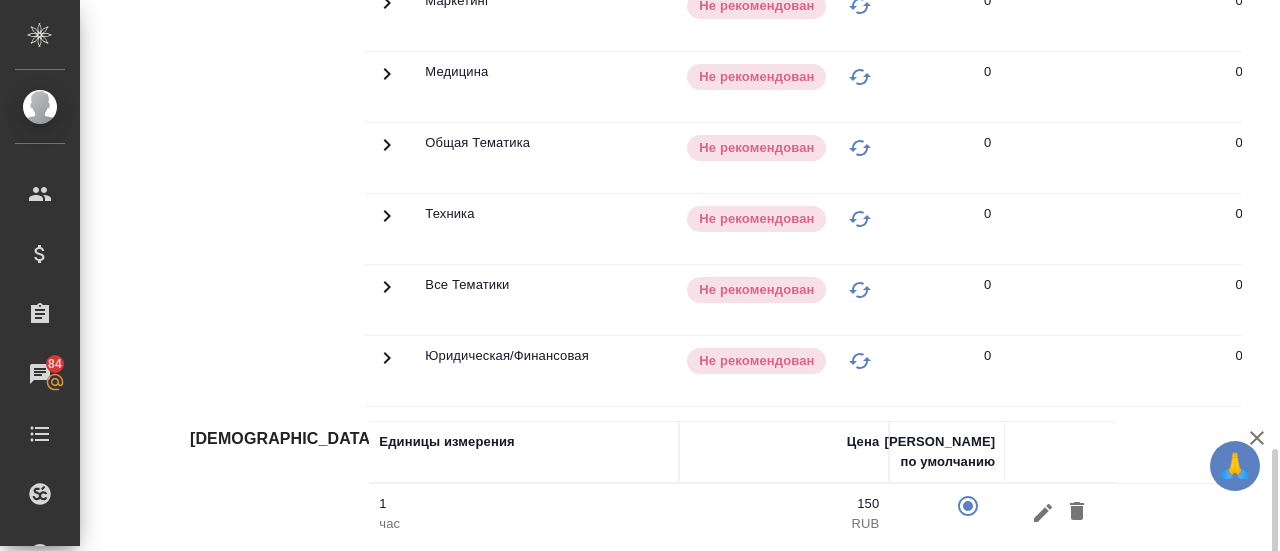 scroll, scrollTop: 1907, scrollLeft: 0, axis: vertical 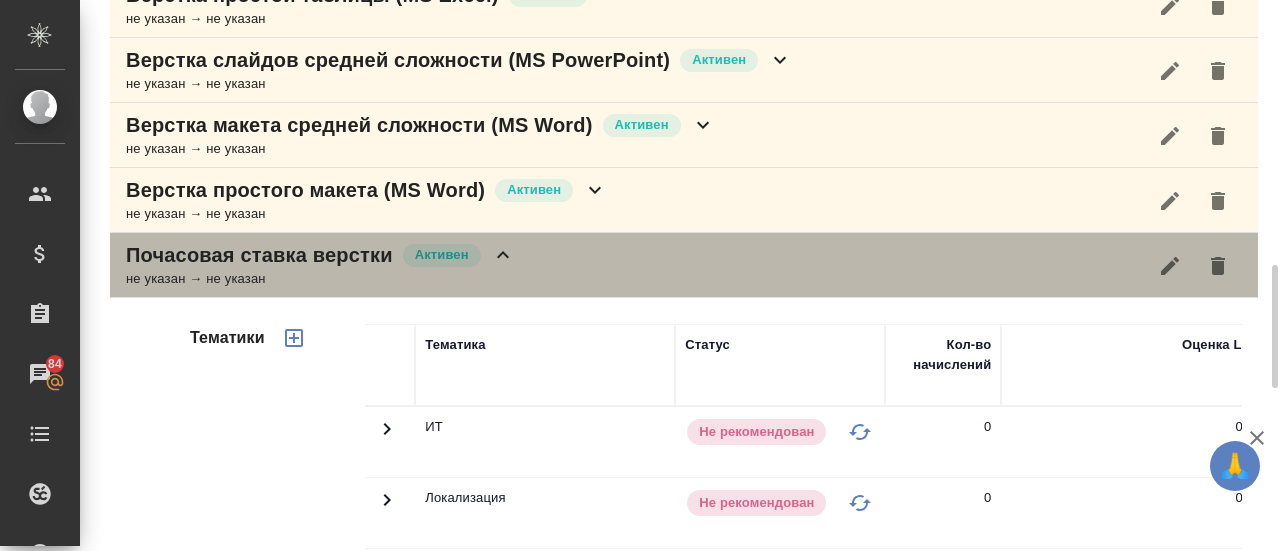 click on "Почасовая ставка верстки" at bounding box center (259, 255) 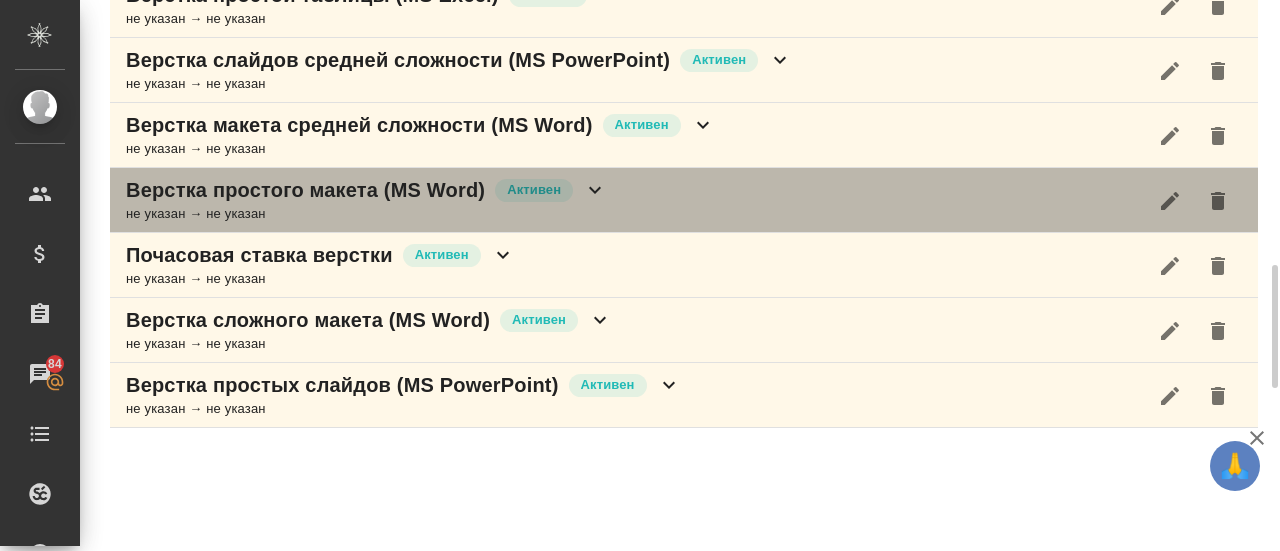 click on "Верстка простого макета (MS Word)" at bounding box center (305, 190) 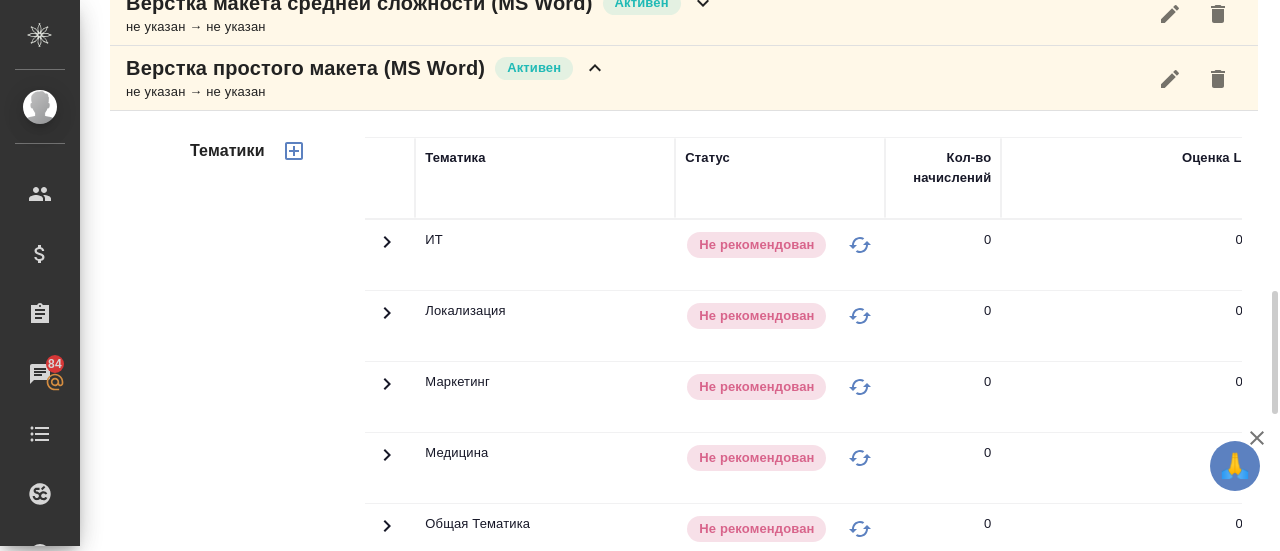 scroll, scrollTop: 1305, scrollLeft: 0, axis: vertical 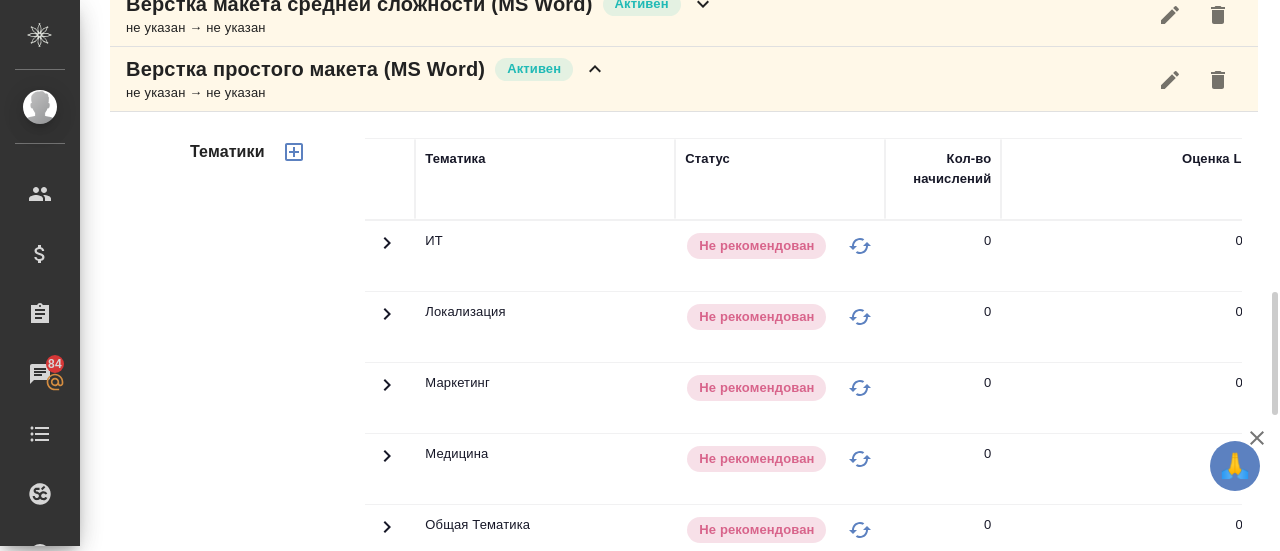 click on "не указан → не указан" at bounding box center (366, 93) 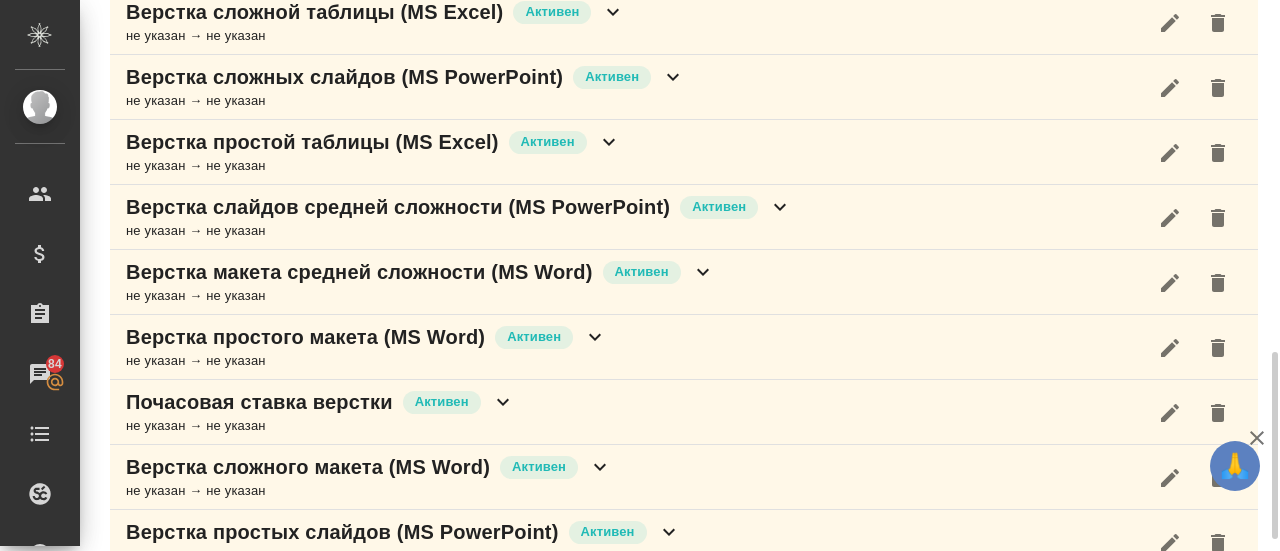 scroll, scrollTop: 1032, scrollLeft: 0, axis: vertical 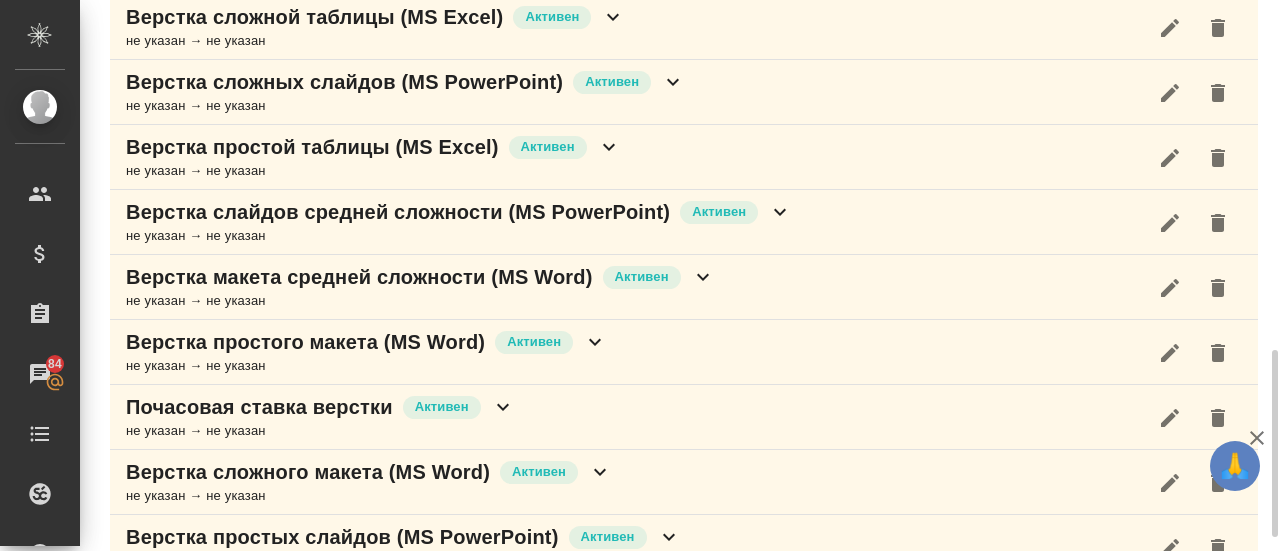click on "не указан → не указан" at bounding box center [420, 301] 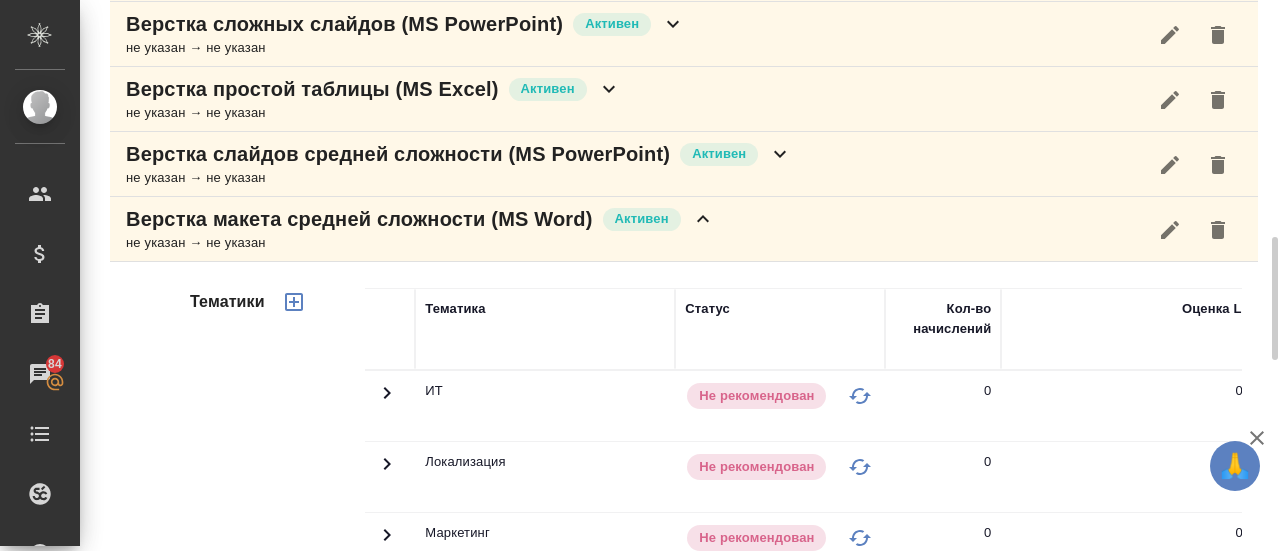 scroll, scrollTop: 1083, scrollLeft: 0, axis: vertical 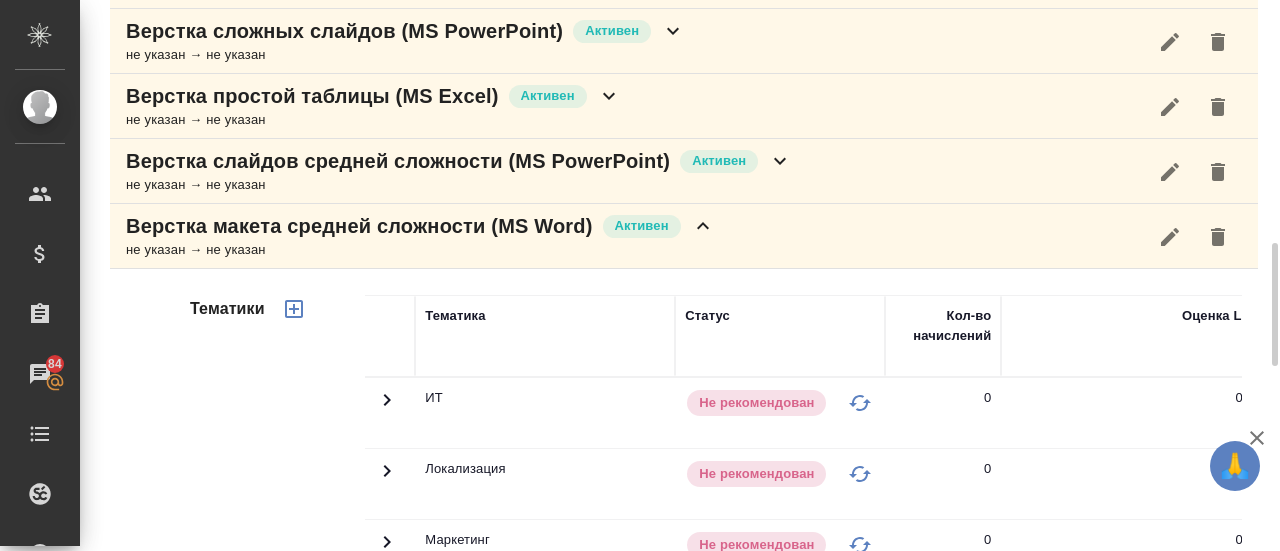 click on "Верстка макета средней сложности (MS Word)" at bounding box center [359, 226] 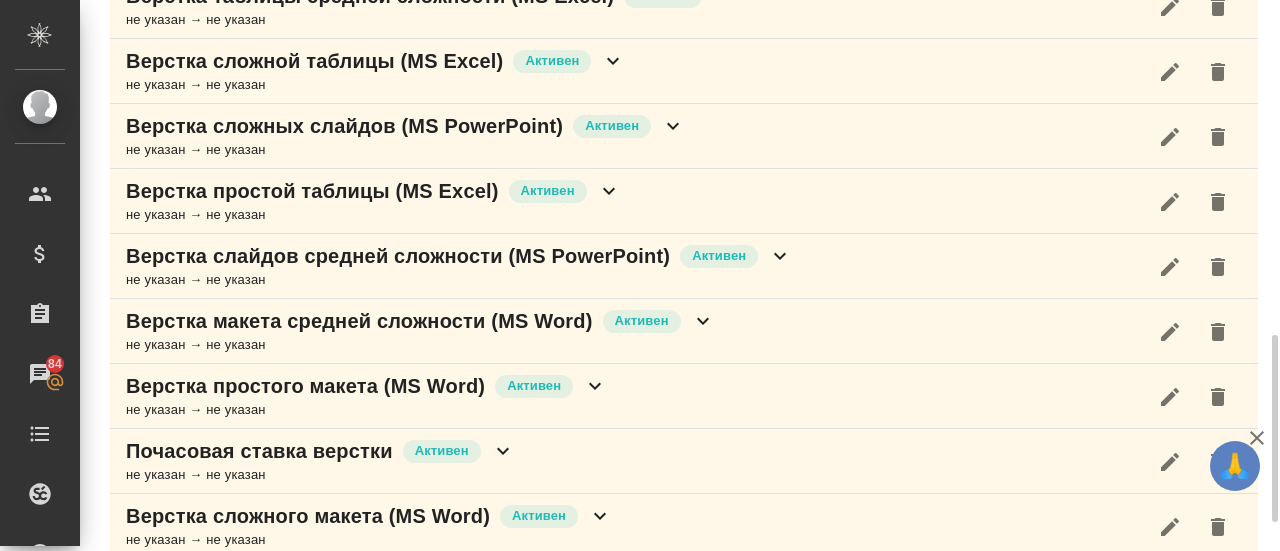 scroll, scrollTop: 1012, scrollLeft: 0, axis: vertical 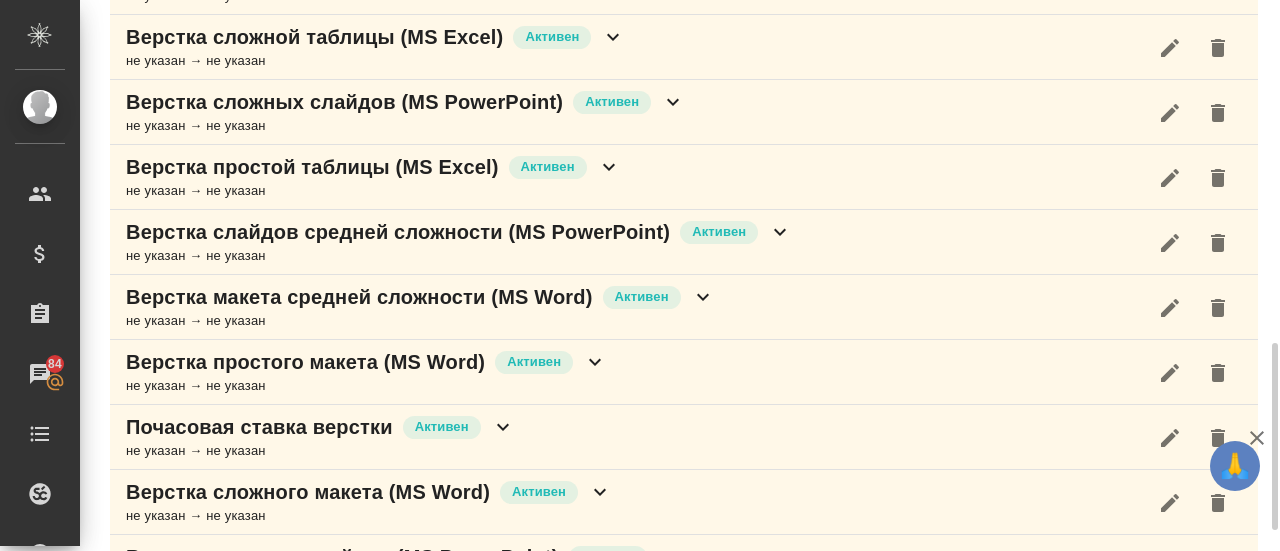 click on "Верстка сложного макета (MS Word)" at bounding box center (308, 492) 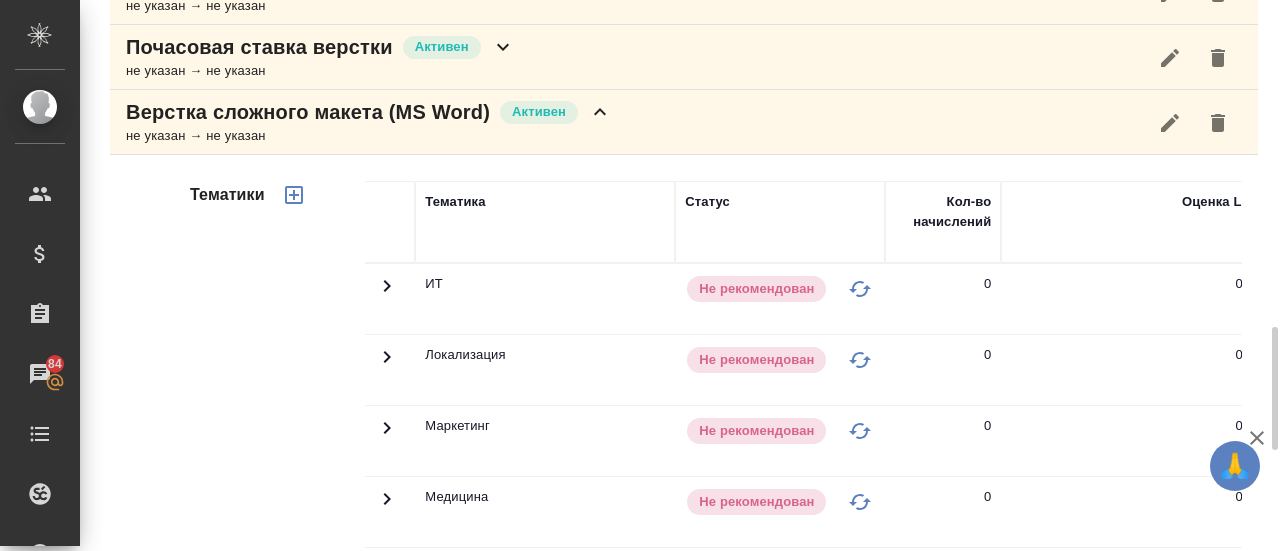 scroll, scrollTop: 1378, scrollLeft: 0, axis: vertical 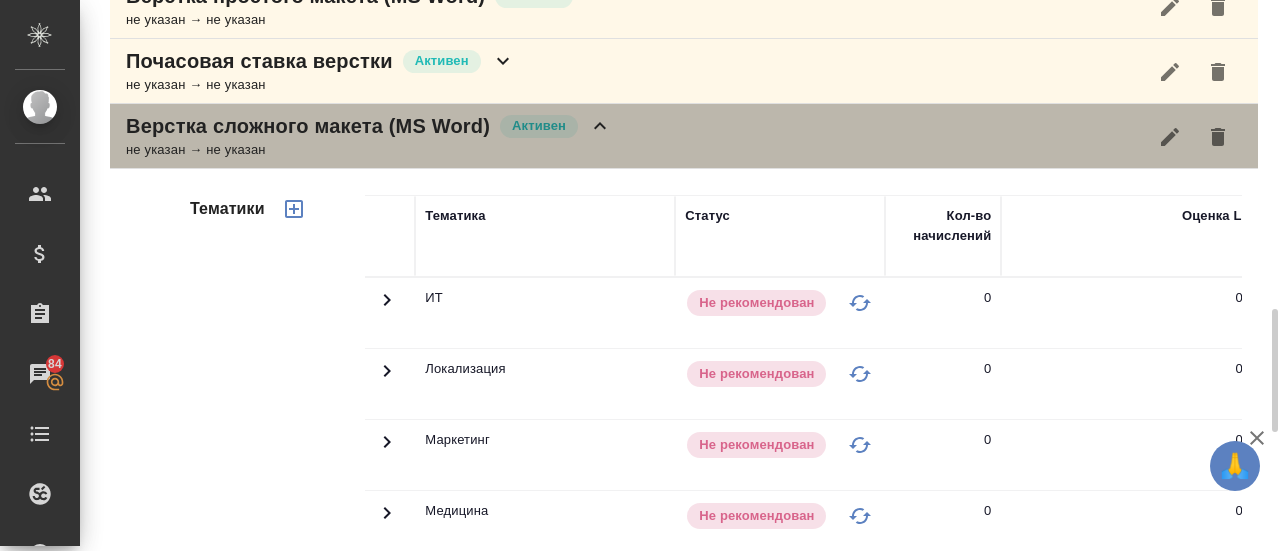 click on "не указан → не указан" at bounding box center (369, 150) 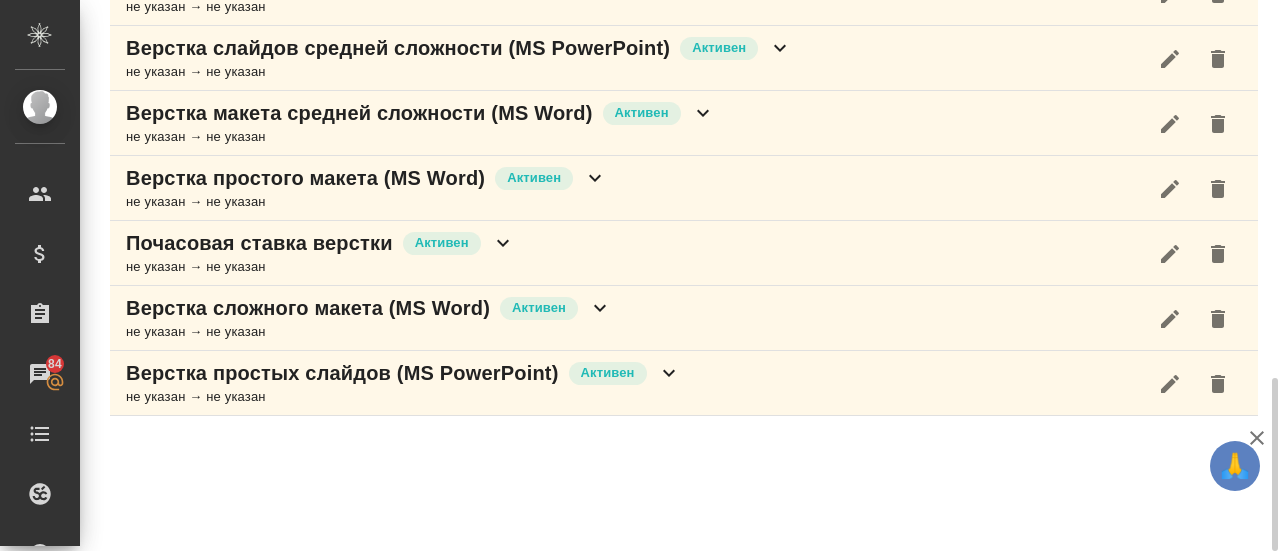 scroll, scrollTop: 1188, scrollLeft: 0, axis: vertical 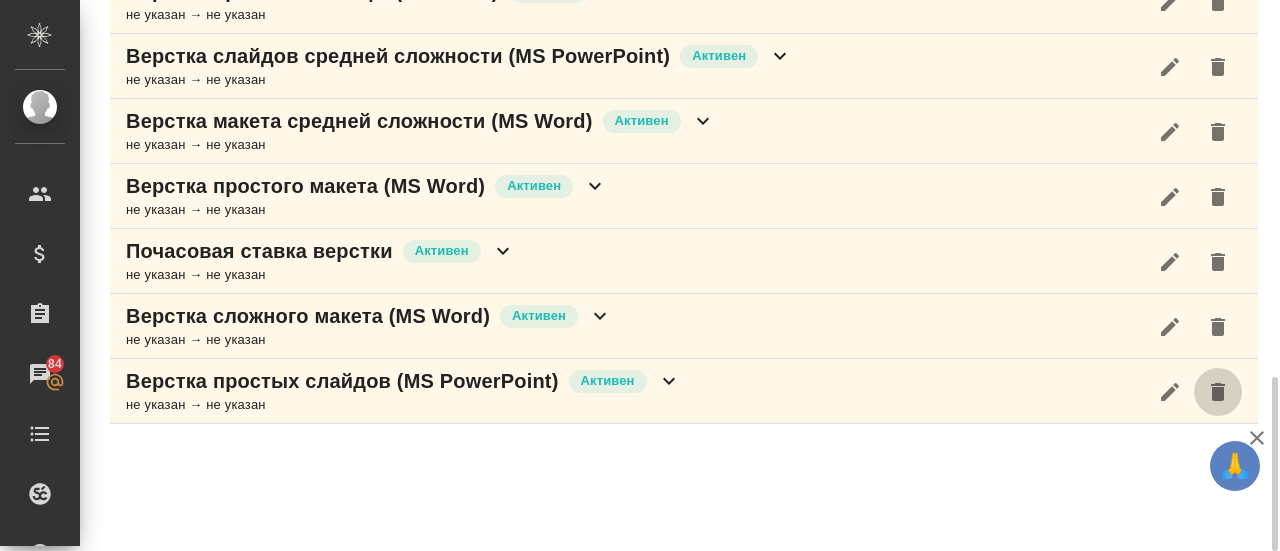 click 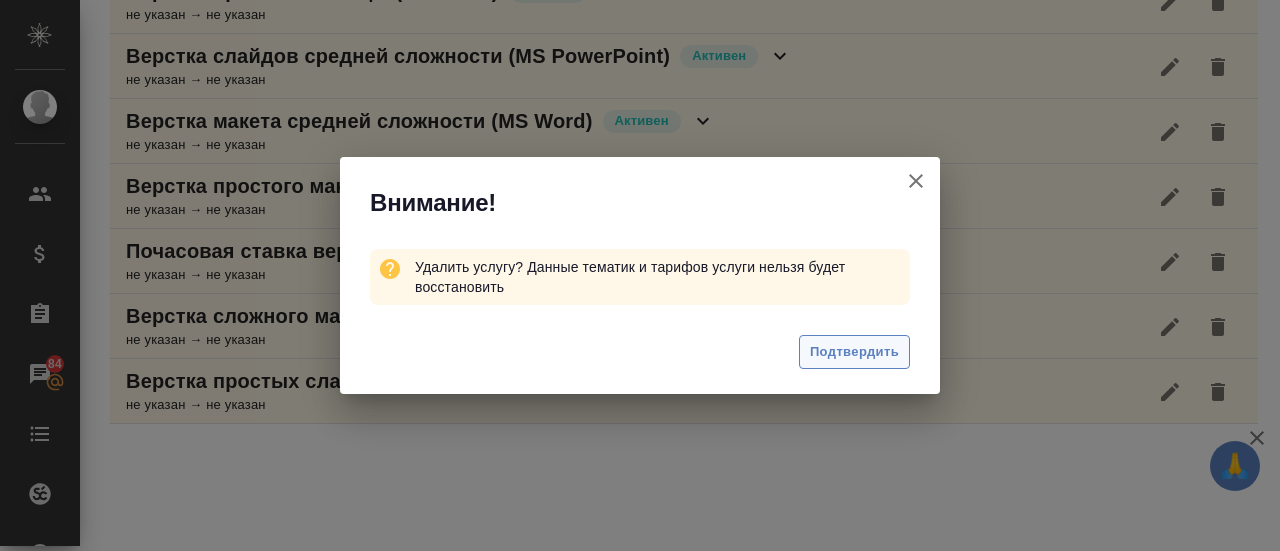 click on "Подтвердить" at bounding box center [854, 352] 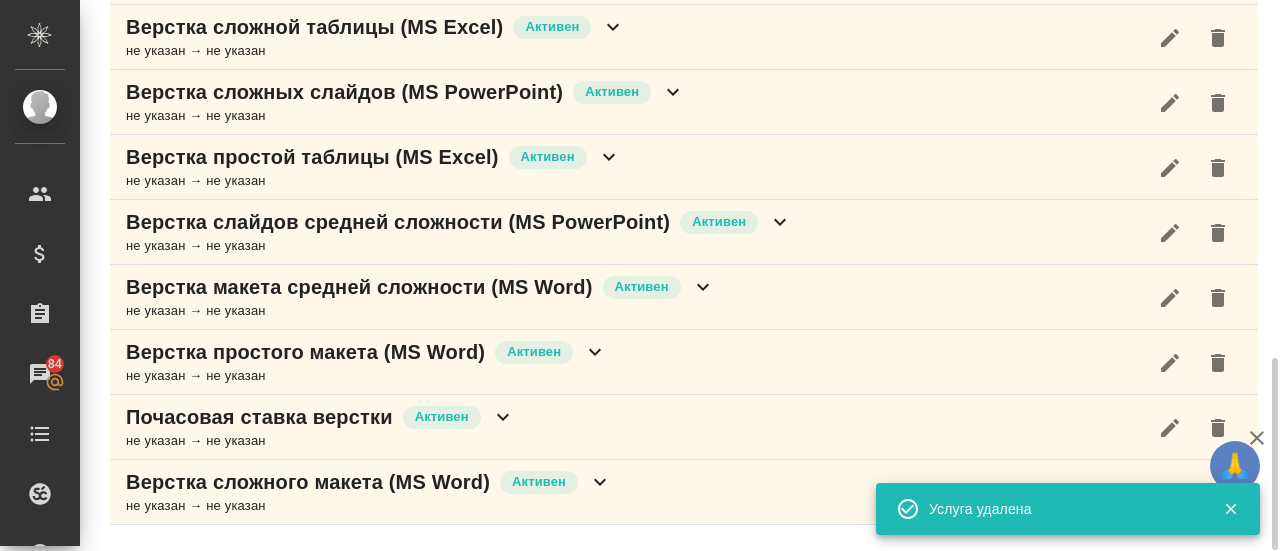 scroll, scrollTop: 1020, scrollLeft: 0, axis: vertical 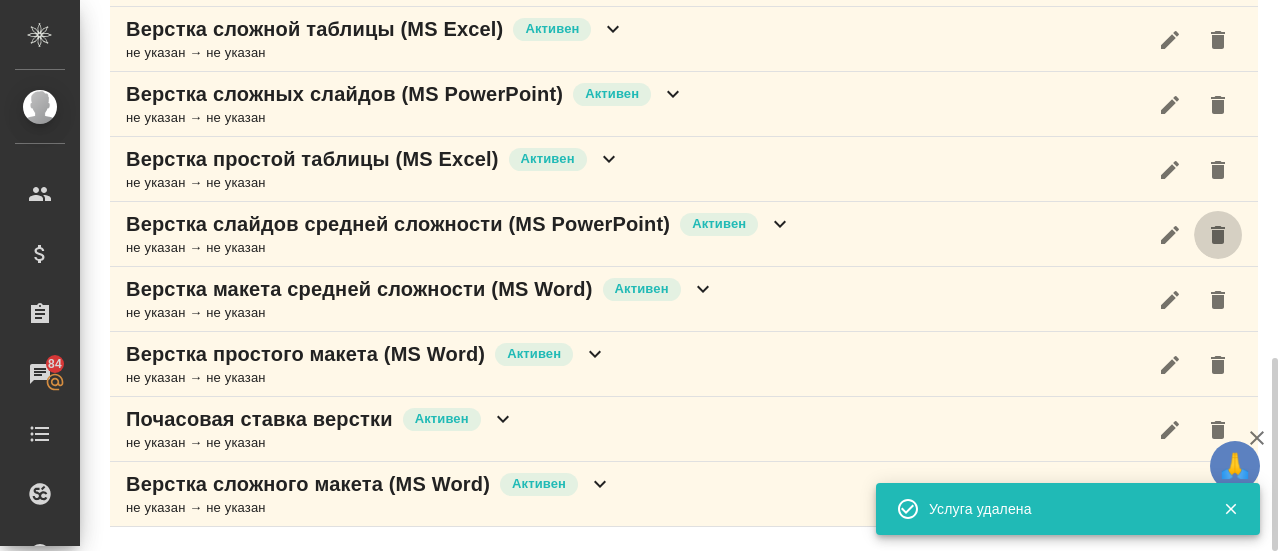 click 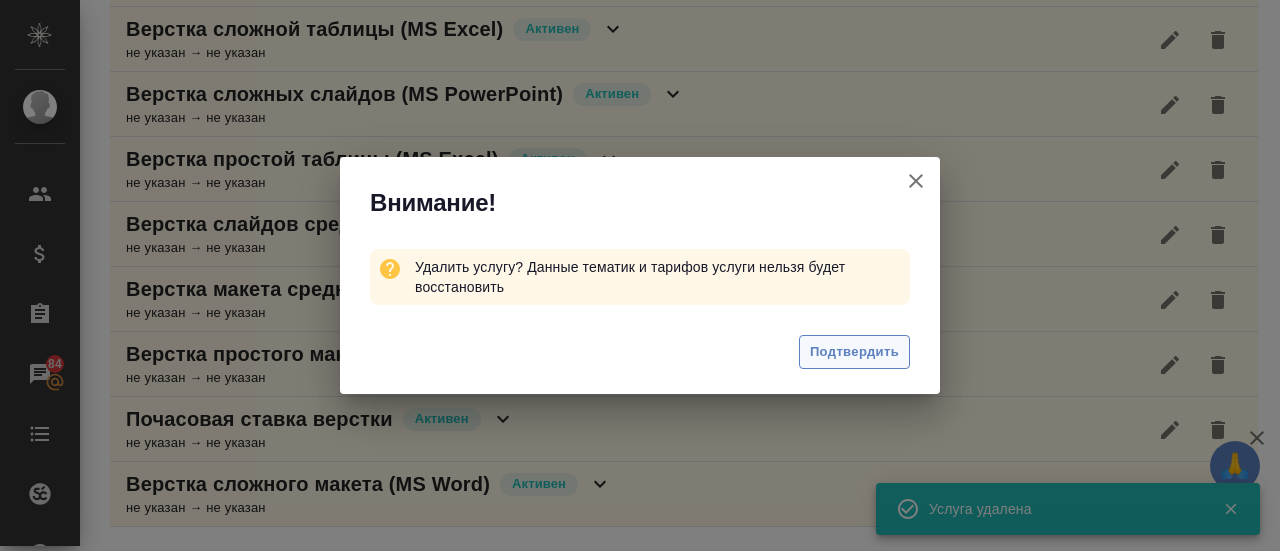 click on "Подтвердить" at bounding box center (854, 352) 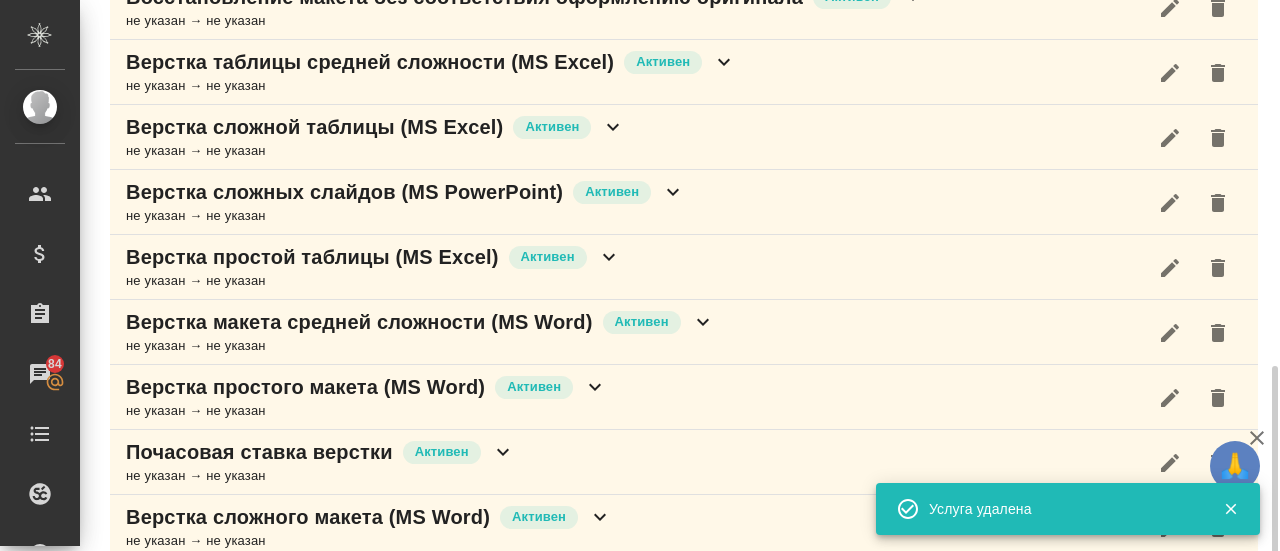 scroll, scrollTop: 917, scrollLeft: 0, axis: vertical 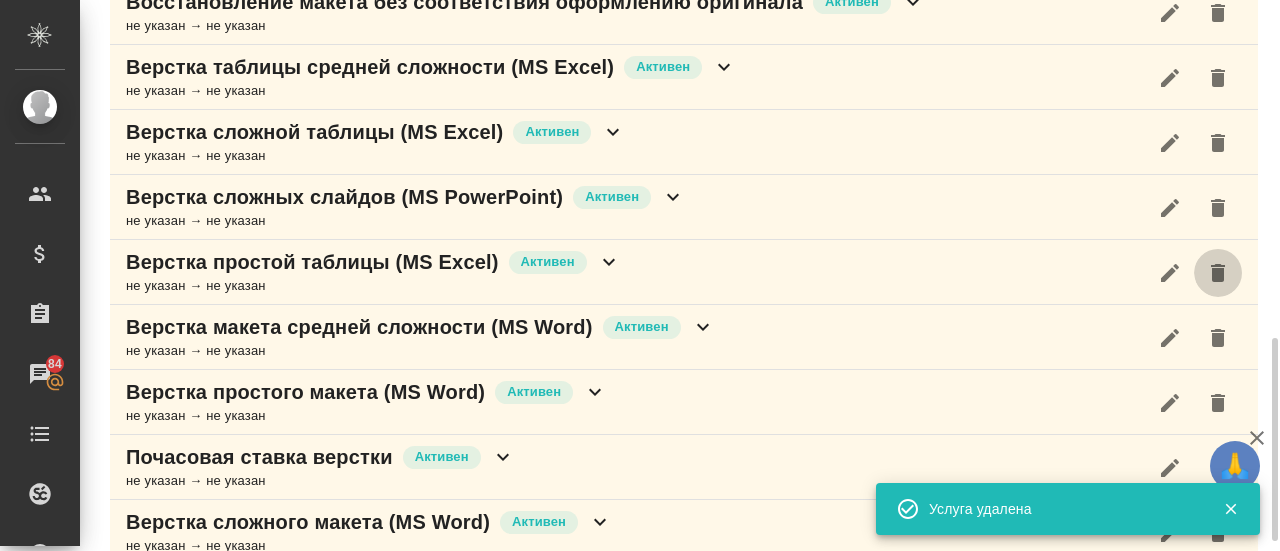 click 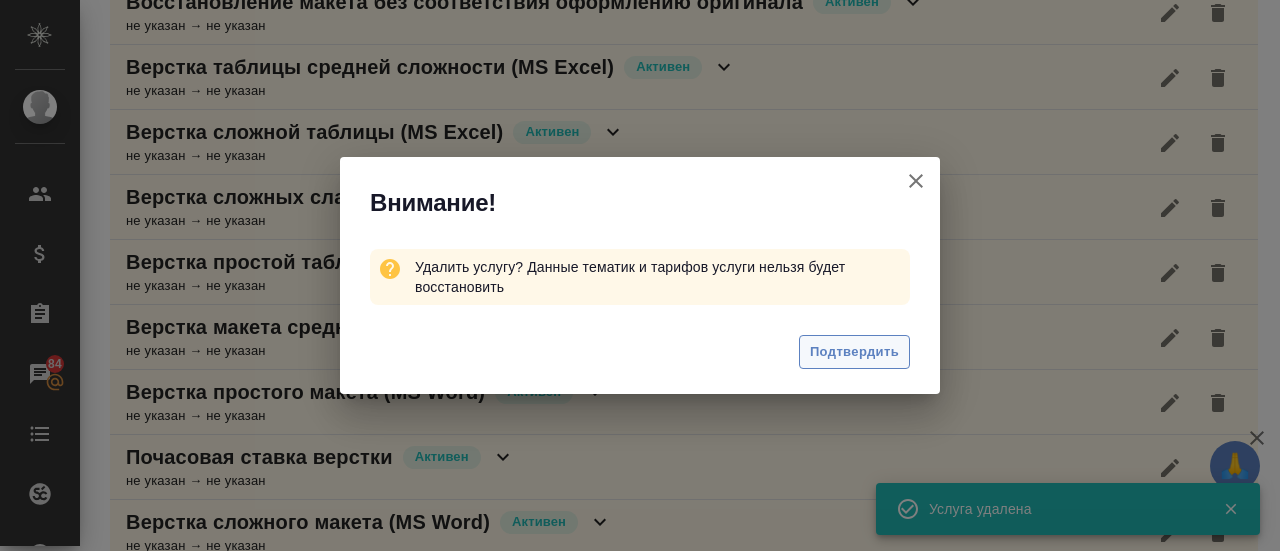 click on "Подтвердить" at bounding box center (854, 352) 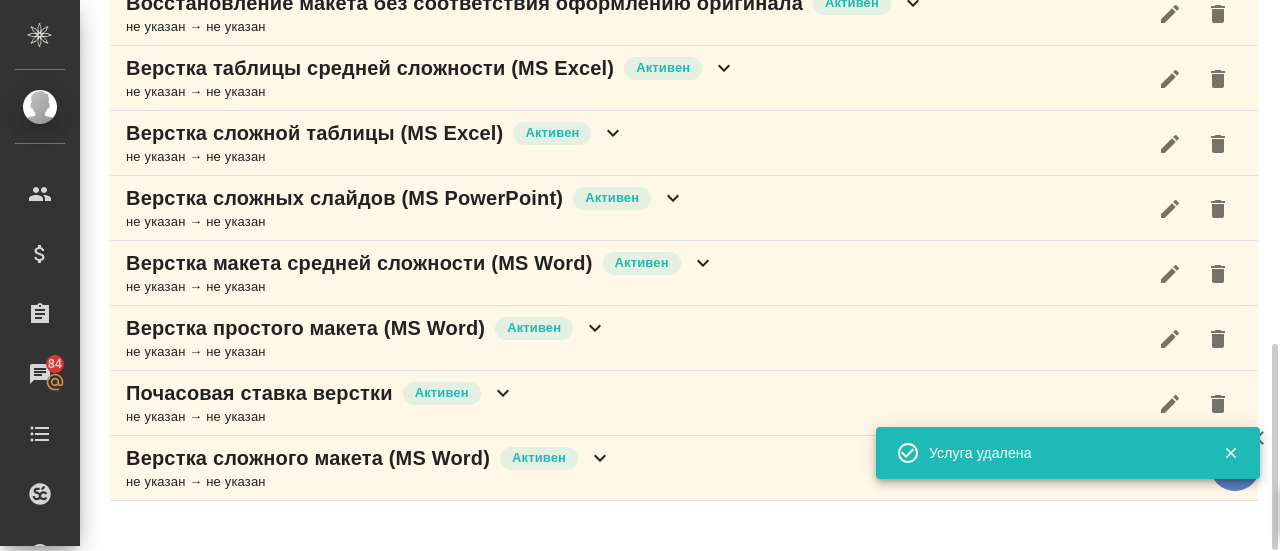 scroll, scrollTop: 916, scrollLeft: 0, axis: vertical 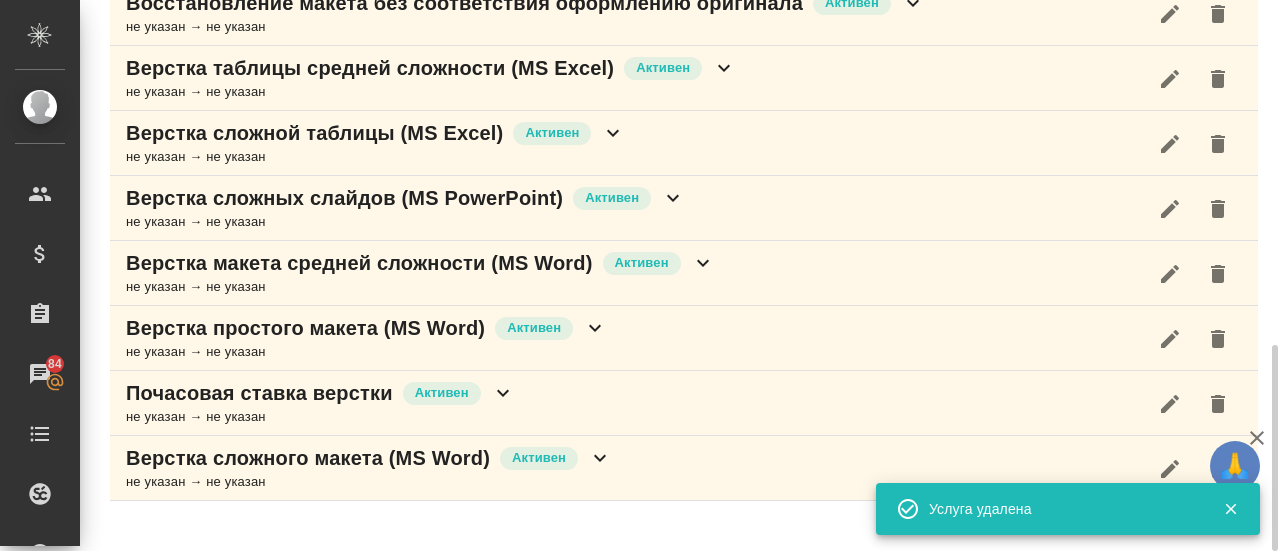 click 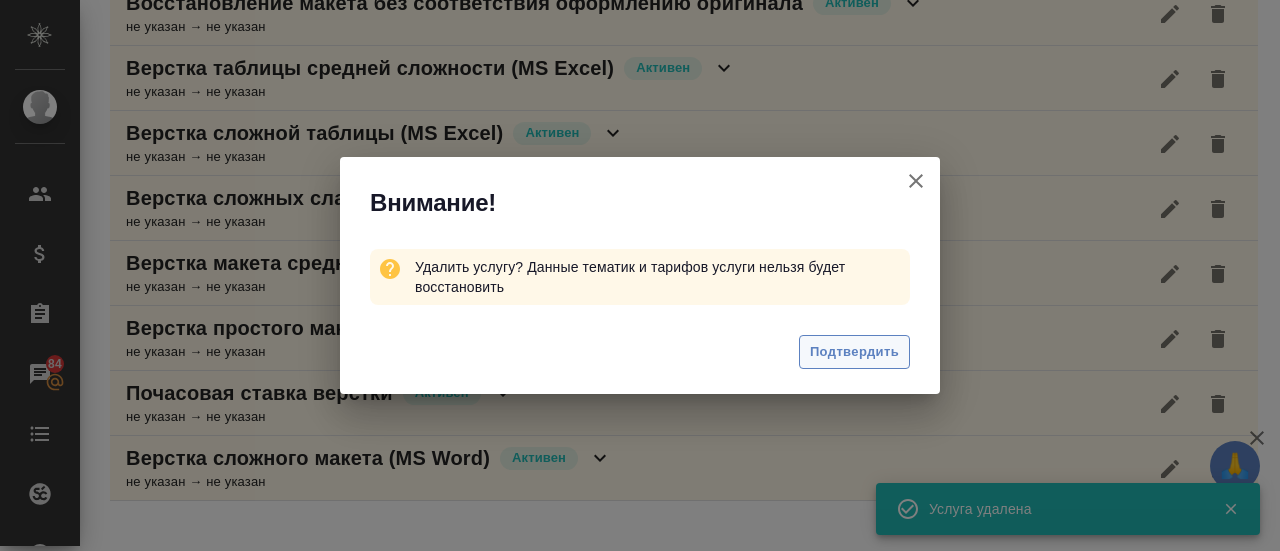 click on "Подтвердить" at bounding box center (854, 352) 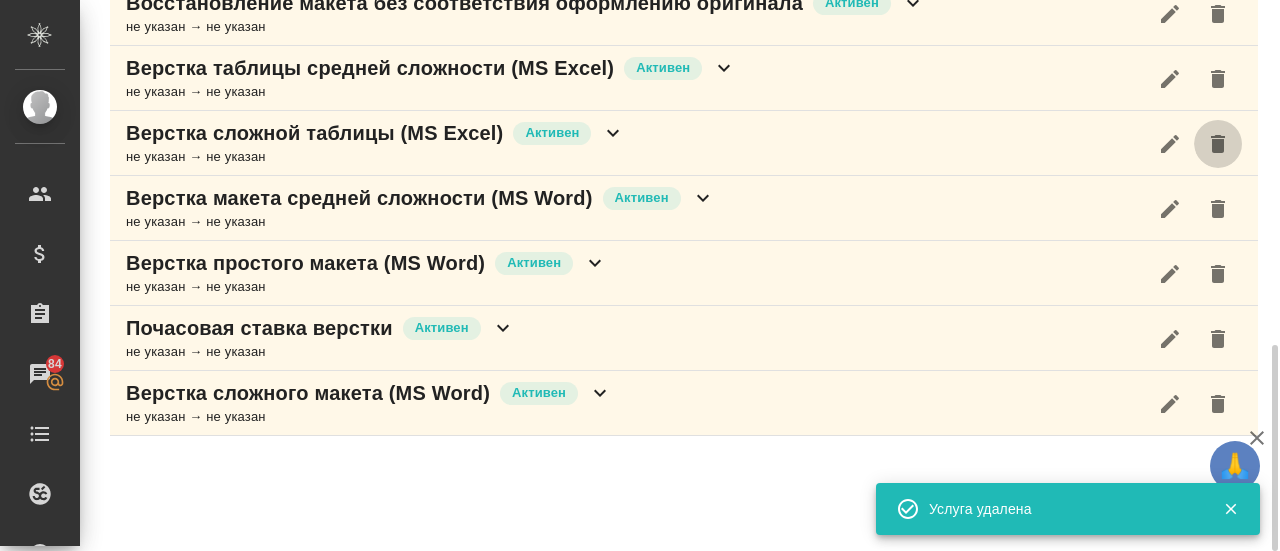 click 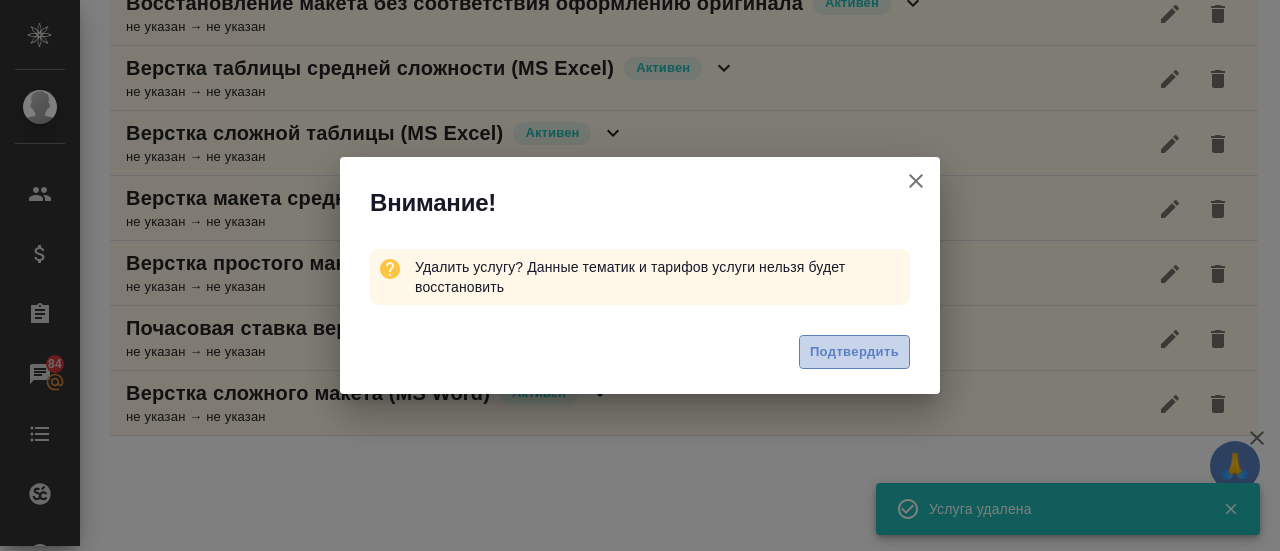 click on "Подтвердить" at bounding box center (854, 352) 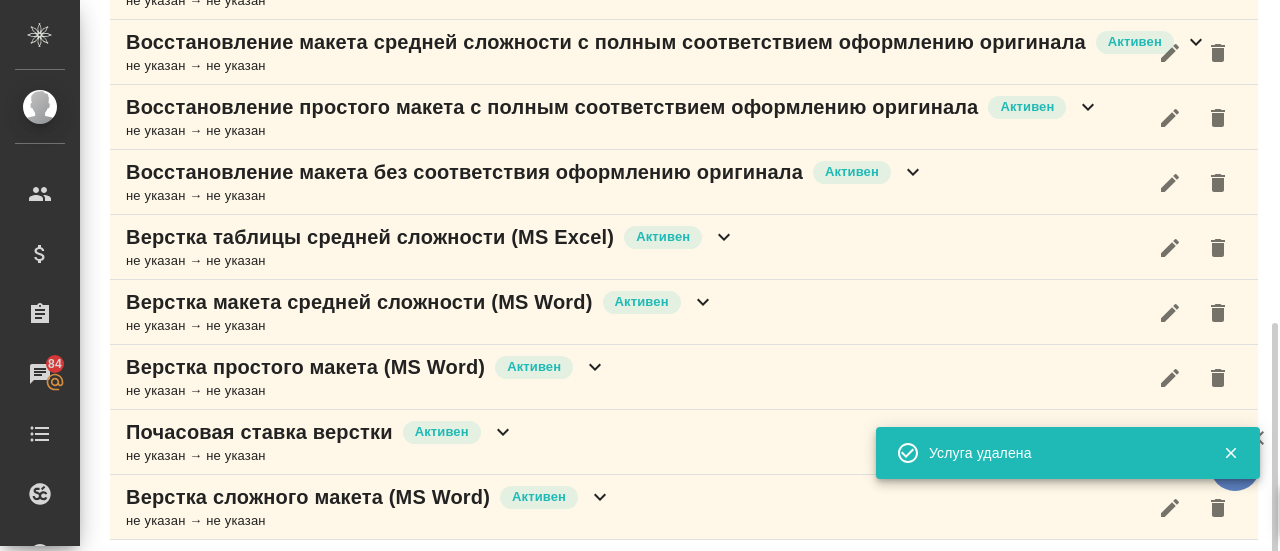 scroll, scrollTop: 746, scrollLeft: 0, axis: vertical 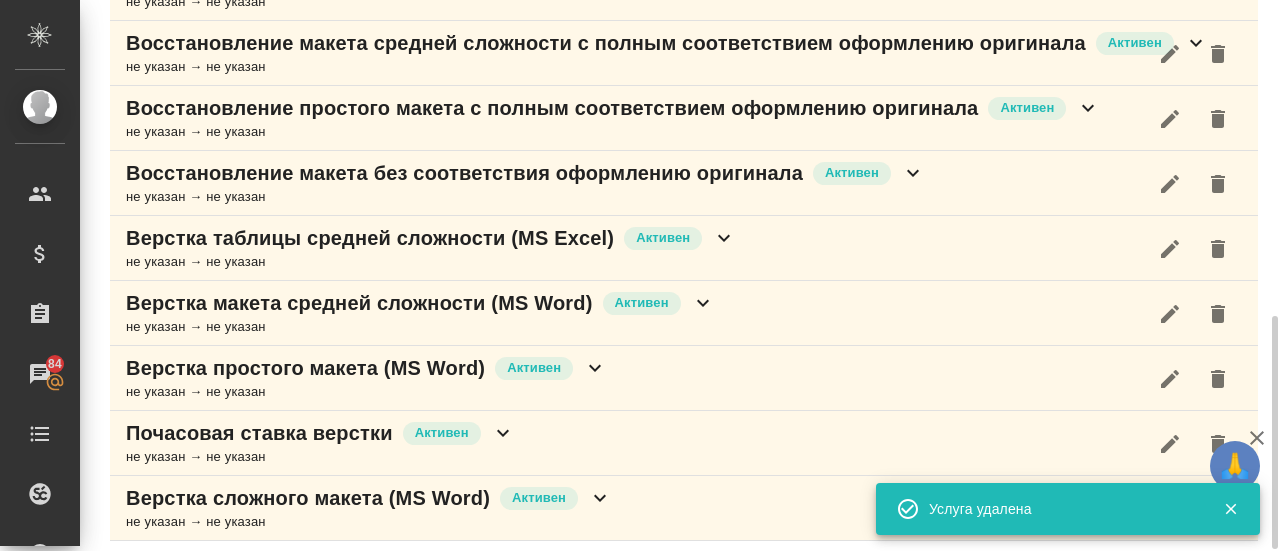 click 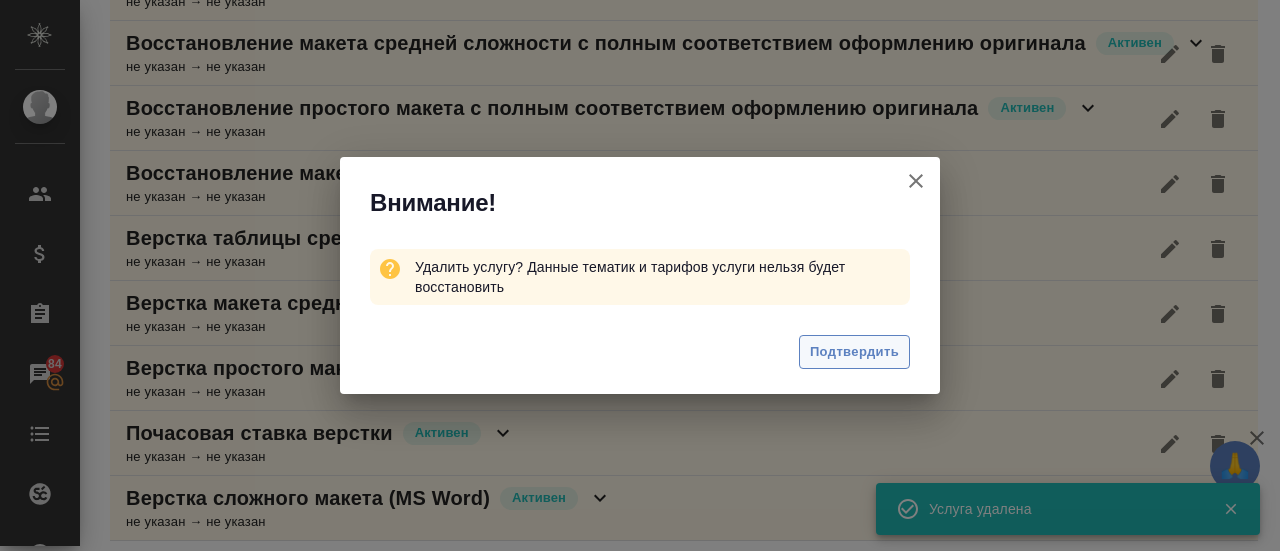 click on "Подтвердить" at bounding box center (854, 352) 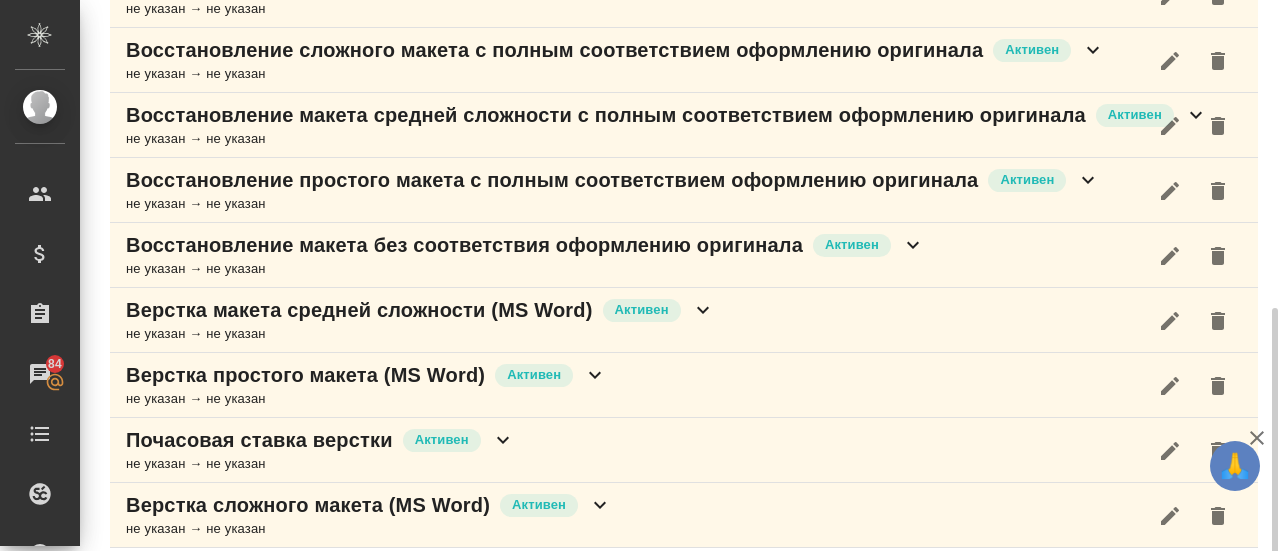scroll, scrollTop: 684, scrollLeft: 0, axis: vertical 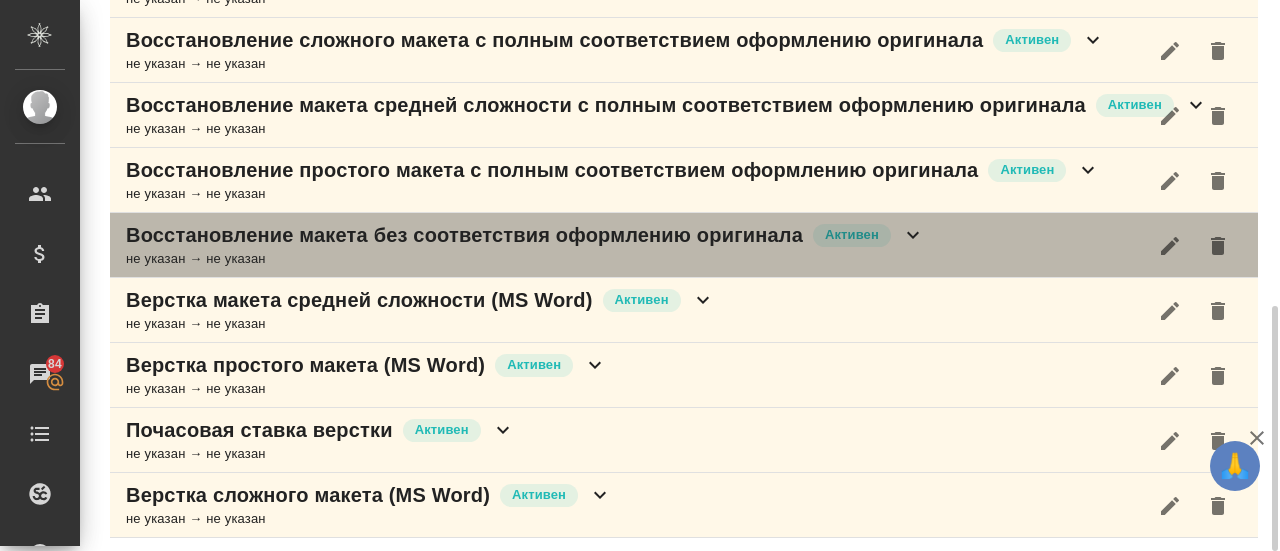 click on "не указан → не указан" at bounding box center [525, 259] 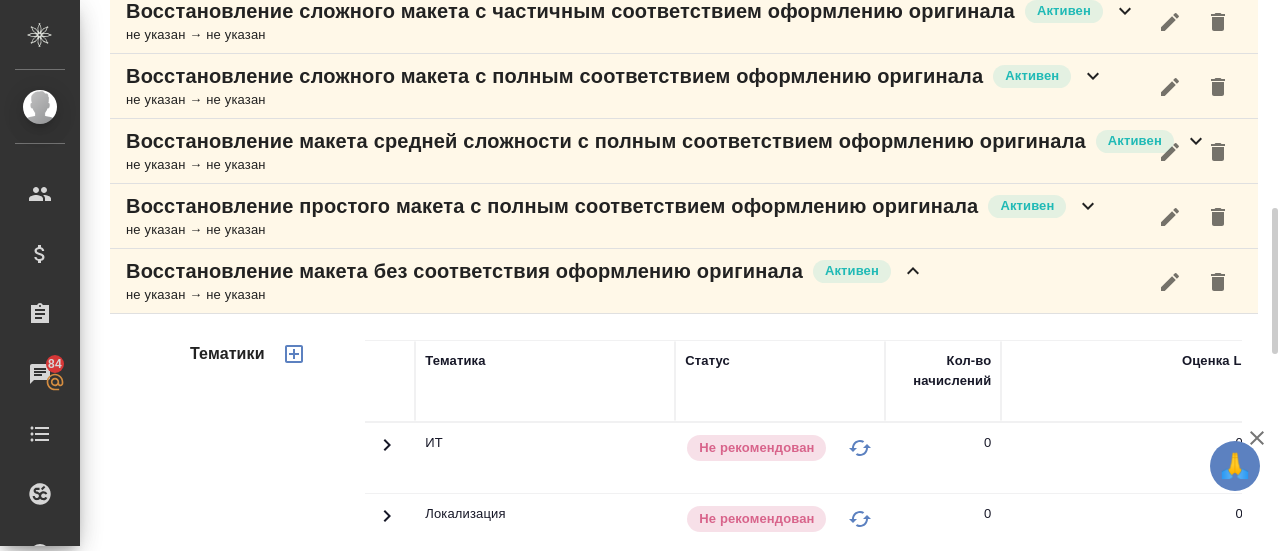 scroll, scrollTop: 647, scrollLeft: 0, axis: vertical 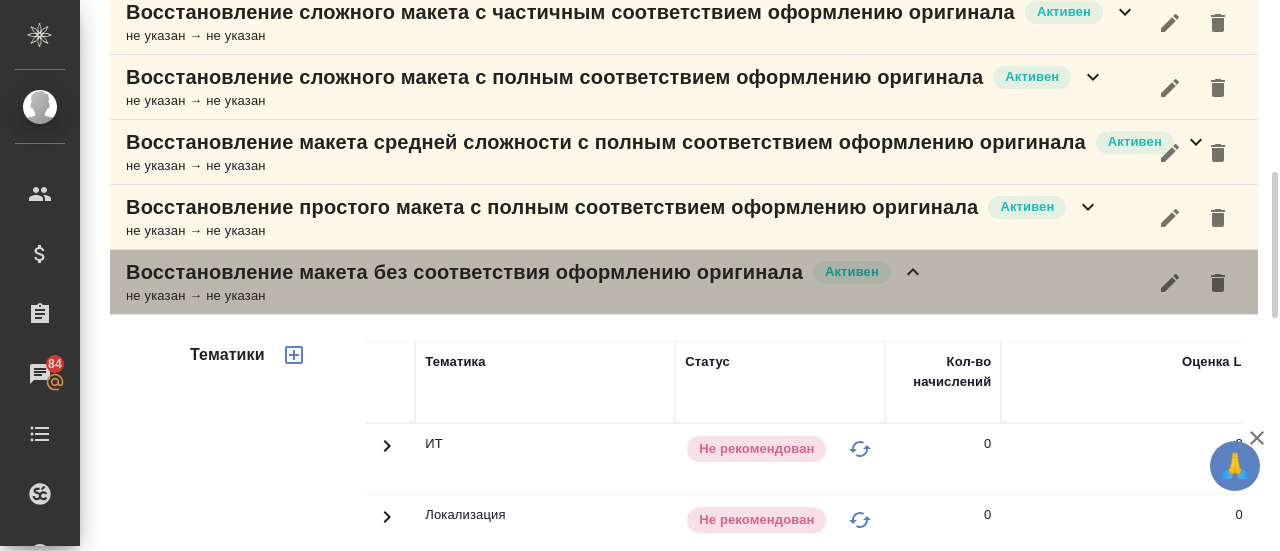 click on "не указан → не указан" at bounding box center [525, 296] 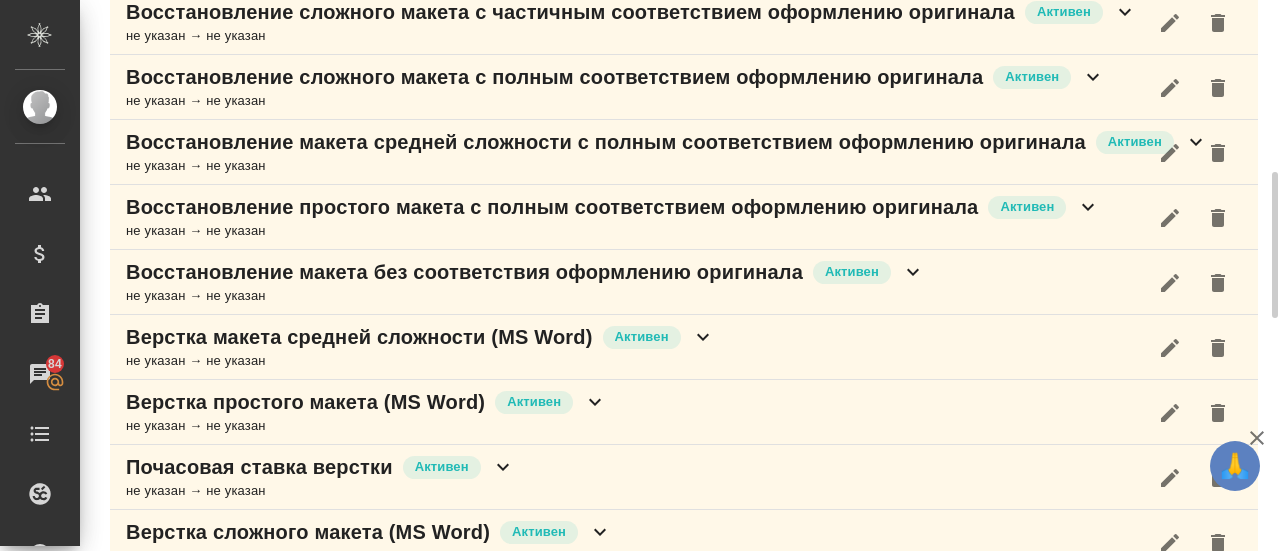 click on "Восстановление простого макета с полным соответствием оформлению оригинала" at bounding box center (552, 207) 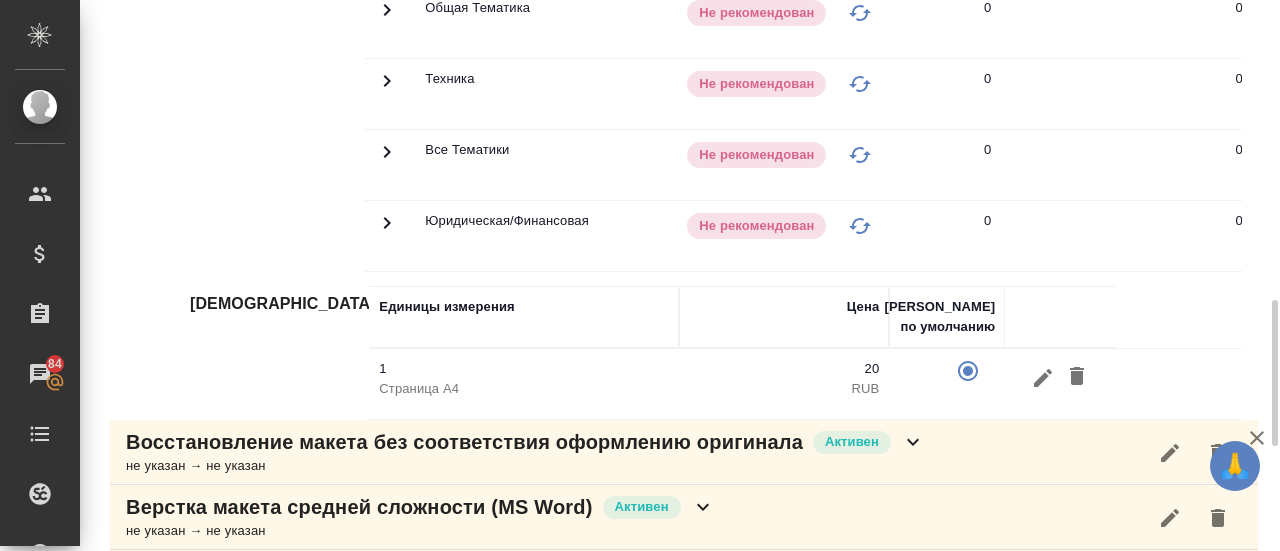 scroll, scrollTop: 1322, scrollLeft: 0, axis: vertical 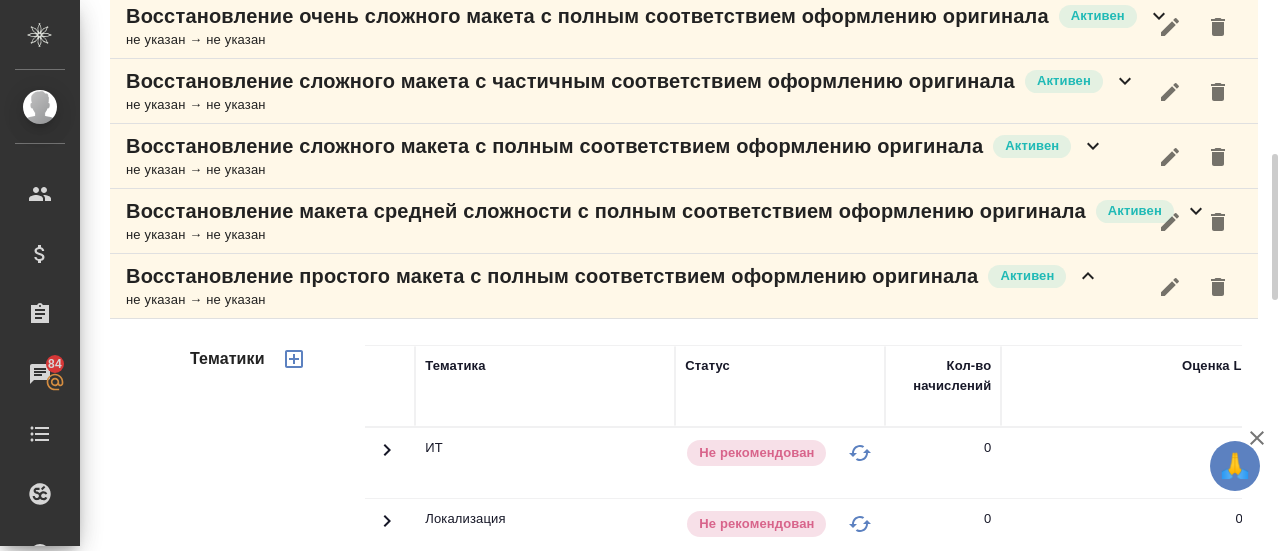 click on "Восстановление простого макета с полным соответствием оформлению оригинала" at bounding box center [552, 276] 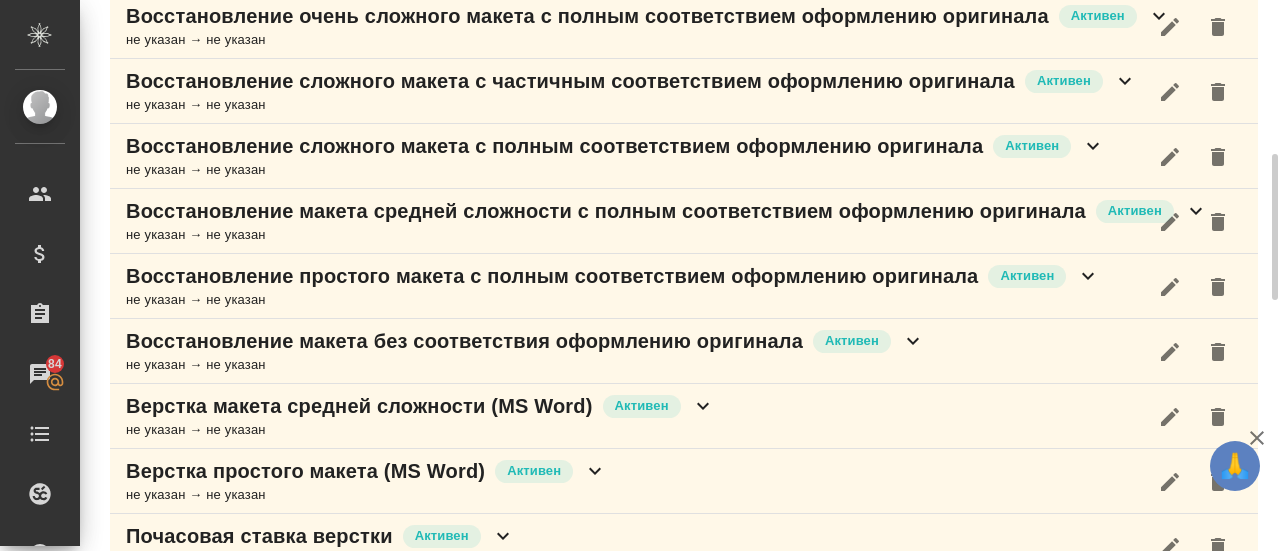 click on "не указан → не указан" at bounding box center [667, 235] 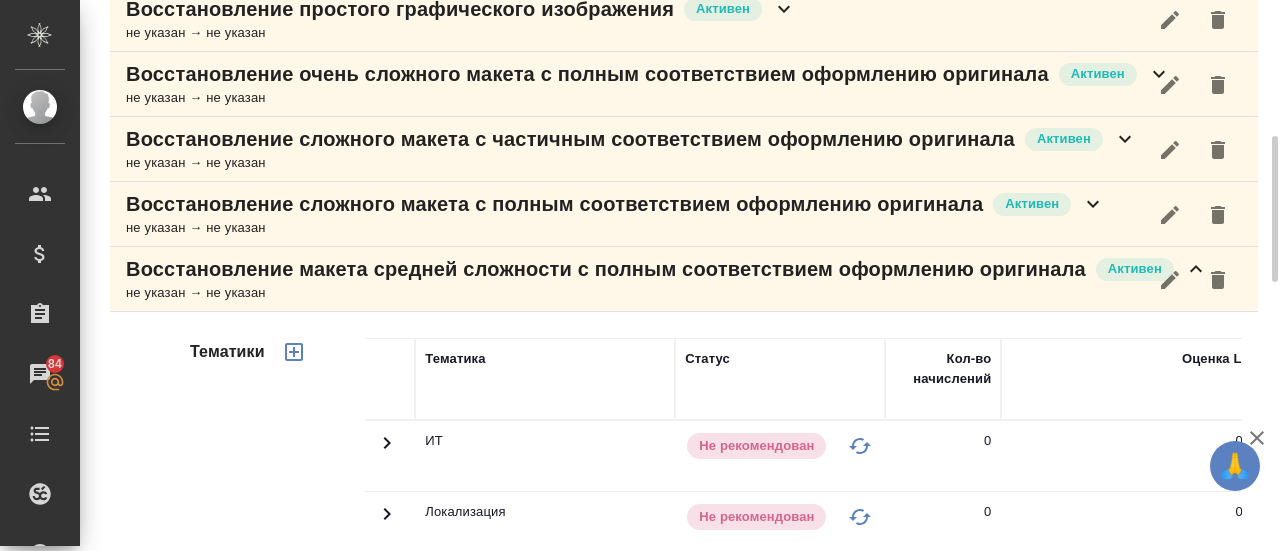 scroll, scrollTop: 514, scrollLeft: 0, axis: vertical 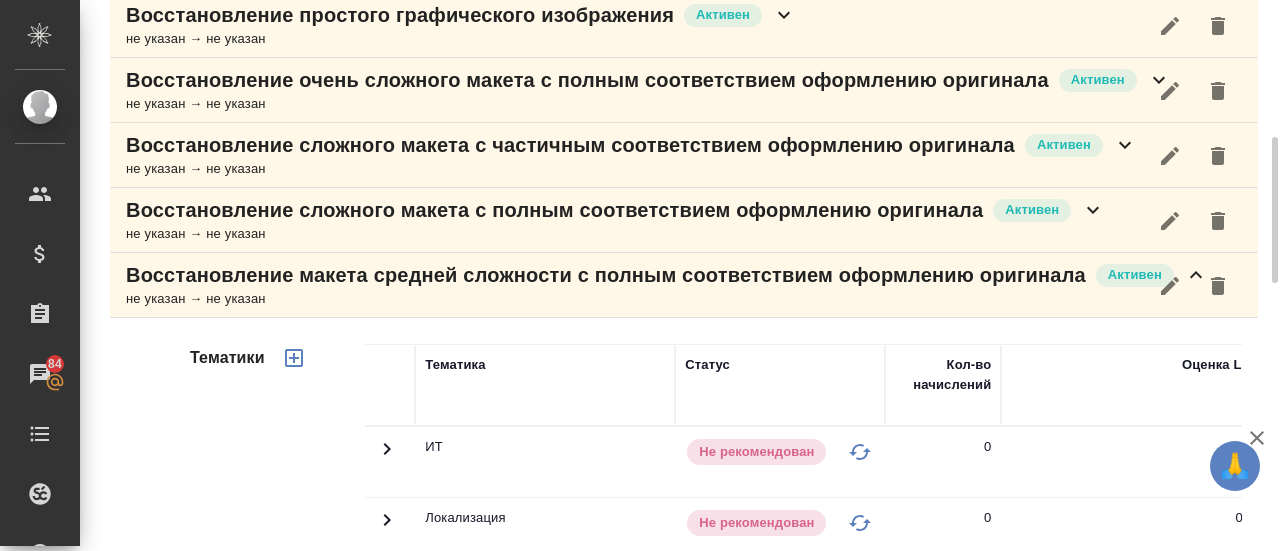 click on "Восстановление макета средней сложности с полным соответствием оформлению оригинала" at bounding box center [606, 275] 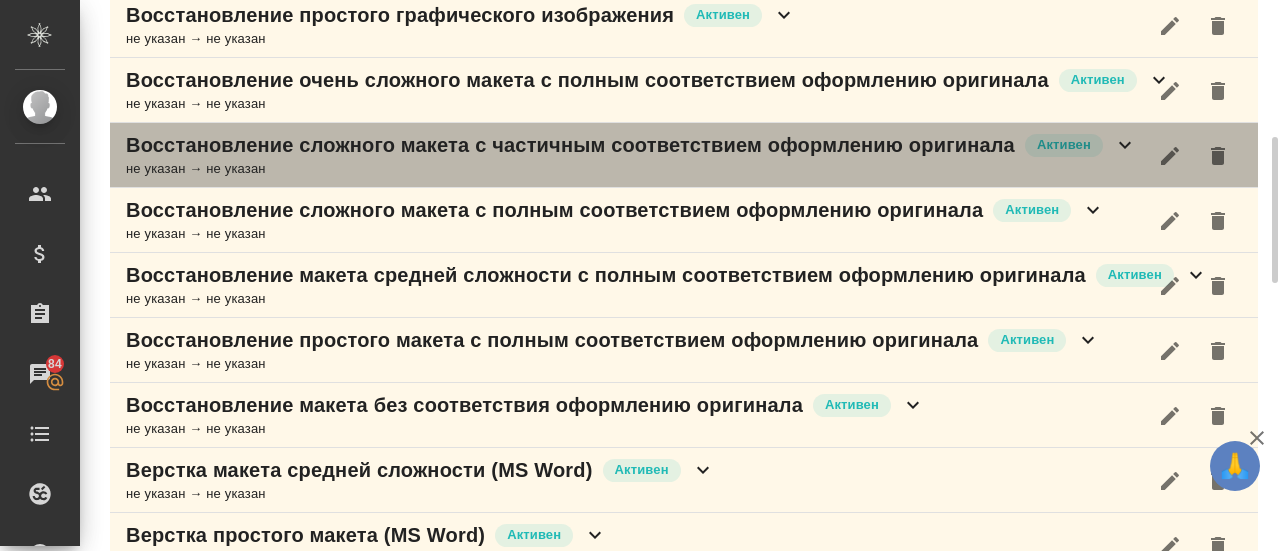 click on "Восстановление сложного макета с частичным соответствием оформлению оригинала" at bounding box center [570, 145] 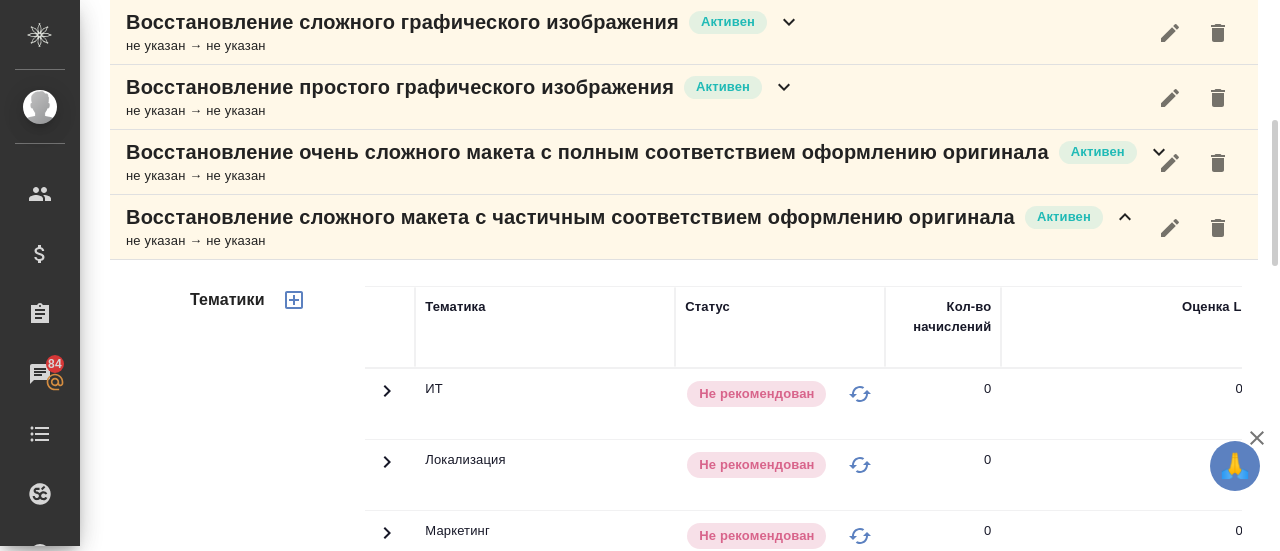 scroll, scrollTop: 434, scrollLeft: 0, axis: vertical 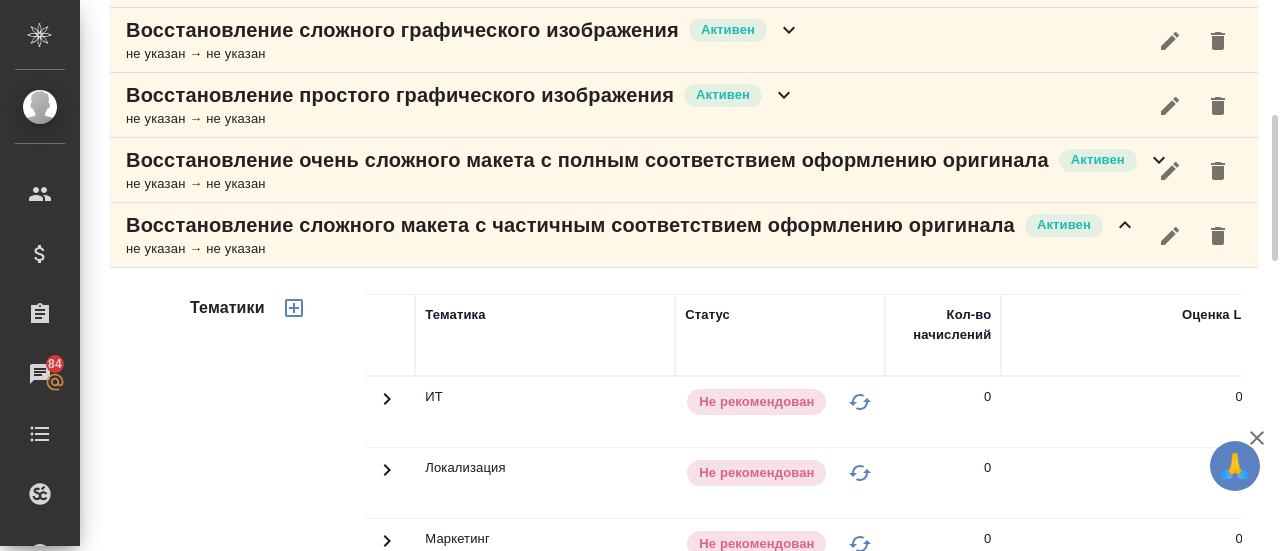 click on "Восстановление сложного макета с частичным соответствием оформлению оригинала" at bounding box center (570, 225) 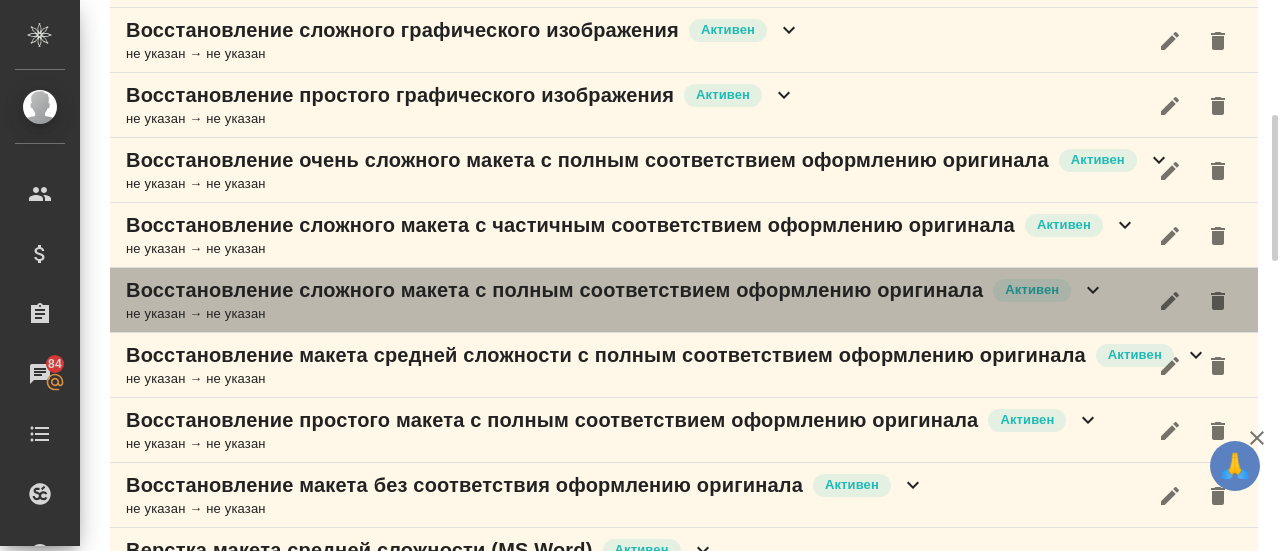 click on "Восстановление сложного макета с полным соответствием оформлению оригинала" at bounding box center [554, 290] 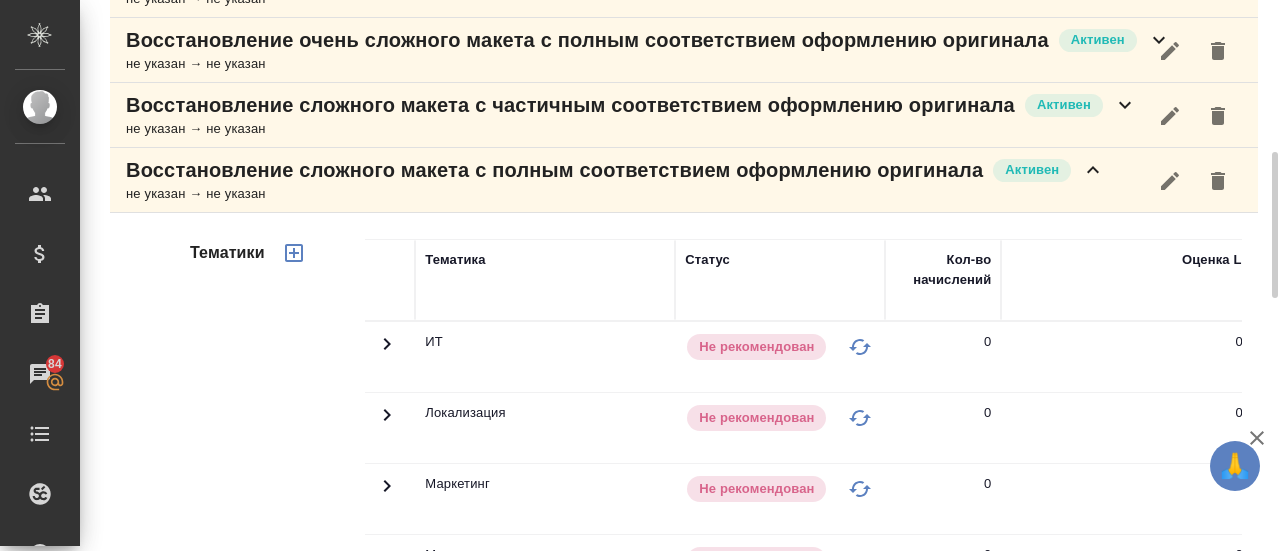 scroll, scrollTop: 553, scrollLeft: 0, axis: vertical 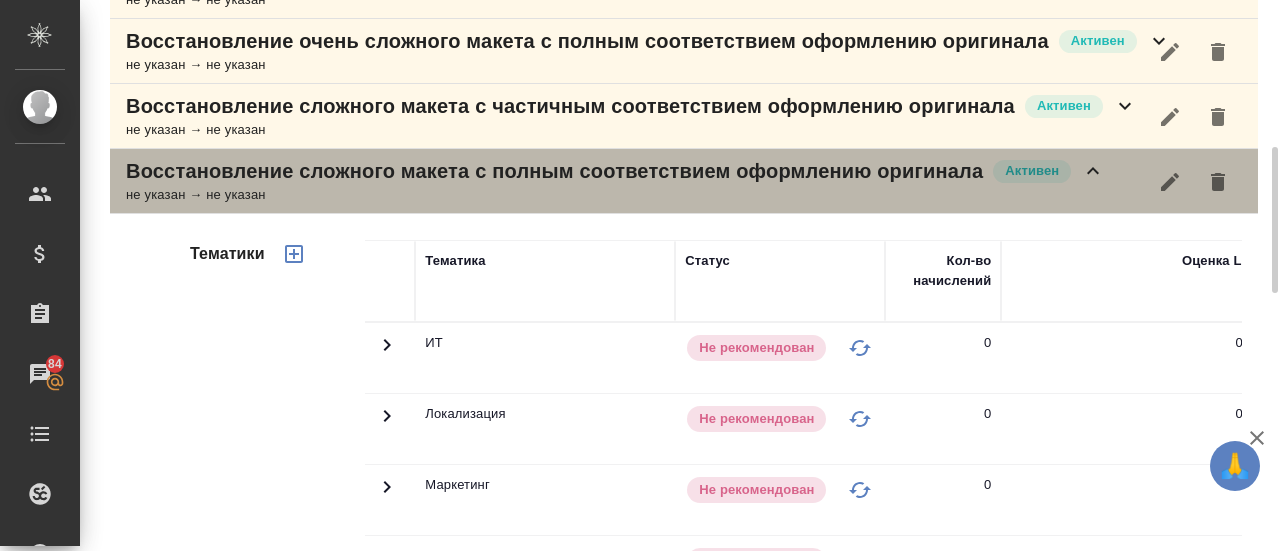 click on "Восстановление сложного макета с полным соответствием оформлению оригинала" at bounding box center [554, 171] 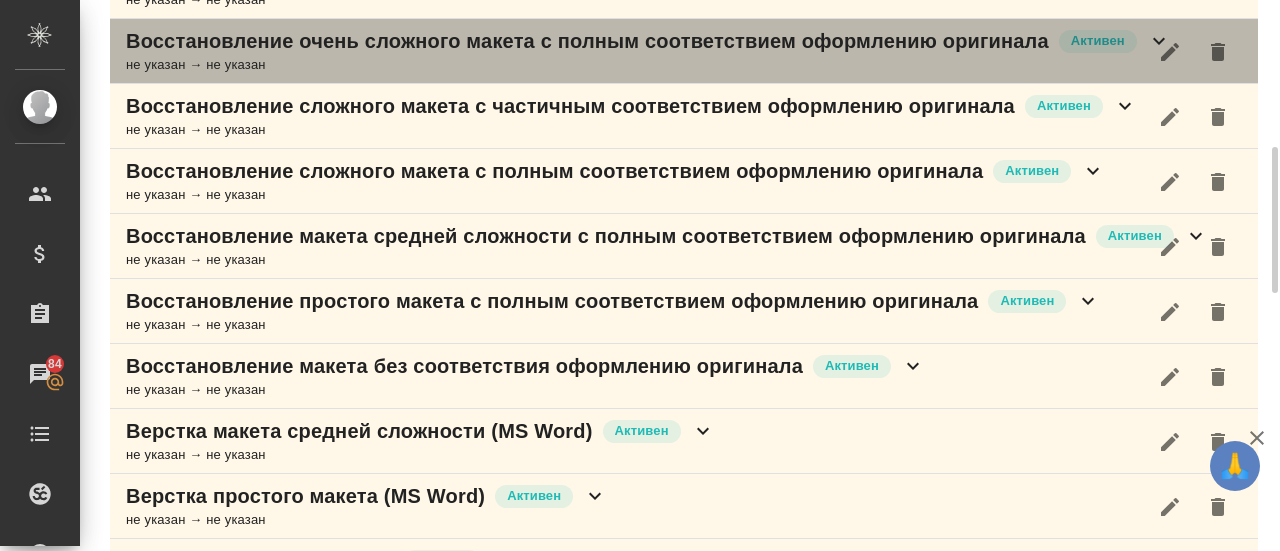 click on "Восстановление очень сложного макета с полным соответствием оформлению оригинала" at bounding box center [587, 41] 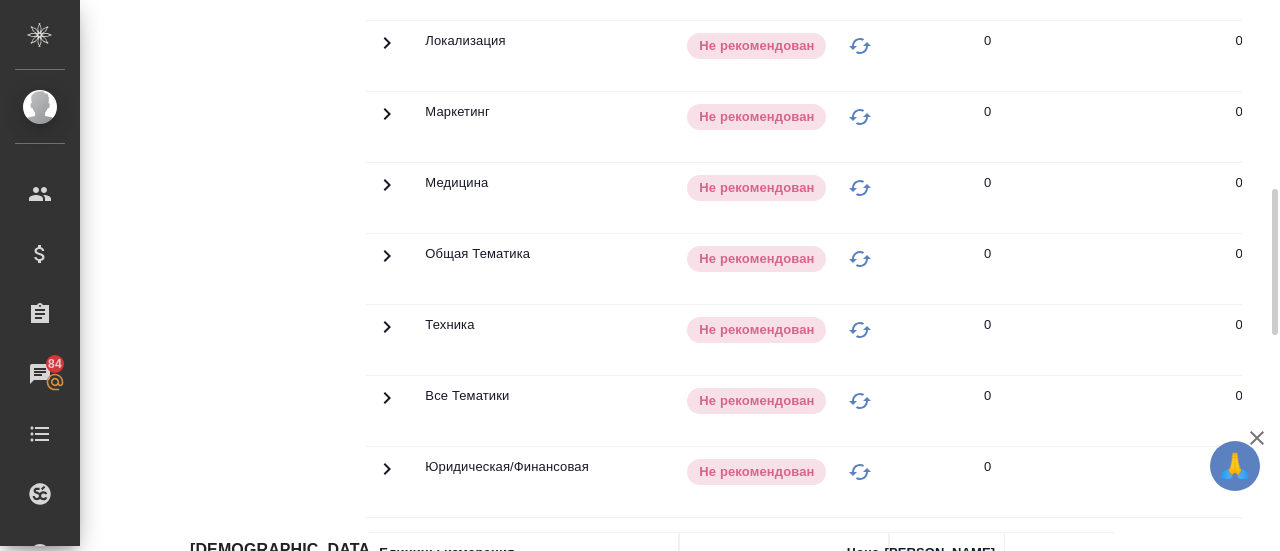 scroll, scrollTop: 778, scrollLeft: 0, axis: vertical 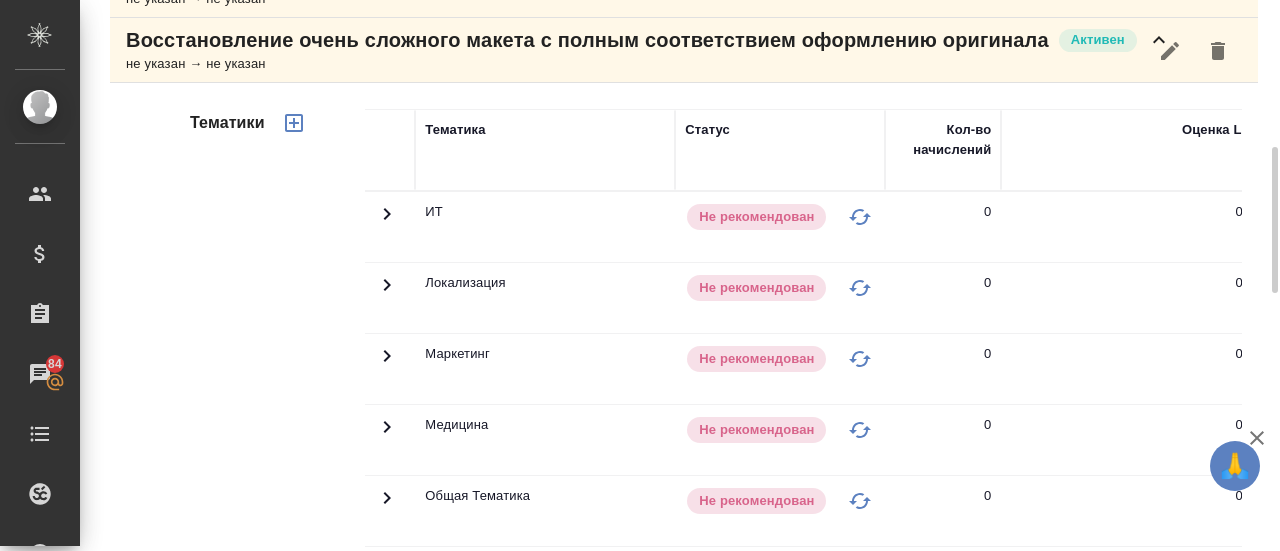 click on "не указан → не указан" at bounding box center [648, 64] 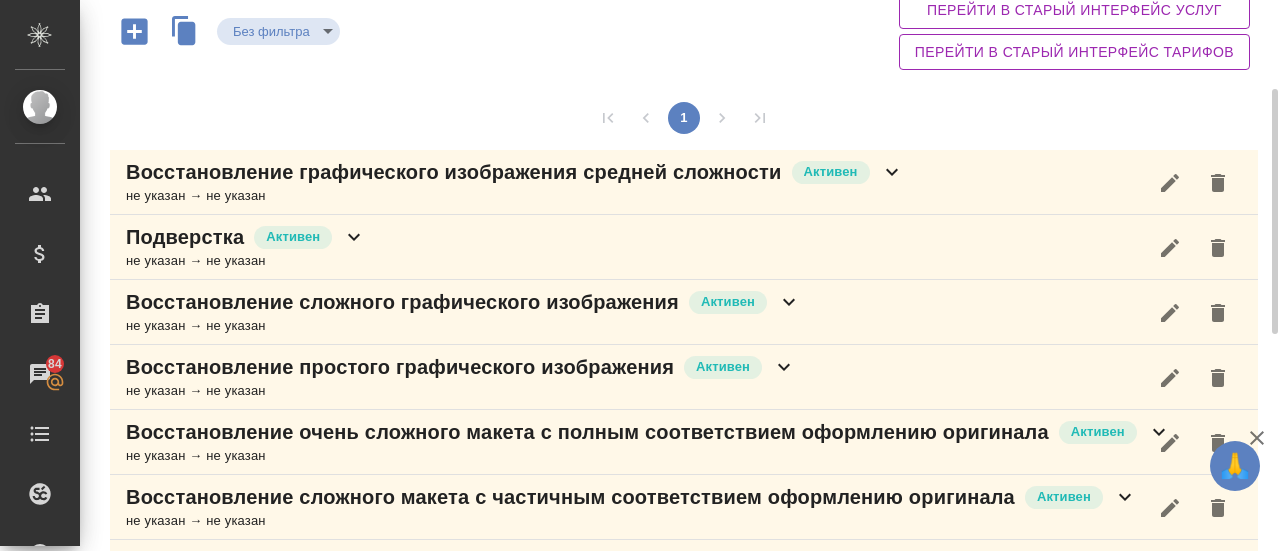 scroll, scrollTop: 177, scrollLeft: 0, axis: vertical 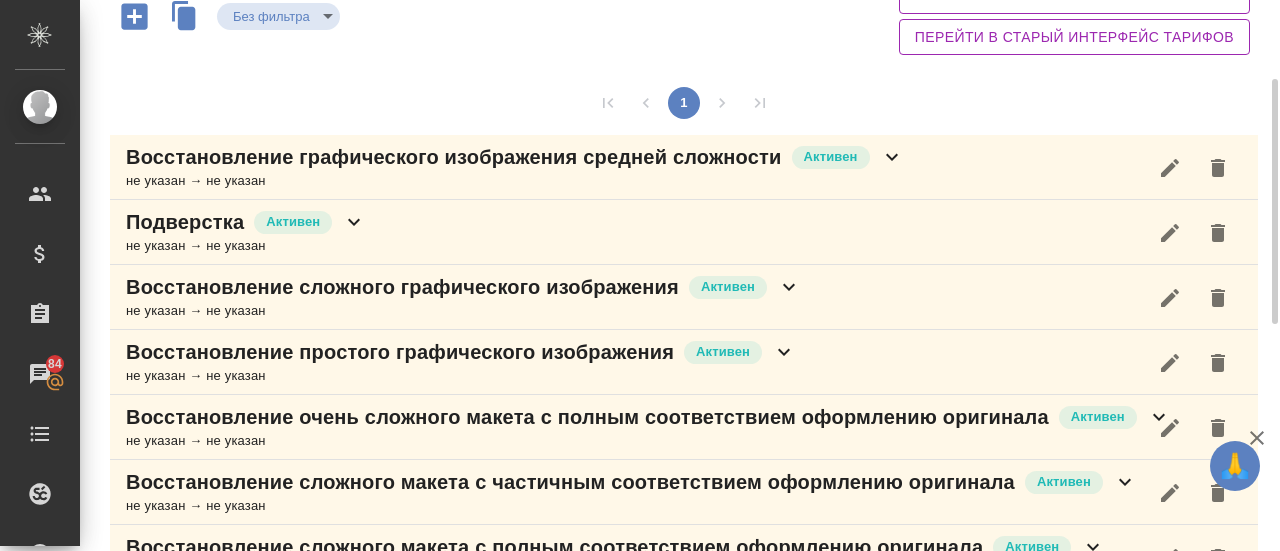 click on "Восстановление простого графического изображения" at bounding box center [400, 352] 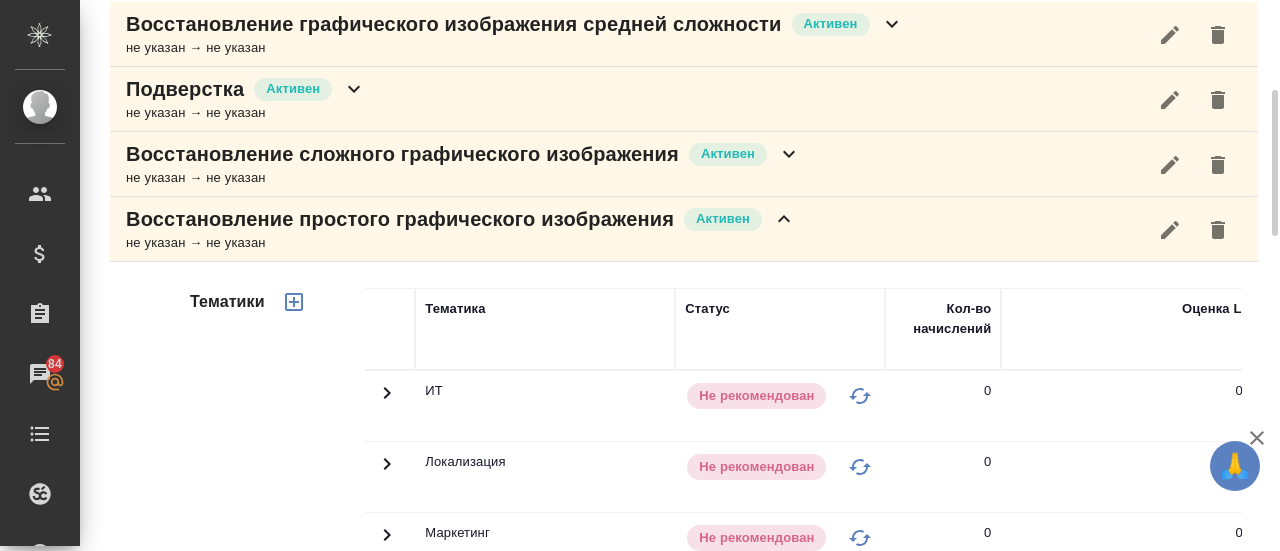 scroll, scrollTop: 310, scrollLeft: 0, axis: vertical 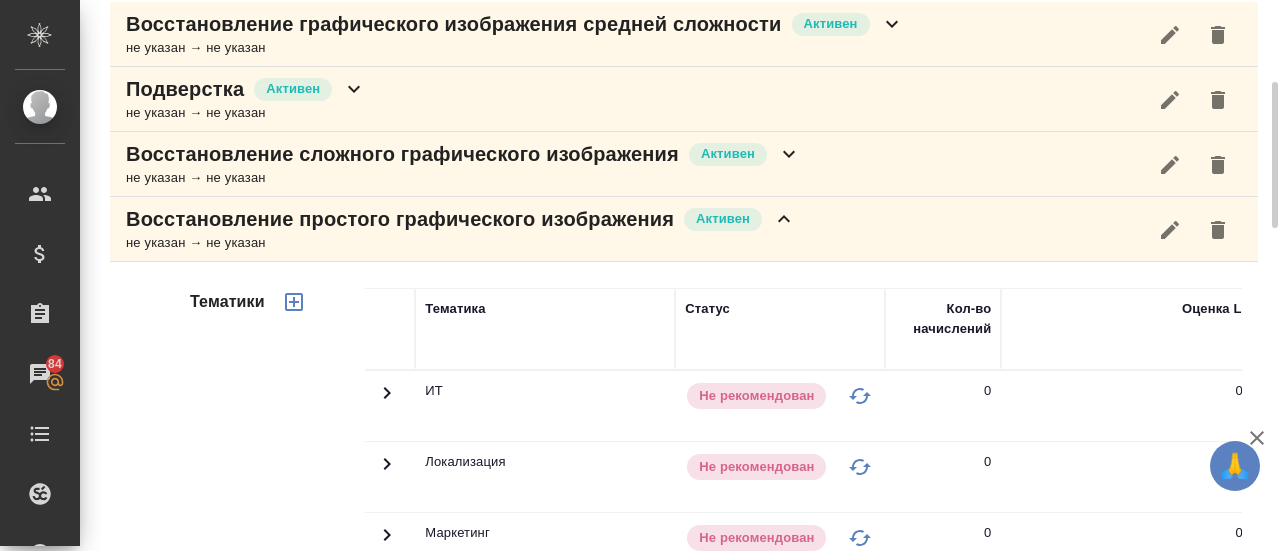 click on "Восстановление простого графического изображения" at bounding box center (400, 219) 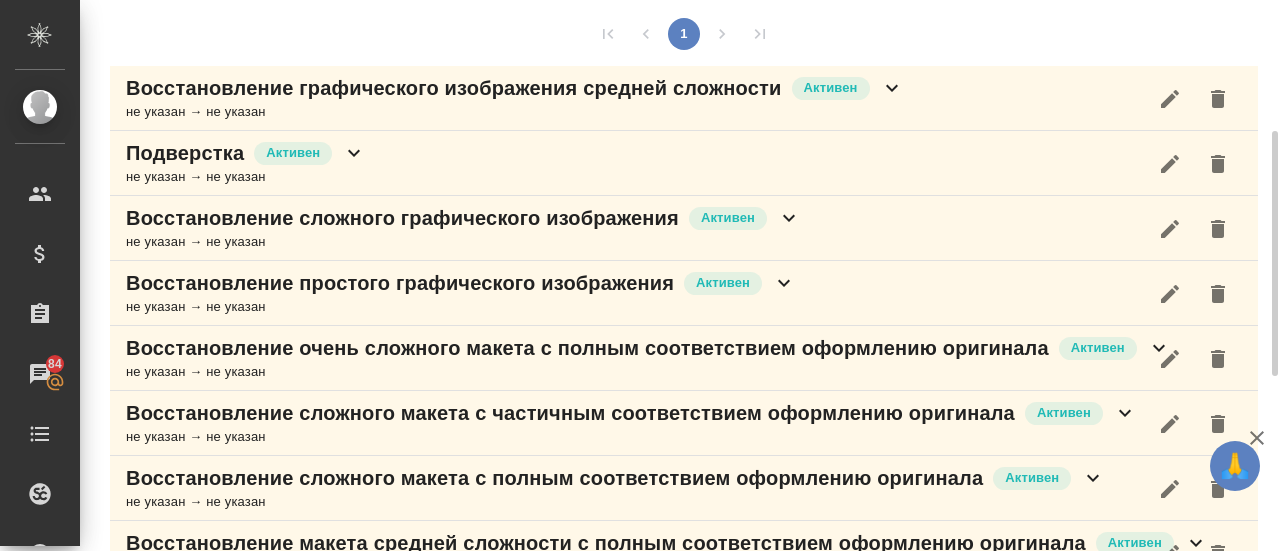 scroll, scrollTop: 242, scrollLeft: 0, axis: vertical 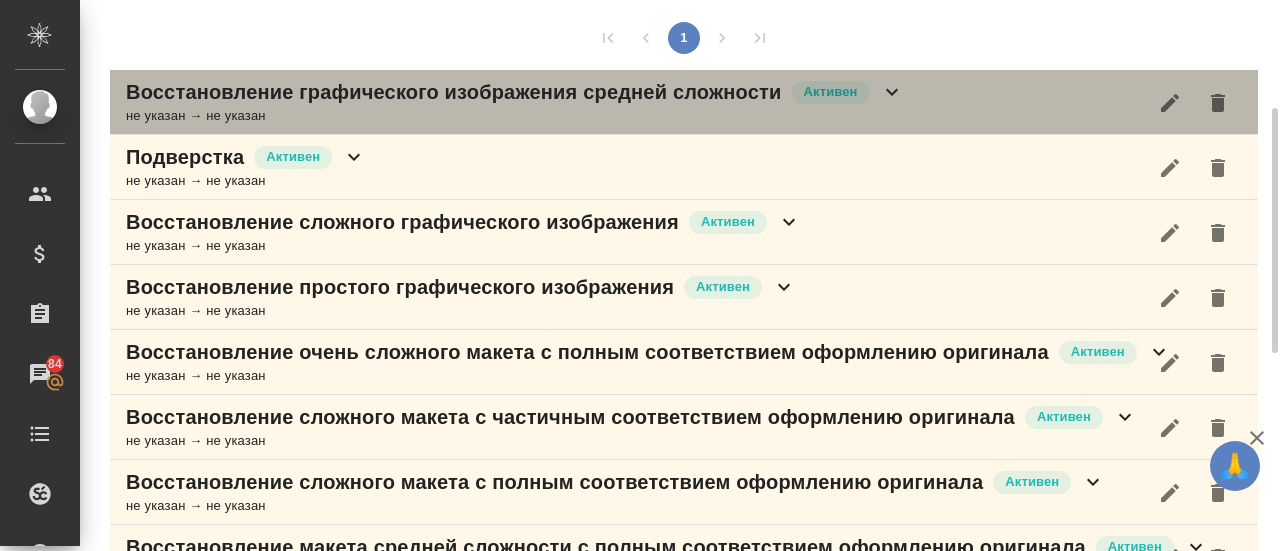 click on "Восстановление графического изображения средней сложности" at bounding box center [454, 92] 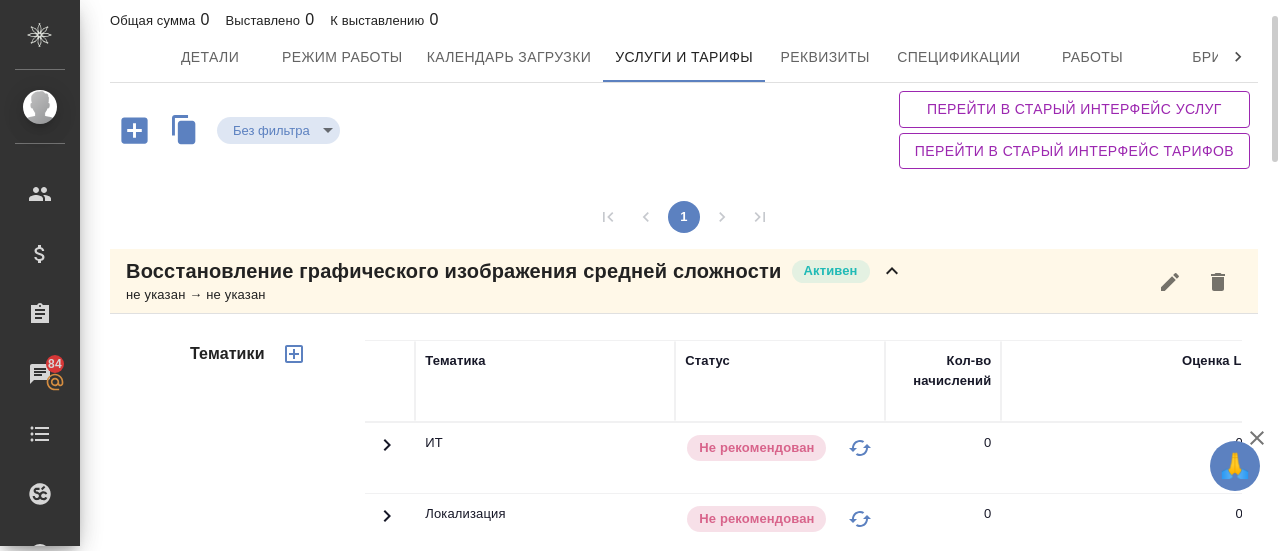 scroll, scrollTop: 50, scrollLeft: 0, axis: vertical 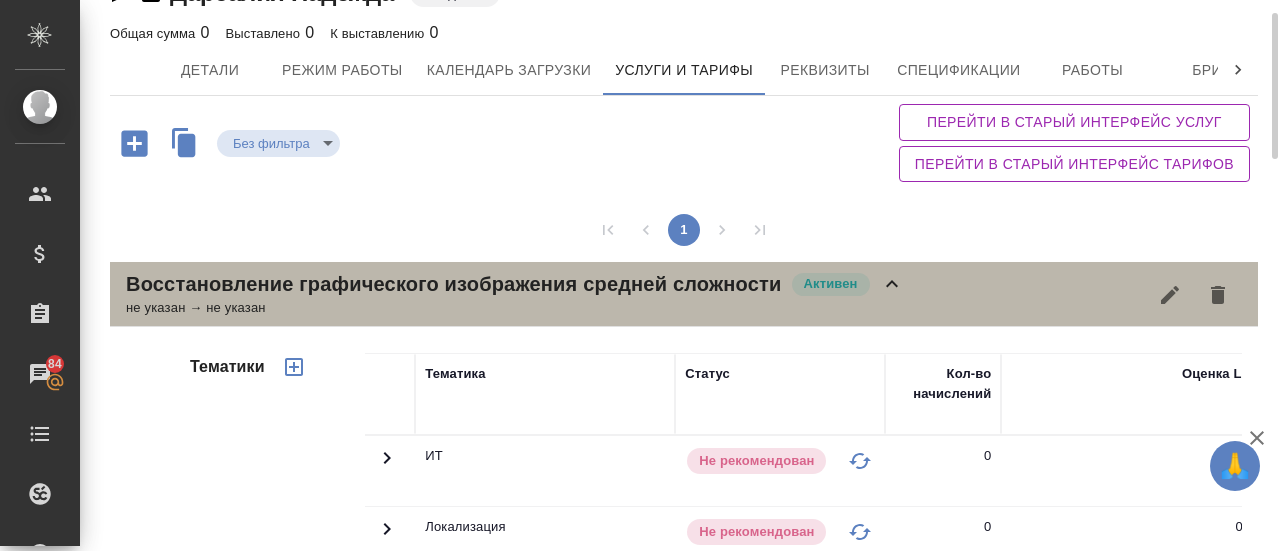 click on "Восстановление графического изображения средней сложности" at bounding box center [454, 284] 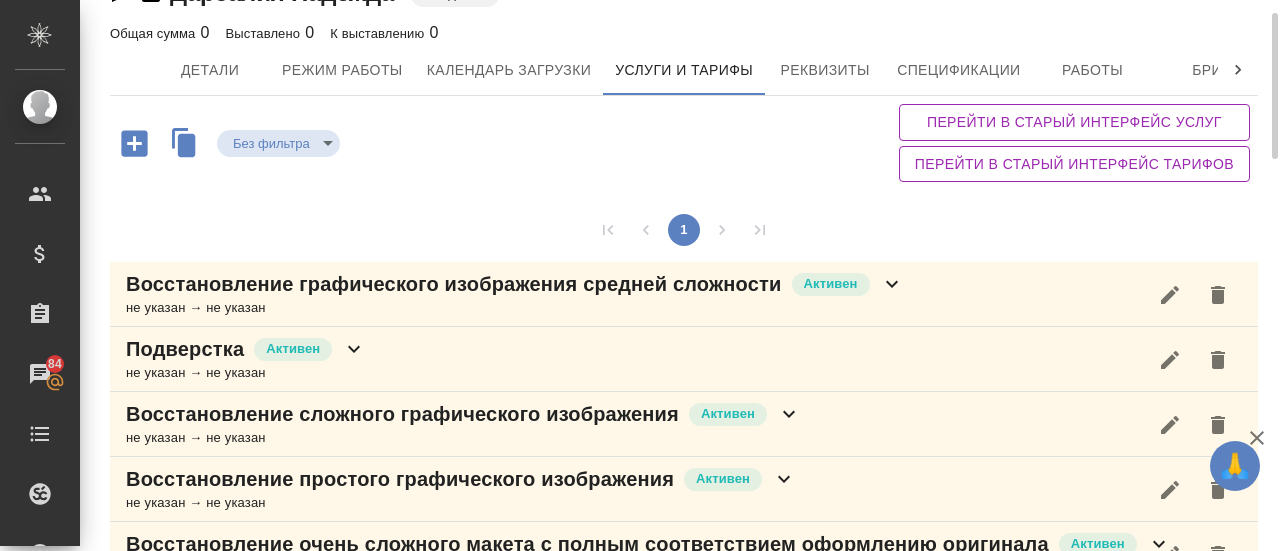 click on "Восстановление сложного графического изображения" at bounding box center [402, 414] 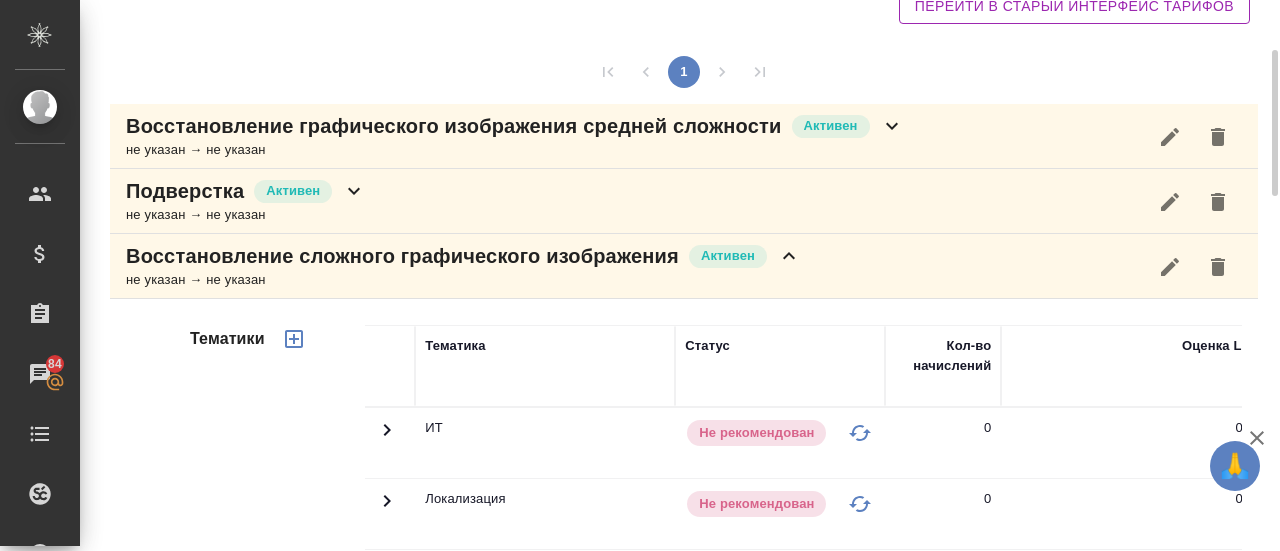 scroll, scrollTop: 204, scrollLeft: 0, axis: vertical 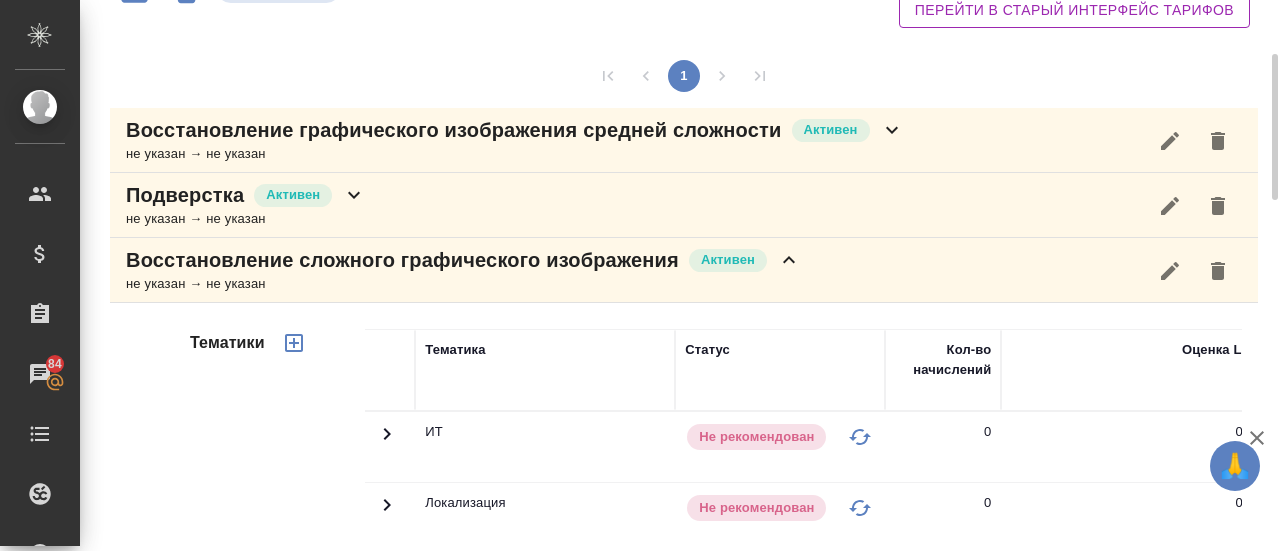 click on "Восстановление сложного графического изображения" at bounding box center (402, 260) 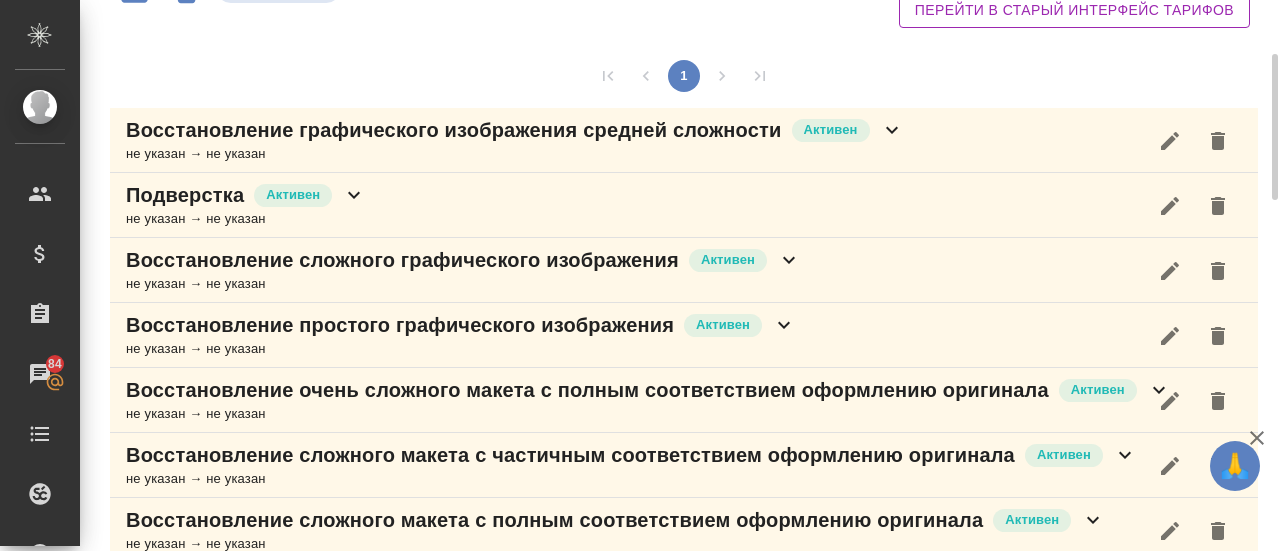 click on "Подверстка [PERSON_NAME] не указан → не указан" at bounding box center (684, 205) 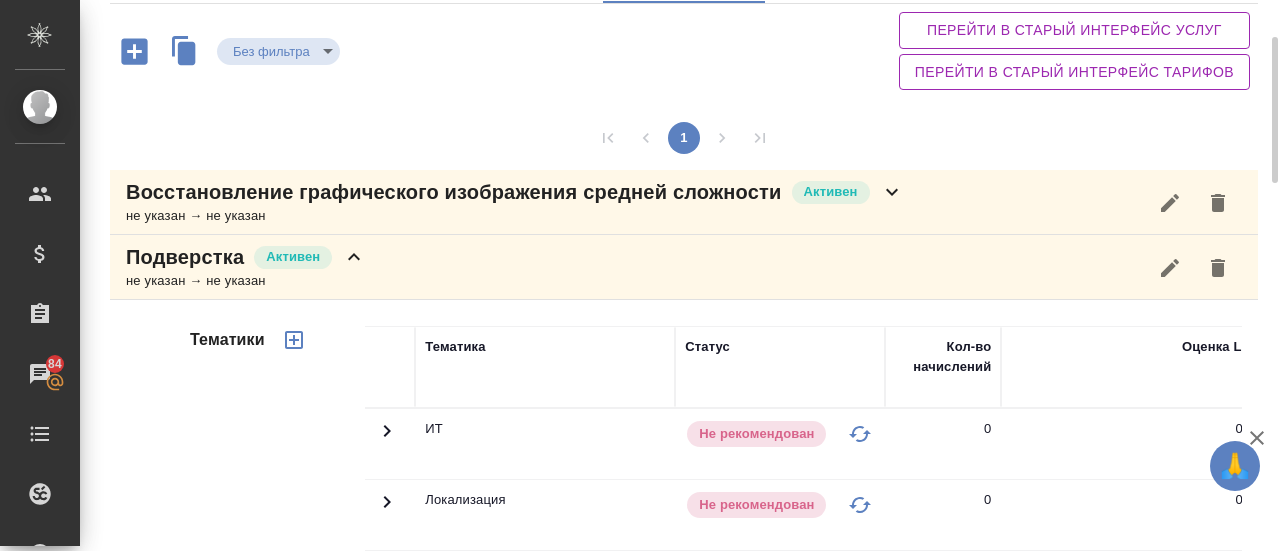scroll, scrollTop: 142, scrollLeft: 0, axis: vertical 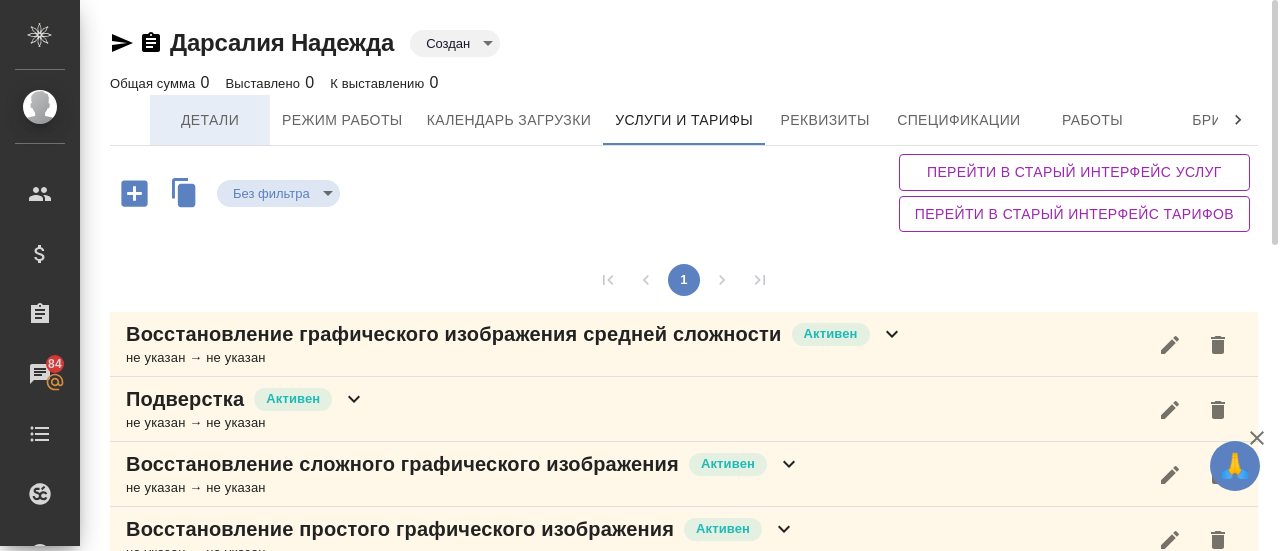 click on "Детали" at bounding box center (210, 120) 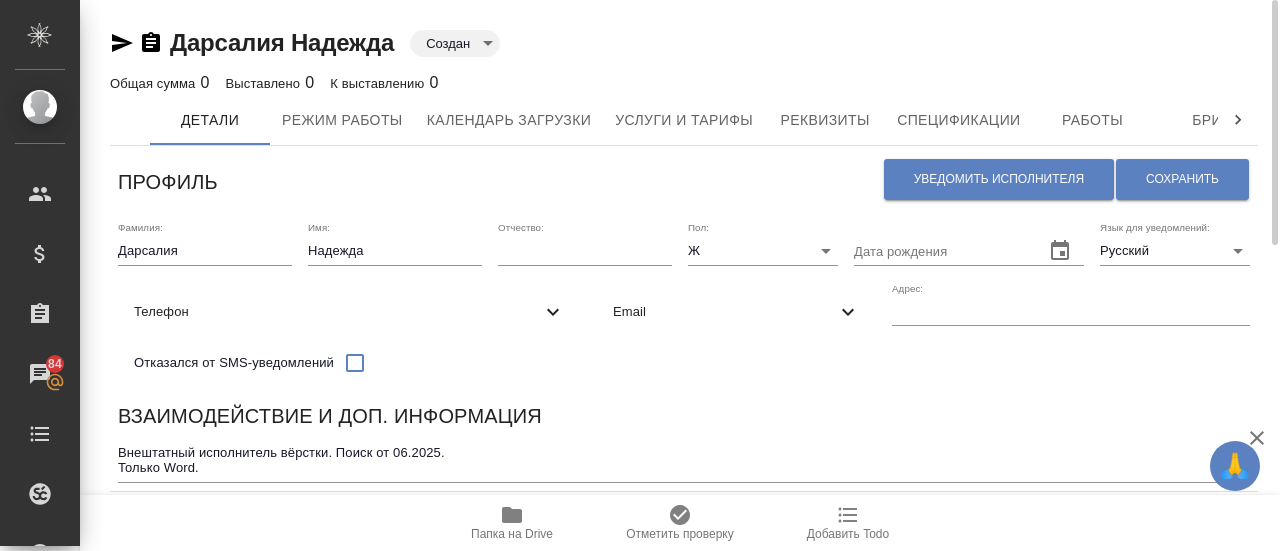 click on "🙏 .cls-1
fill:#fff;
AWATERA Gusmanova Nailya Клиенты Спецификации Заказы 84 Чаты Todo Проекты SC Исполнители Кандидаты Работы Входящие заявки Заявки на доставку Рекламации Проекты процессинга Конференции Выйти [PERSON_NAME] created Общая сумма 0 Выставлено 0 К выставлению 0 Детали Режим работы Календарь загрузки Услуги и тарифы Реквизиты Спецификации Работы Бриф Smartcat Доп. [PERSON_NAME] Уведомить исполнителя Сохранить Фамилия: [PERSON_NAME] Имя: Надежда Отчество: [PERSON_NAME]: Ж [DEMOGRAPHIC_DATA] Дата рождения [PERSON_NAME] для уведомлений: Русский RU Телефон Отказался от SMS-уведомлений x" at bounding box center (640, 275) 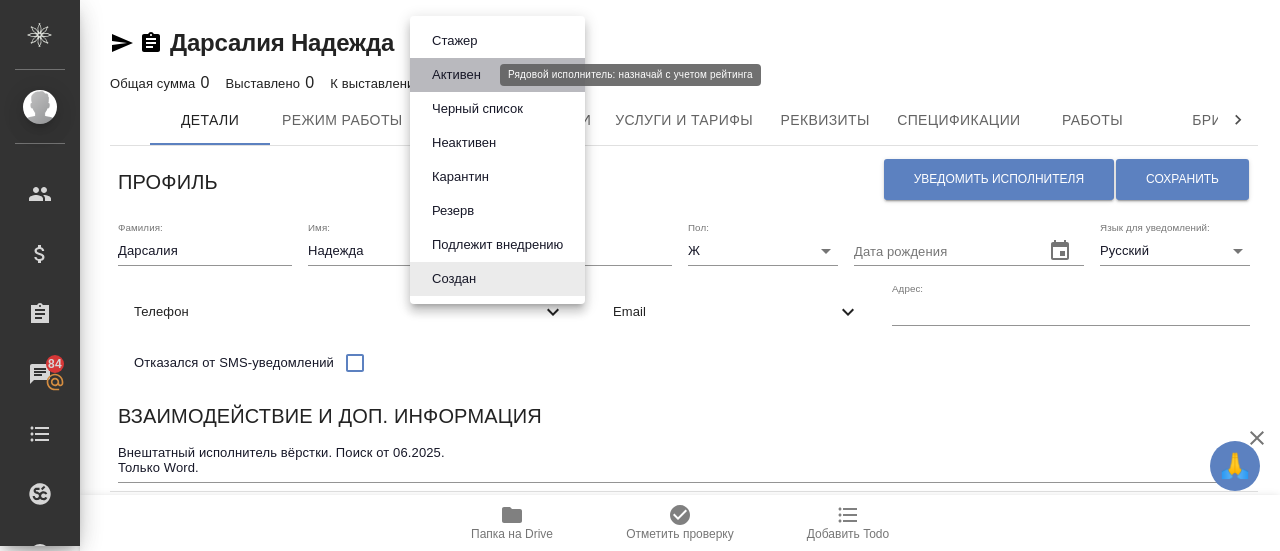 click on "Активен" at bounding box center (456, 75) 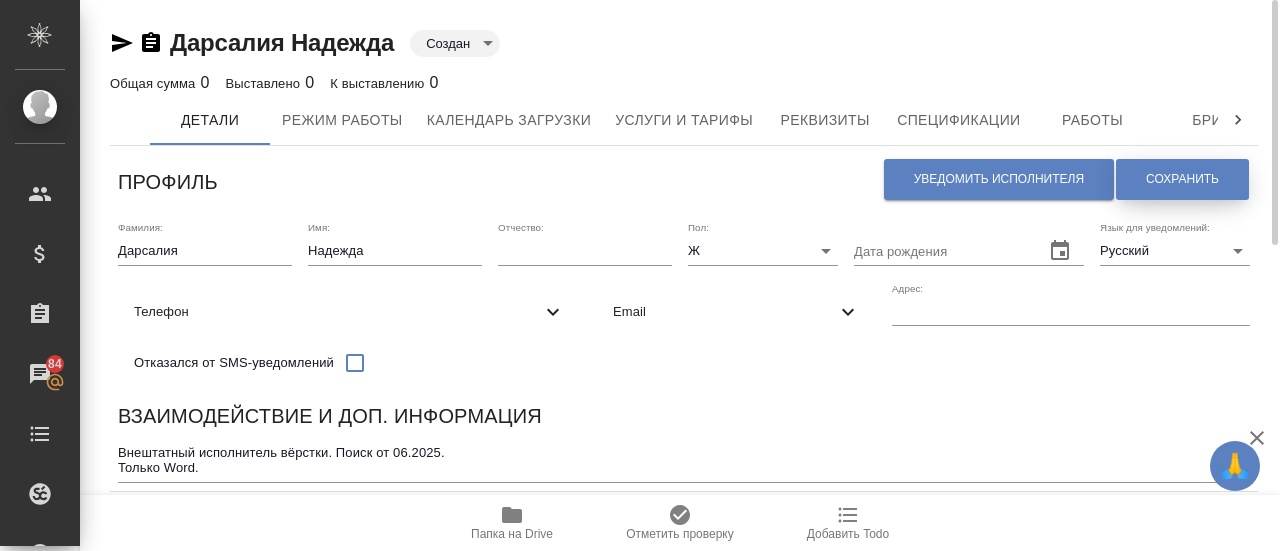 type on "active" 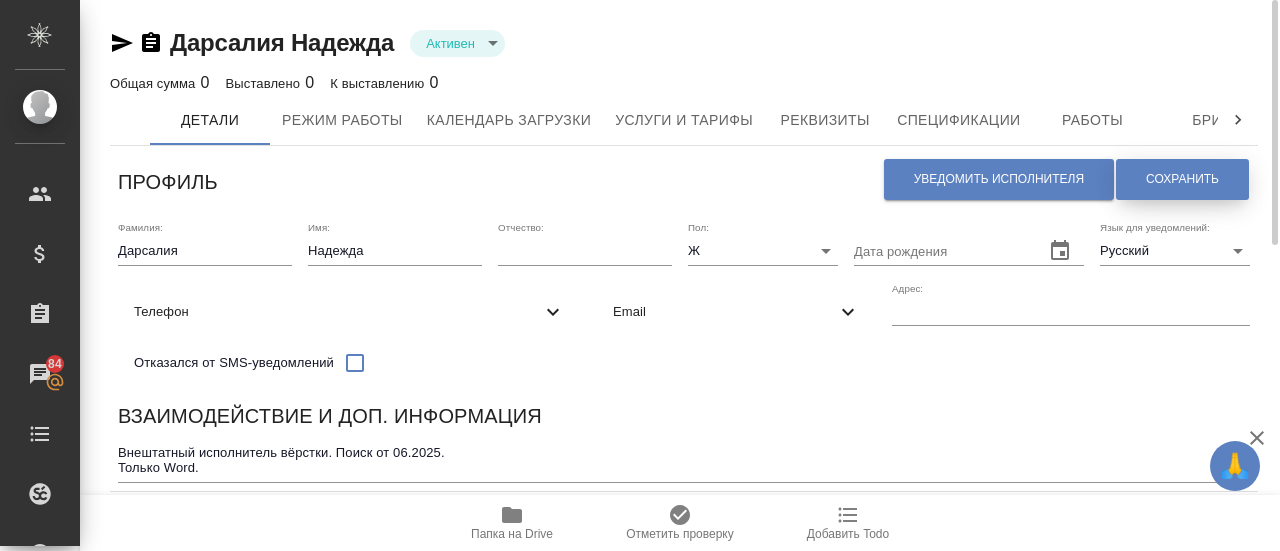 click on "Сохранить" at bounding box center (1182, 179) 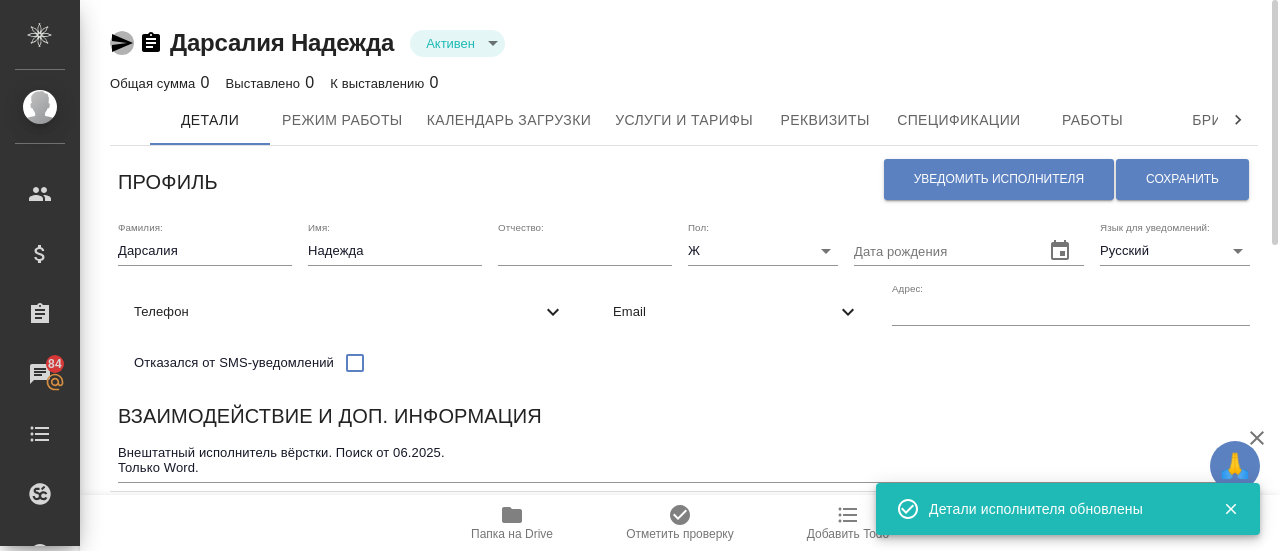 click 